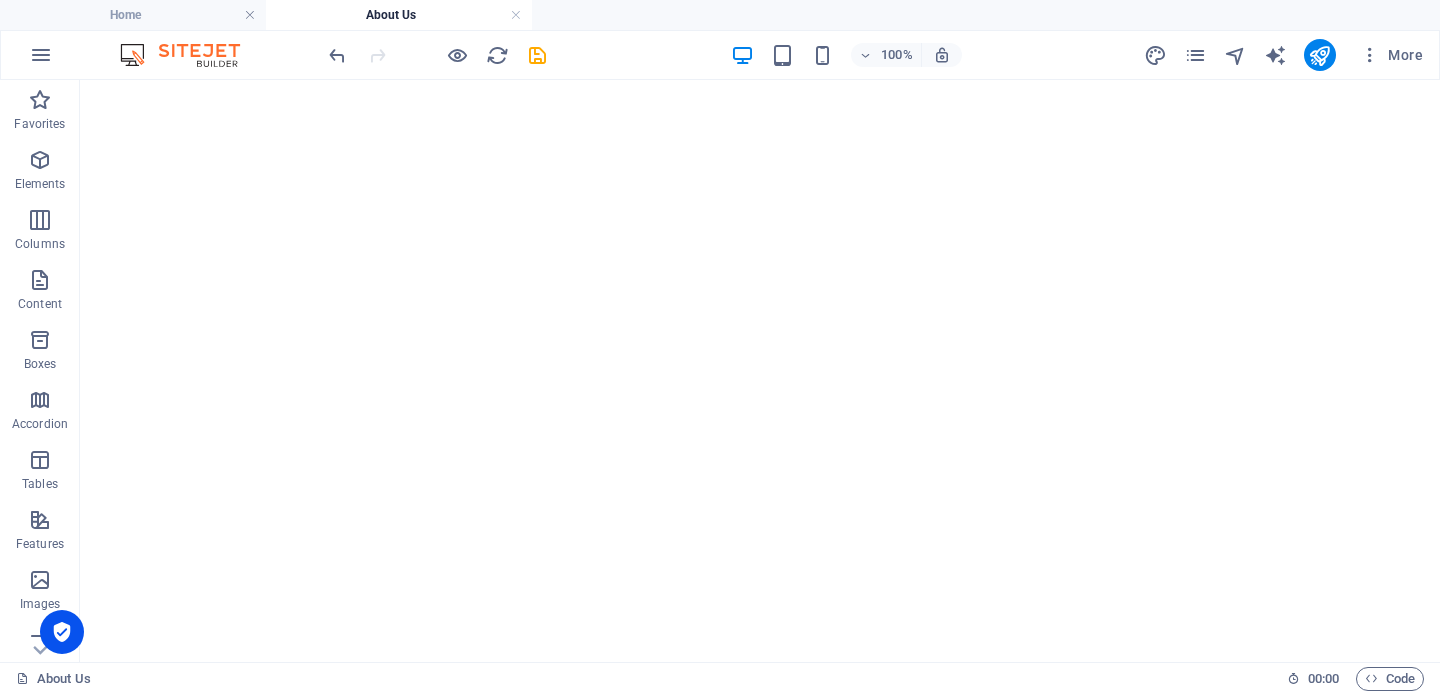 scroll, scrollTop: 0, scrollLeft: 0, axis: both 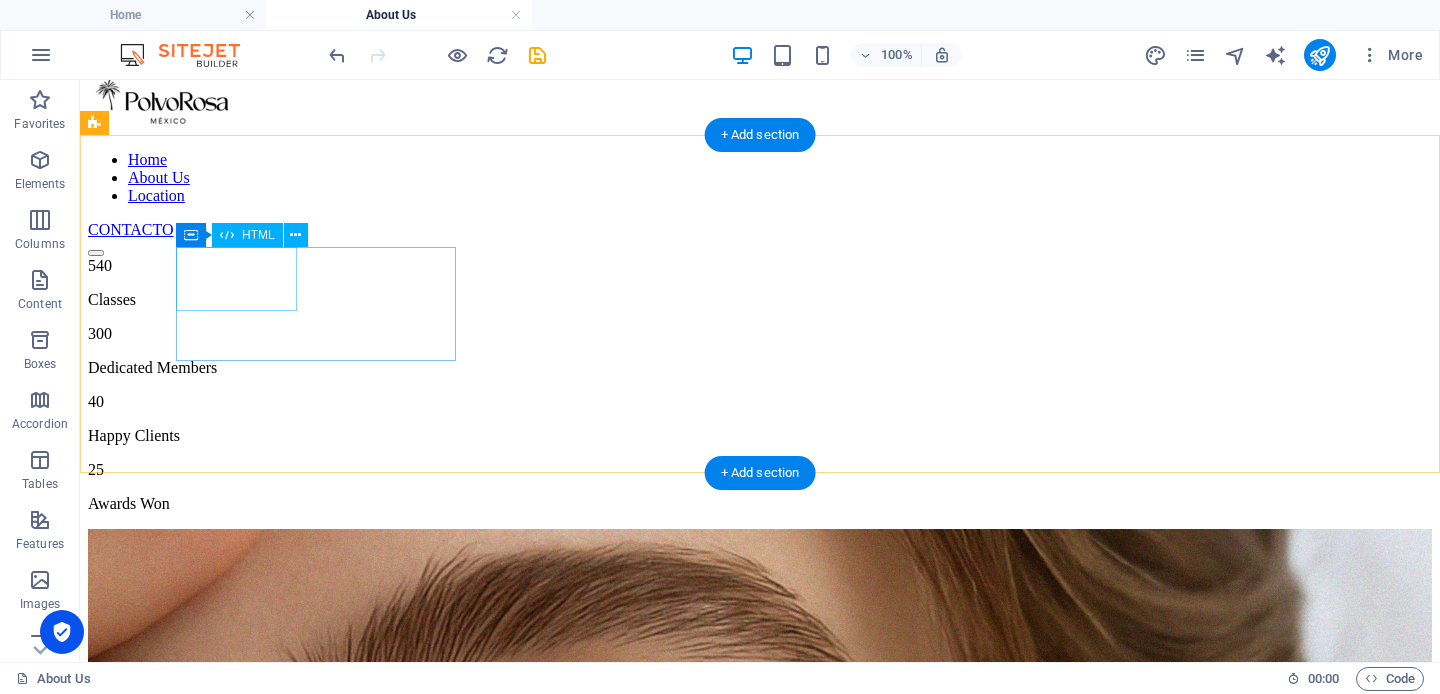 click on "540" at bounding box center (760, 266) 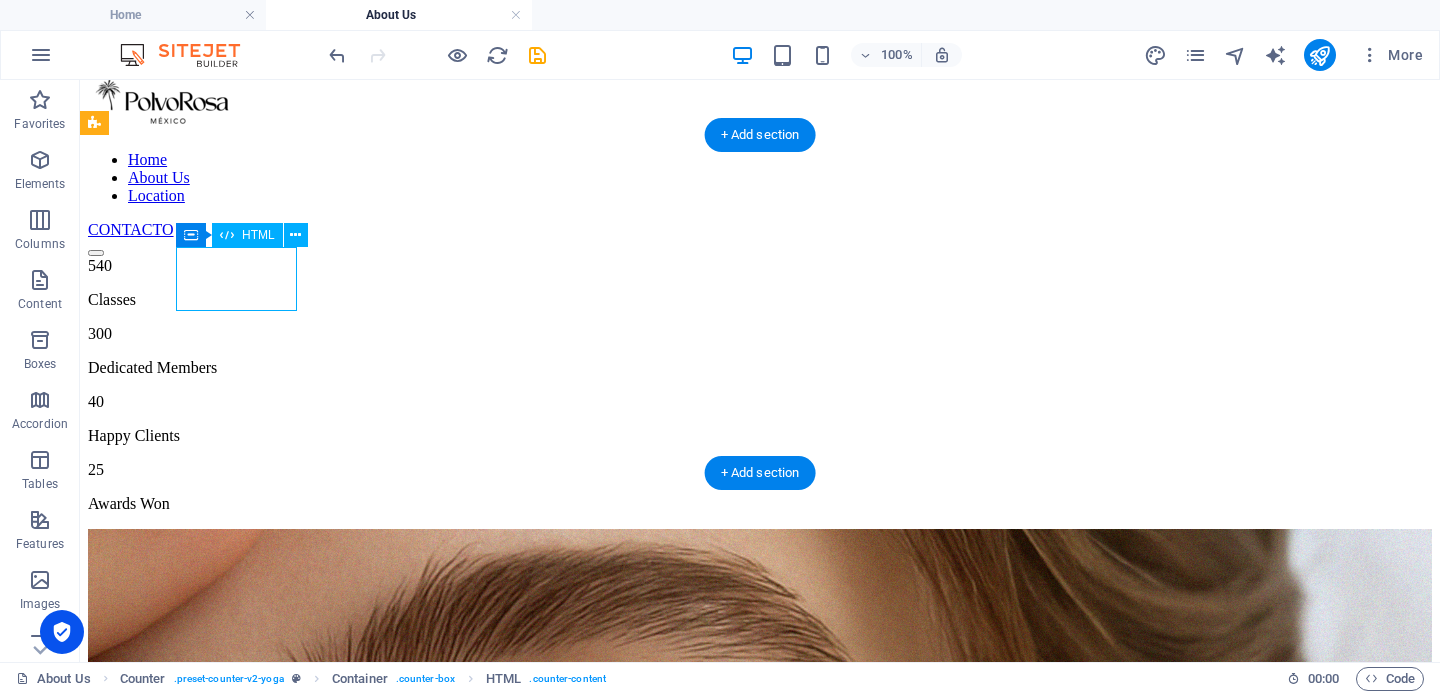 click on "540" at bounding box center [760, 266] 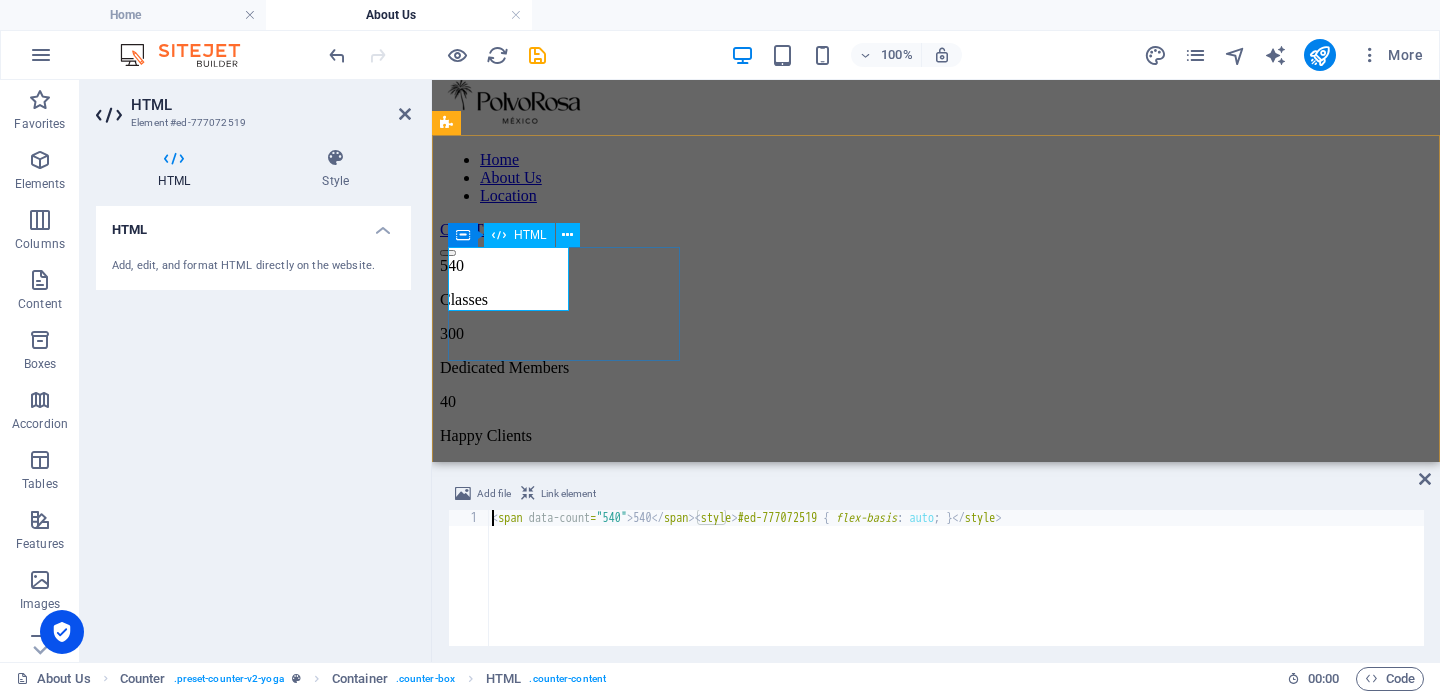 click on "540" at bounding box center (936, 266) 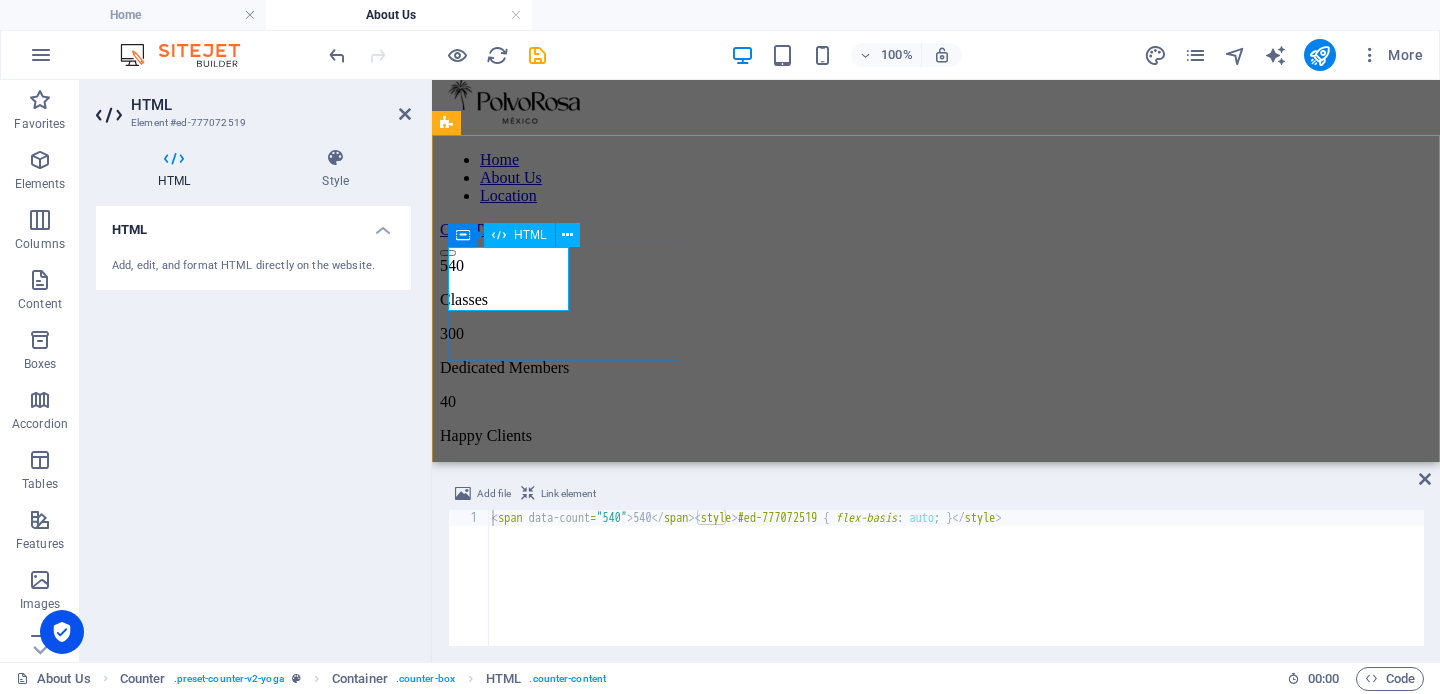 click on "540" at bounding box center (936, 266) 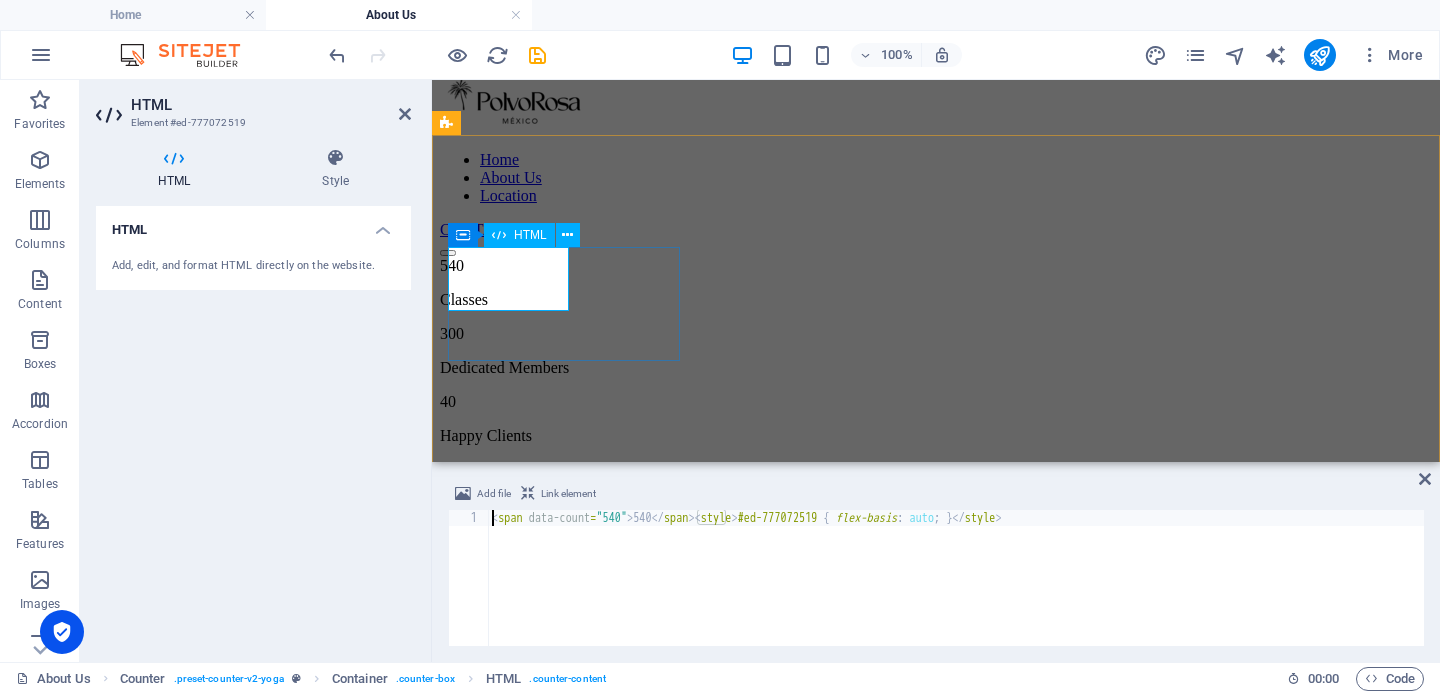click on "540" at bounding box center (936, 266) 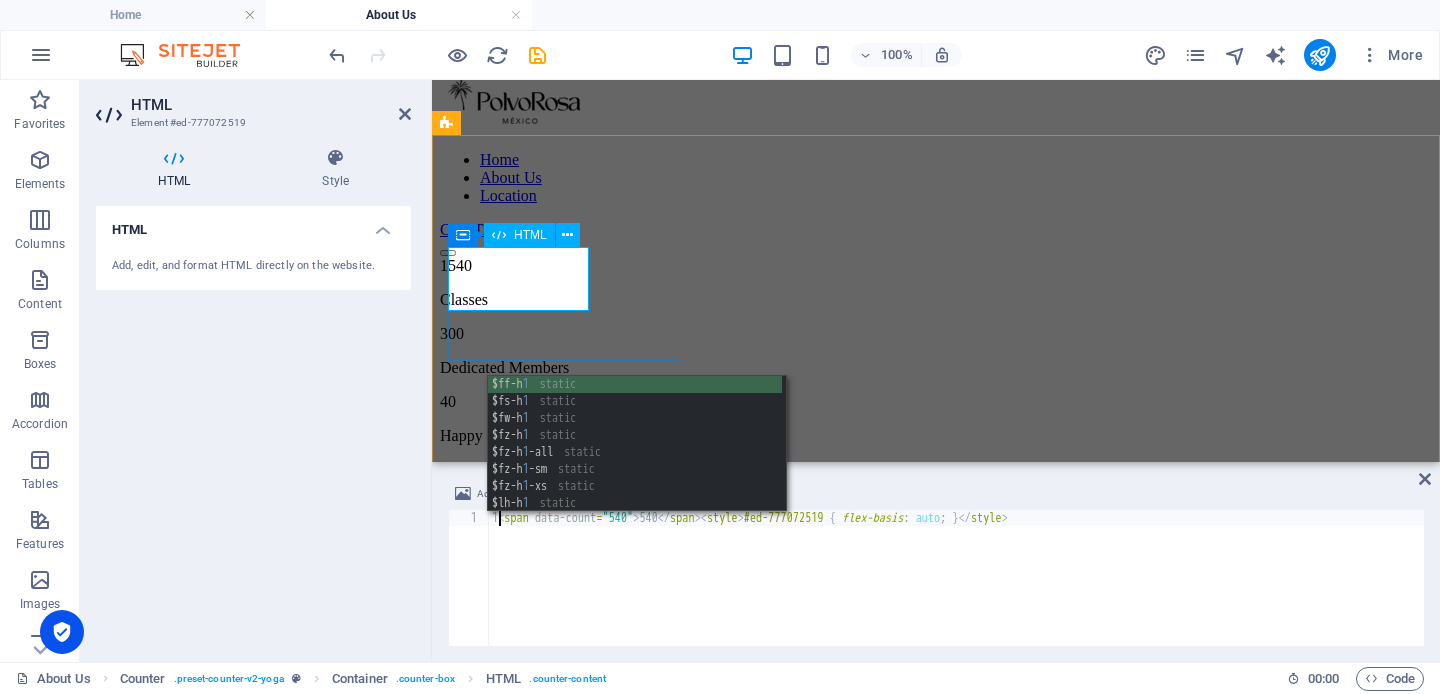 click on "1 540" at bounding box center [936, 266] 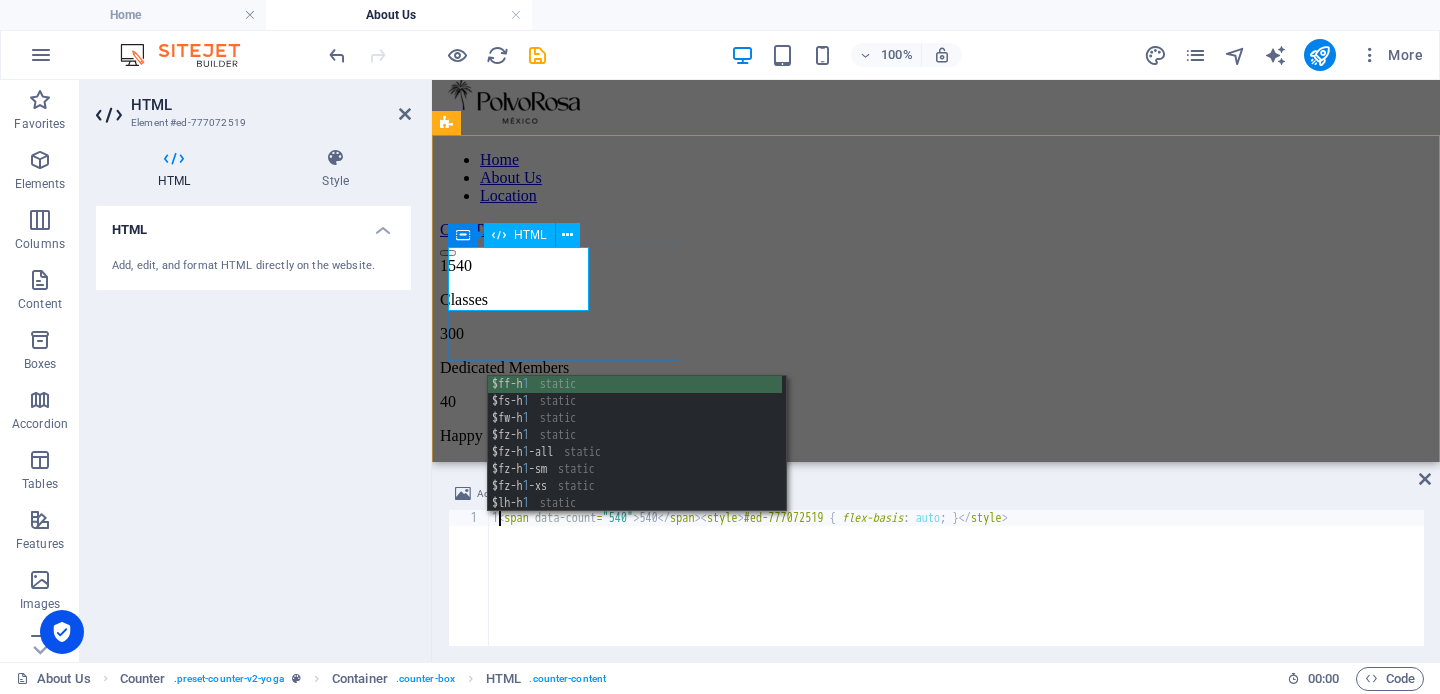 click on "1 540" at bounding box center [936, 266] 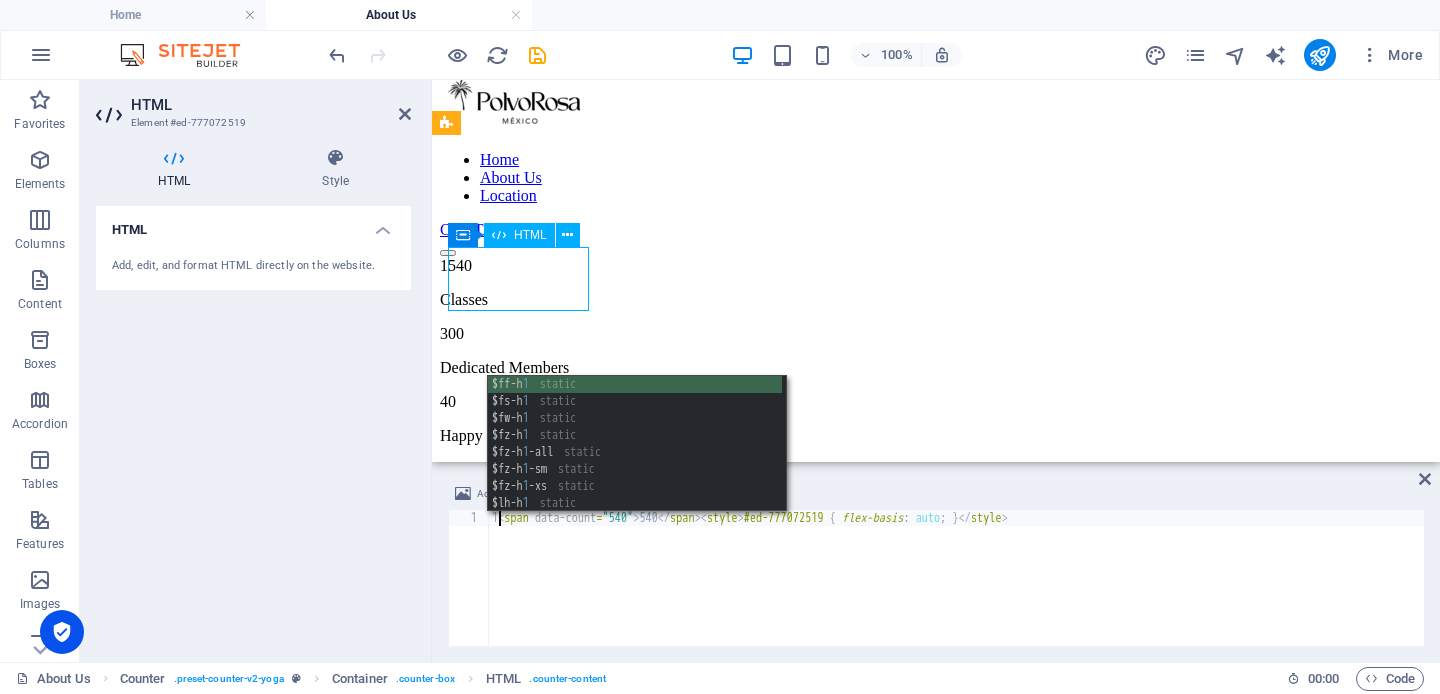 drag, startPoint x: 581, startPoint y: 273, endPoint x: 460, endPoint y: 281, distance: 121.264175 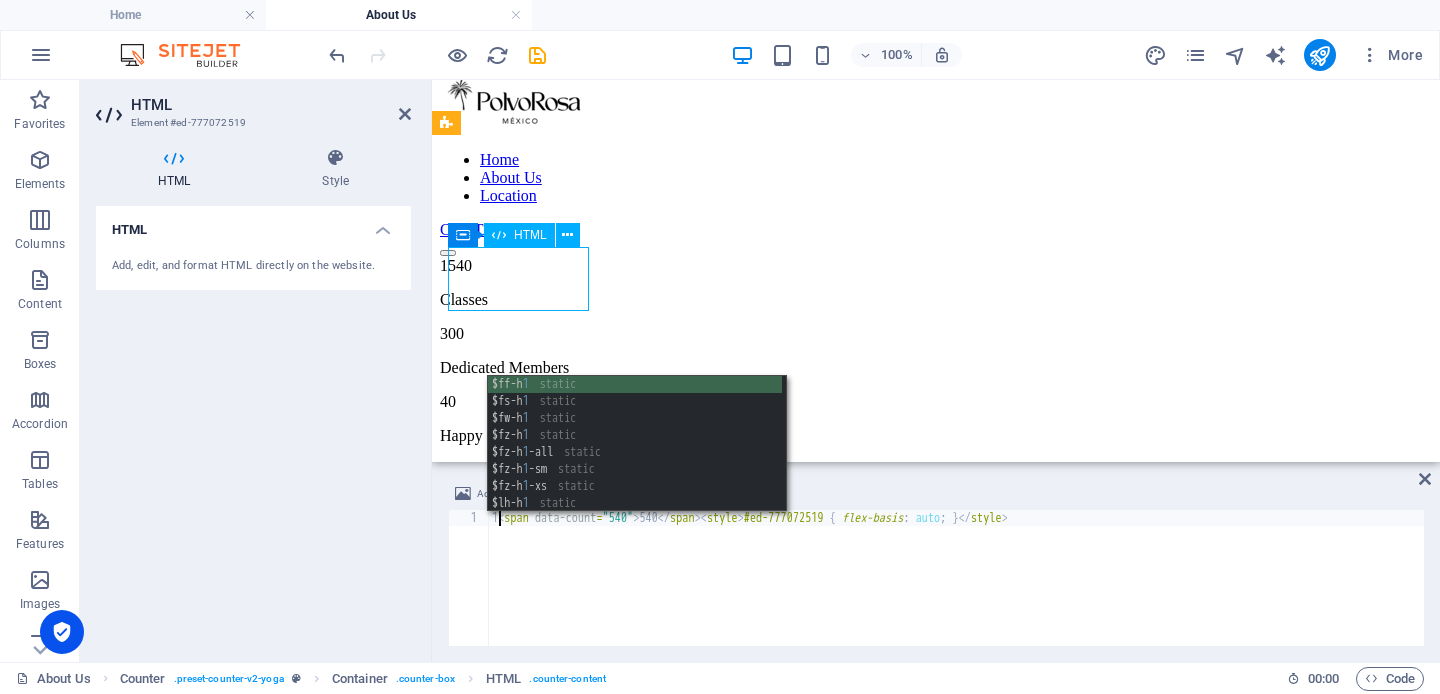 click on "1 540" at bounding box center (936, 266) 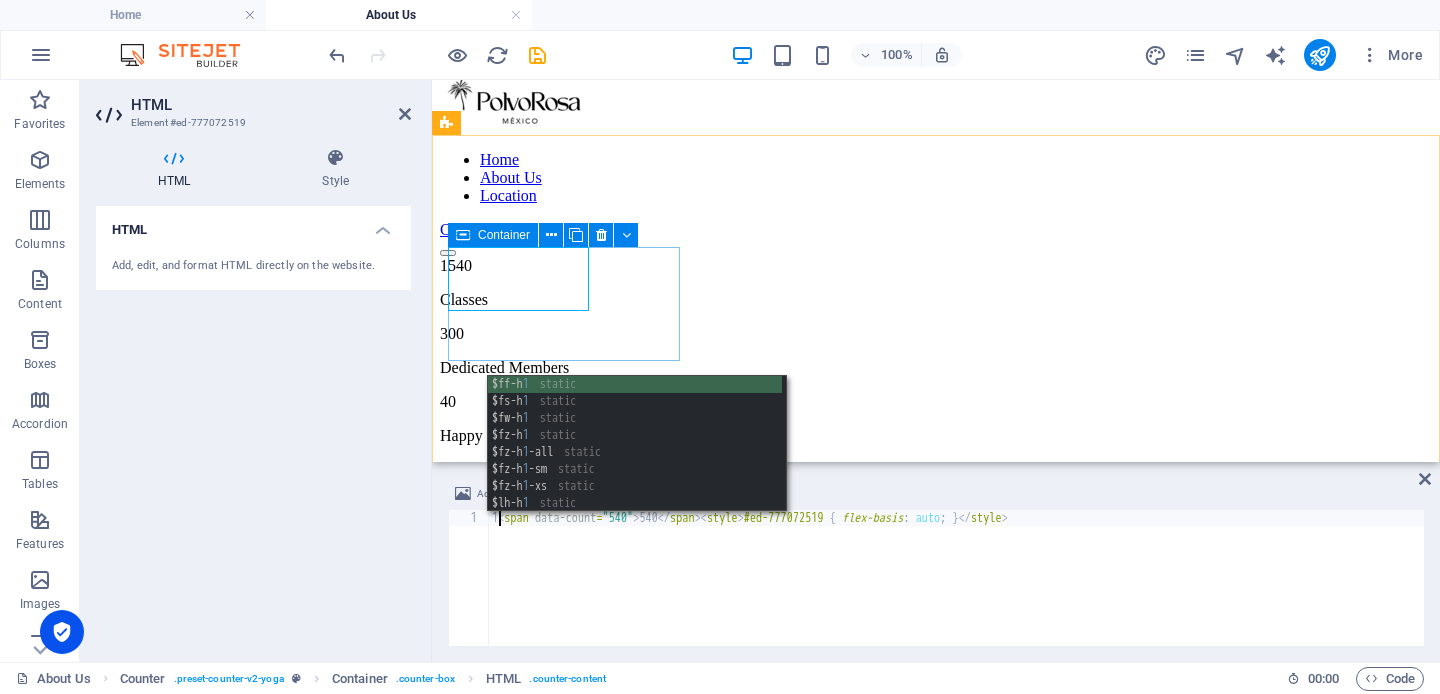 type on "<span data-count="540">540</span><style>#ed-777072519 { flex-basis: auto; }</style>" 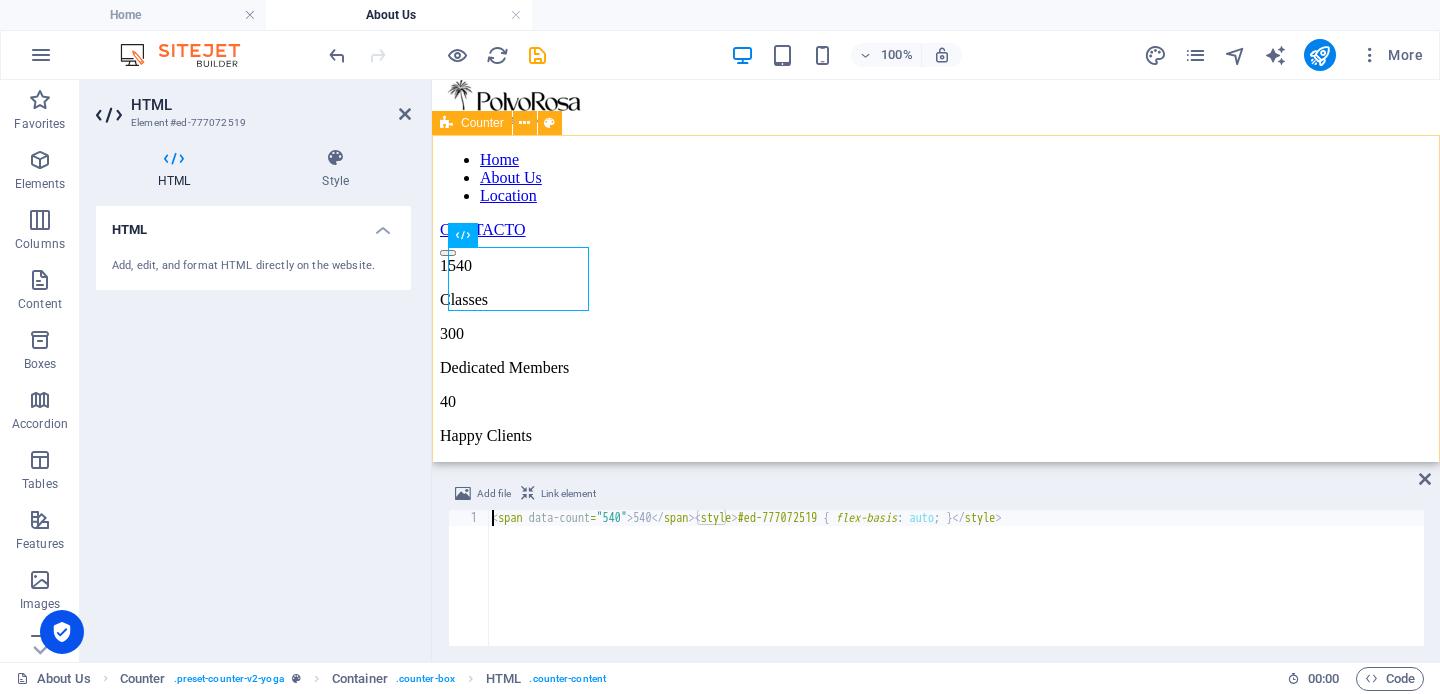 click on "1 540 Classes 300 Dedicated Members 40 Happy Clients 25 Awards Won" at bounding box center (936, 385) 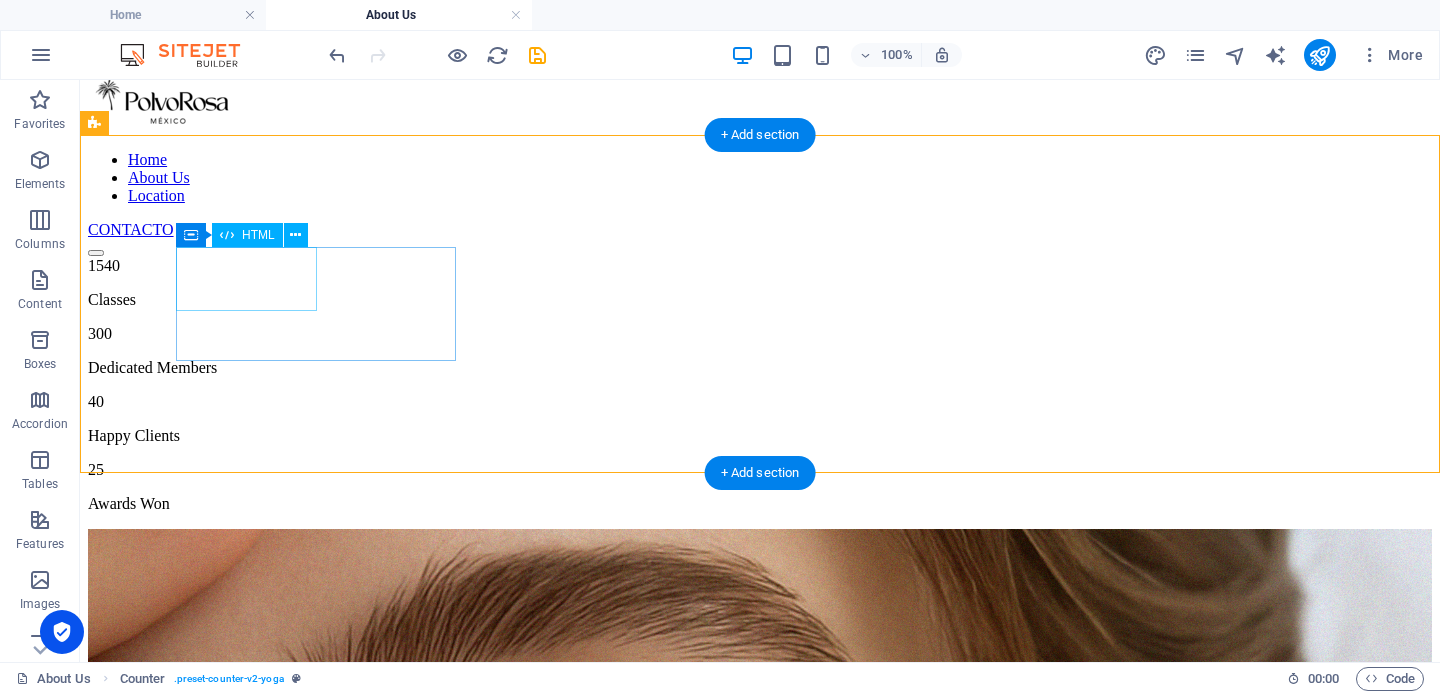 click on "1 540" at bounding box center (760, 266) 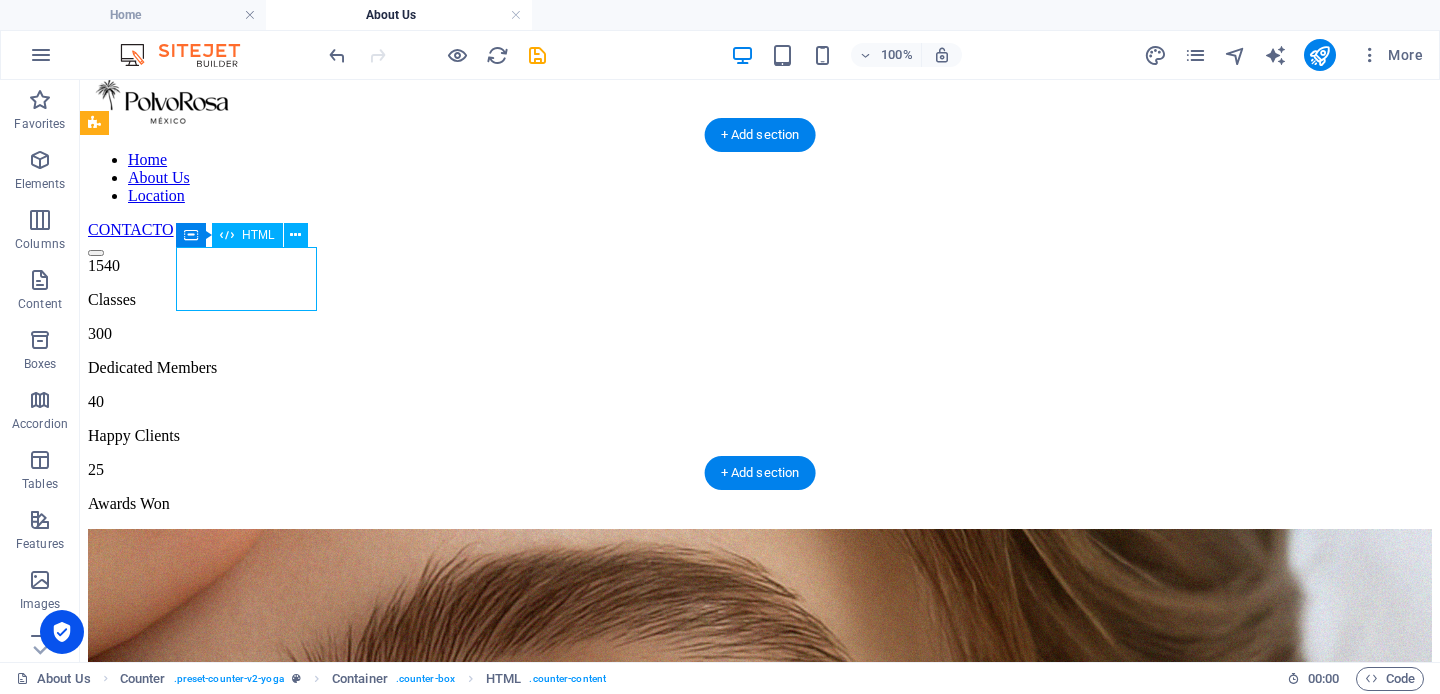 click on "1 540" at bounding box center (760, 266) 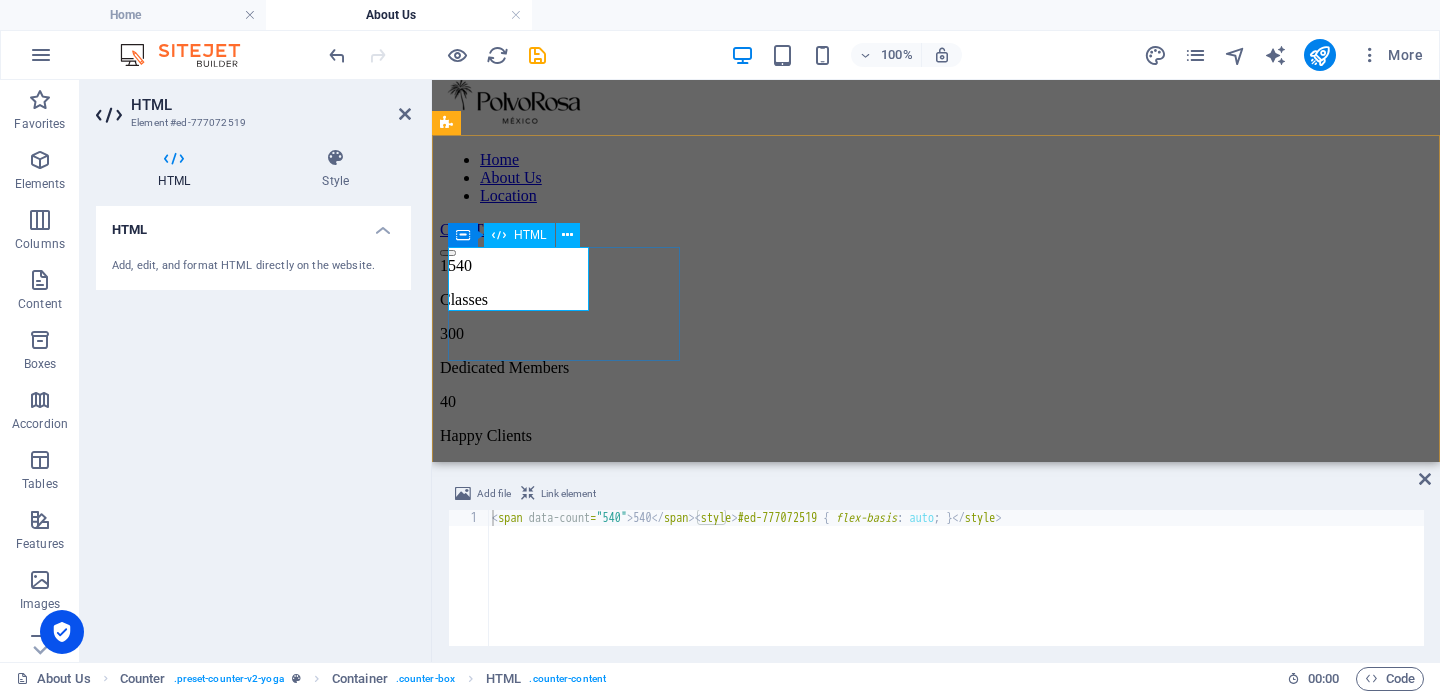 click on "1 540" at bounding box center (936, 266) 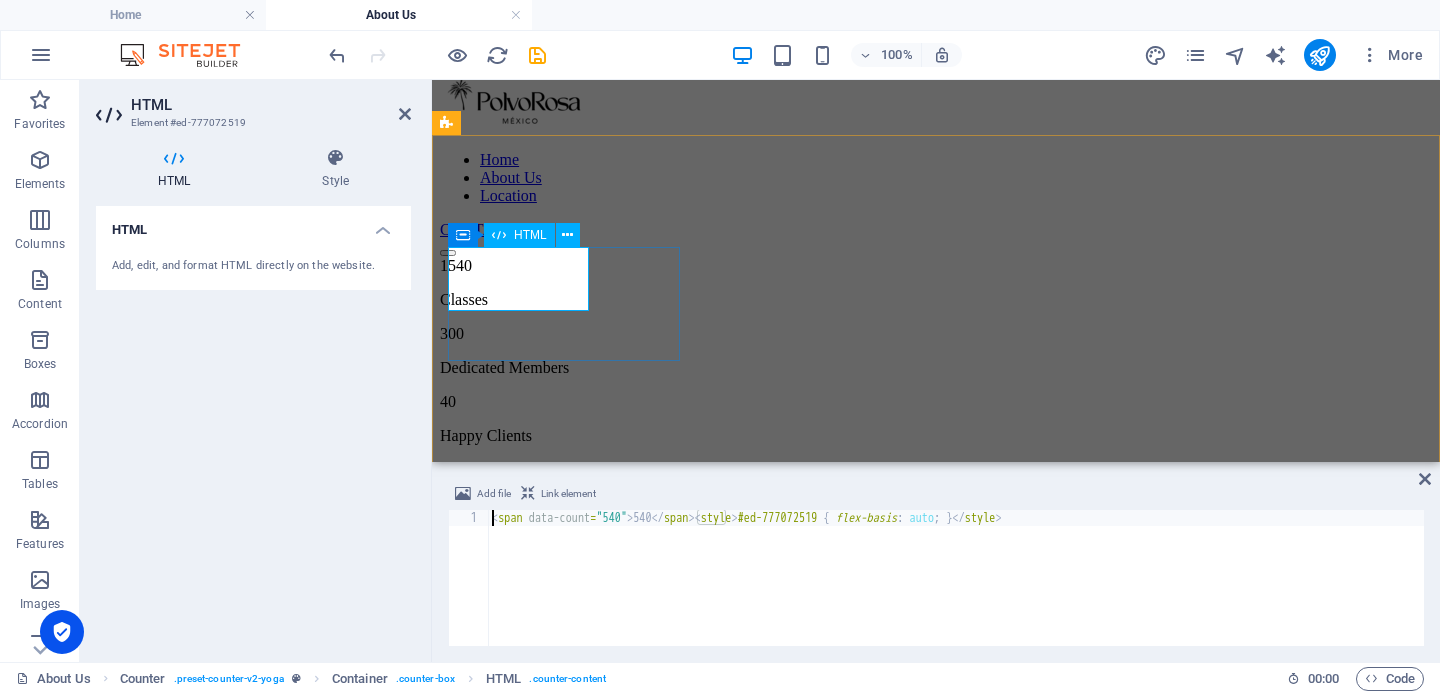 click on "1 540" at bounding box center (936, 266) 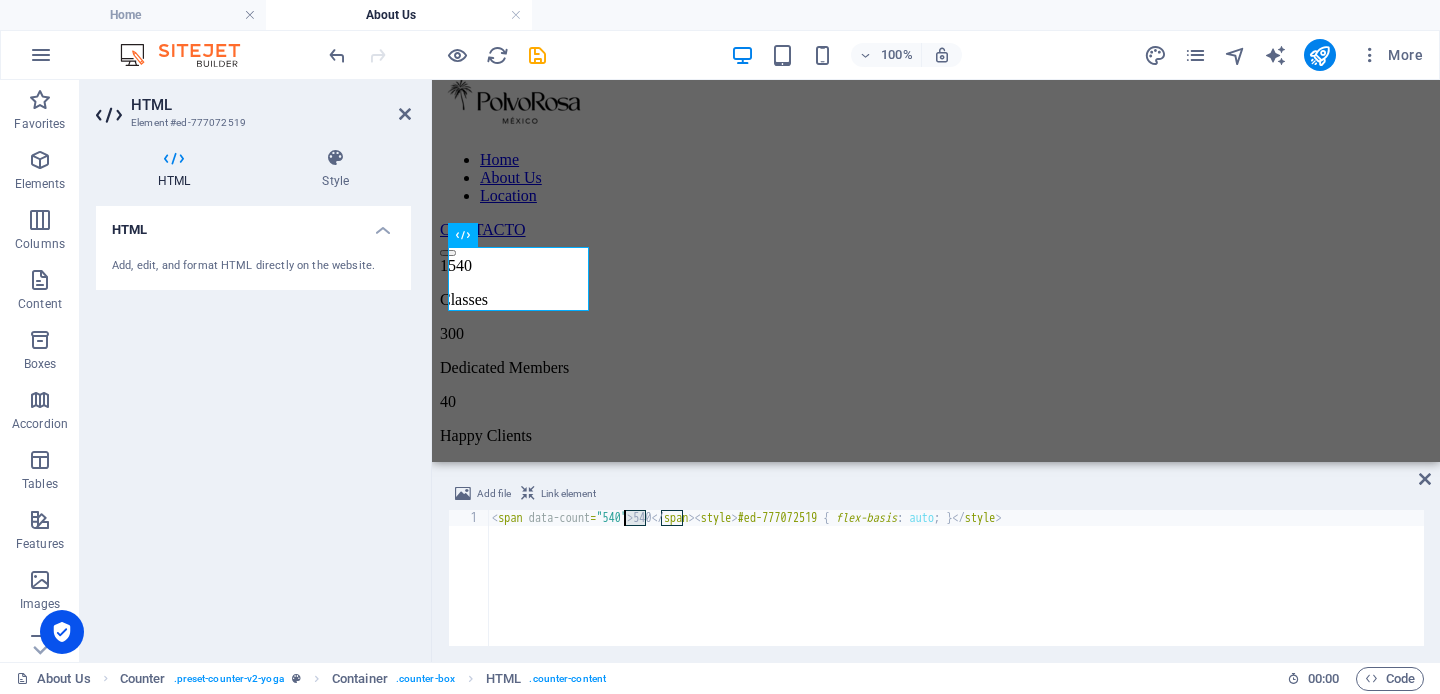 drag, startPoint x: 646, startPoint y: 516, endPoint x: 625, endPoint y: 516, distance: 21 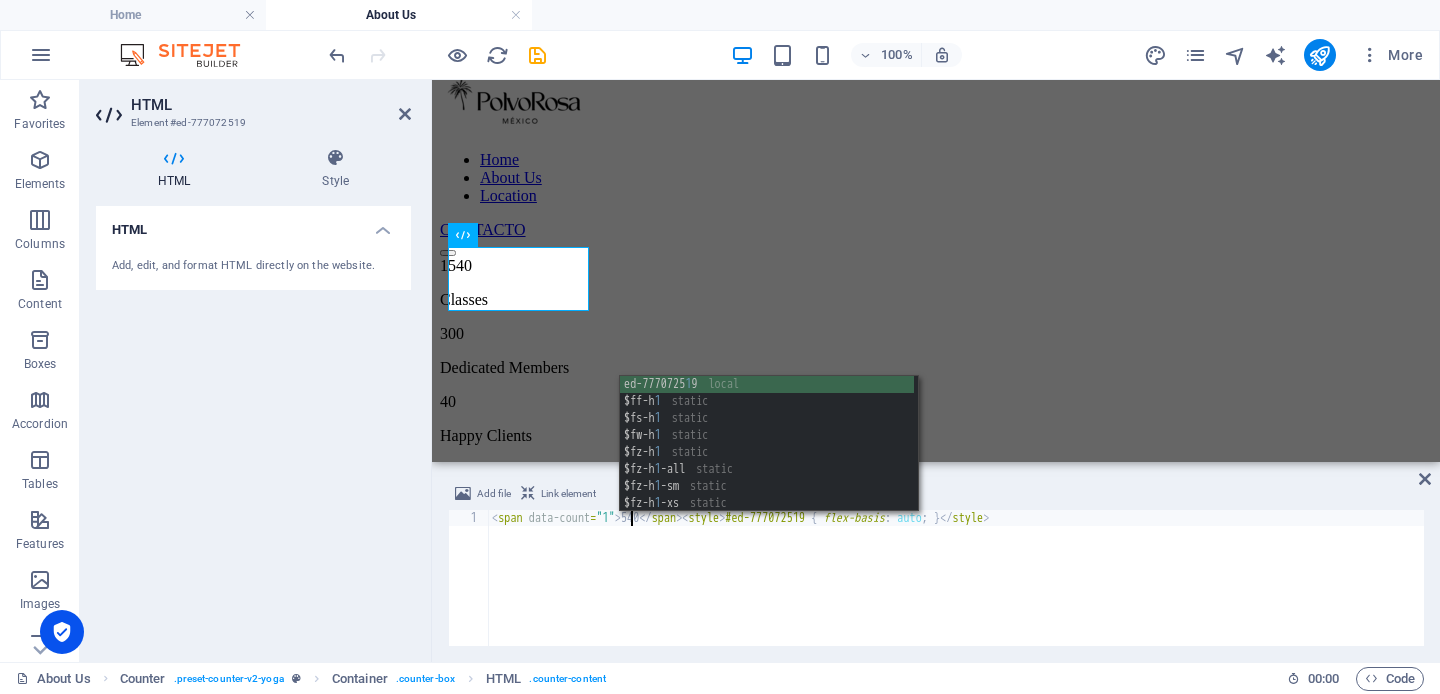 scroll, scrollTop: 0, scrollLeft: 12, axis: horizontal 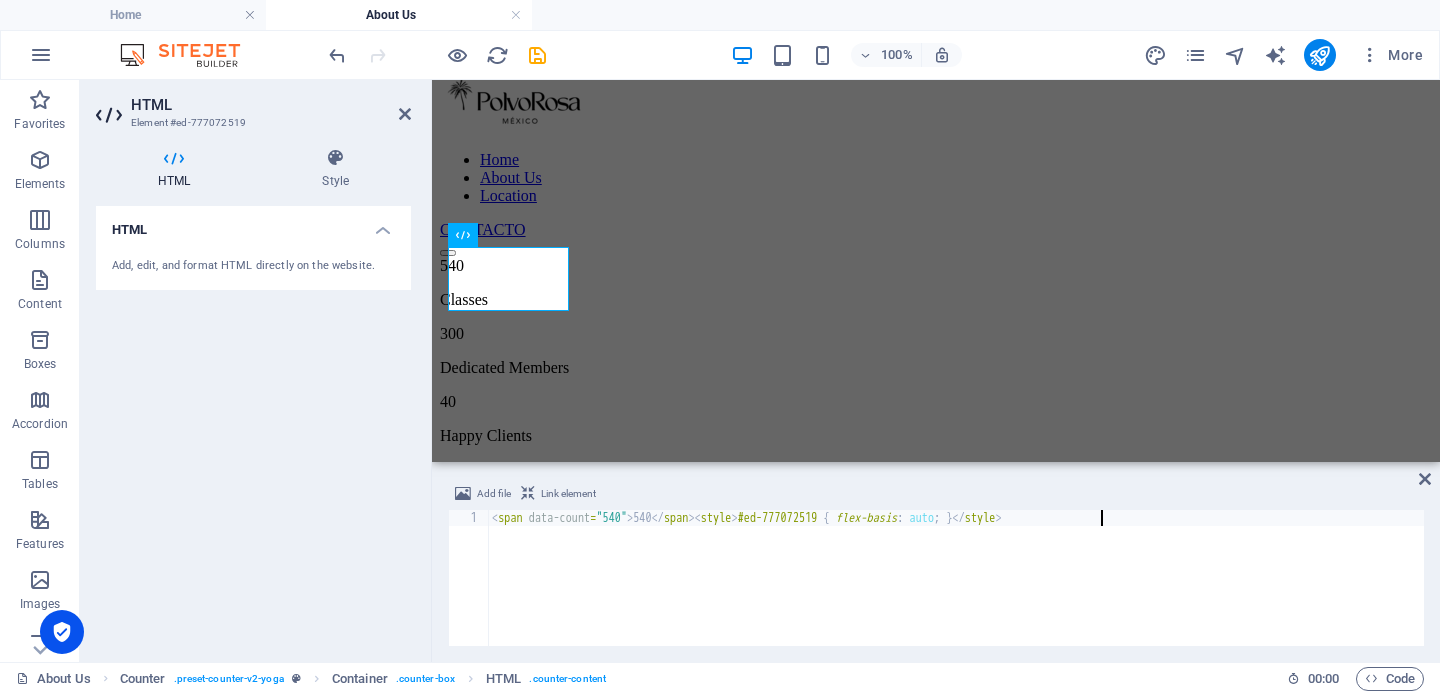 click on "< span   data-count = "540" > 540 </ span > < style > #ed-777072519   {   flex-basis :   auto ;   } </ style >" at bounding box center [956, 594] 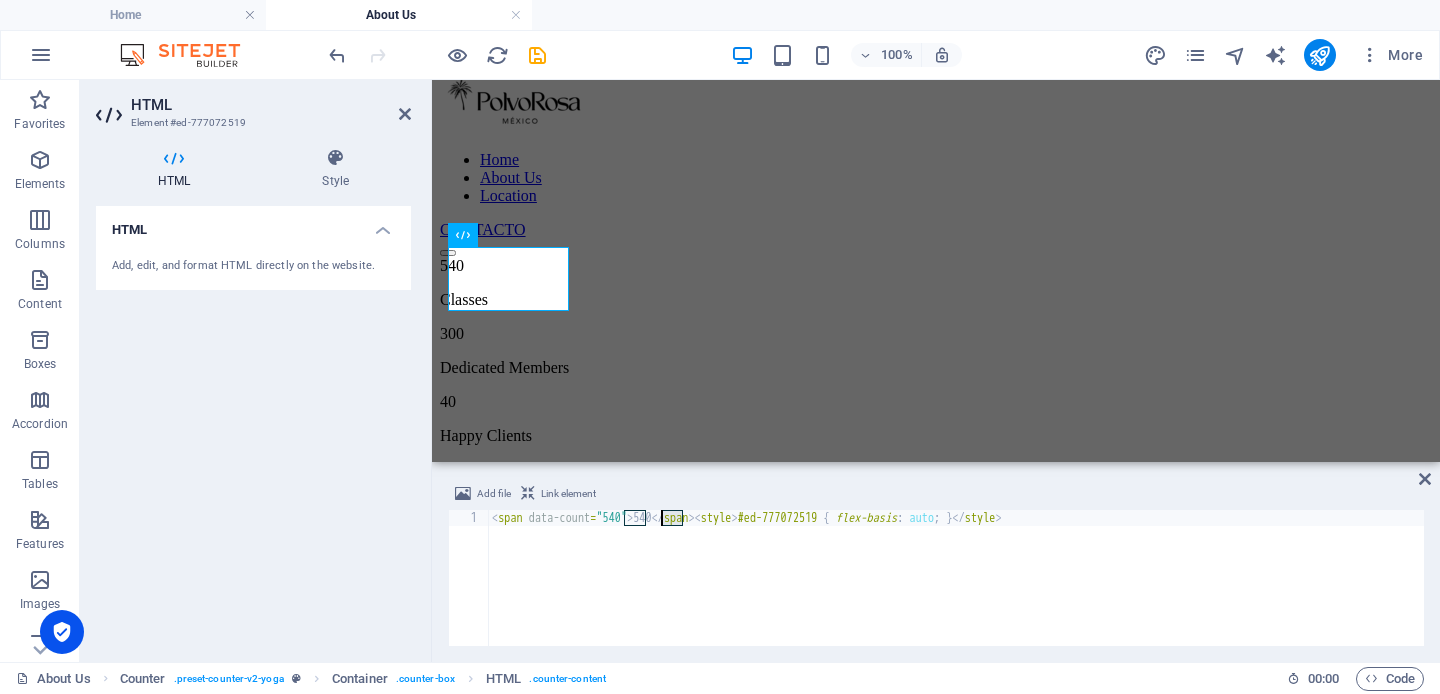 drag, startPoint x: 683, startPoint y: 517, endPoint x: 660, endPoint y: 517, distance: 23 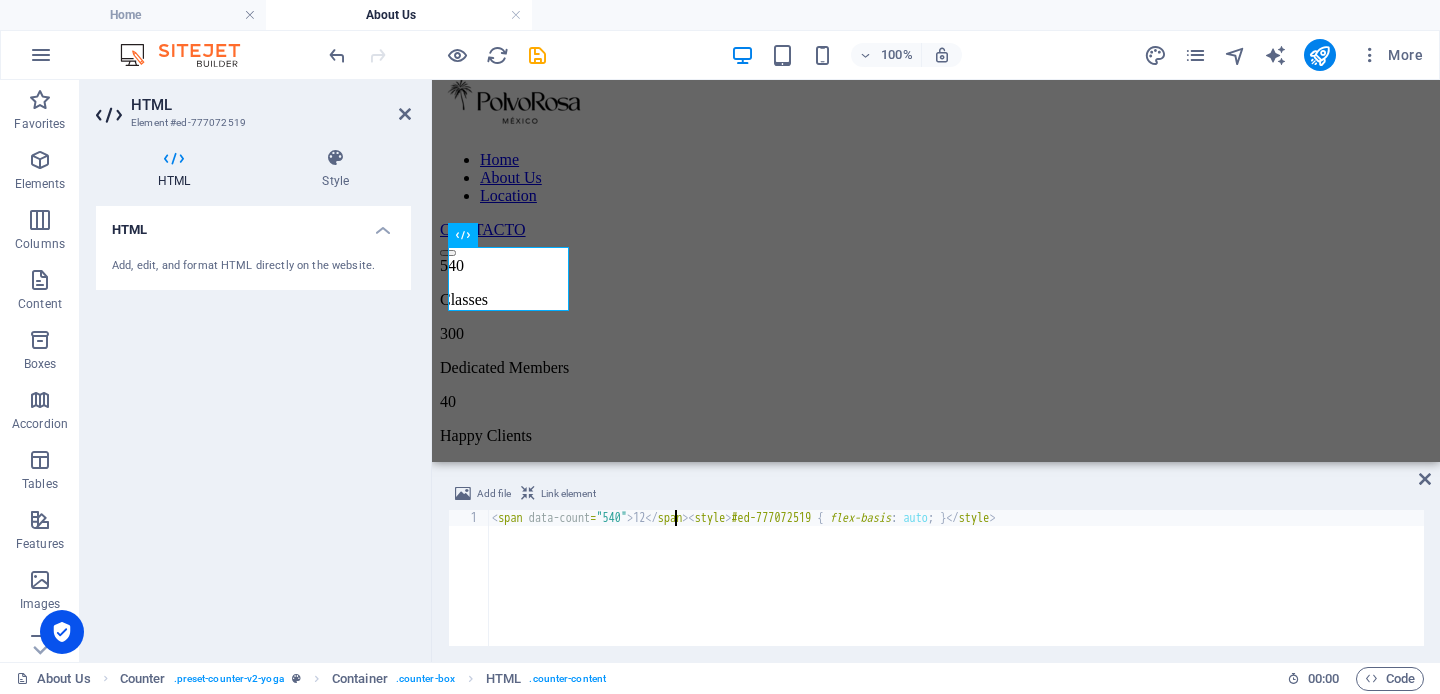 scroll, scrollTop: 0, scrollLeft: 15, axis: horizontal 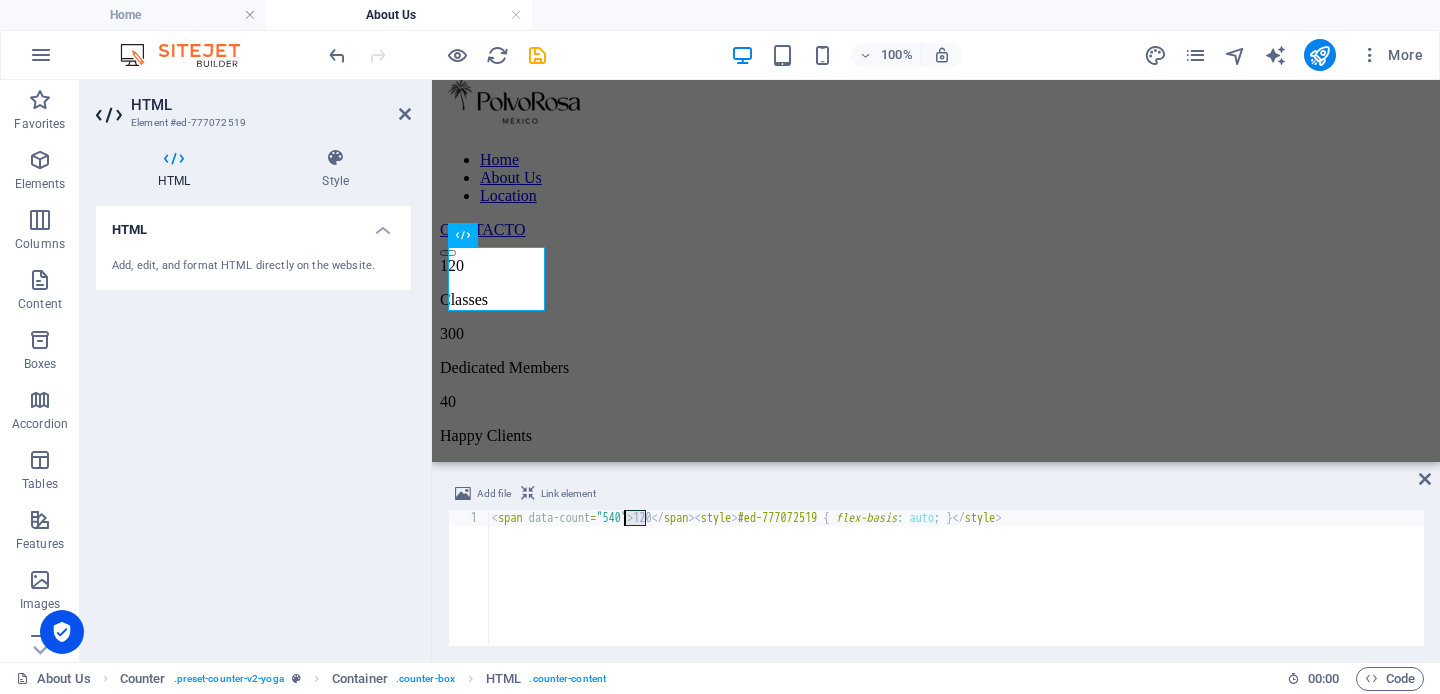 drag, startPoint x: 645, startPoint y: 515, endPoint x: 627, endPoint y: 515, distance: 18 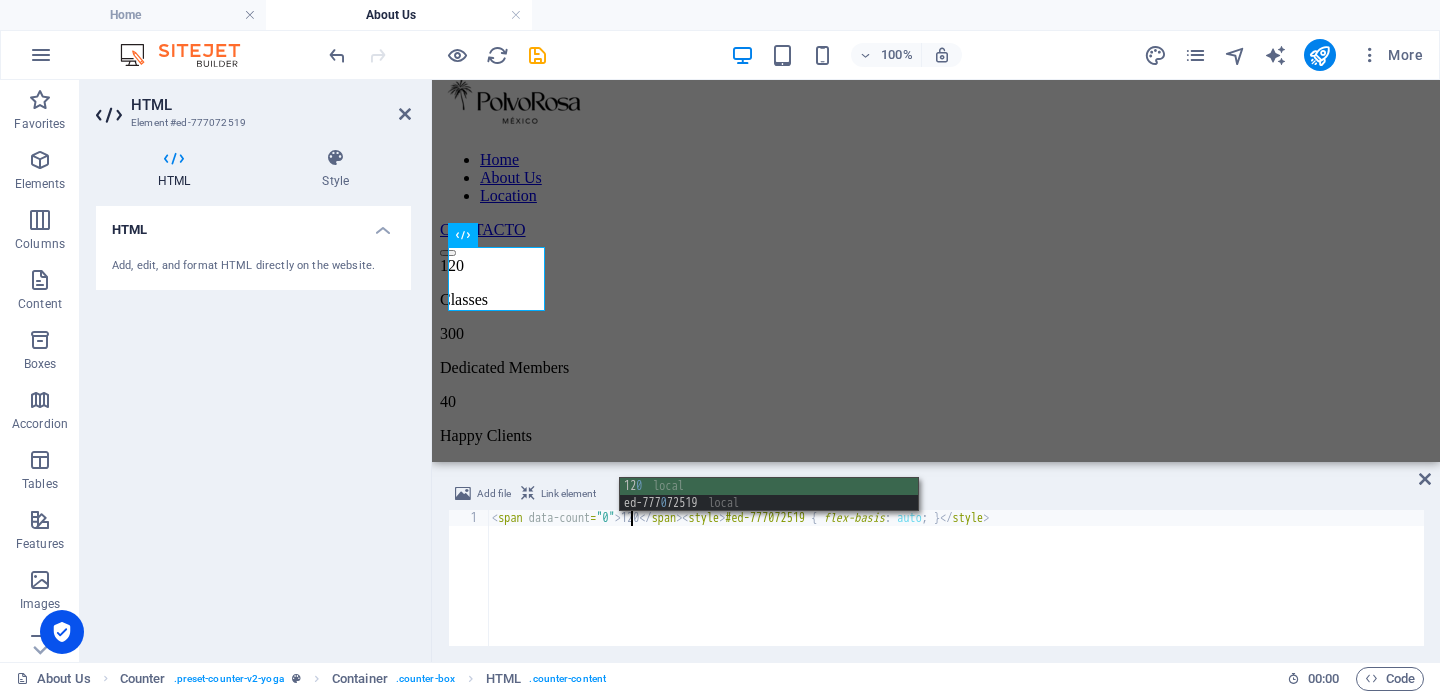 scroll, scrollTop: 0, scrollLeft: 12, axis: horizontal 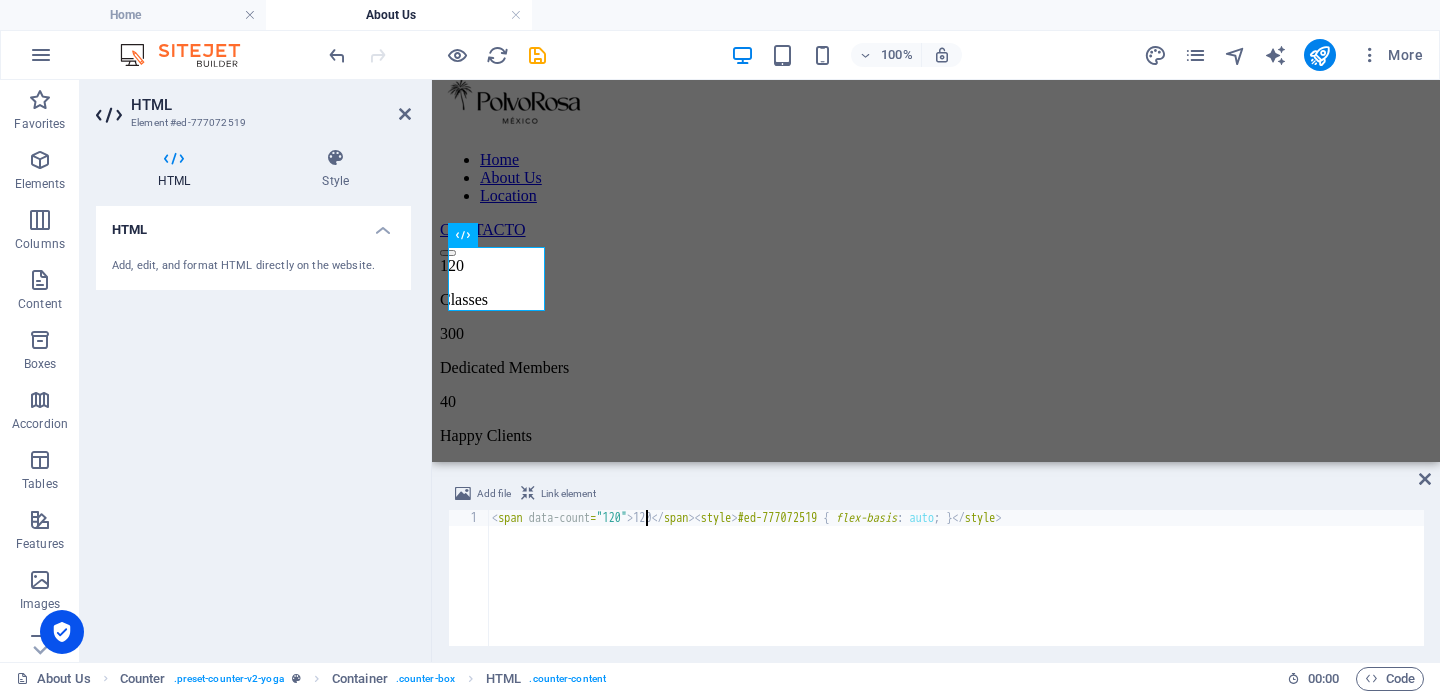 click on "< span   data-count = "120" > 120 </ span > < style > #ed-777072519   {   flex-basis :   auto ;   } </ style >" at bounding box center (956, 594) 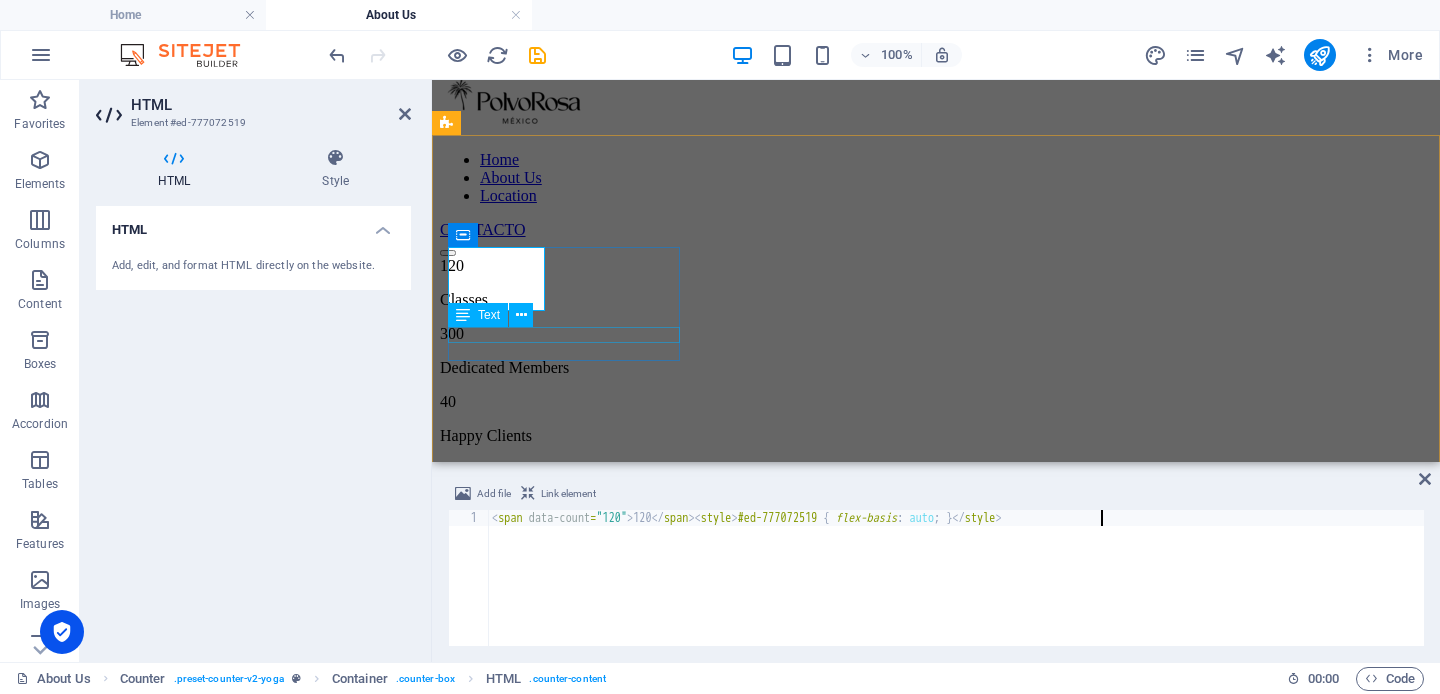 type on "<span data-count="120">120</span><style>#ed-777072519 { flex-basis: auto; }</style>" 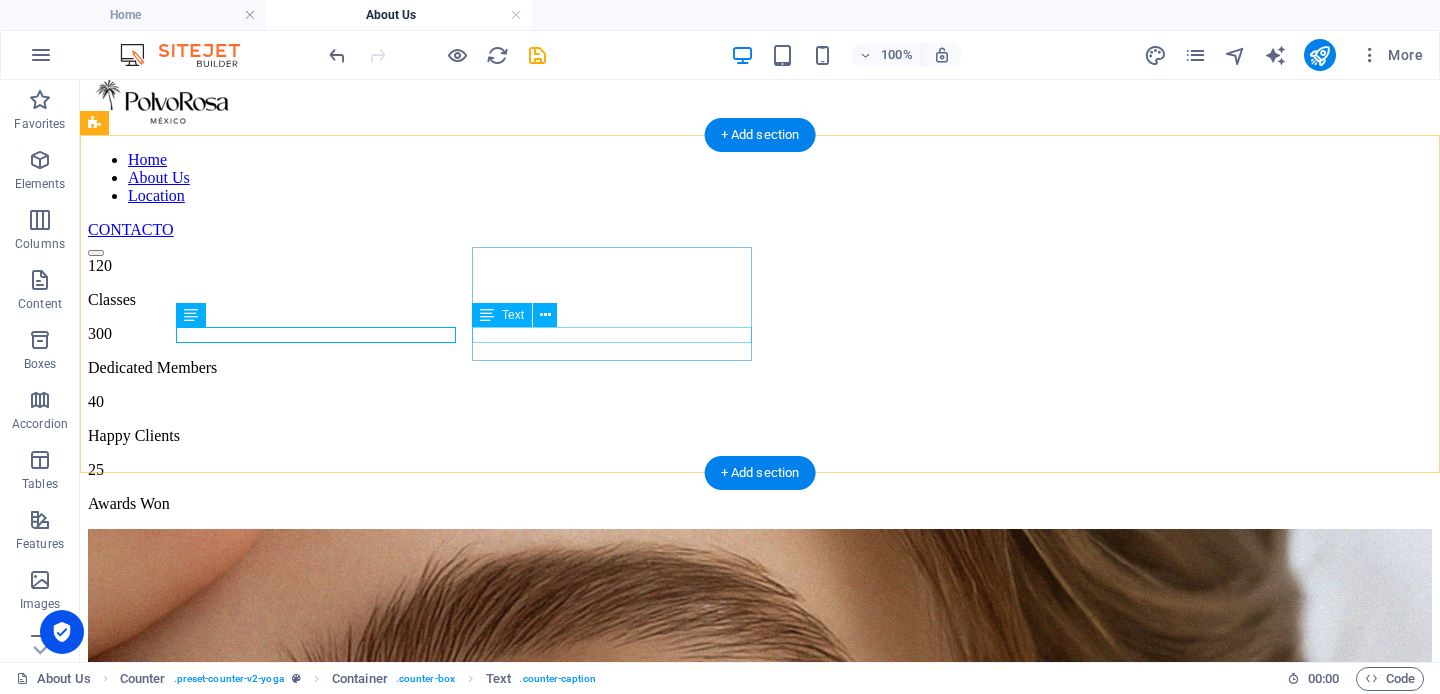 click on "Dedicated Members" at bounding box center (760, 368) 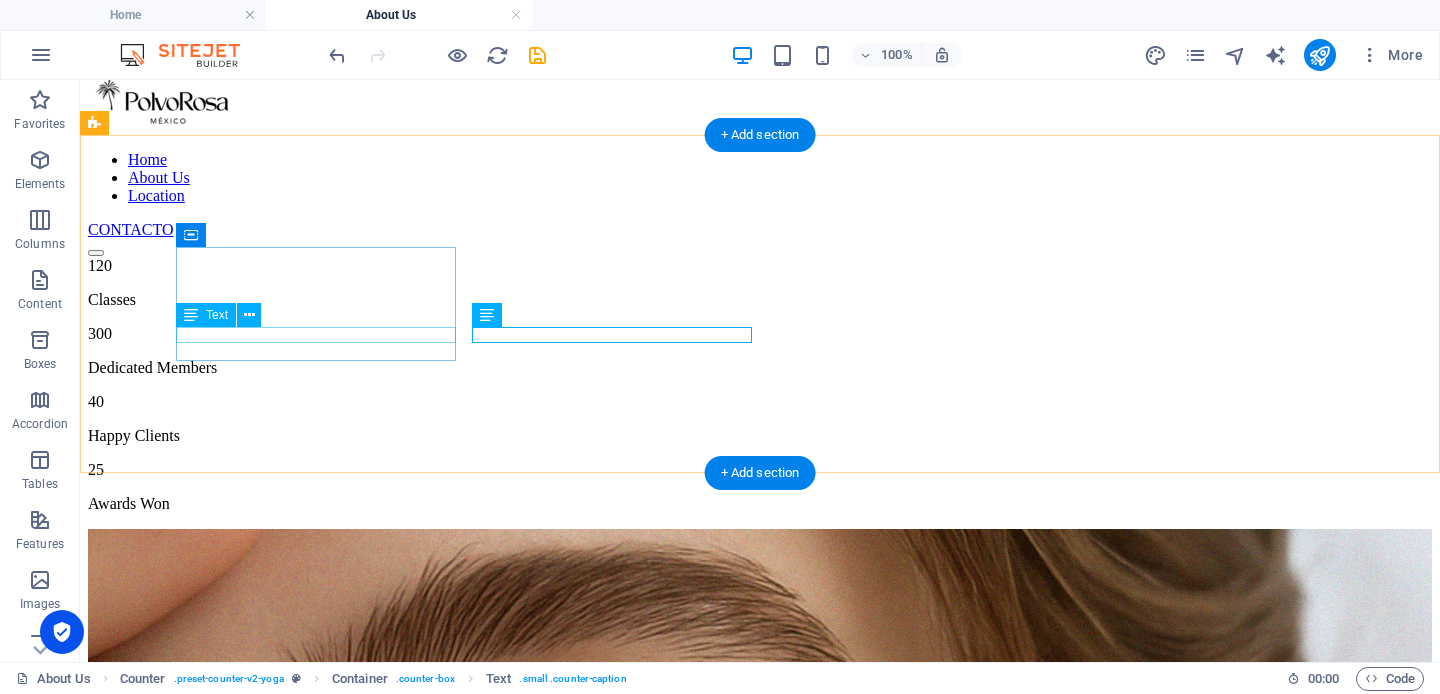 click on "Classes" at bounding box center [760, 300] 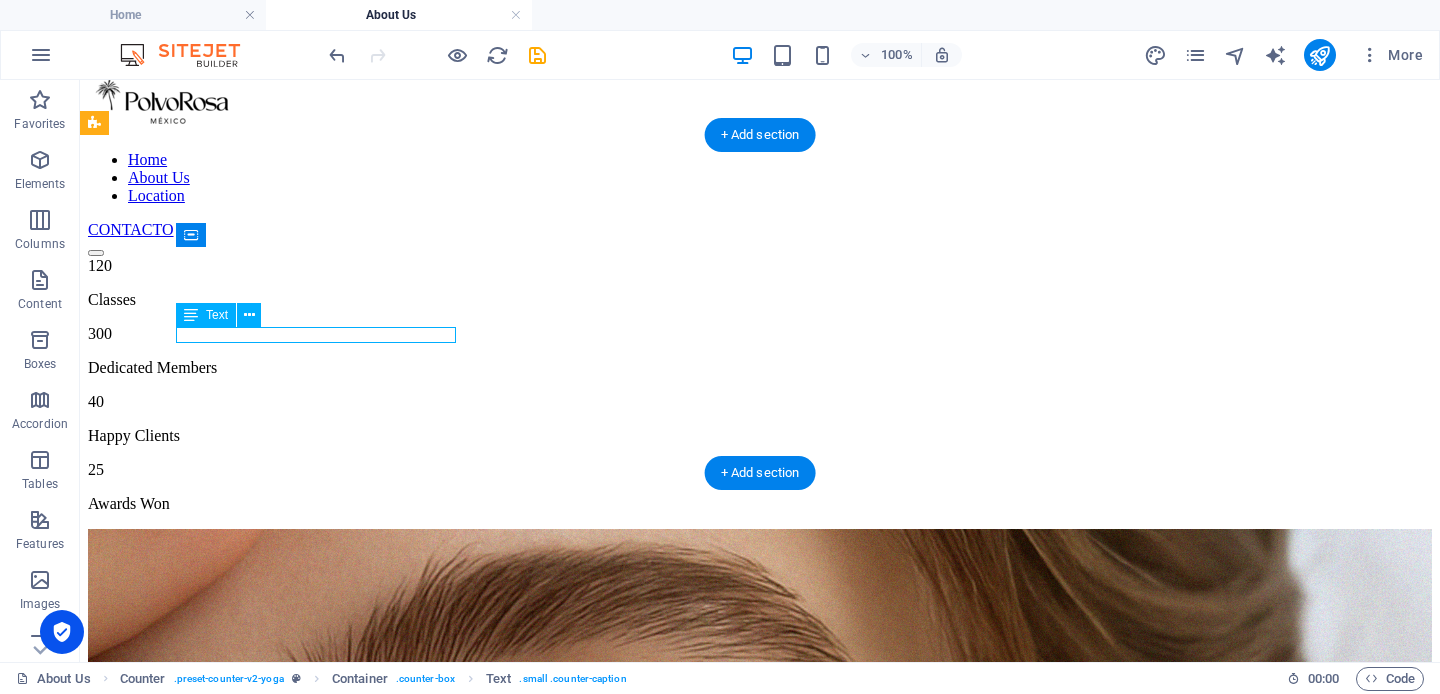 click on "Classes" at bounding box center (760, 300) 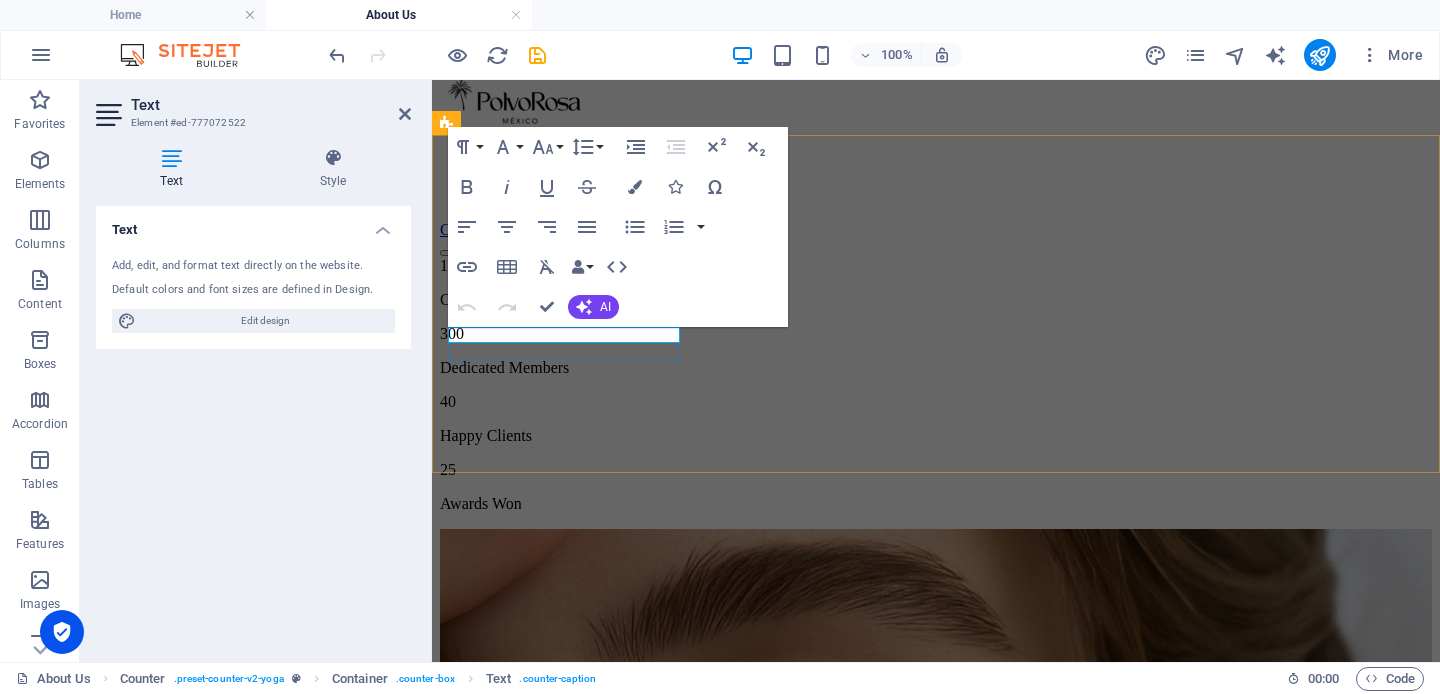 click on "Classes" at bounding box center [936, 300] 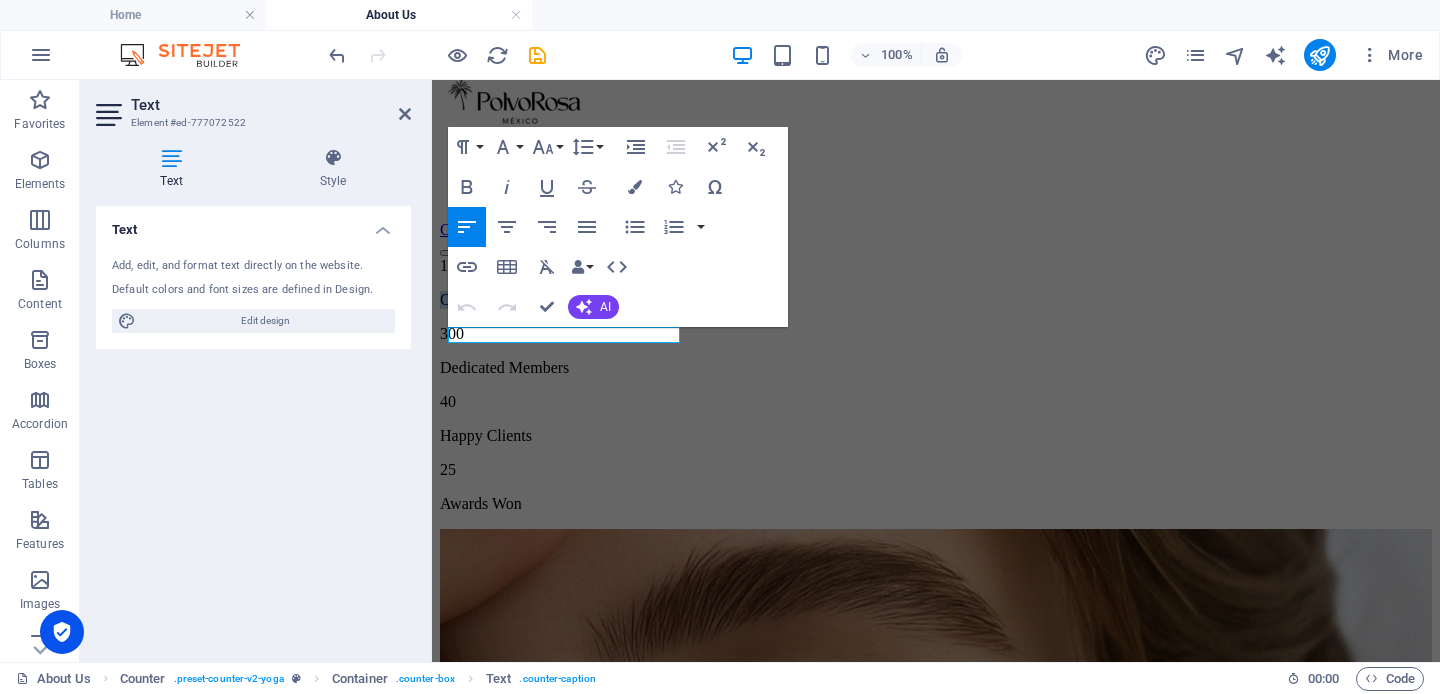 drag, startPoint x: 536, startPoint y: 331, endPoint x: 424, endPoint y: 331, distance: 112 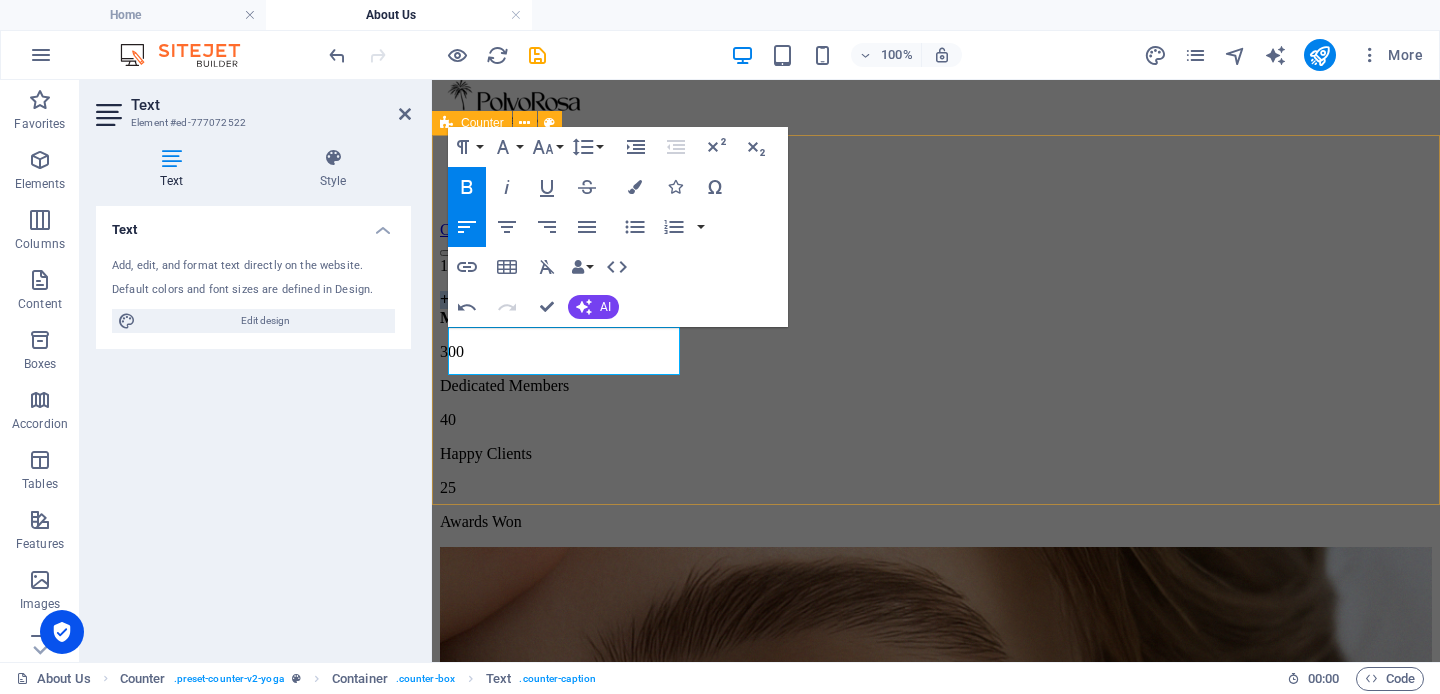 drag, startPoint x: 500, startPoint y: 334, endPoint x: 429, endPoint y: 330, distance: 71.11259 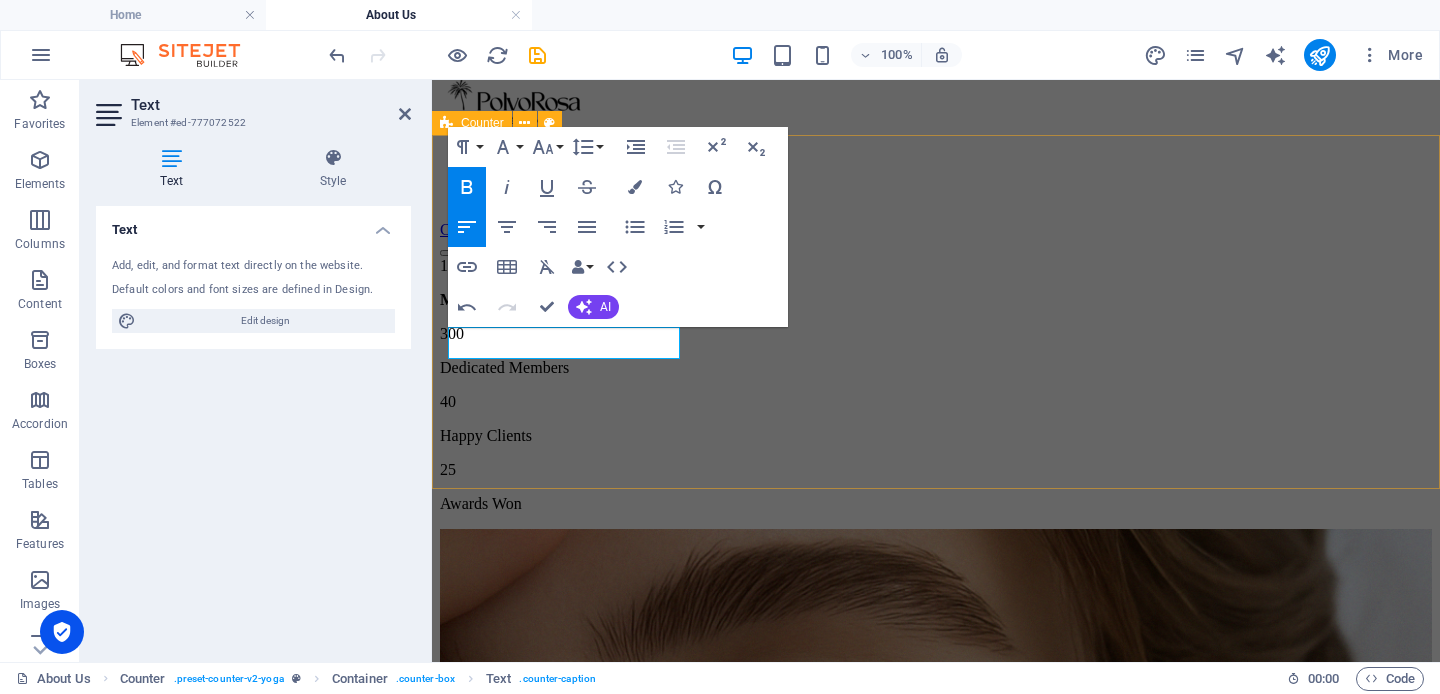 click on "120 Miradas transformadas con intención y técnica 300 Dedicated Members 40 Happy Clients 25 Awards Won" at bounding box center (936, 385) 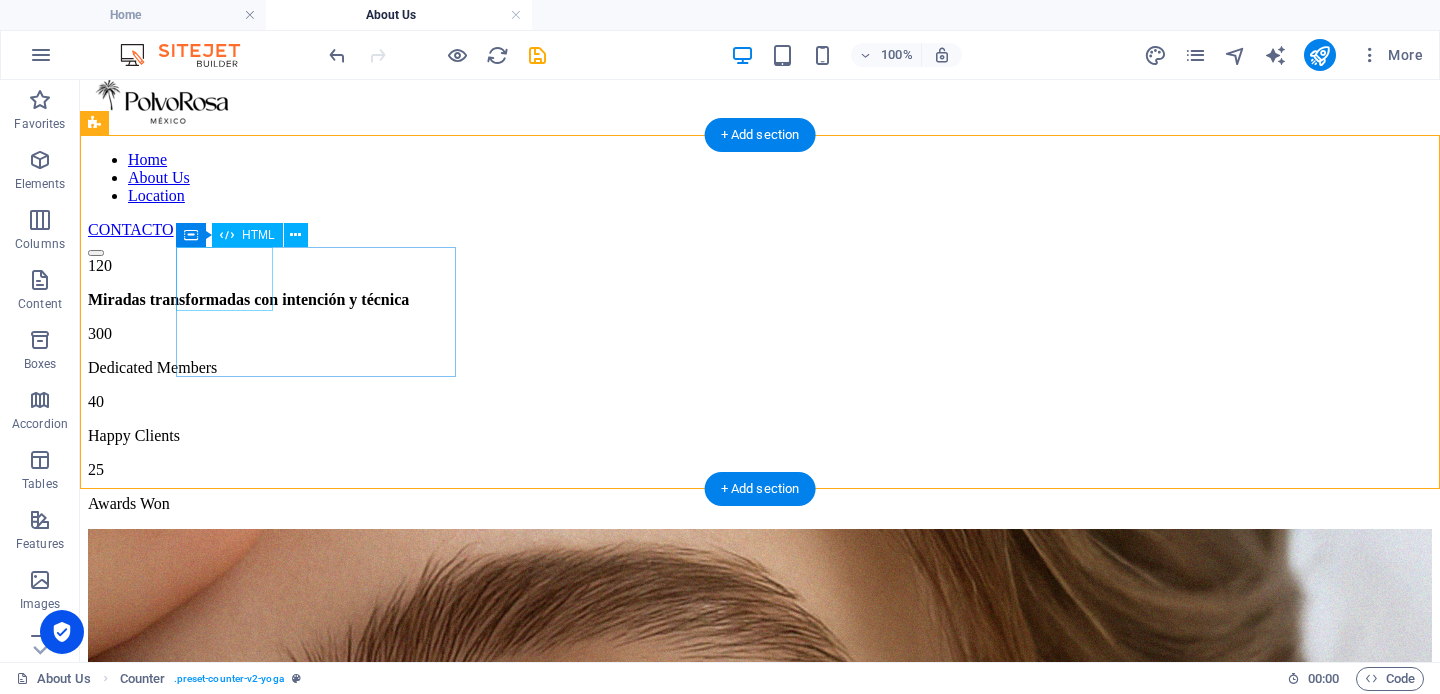 click on "120" at bounding box center (760, 266) 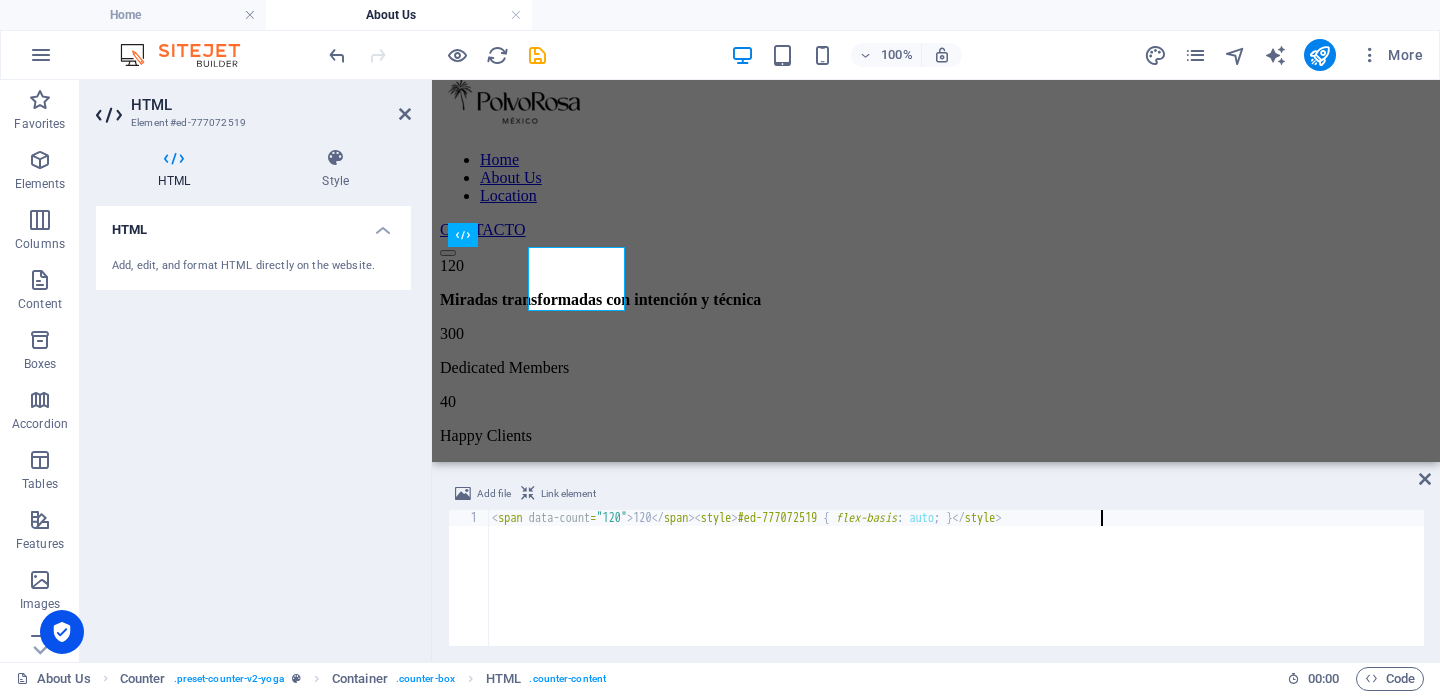 click on "Add, edit, and format HTML directly on the website." at bounding box center (253, 266) 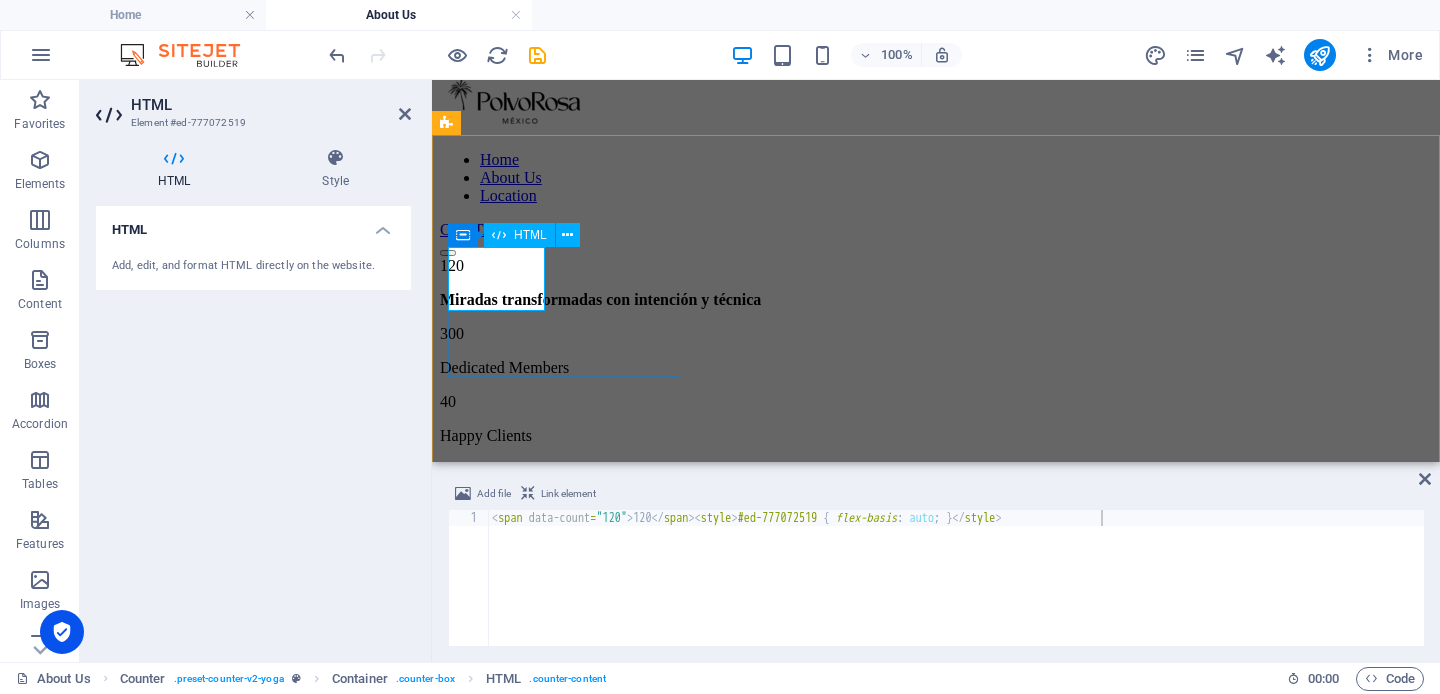click on "120" at bounding box center (936, 266) 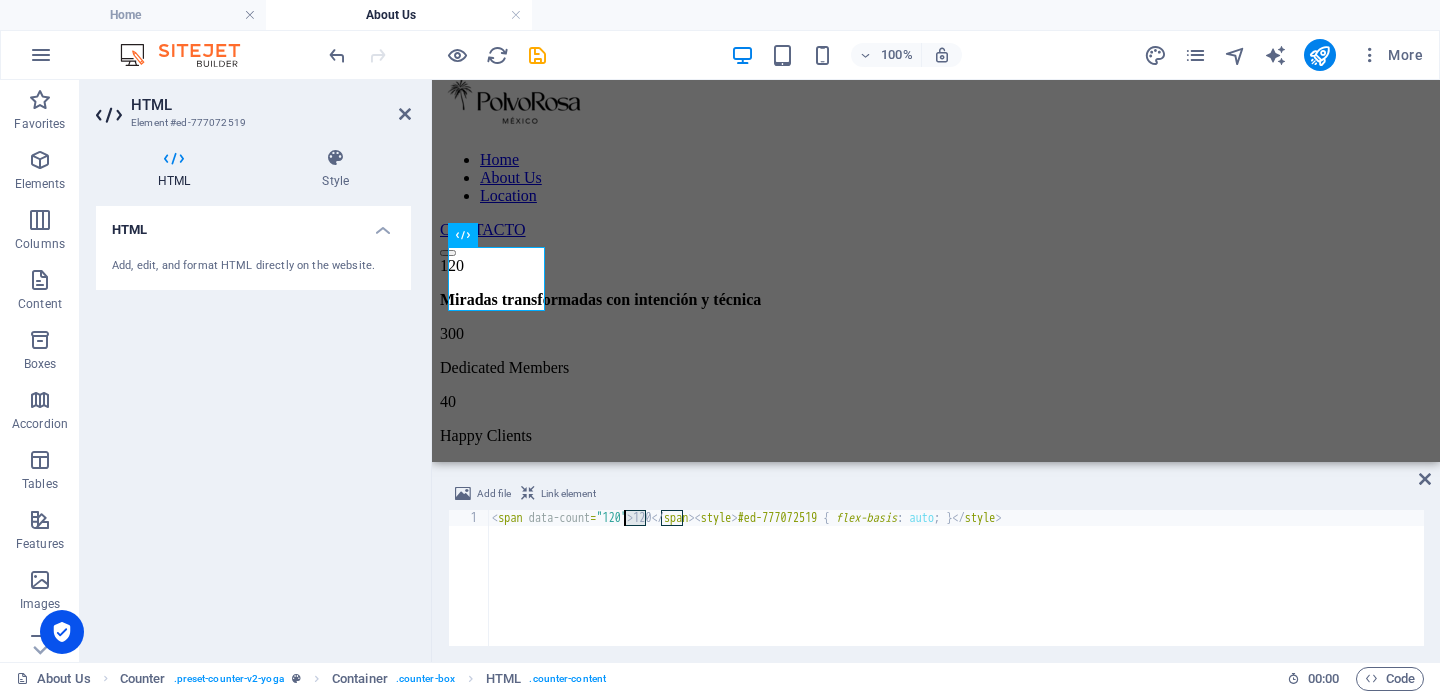 drag, startPoint x: 645, startPoint y: 515, endPoint x: 627, endPoint y: 515, distance: 18 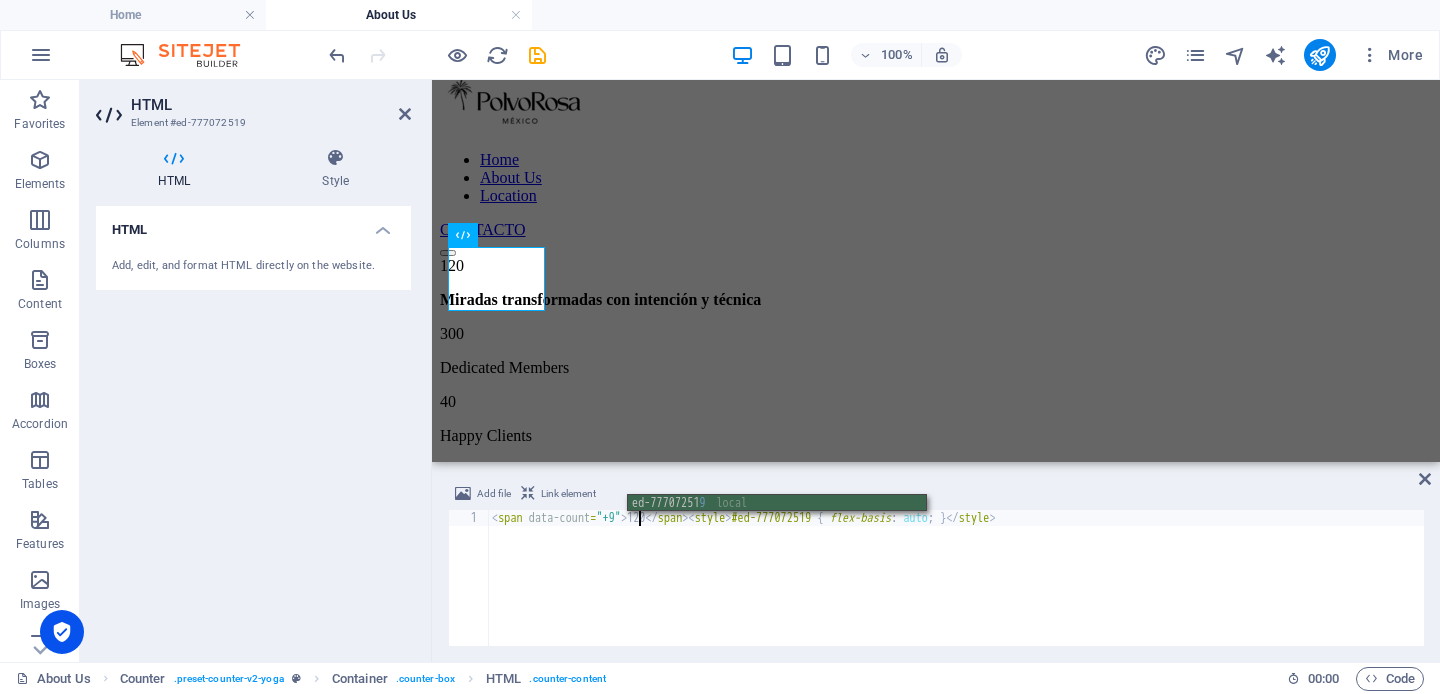 scroll, scrollTop: 0, scrollLeft: 12, axis: horizontal 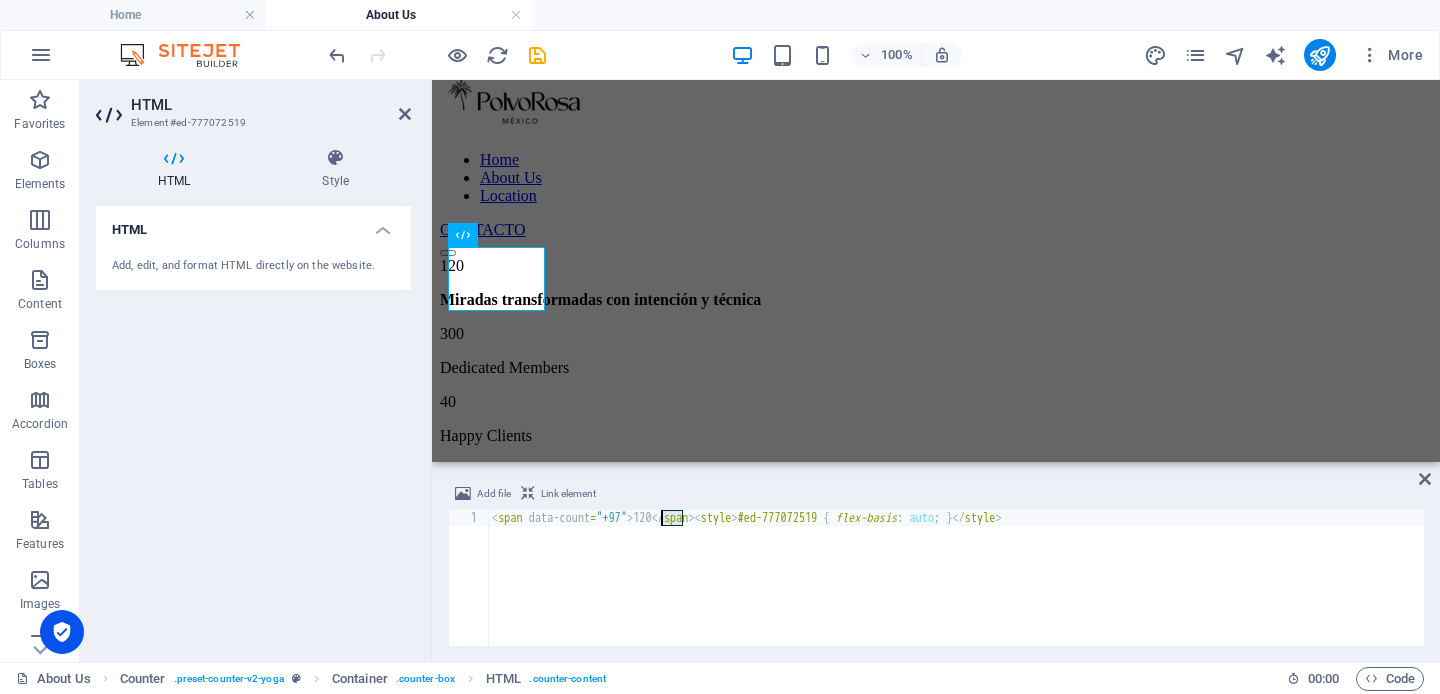 drag, startPoint x: 681, startPoint y: 512, endPoint x: 662, endPoint y: 512, distance: 19 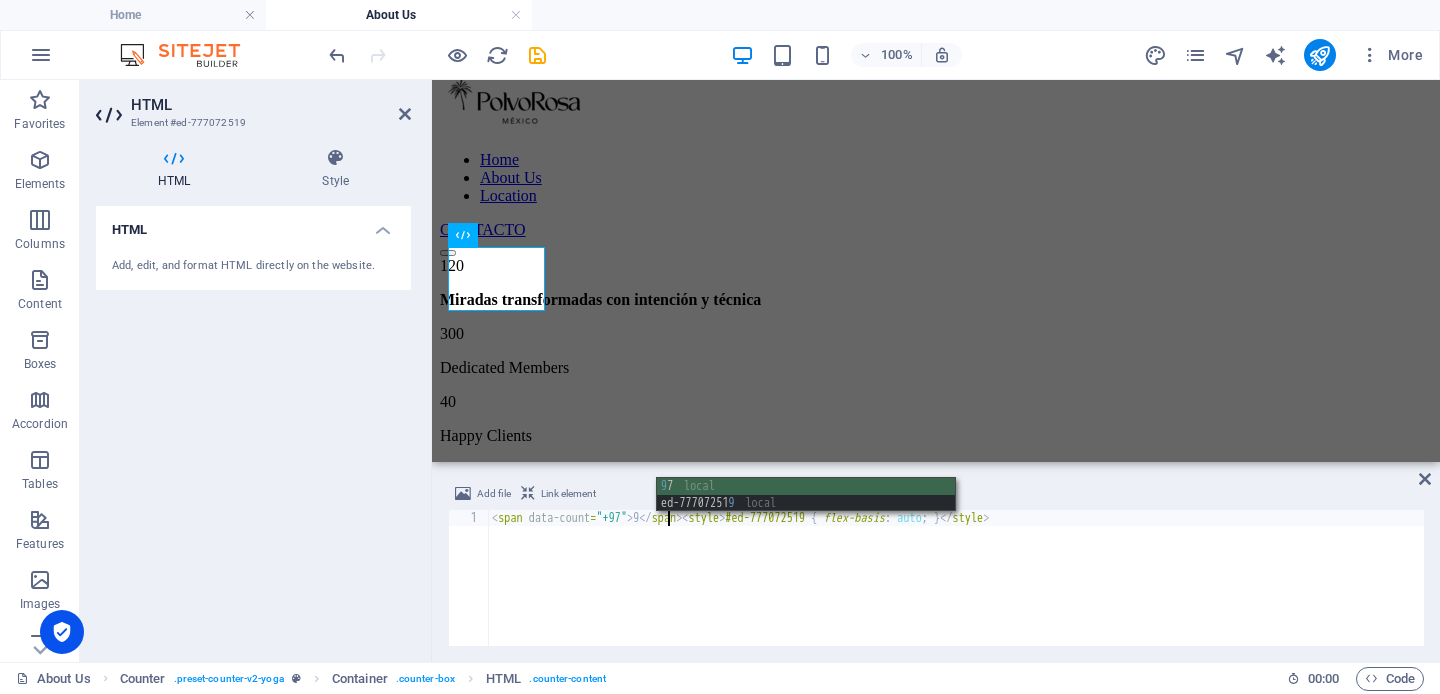 scroll, scrollTop: 0, scrollLeft: 15, axis: horizontal 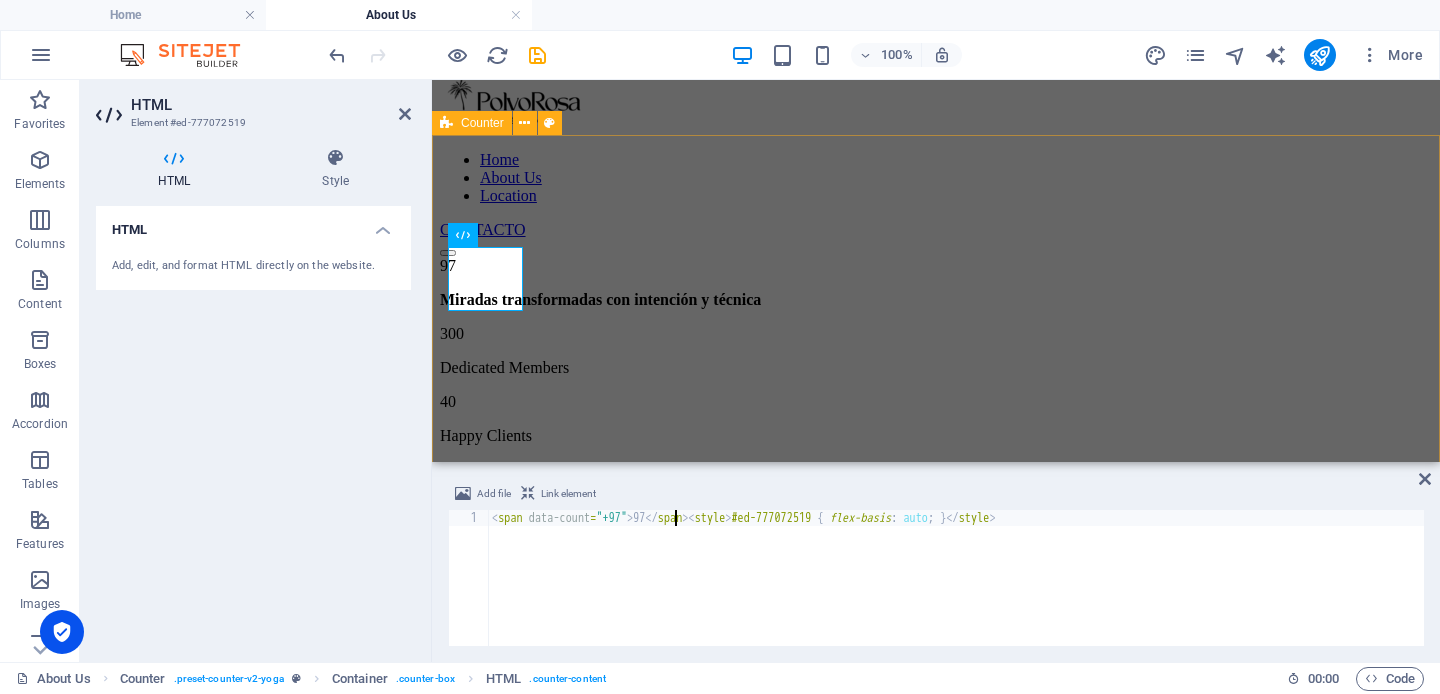 type on "<span data-count="+97">97</span><style>#ed-777072519 { flex-basis: auto; }</style>" 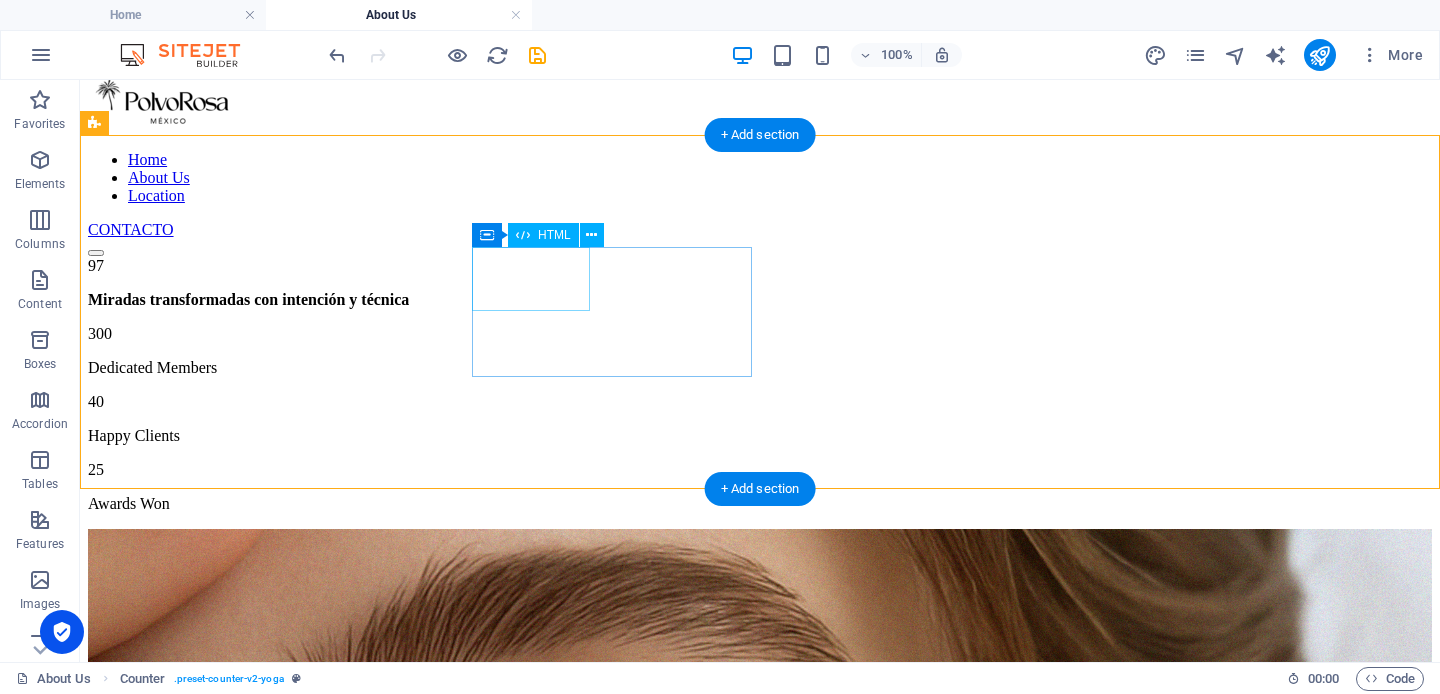 click on "300" at bounding box center [760, 334] 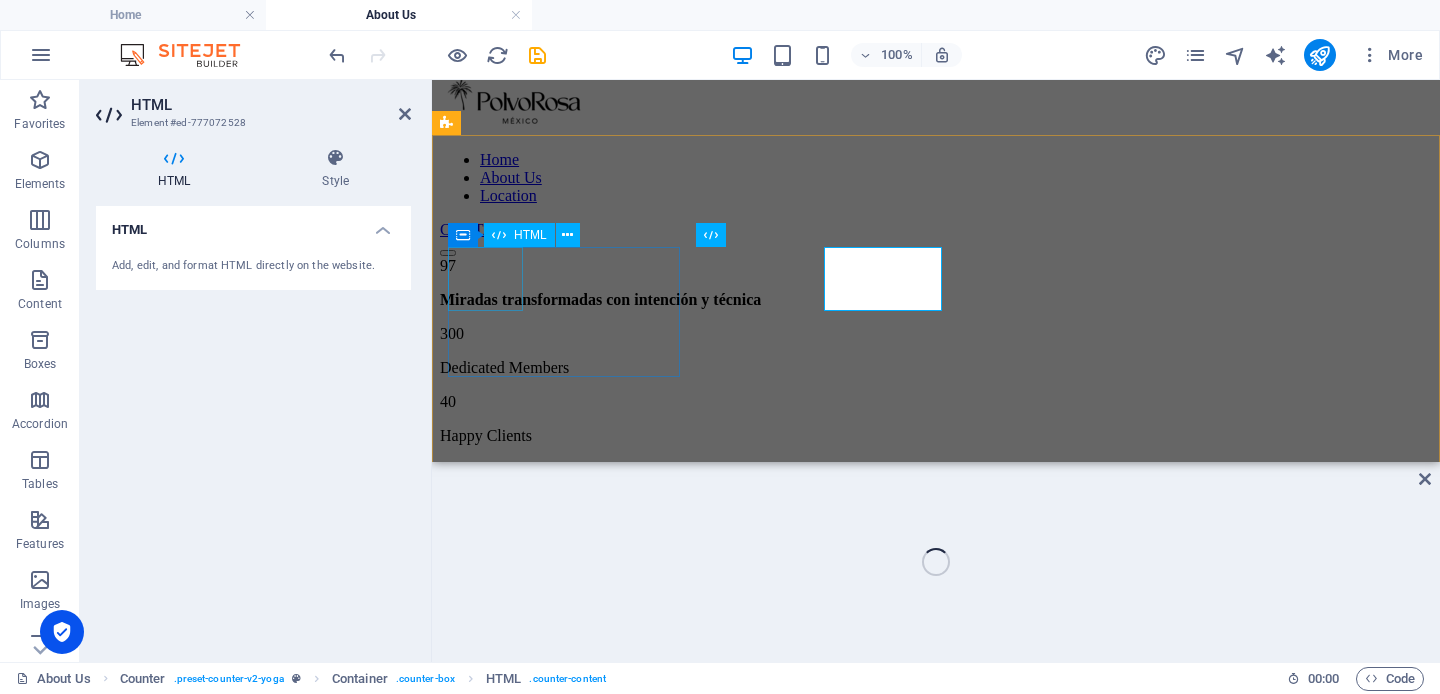 click on "97" at bounding box center (936, 266) 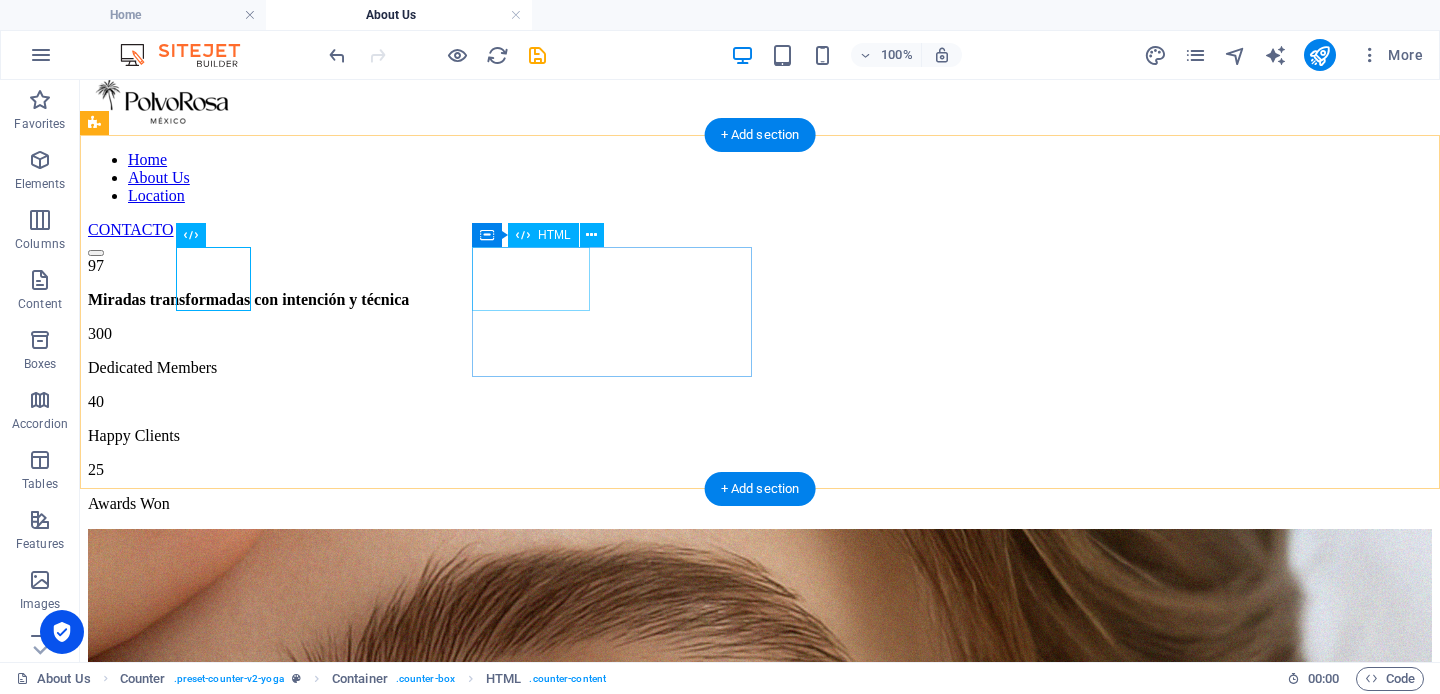 click on "300" at bounding box center [760, 334] 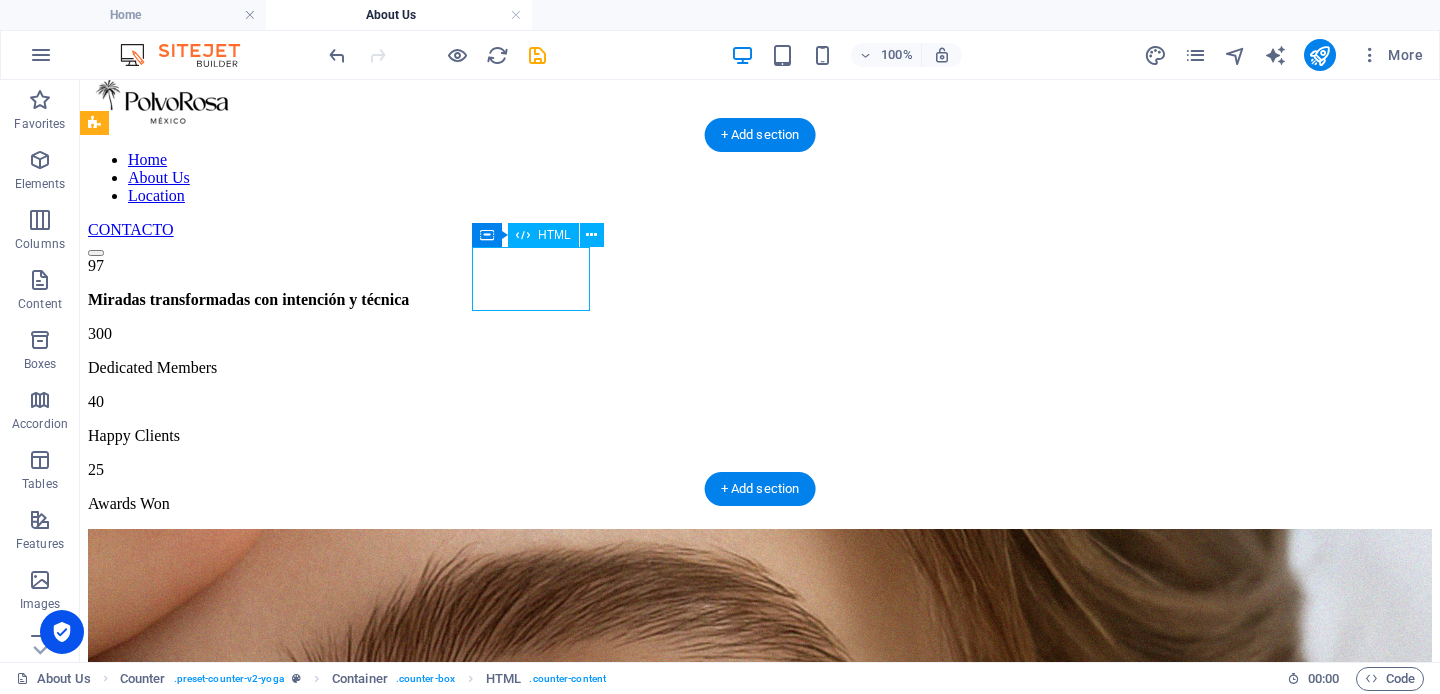click on "300" at bounding box center (760, 334) 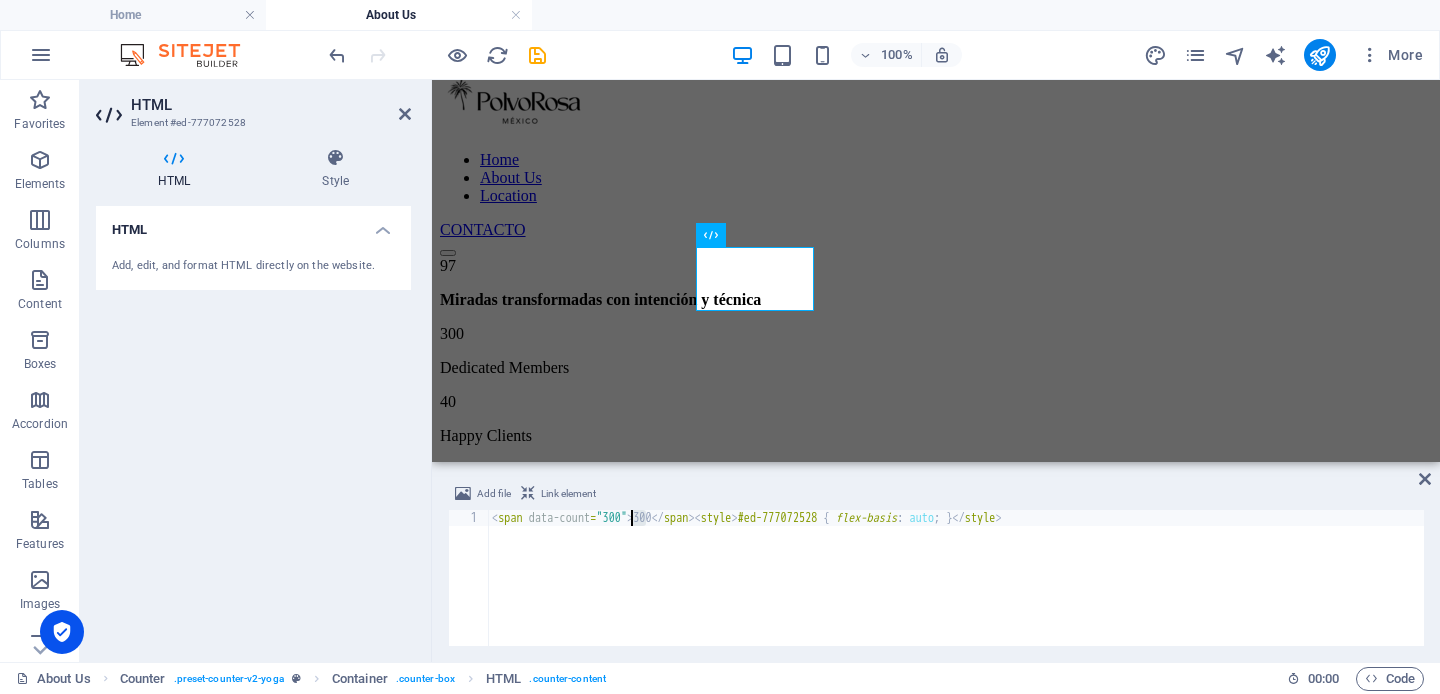 drag, startPoint x: 646, startPoint y: 520, endPoint x: 630, endPoint y: 520, distance: 16 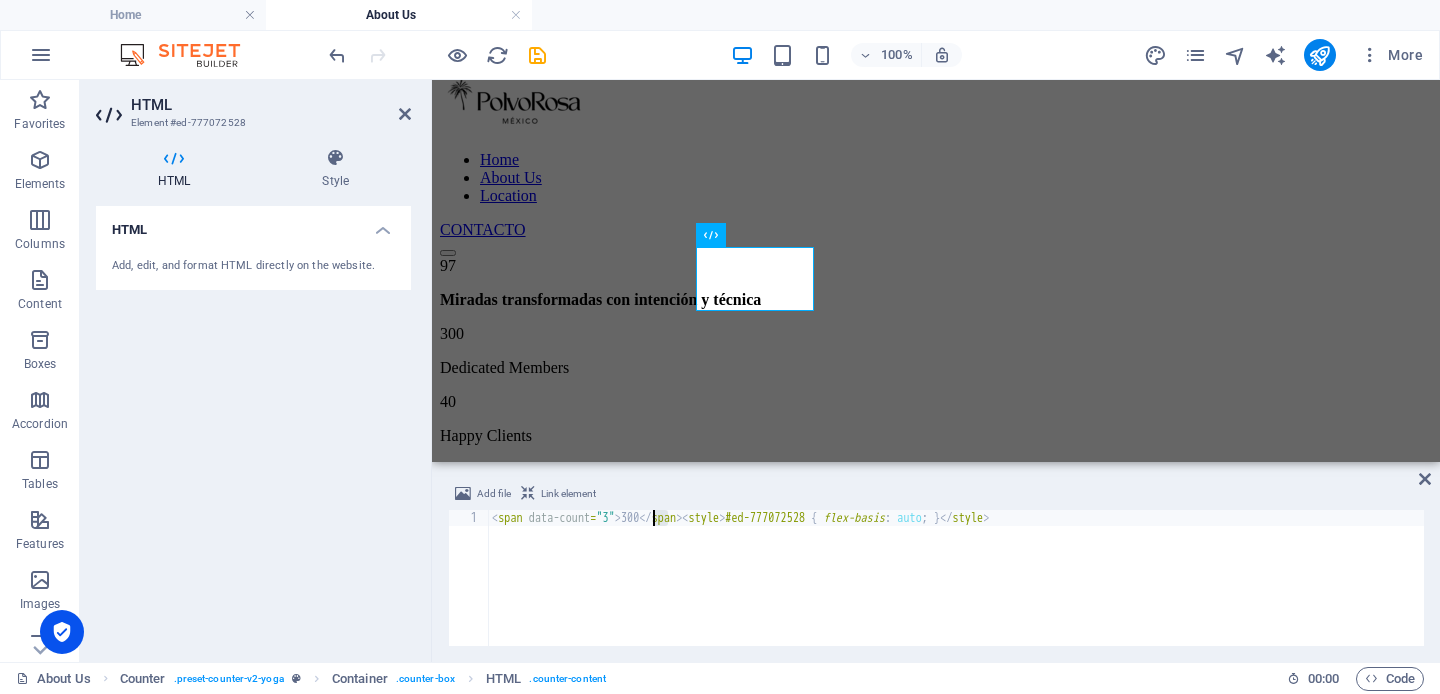 drag, startPoint x: 668, startPoint y: 513, endPoint x: 653, endPoint y: 513, distance: 15 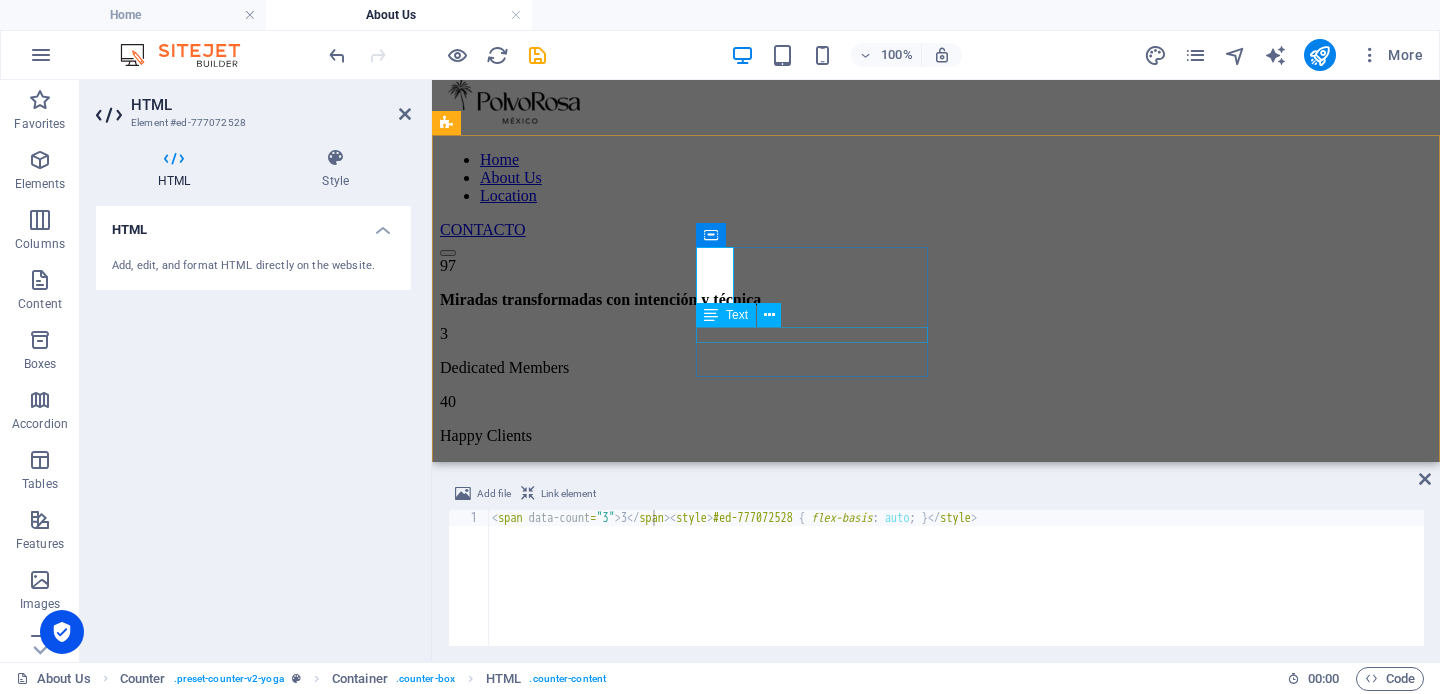 click on "Dedicated Members" at bounding box center (936, 368) 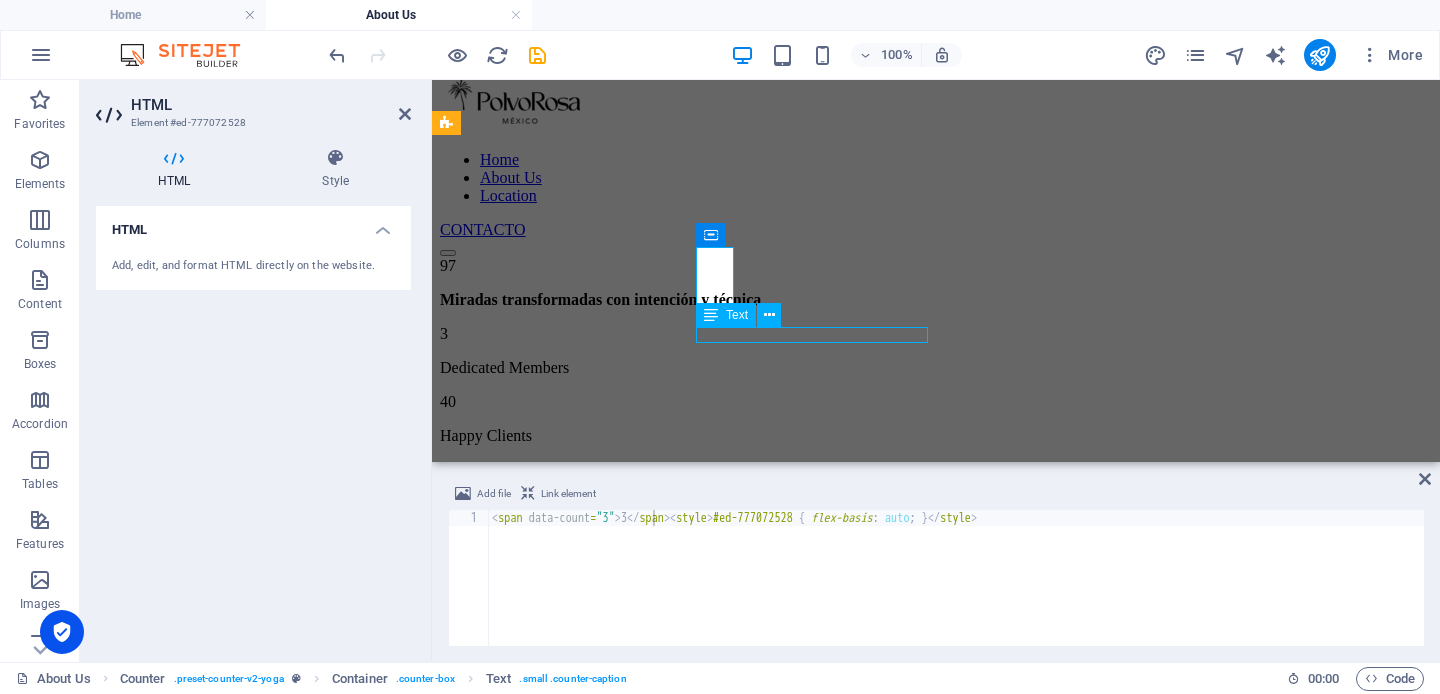 click on "97 Miradas transformadas con intención y técnica 3 Dedicated Members 40 Happy Clients 25 Awards Won" at bounding box center (936, 385) 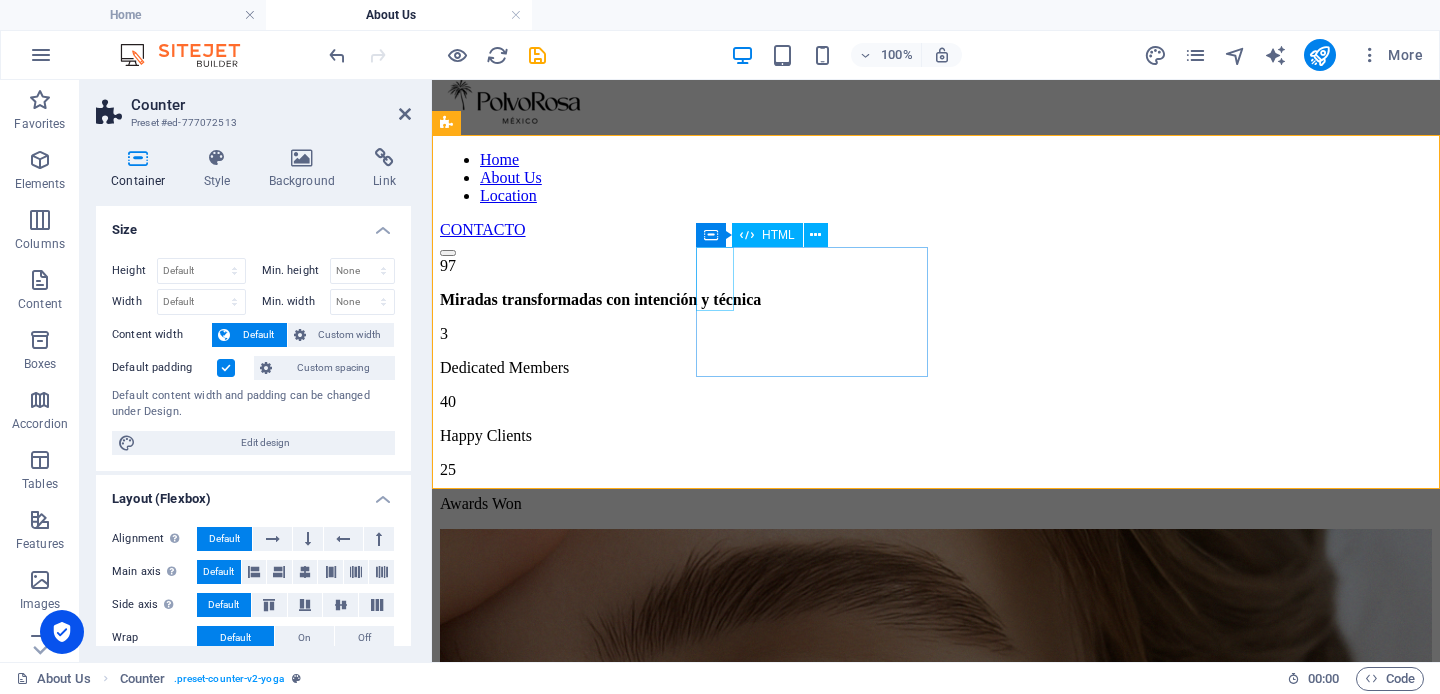 click on "3" at bounding box center (936, 334) 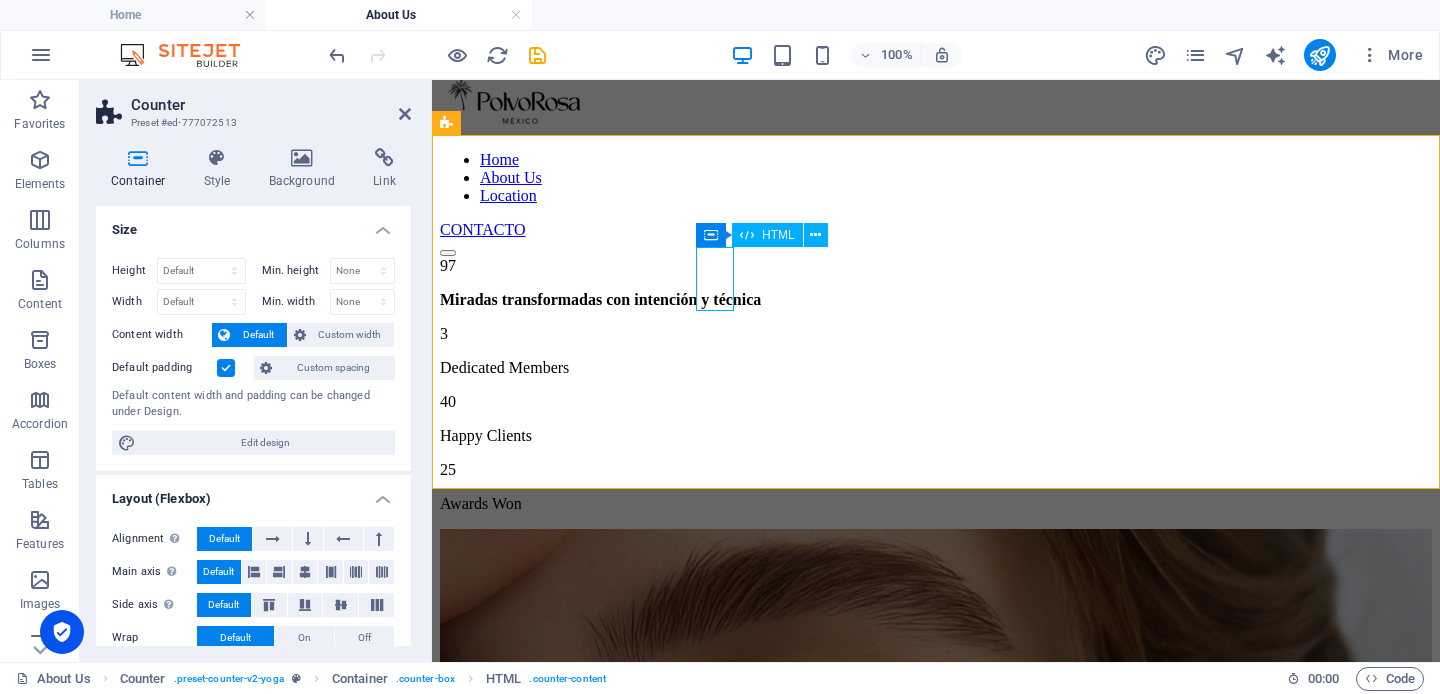 click on "3" at bounding box center [936, 334] 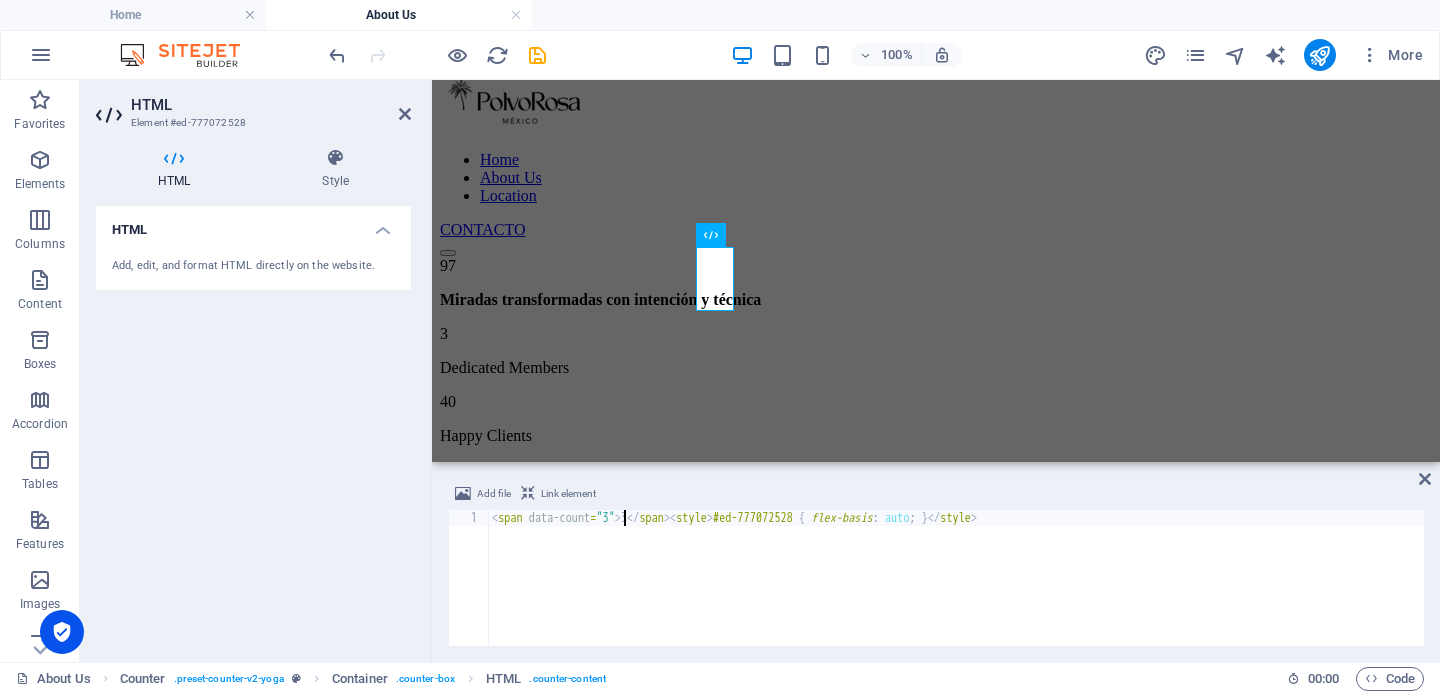 click on "< span   data-count = "3" > 3 </ span > < style > #ed-777072528   {   flex-basis :   auto ;   } </ style >" at bounding box center [956, 594] 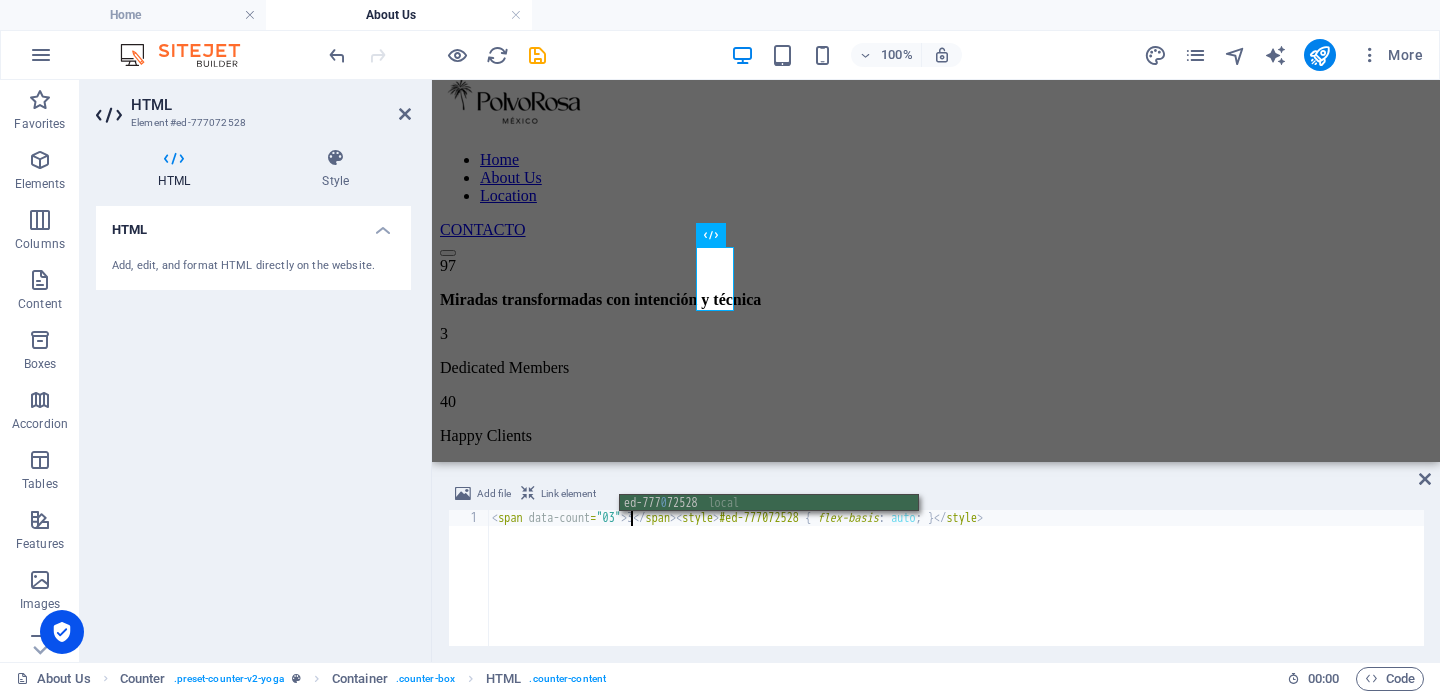 click on "< span   data-count = "03" > 3 </ span > < style > #ed-777072528   {   flex-basis :   auto ;   } </ style >" at bounding box center (956, 594) 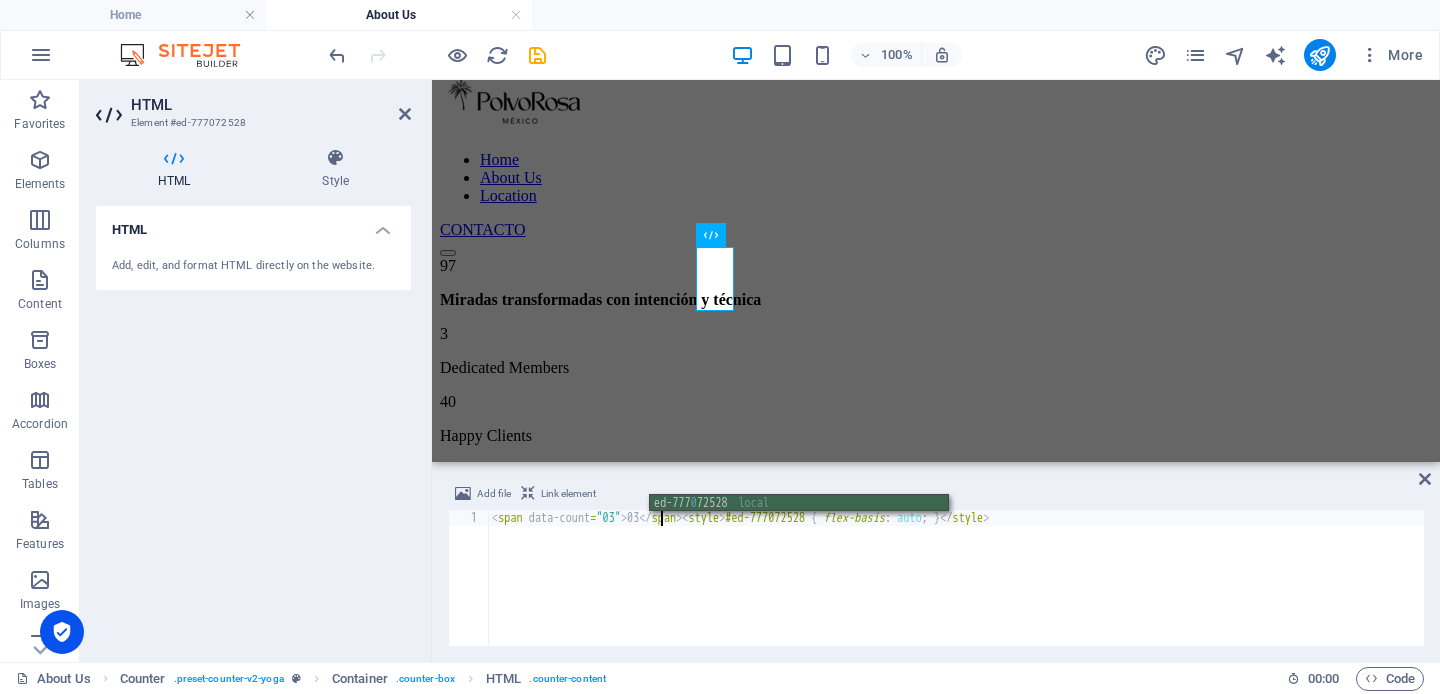 scroll, scrollTop: 0, scrollLeft: 13, axis: horizontal 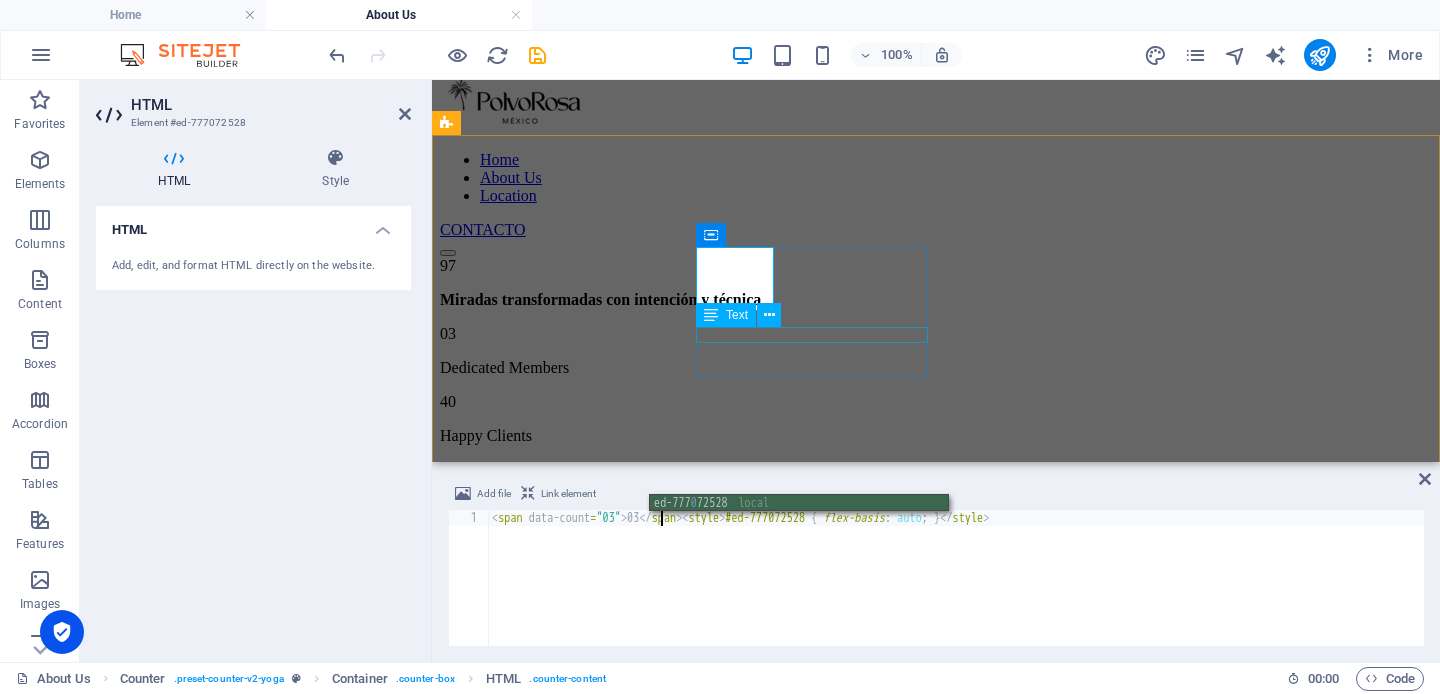 type on "<span data-count="03">03</span><style>#ed-777072528 { flex-basis: auto; }</style>" 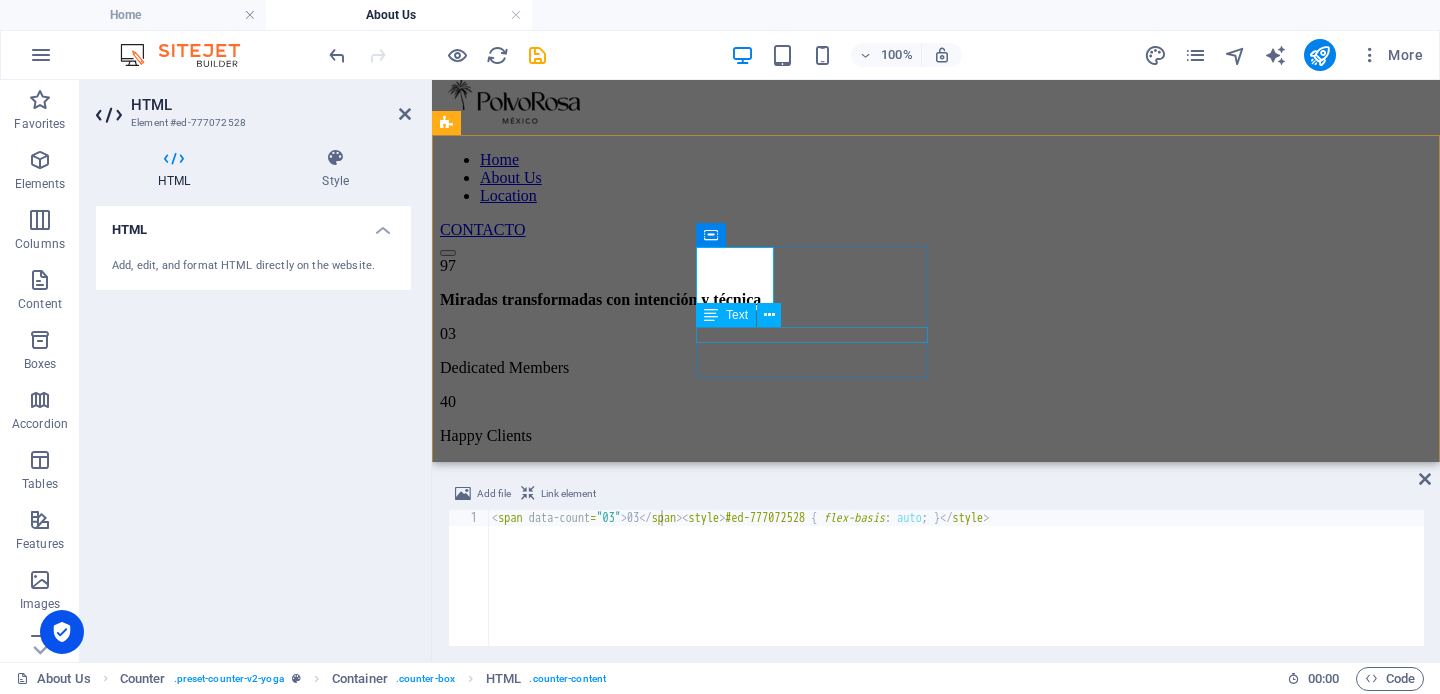 click on "Dedicated Members" at bounding box center (936, 368) 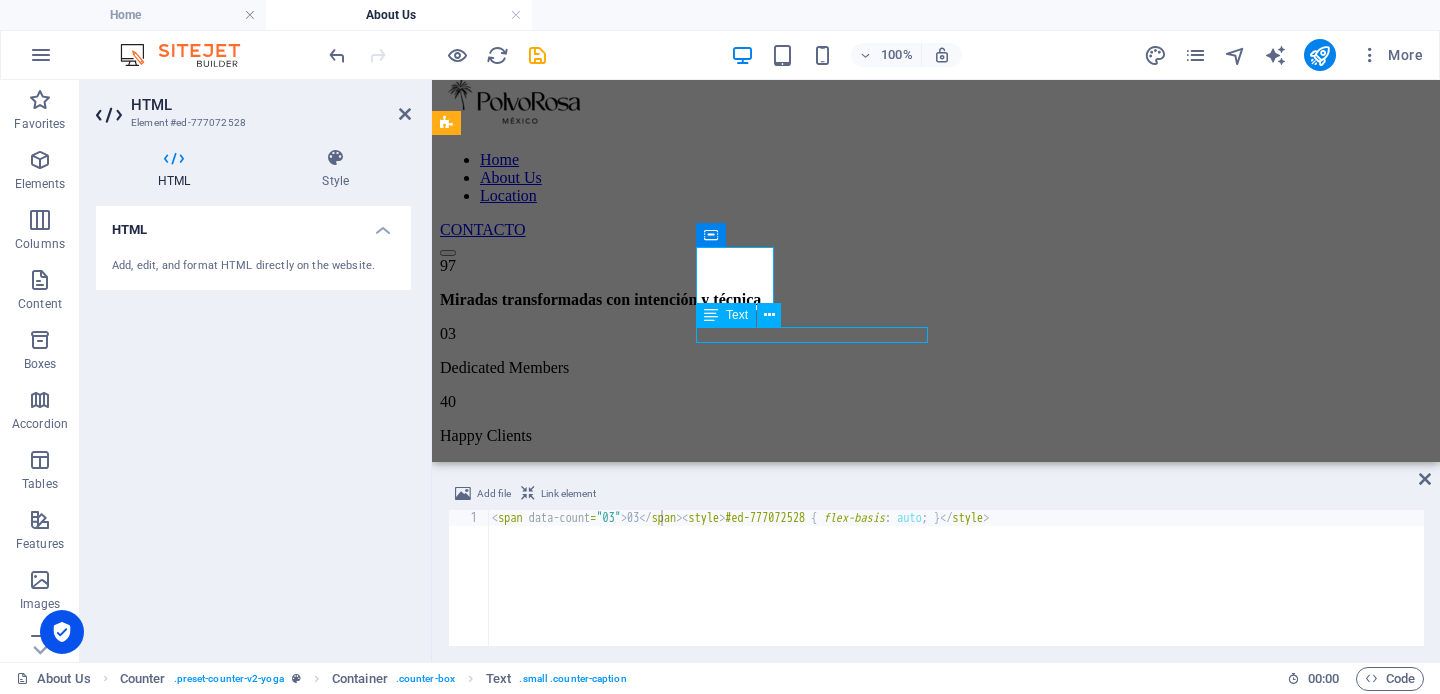 click on "Dedicated Members" at bounding box center [936, 368] 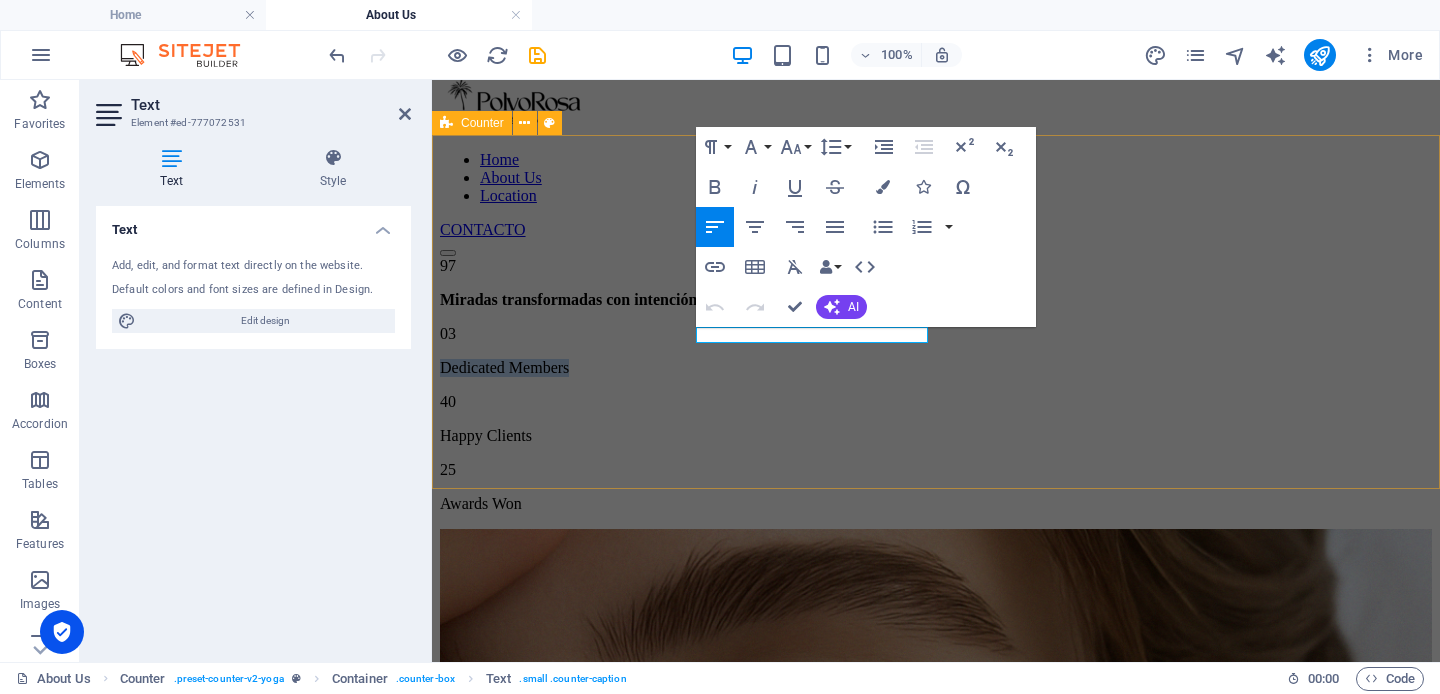 drag, startPoint x: 876, startPoint y: 329, endPoint x: 692, endPoint y: 336, distance: 184.1331 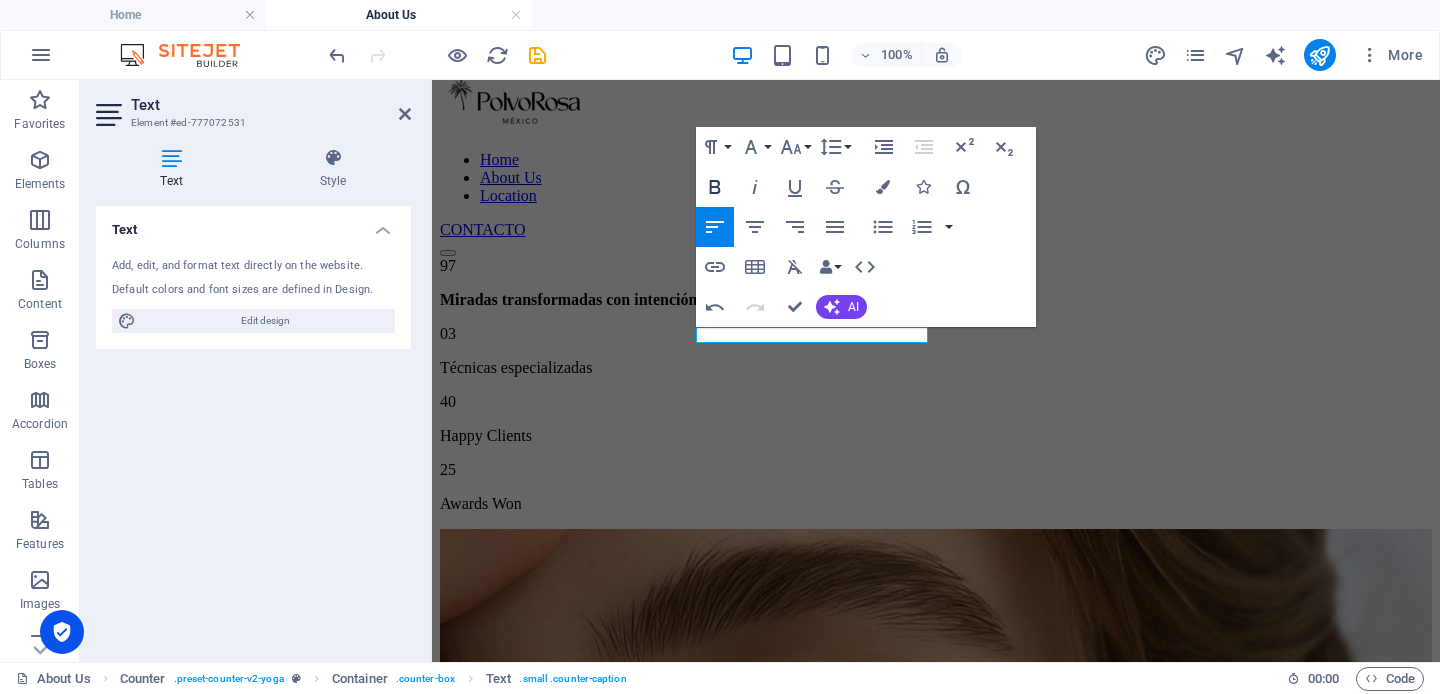 click 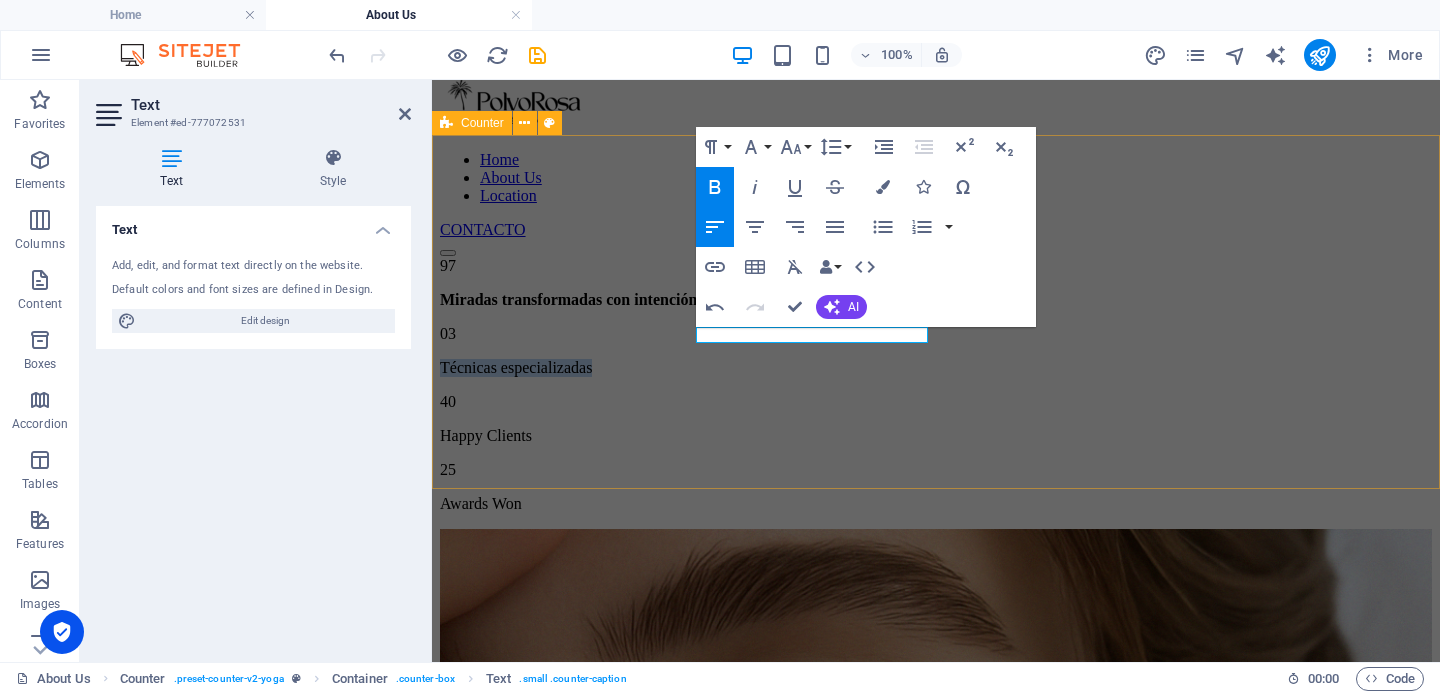 drag, startPoint x: 896, startPoint y: 330, endPoint x: 688, endPoint y: 334, distance: 208.03845 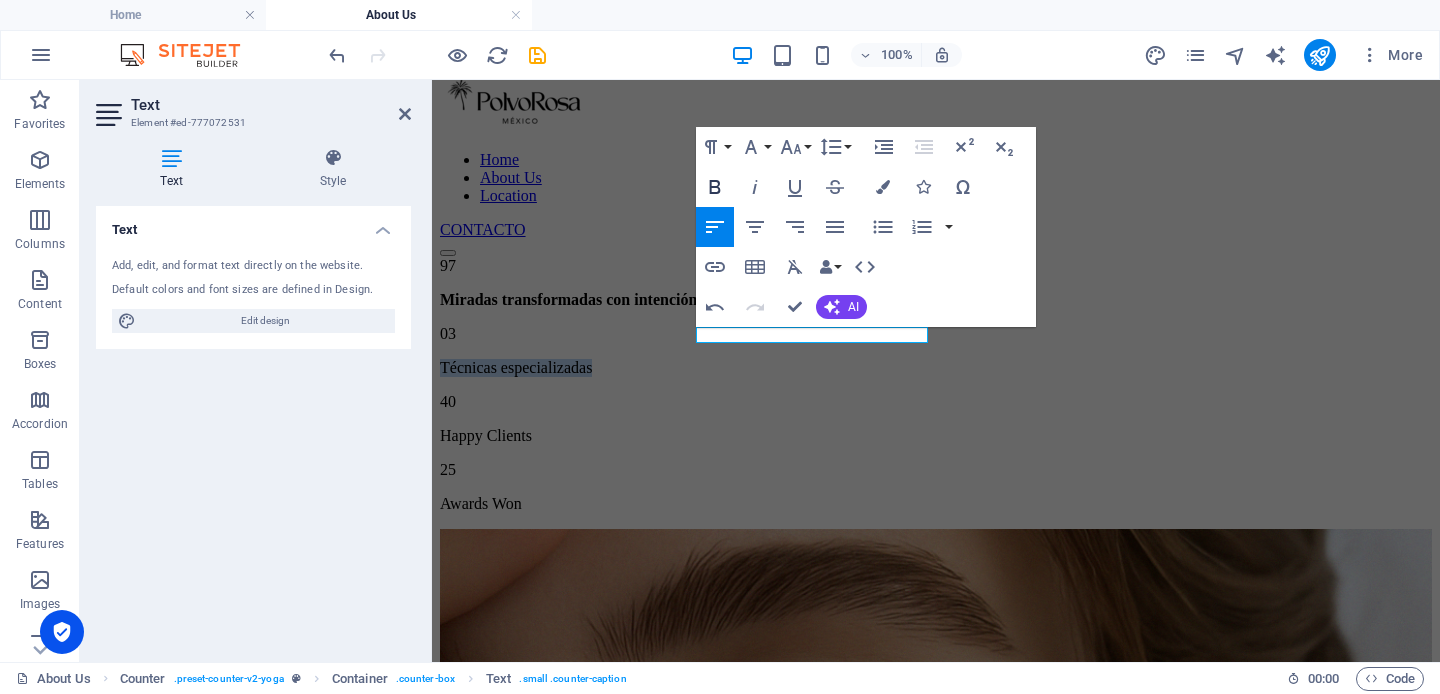 click 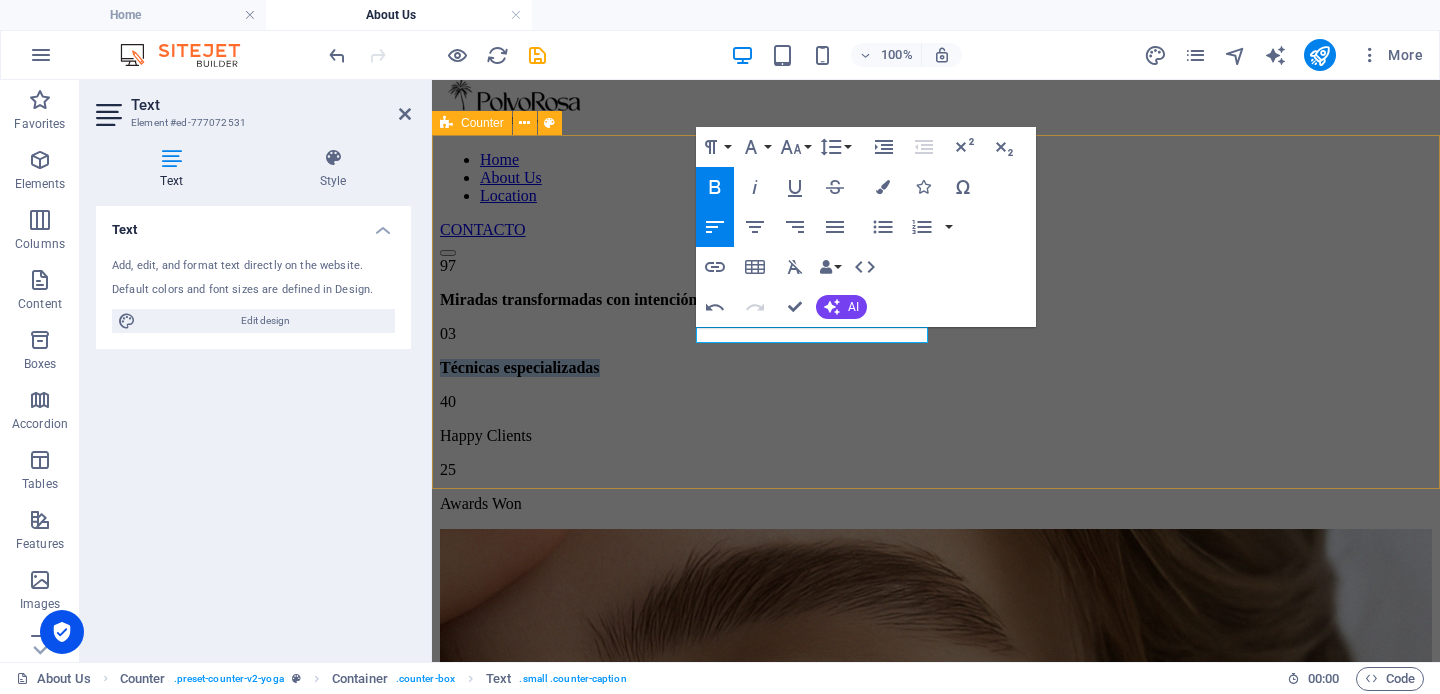 click on "97 Miradas transformadas con intención y técnica 03 Técnicas especializadas ​ 40 Happy Clients 25 Awards Won" at bounding box center [936, 385] 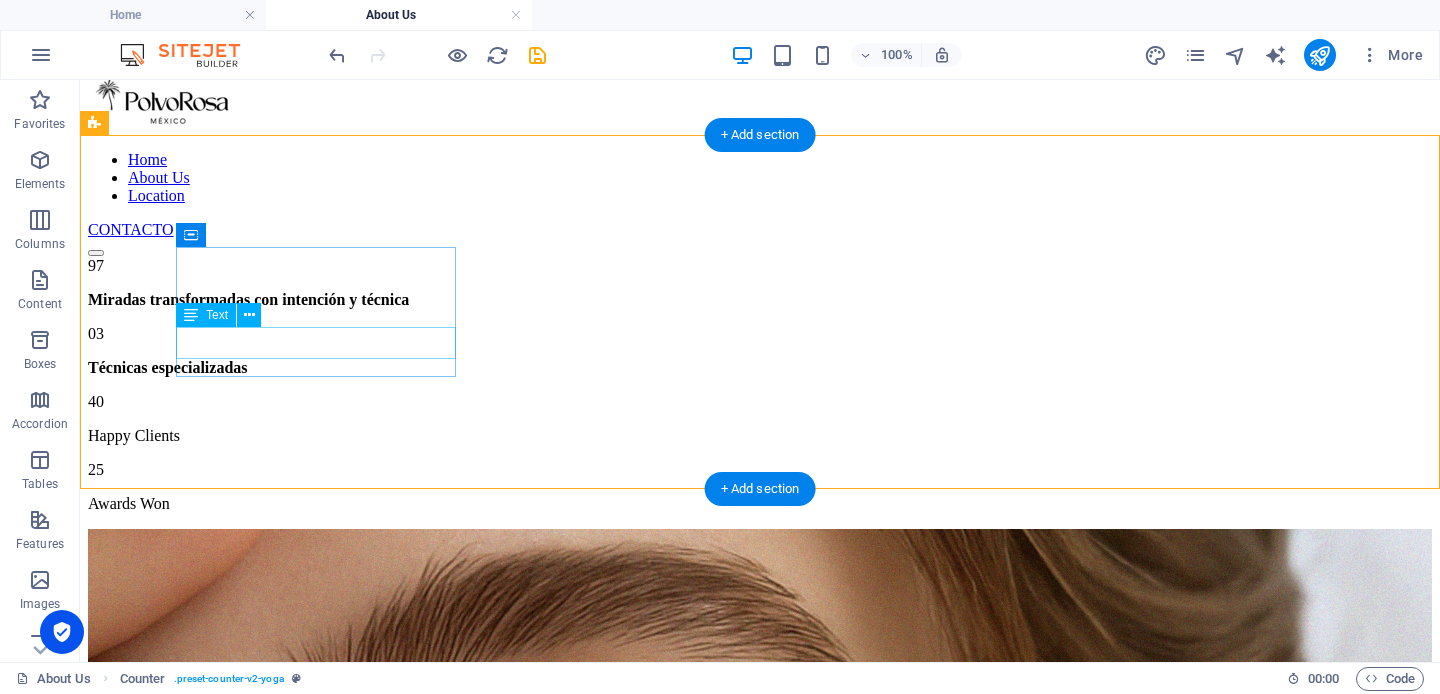 click on "Miradas transformadas con intención y técnica" at bounding box center (760, 300) 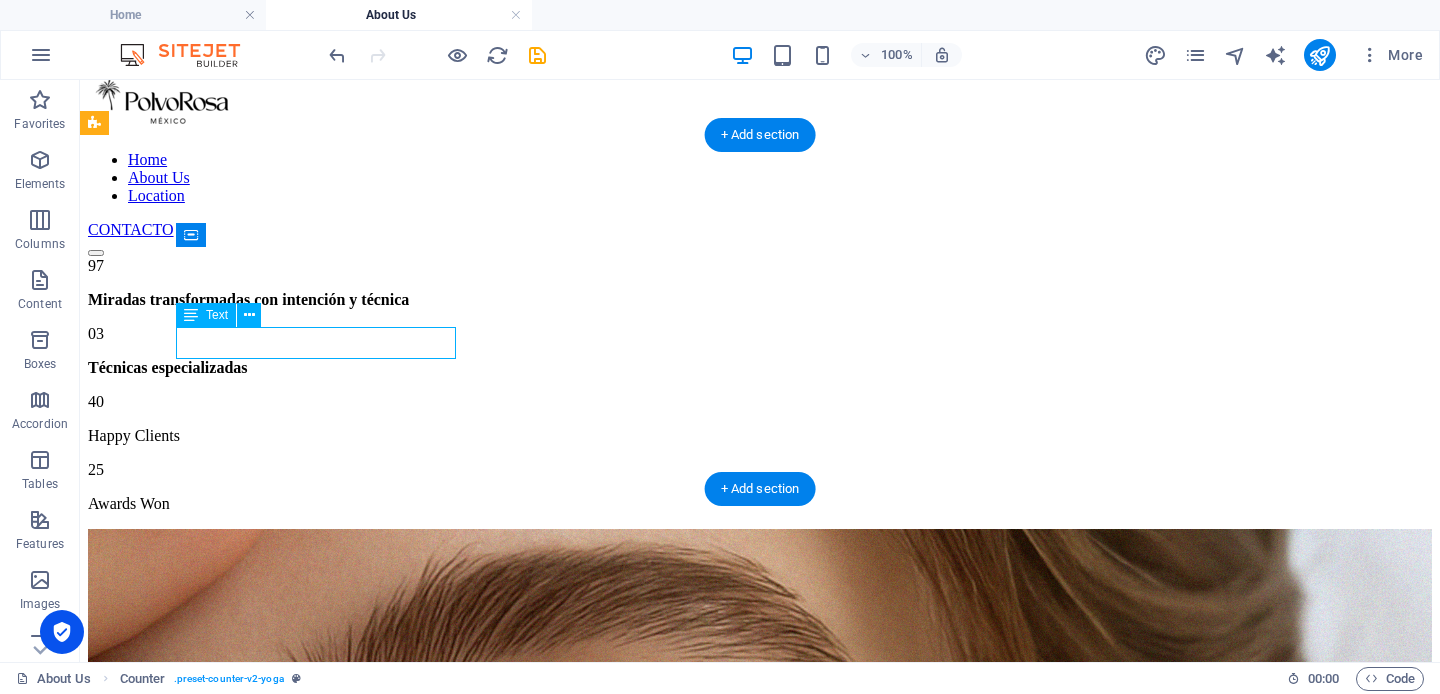 click on "Miradas transformadas con intención y técnica" at bounding box center (760, 300) 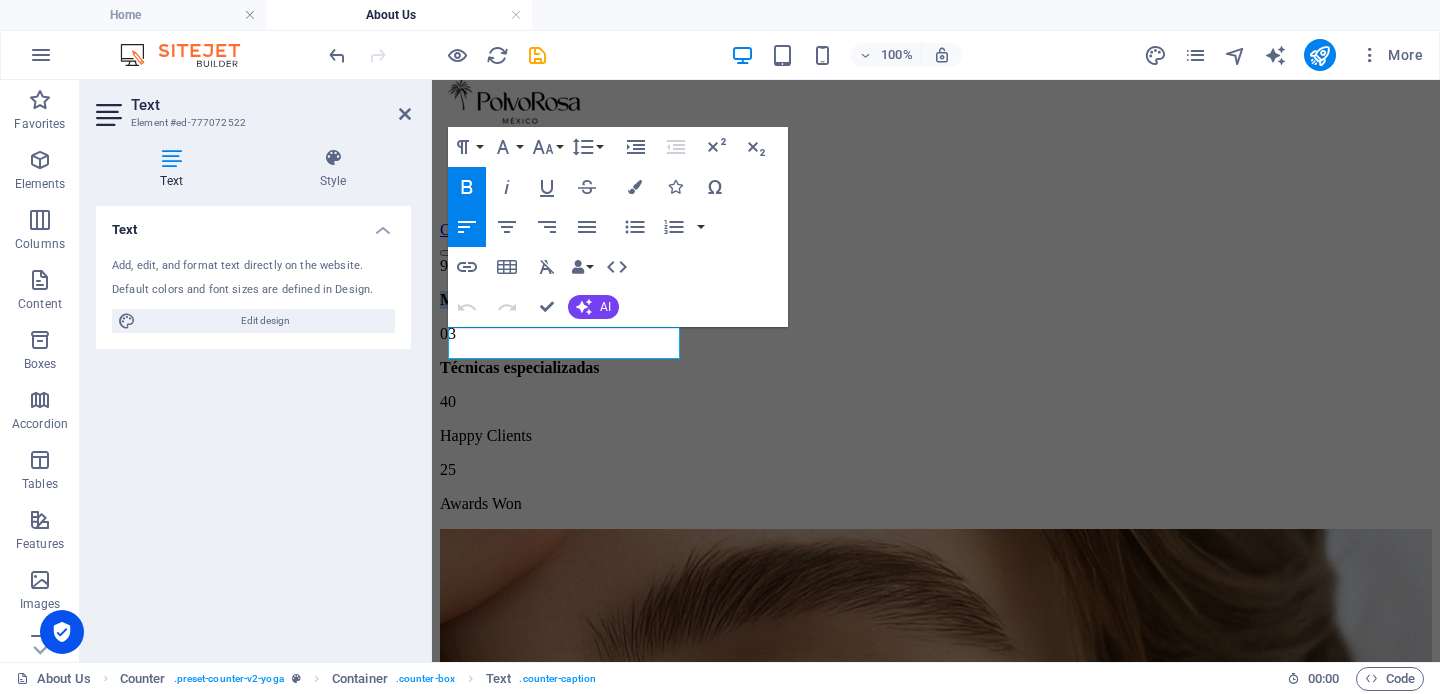 drag, startPoint x: 612, startPoint y: 346, endPoint x: 428, endPoint y: 328, distance: 184.87834 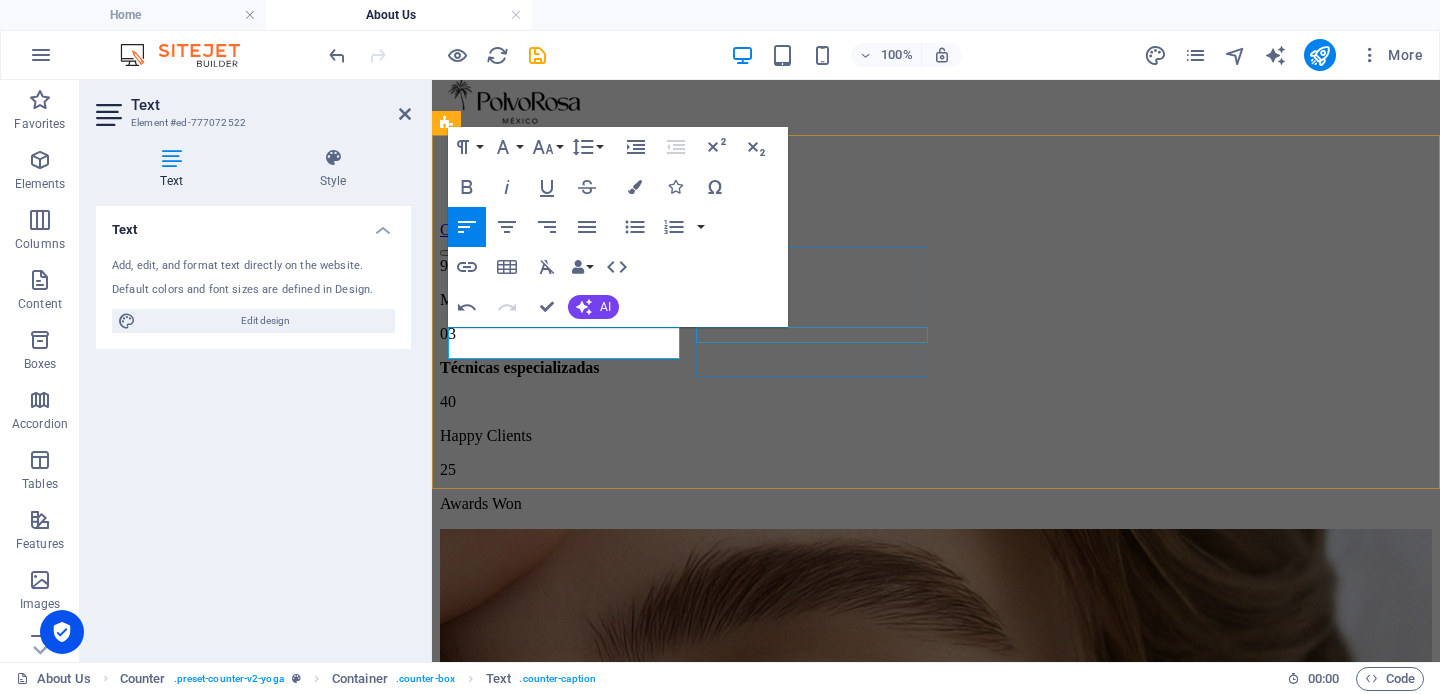 click on "Técnicas especializadas" at bounding box center (936, 368) 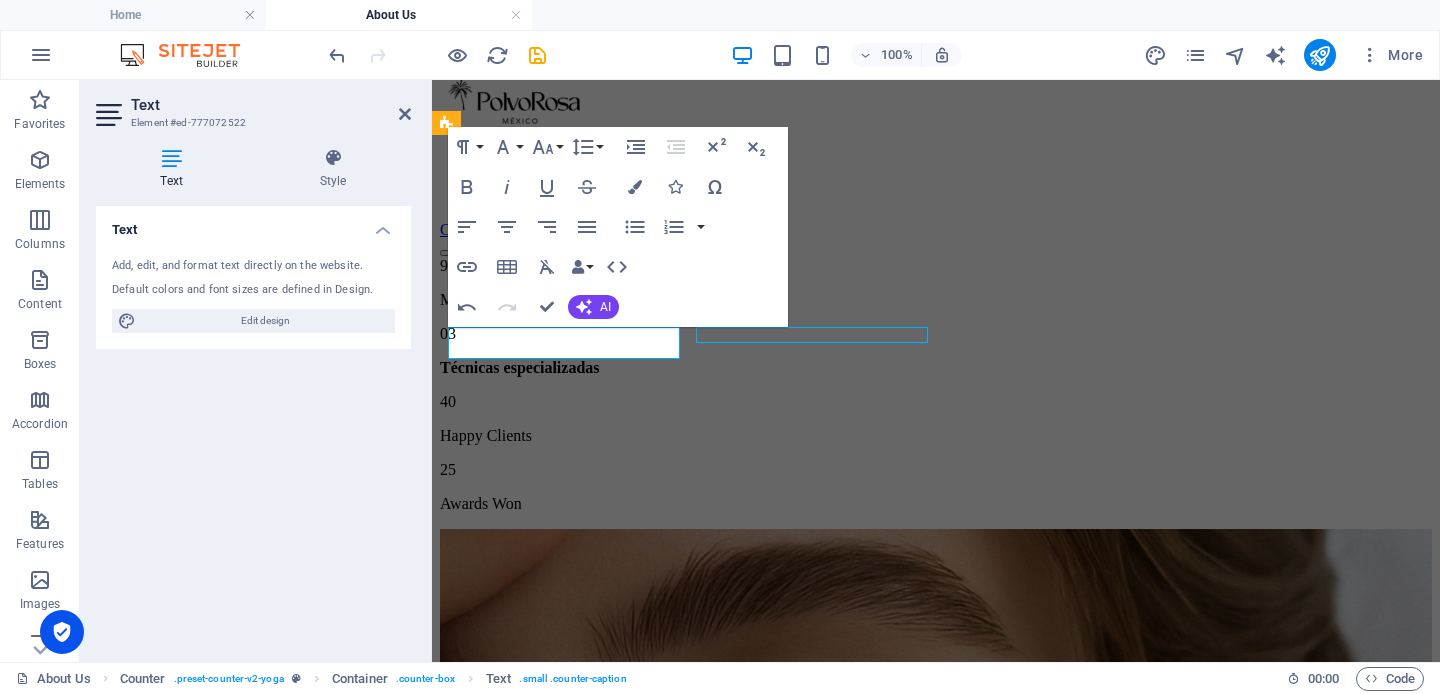 click on "97 Miradas transformadas con intención y técnica 03 Técnicas especializadas 40 Happy Clients 25 Awards Won" at bounding box center (936, 385) 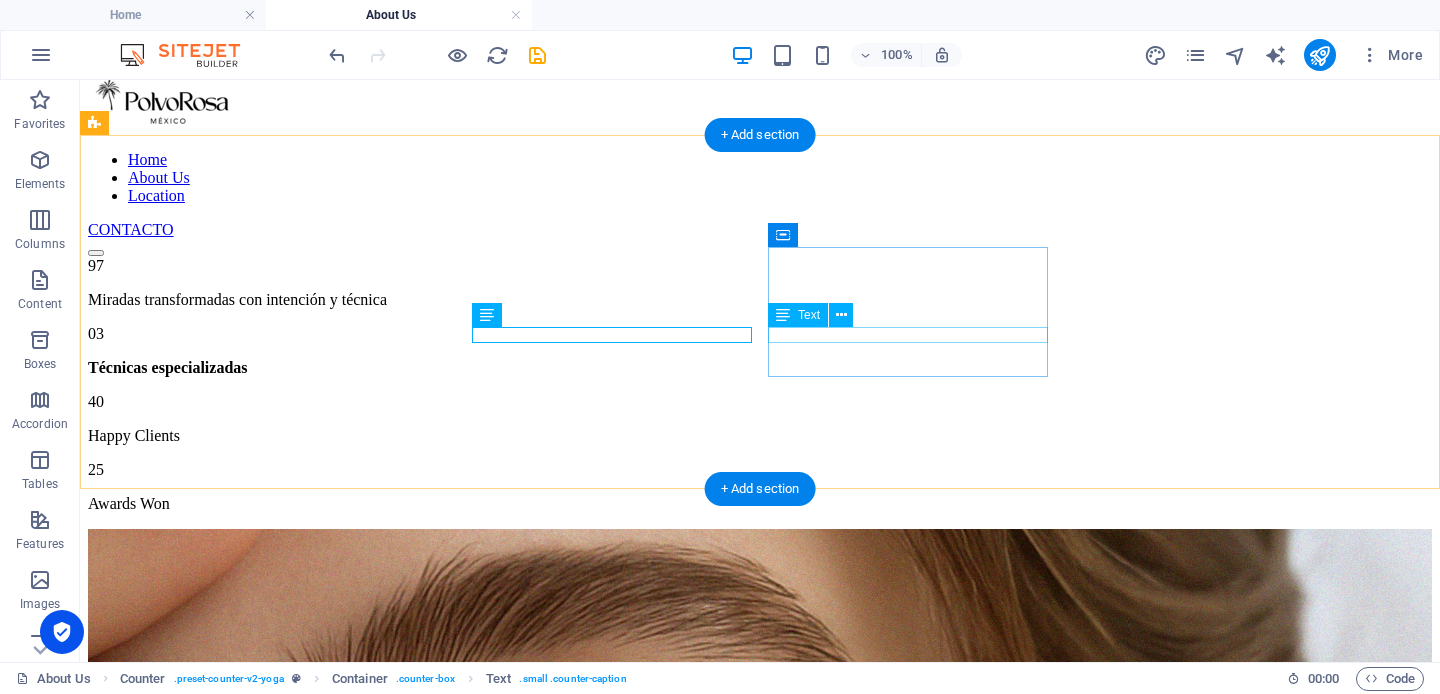 click on "Happy Clients" at bounding box center [760, 436] 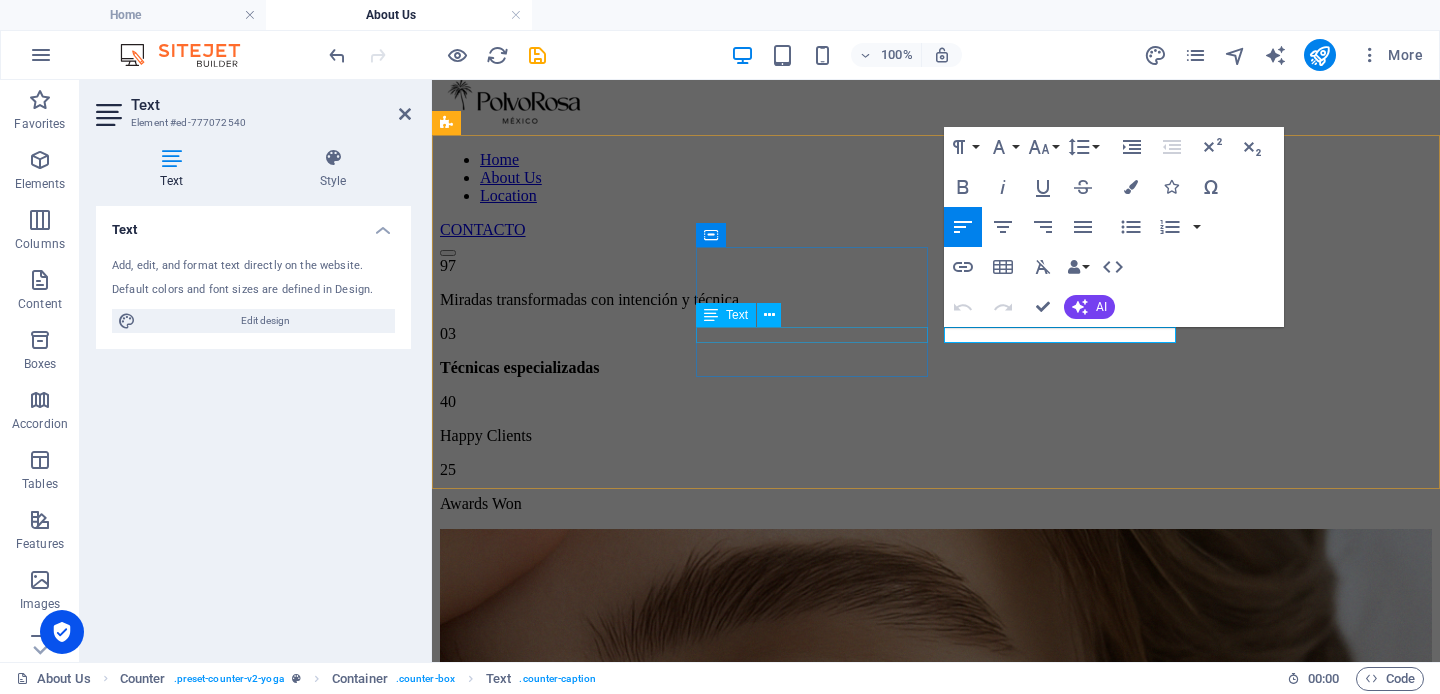 click on "Técnicas especializadas" at bounding box center [936, 368] 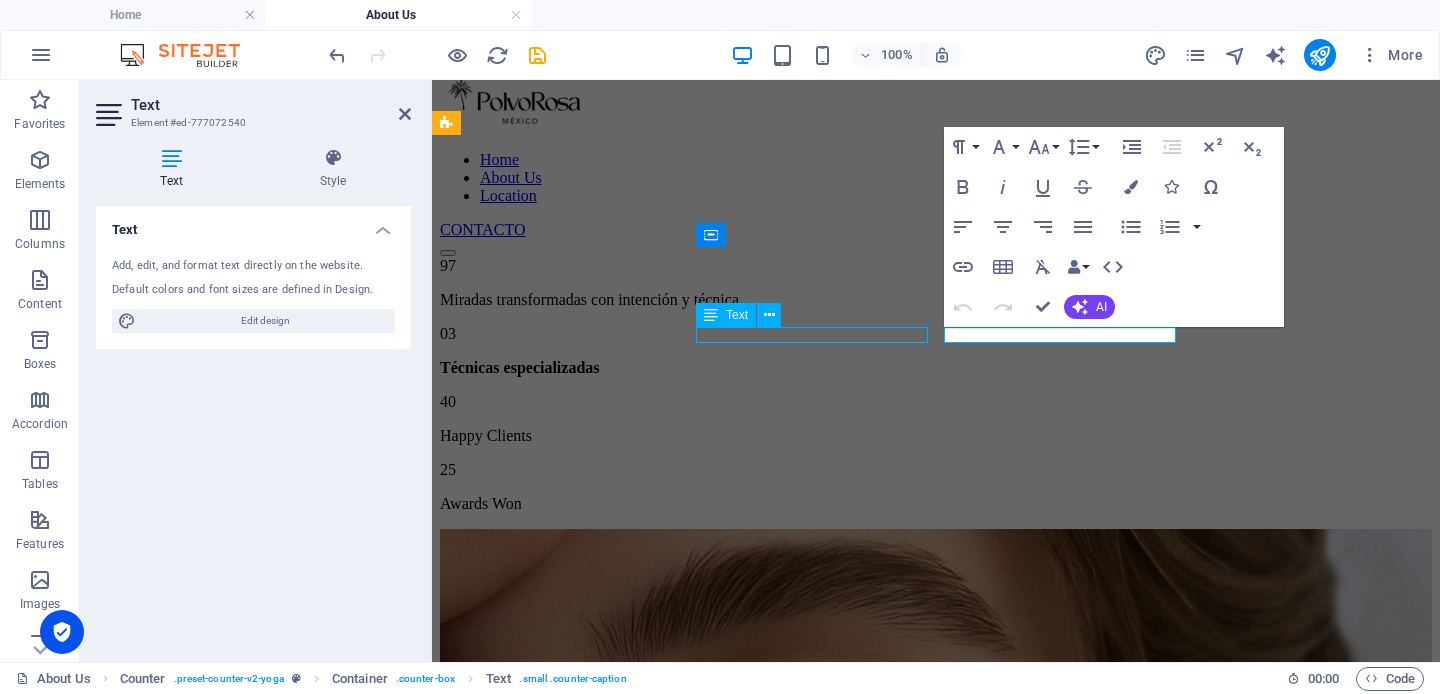 click on "97 Miradas transformadas con intención y técnica 03 Técnicas especializadas 40 Happy Clients 25 Awards Won" at bounding box center (936, 385) 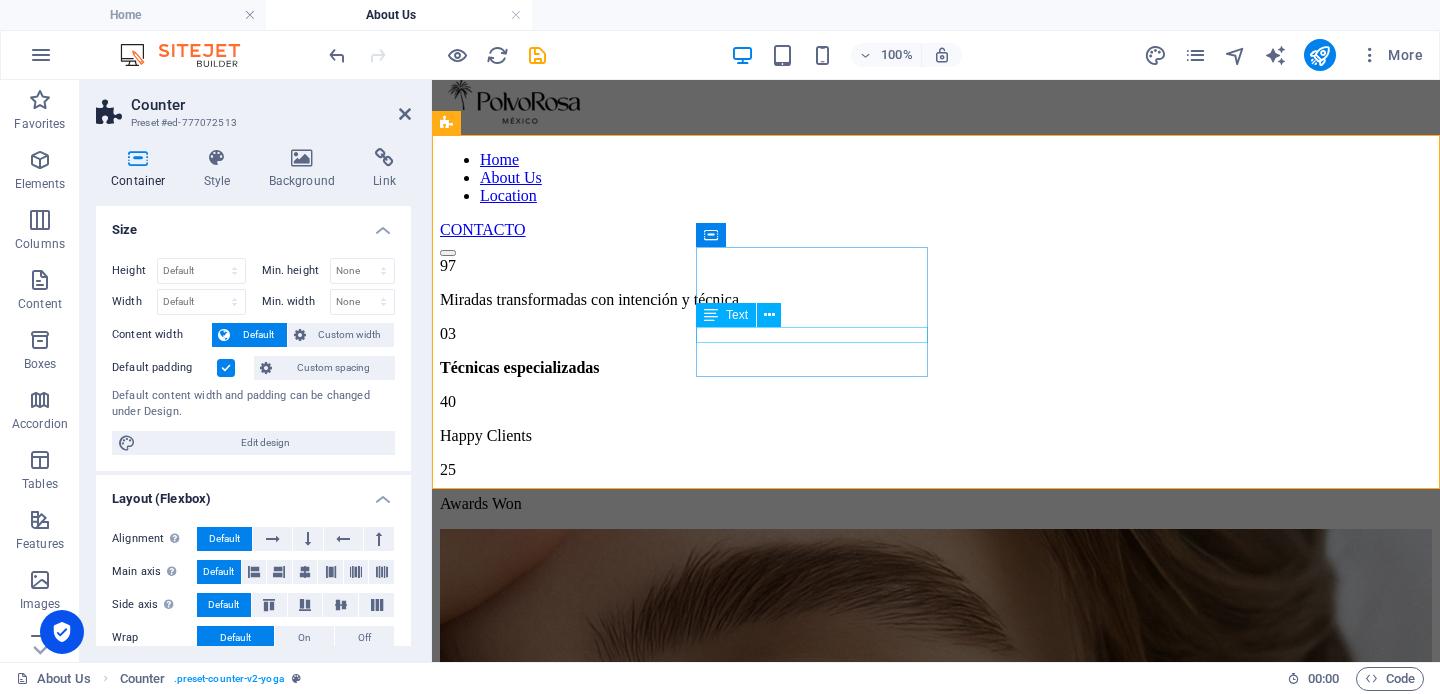 click on "Técnicas especializadas" at bounding box center (936, 368) 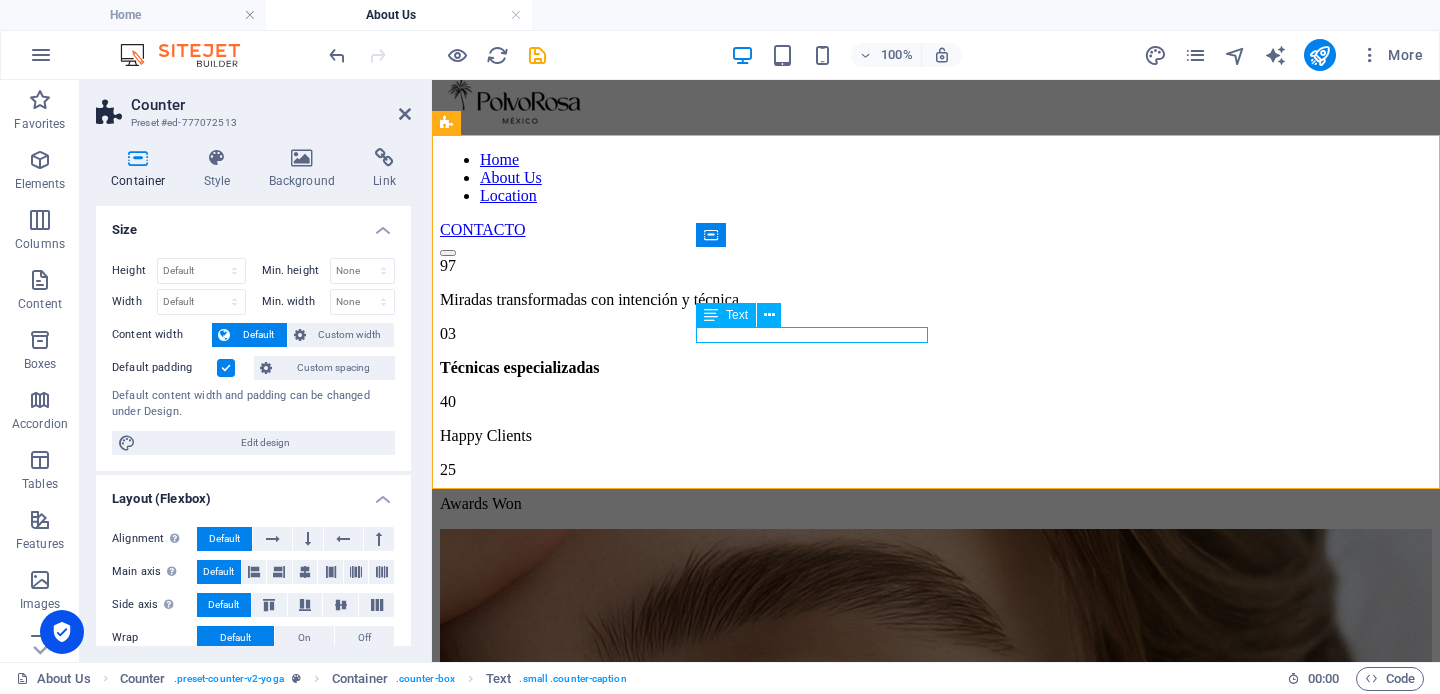click on "Técnicas especializadas" at bounding box center (936, 368) 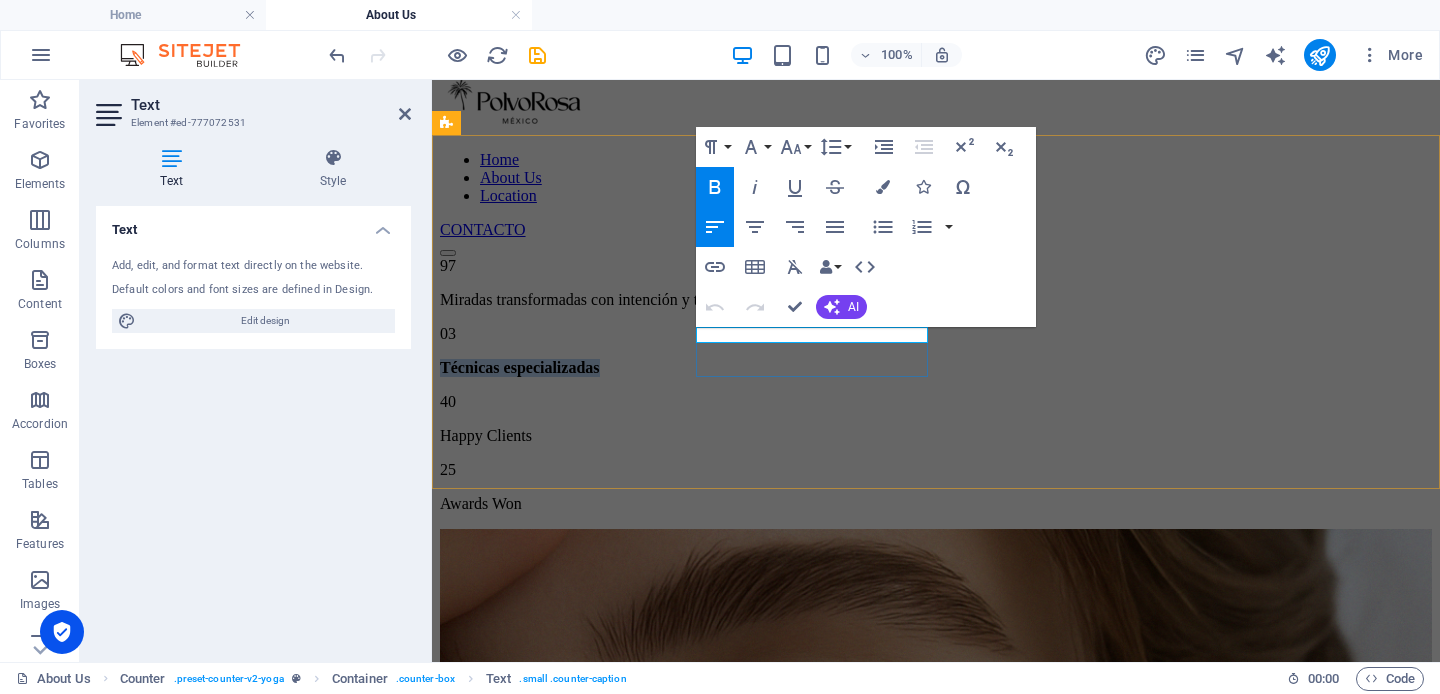 drag, startPoint x: 897, startPoint y: 337, endPoint x: 698, endPoint y: 333, distance: 199.04019 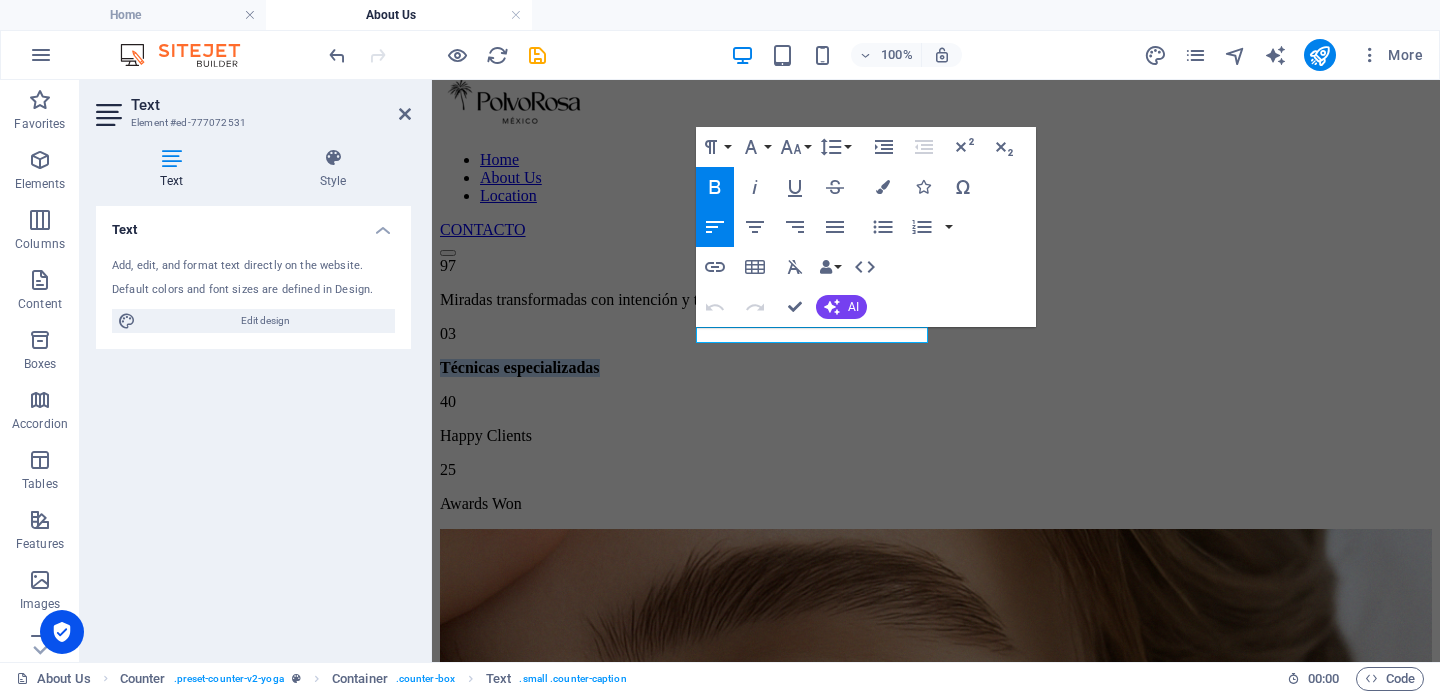 click 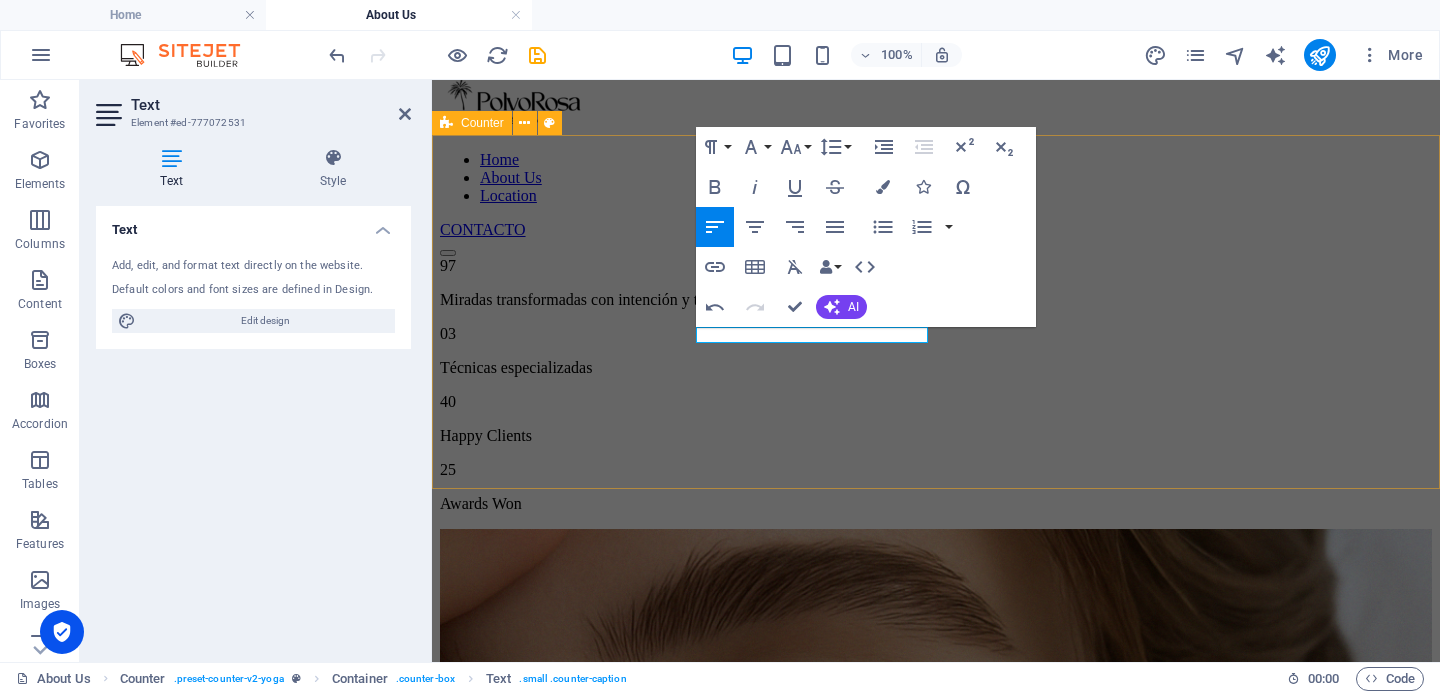 click on "97 Miradas transformadas con intención y técnica 03 Técnicas especializadas 40 Happy Clients 25 Awards Won" at bounding box center [936, 385] 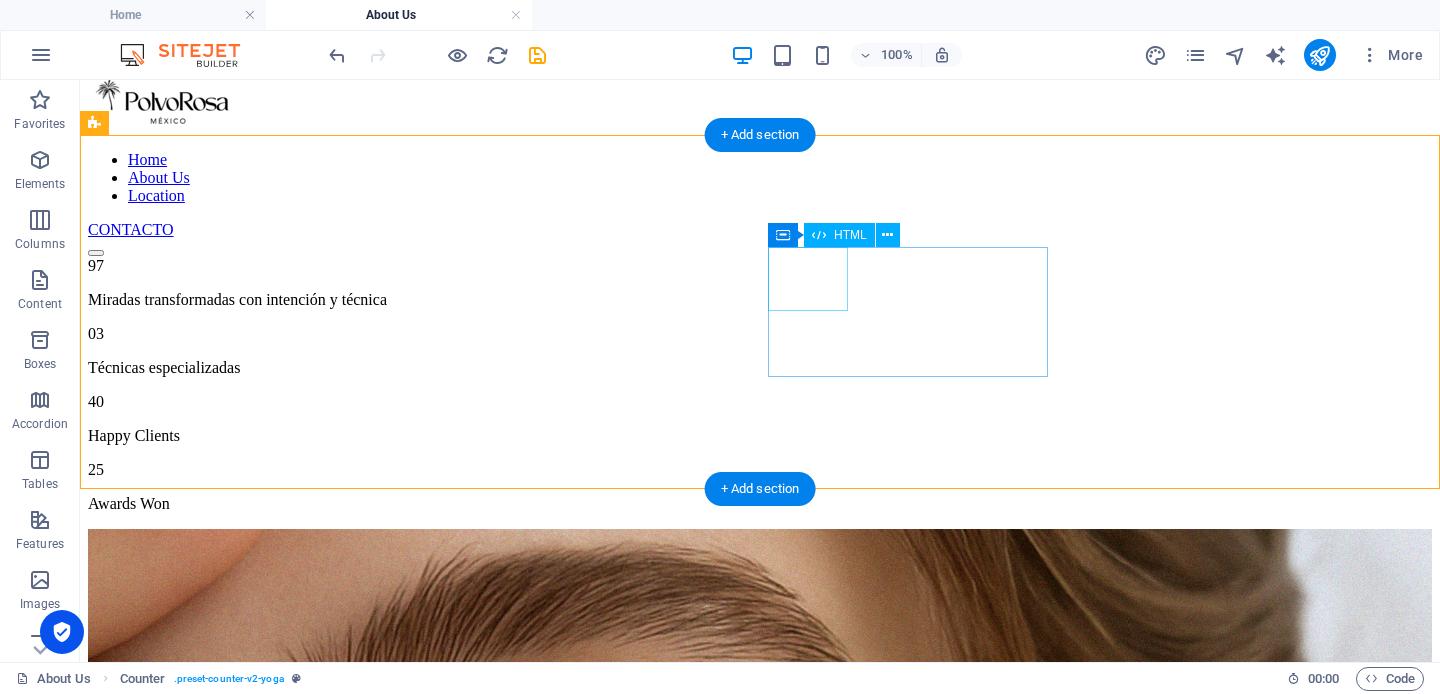 click on "40" at bounding box center [760, 402] 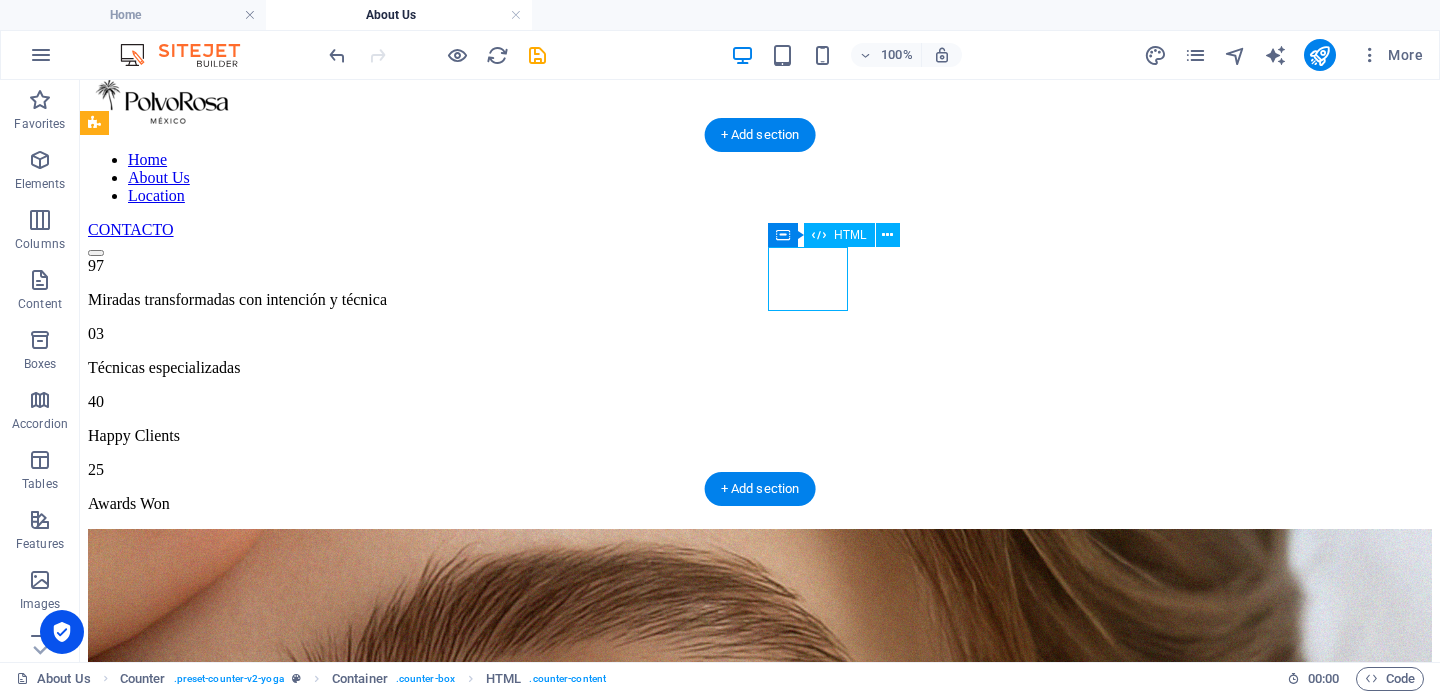 click on "40" at bounding box center (760, 402) 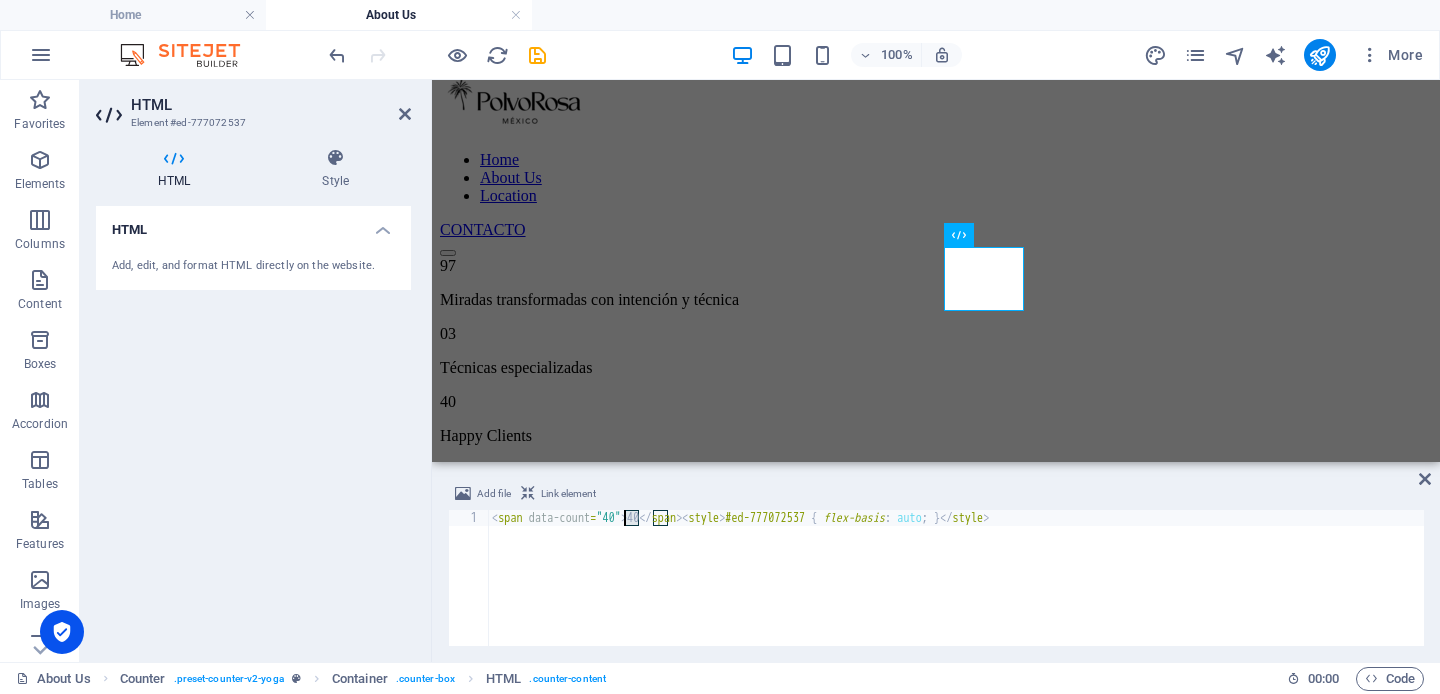 click on "< span   data-count = "40" > 40 </ span > < style > #ed-777072537   {   flex-basis :   auto ;   } </ style >" at bounding box center (956, 594) 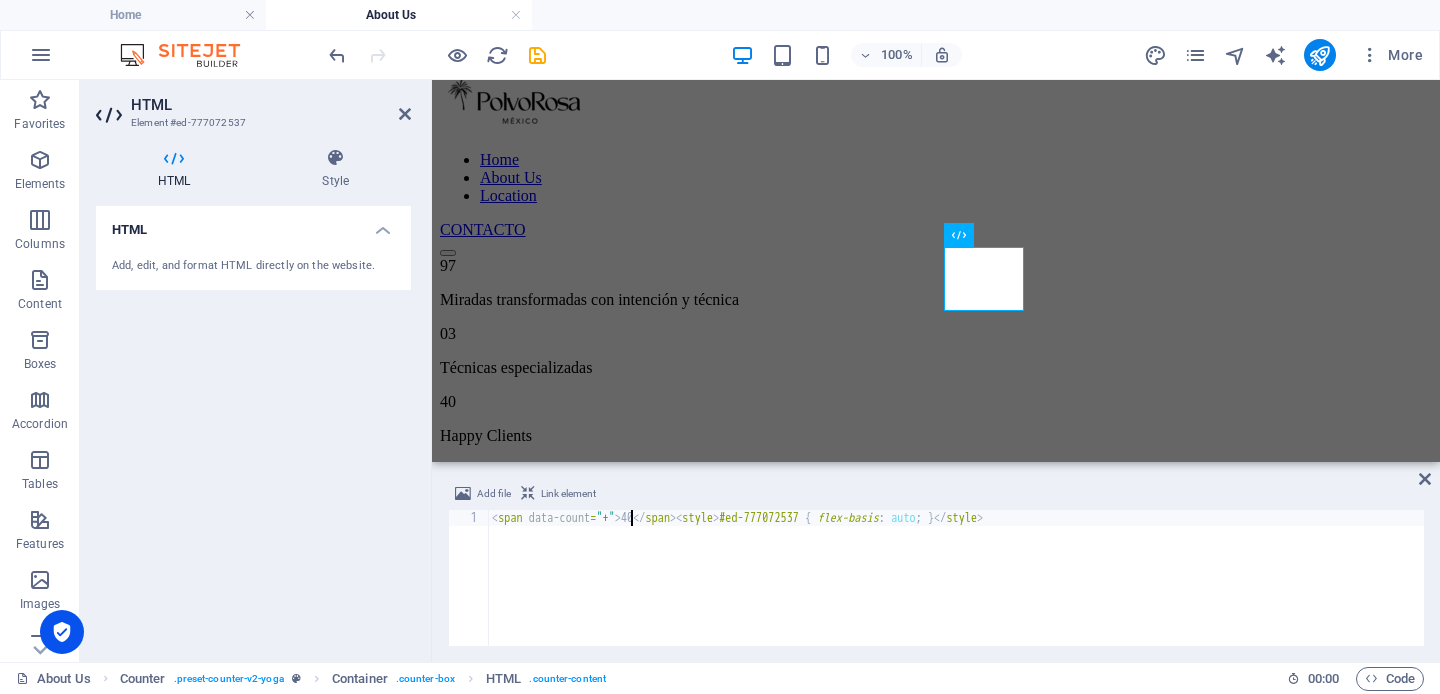 scroll, scrollTop: 0, scrollLeft: 12, axis: horizontal 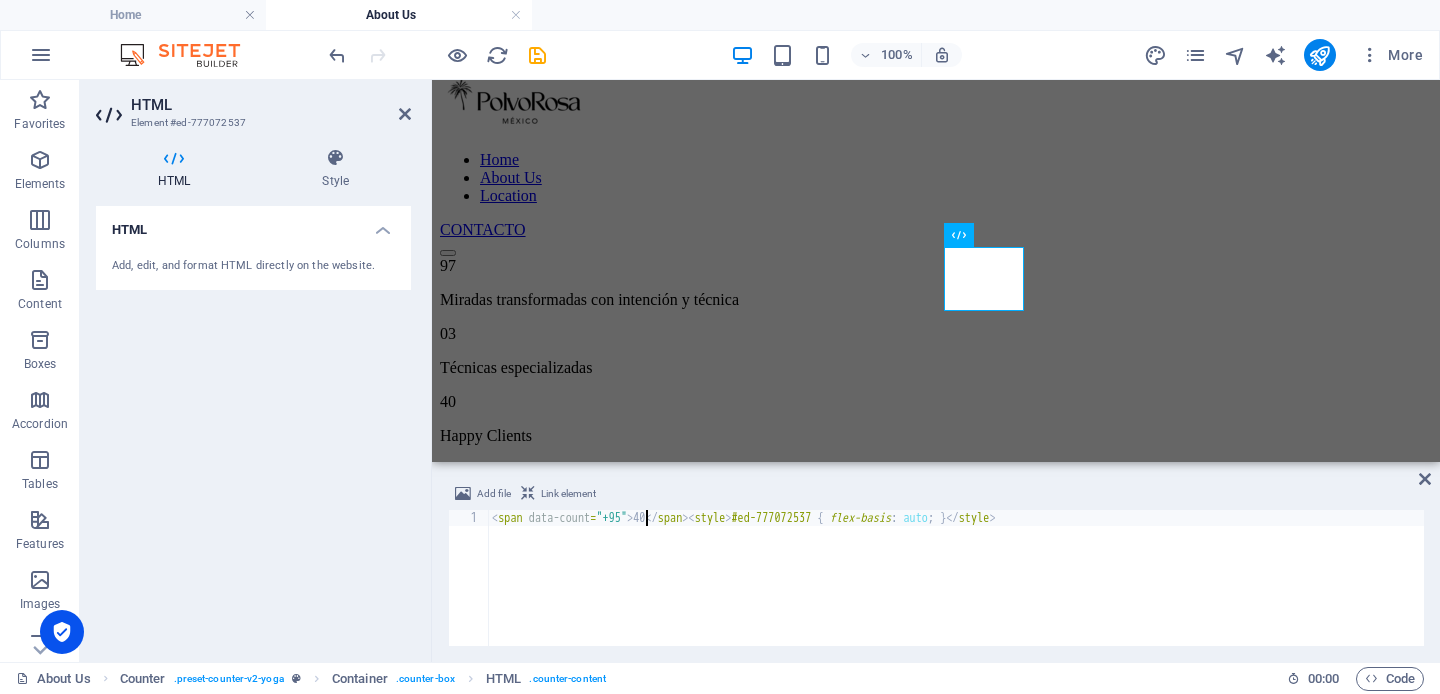 click on "< span   data-count = "+95" > 40 </ span > < style > #ed-777072537   {   flex-basis :   auto ;   } </ style >" at bounding box center (956, 594) 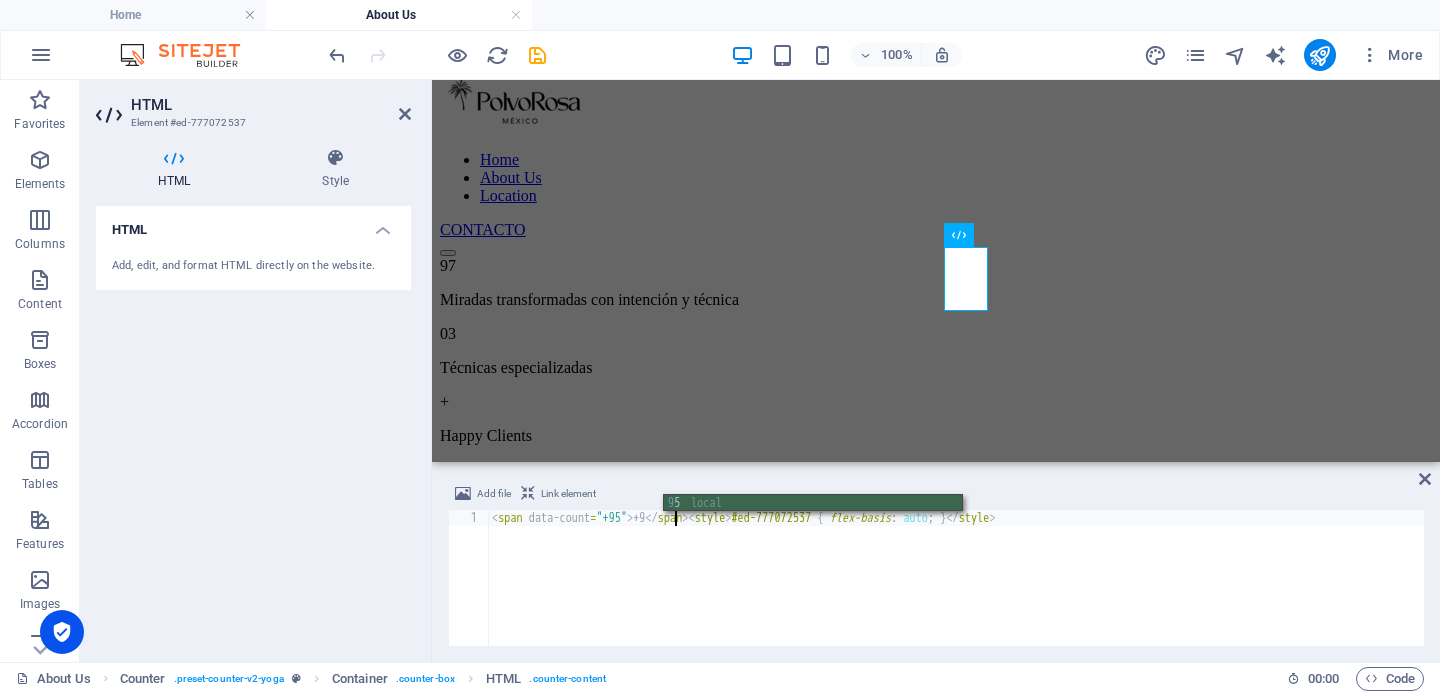 scroll, scrollTop: 0, scrollLeft: 15, axis: horizontal 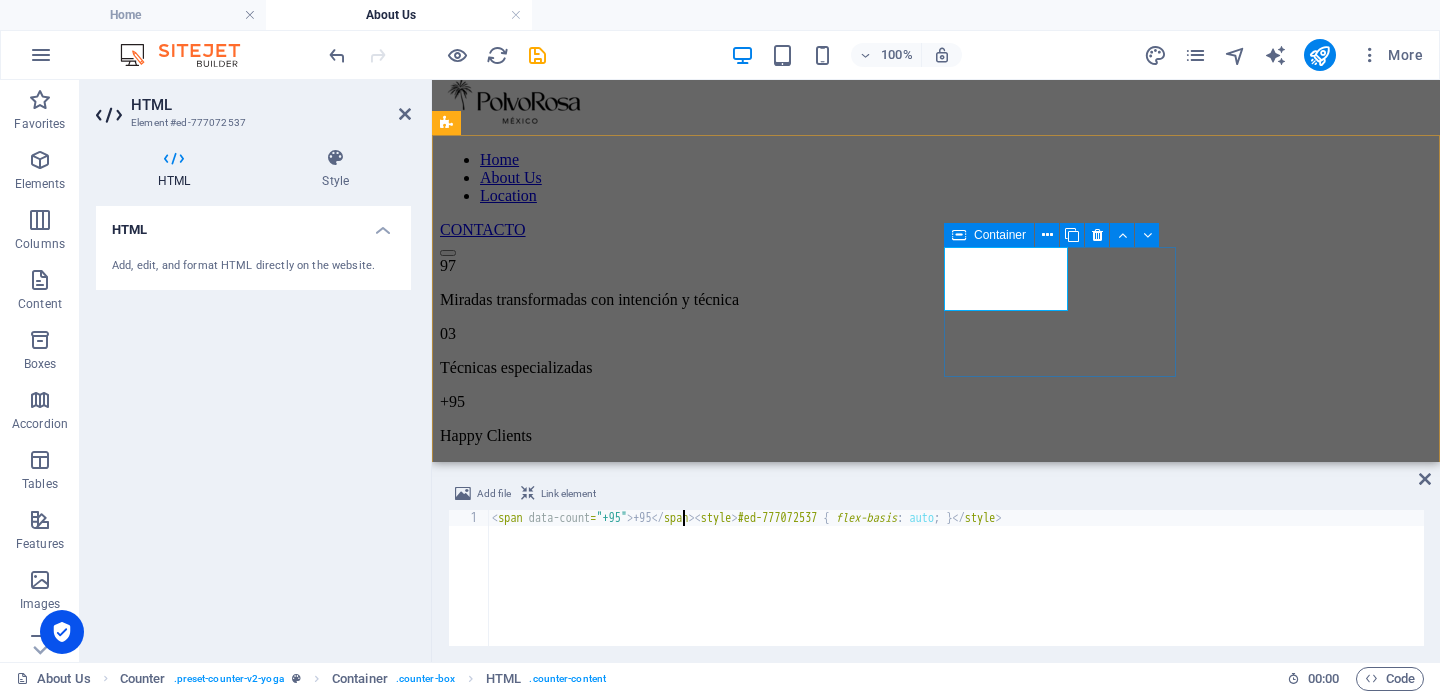 type on "<span data-count="+95">+95</span><style>#ed-777072537 { flex-basis: auto; }</style>" 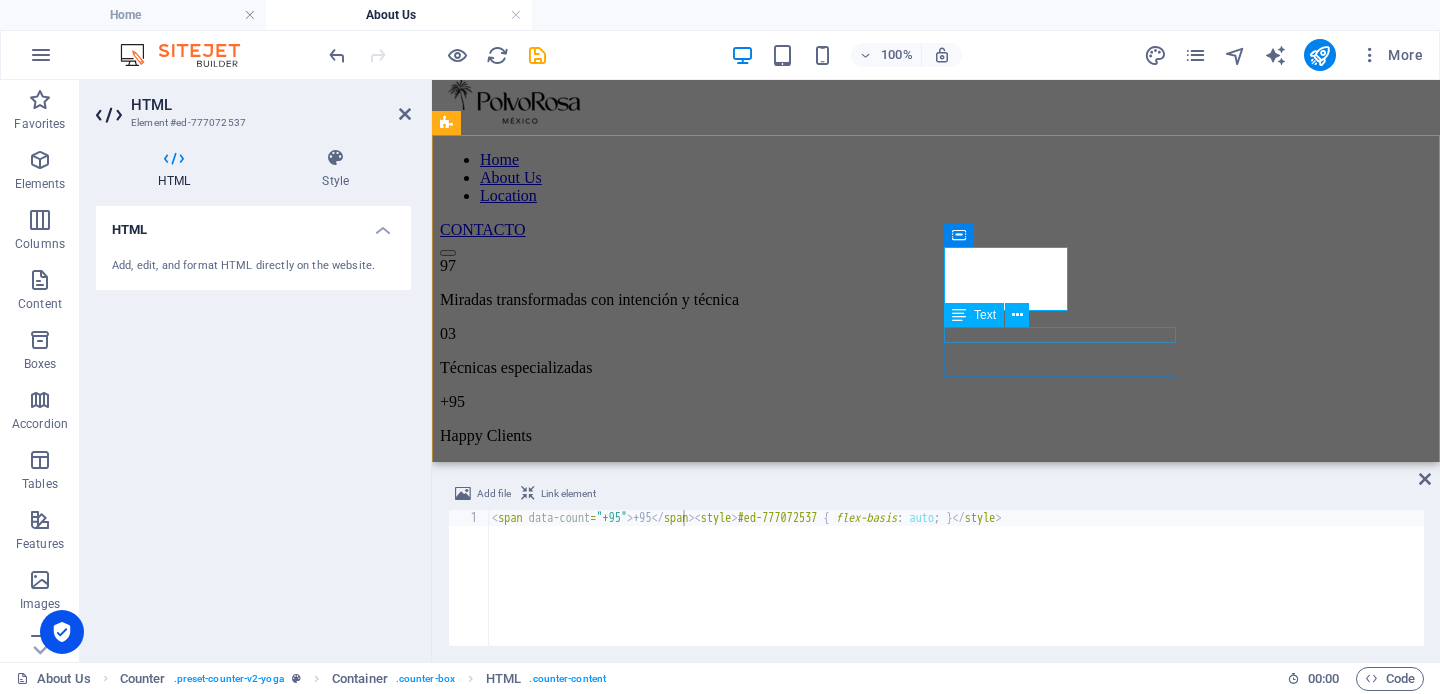 click on "Happy Clients" at bounding box center (936, 436) 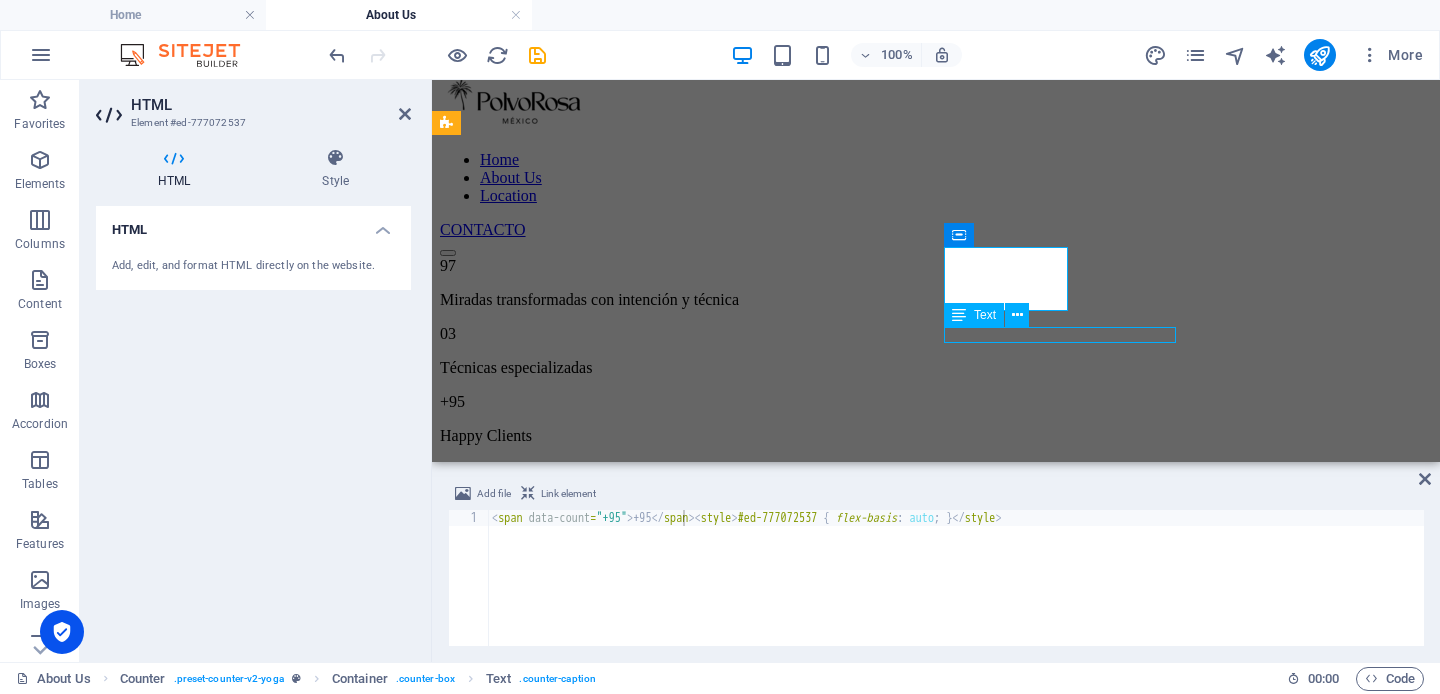 click on "Happy Clients" at bounding box center [936, 436] 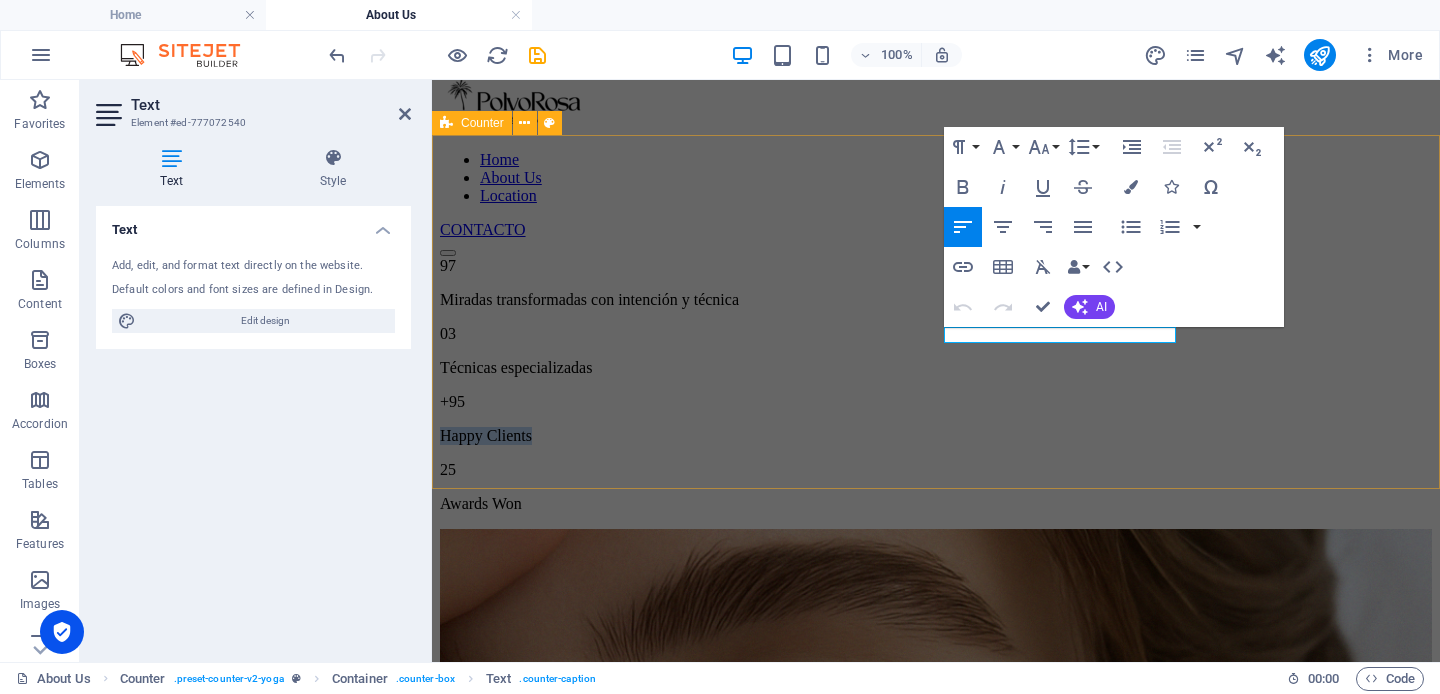 drag, startPoint x: 1067, startPoint y: 333, endPoint x: 927, endPoint y: 327, distance: 140.12851 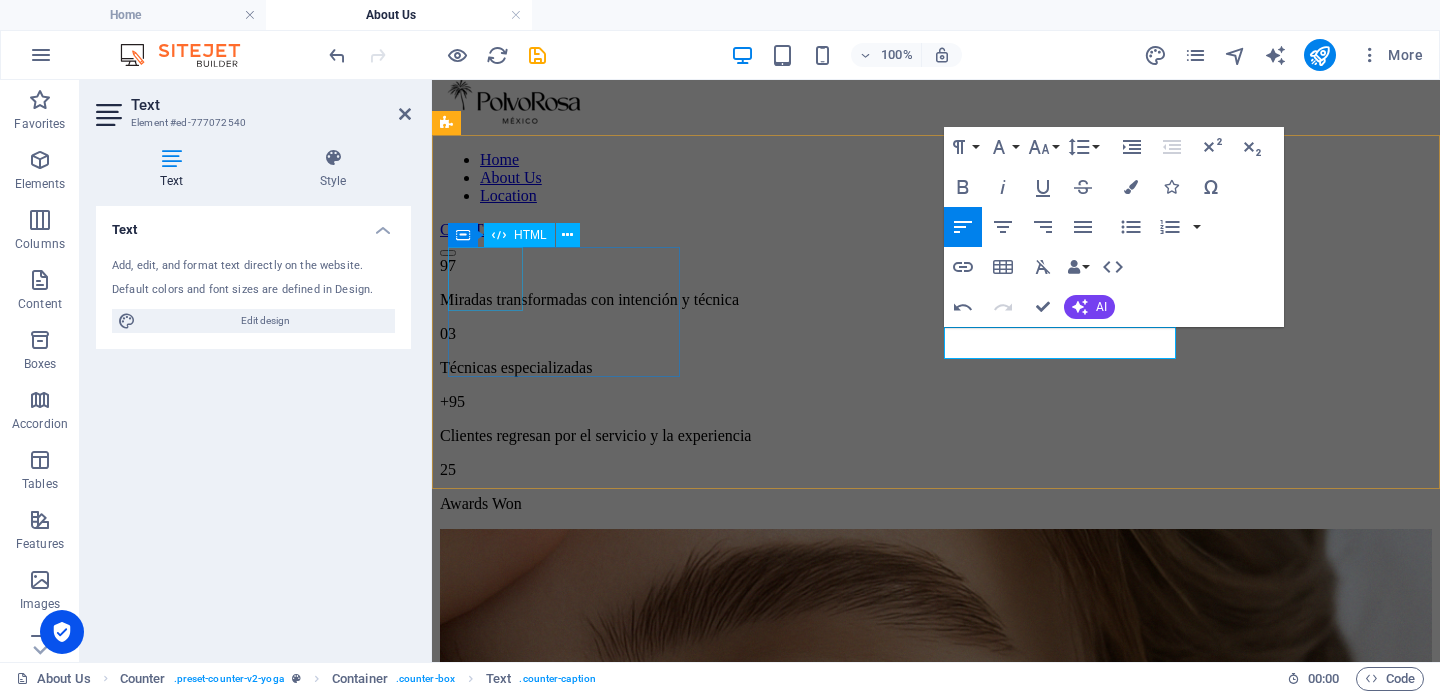 click on "97" at bounding box center [936, 266] 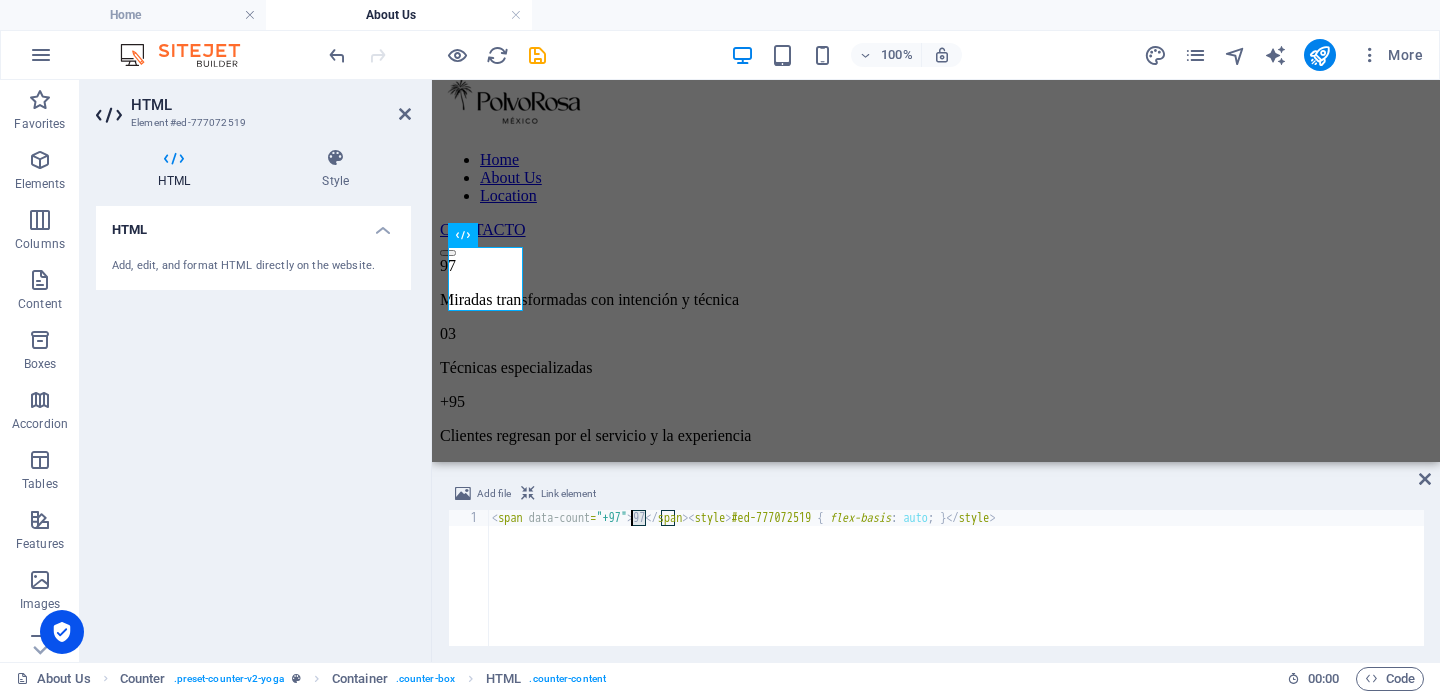 drag, startPoint x: 644, startPoint y: 516, endPoint x: 633, endPoint y: 516, distance: 11 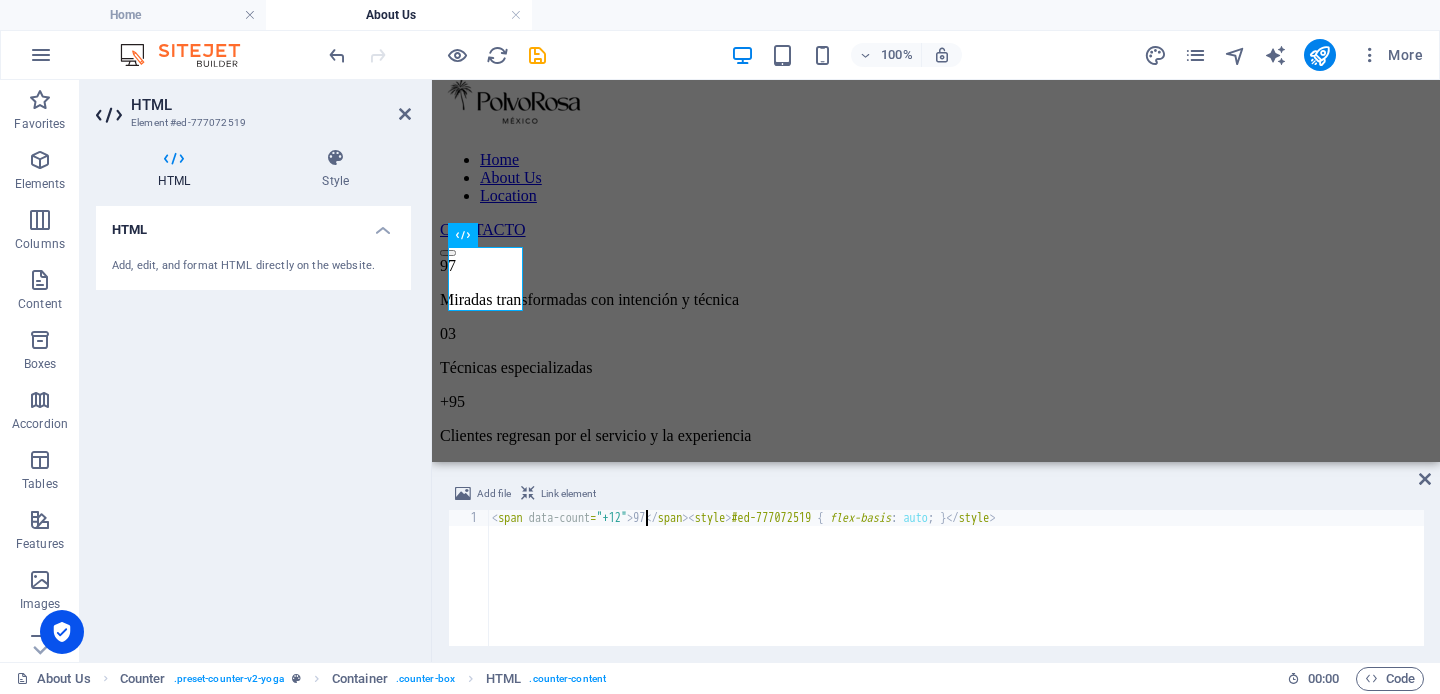 scroll, scrollTop: 0, scrollLeft: 13, axis: horizontal 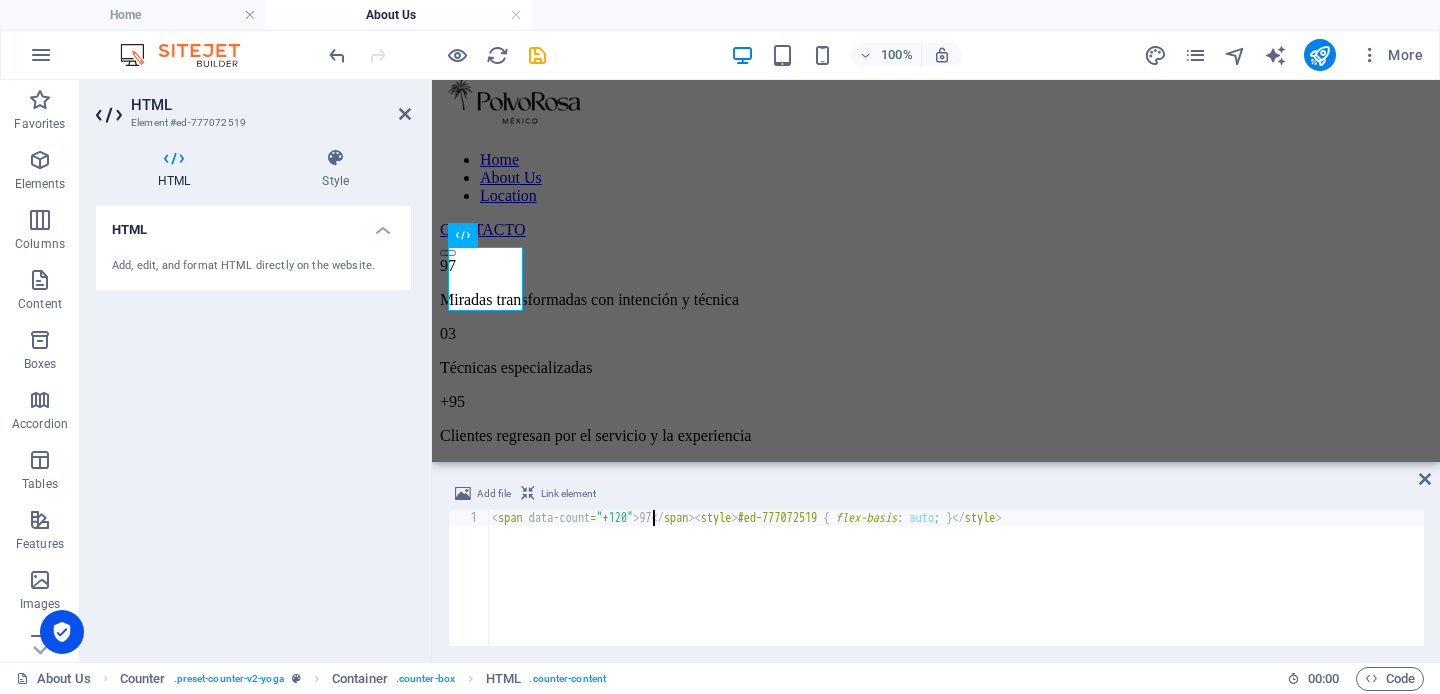 type on "<span data-count="+97">97</span><style>#ed-777072519 { flex-basis: auto; }</style>" 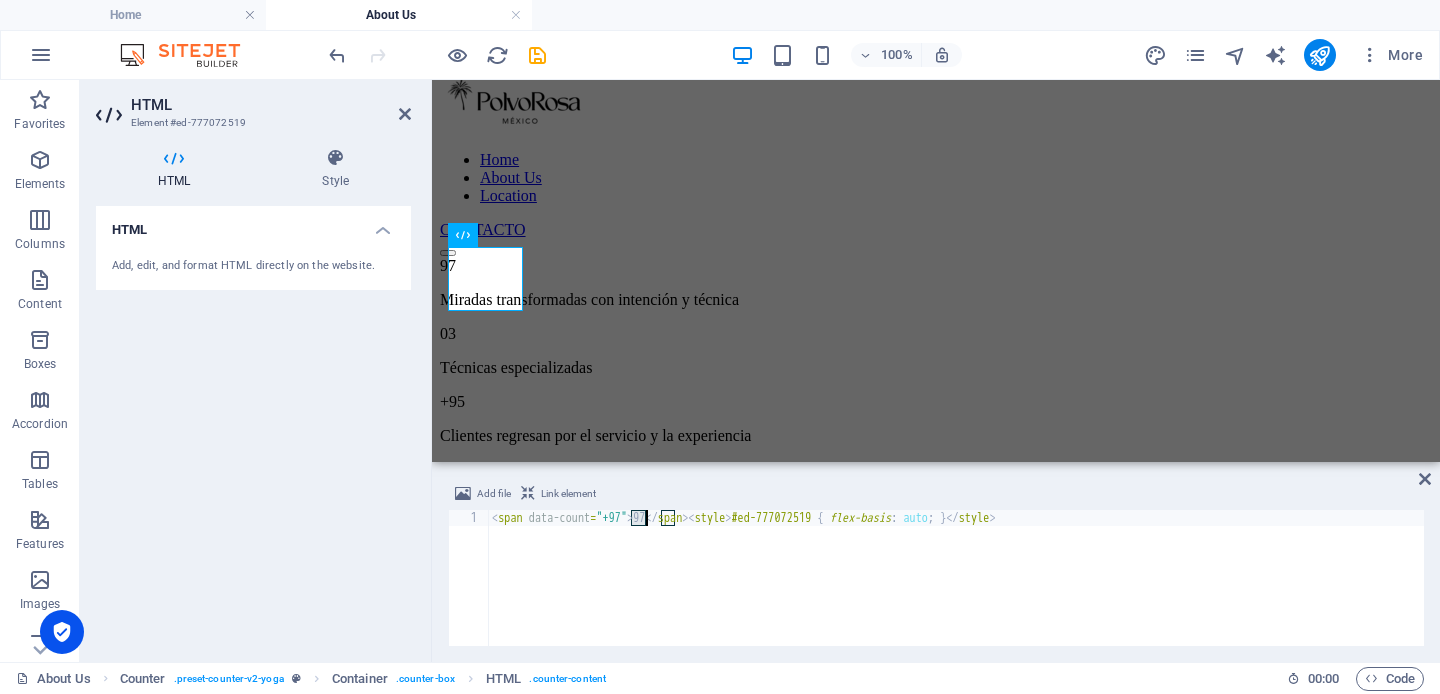 click on "< span   data-count = "+97" > 97 </ span > < style > #ed-777072519   {   flex-basis :   auto ;   } </ style >" at bounding box center (956, 594) 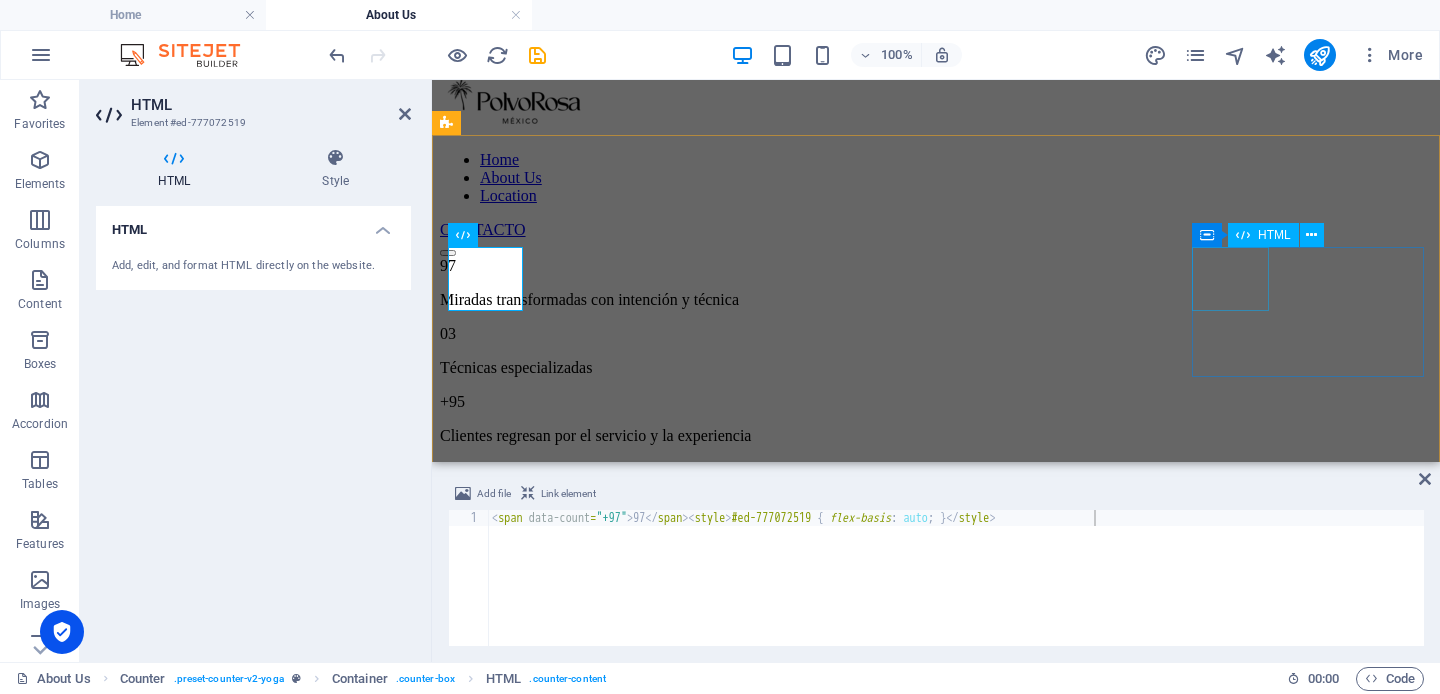 click on "25" at bounding box center [936, 470] 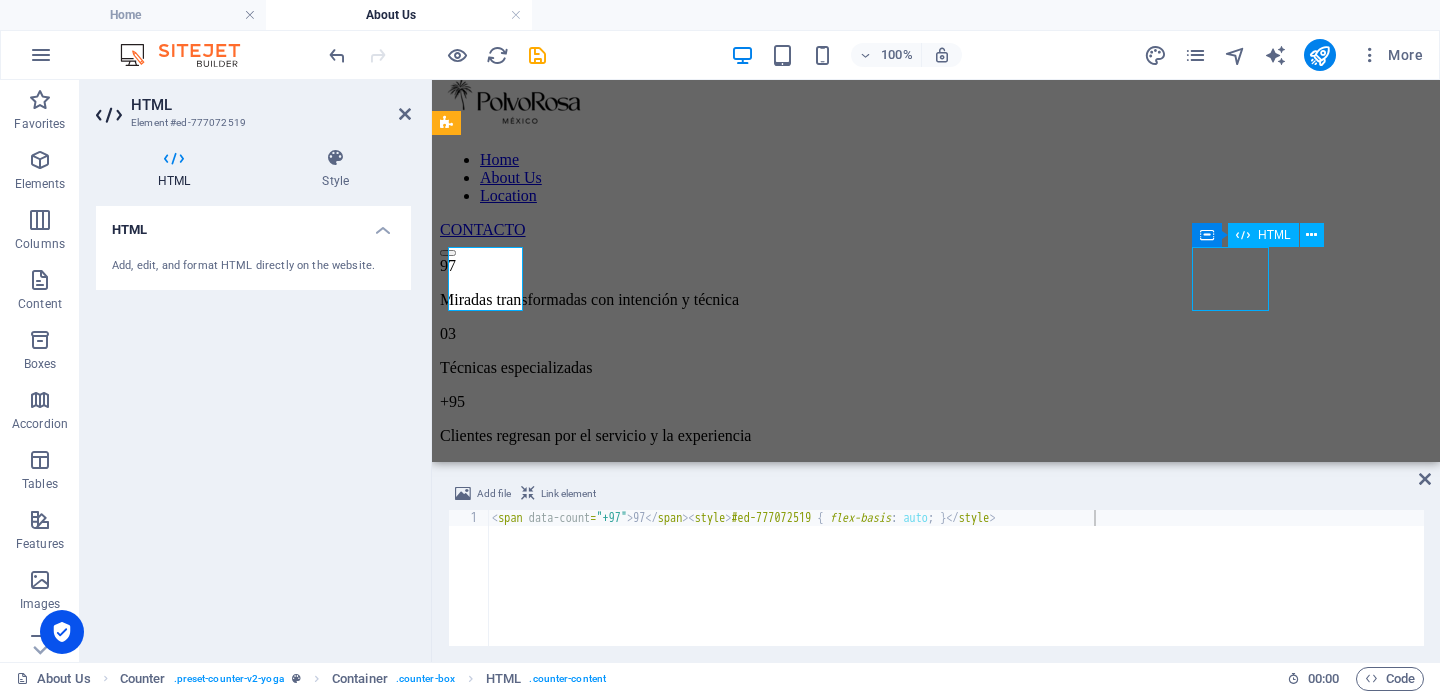 click on "25" at bounding box center (936, 470) 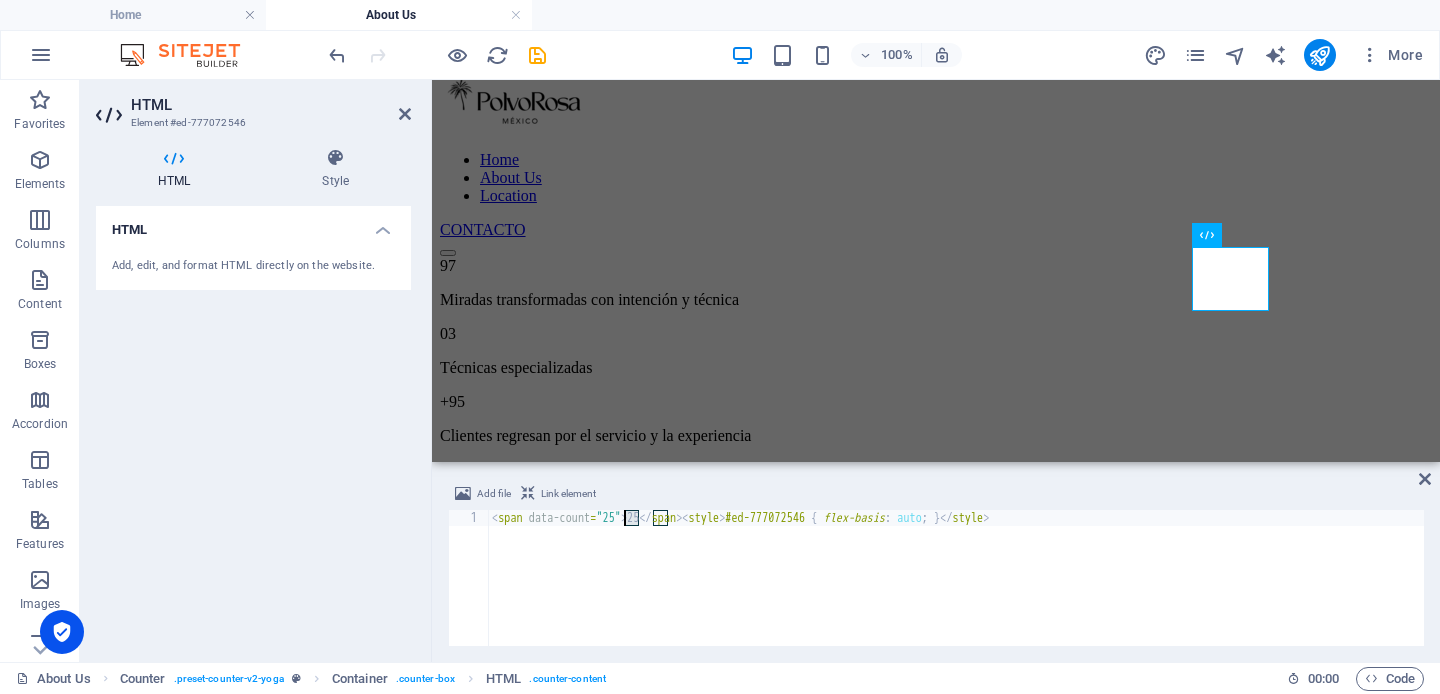 drag, startPoint x: 638, startPoint y: 515, endPoint x: 626, endPoint y: 515, distance: 12 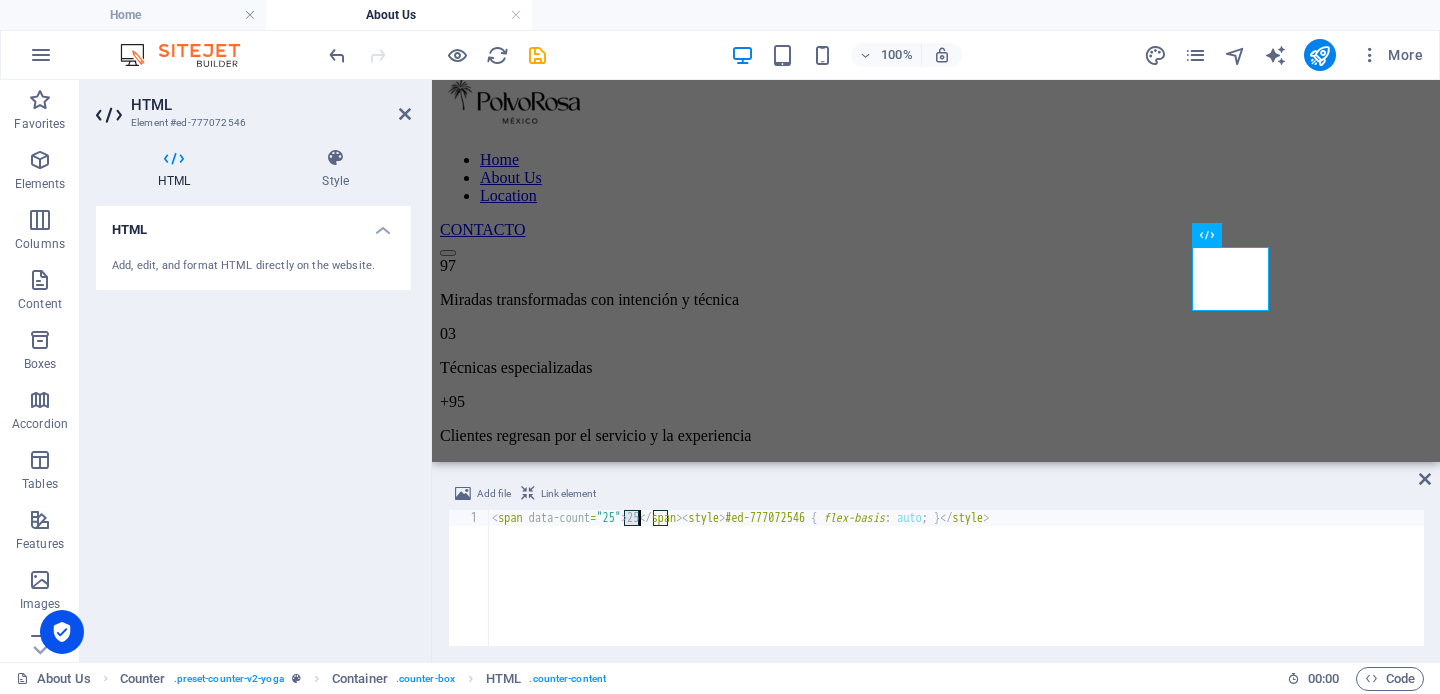 paste on "5.0 ★" 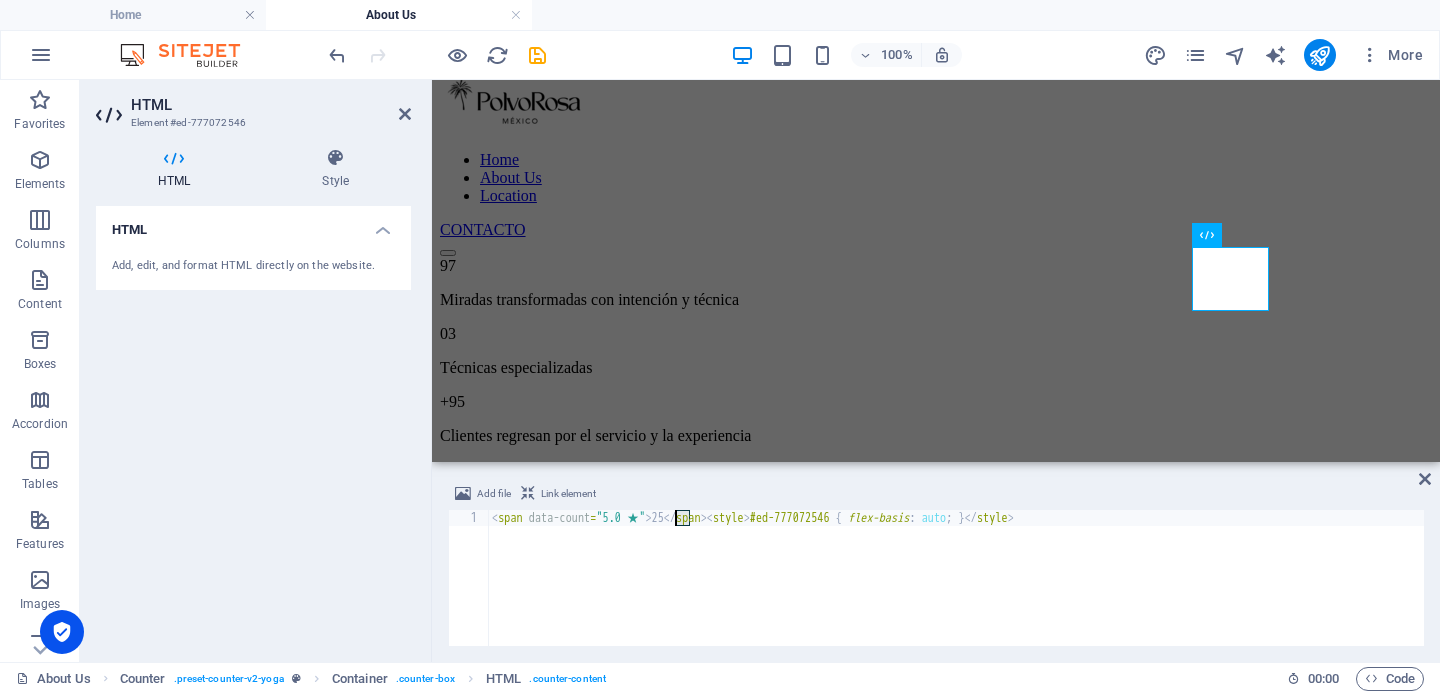 drag, startPoint x: 694, startPoint y: 518, endPoint x: 679, endPoint y: 517, distance: 15.033297 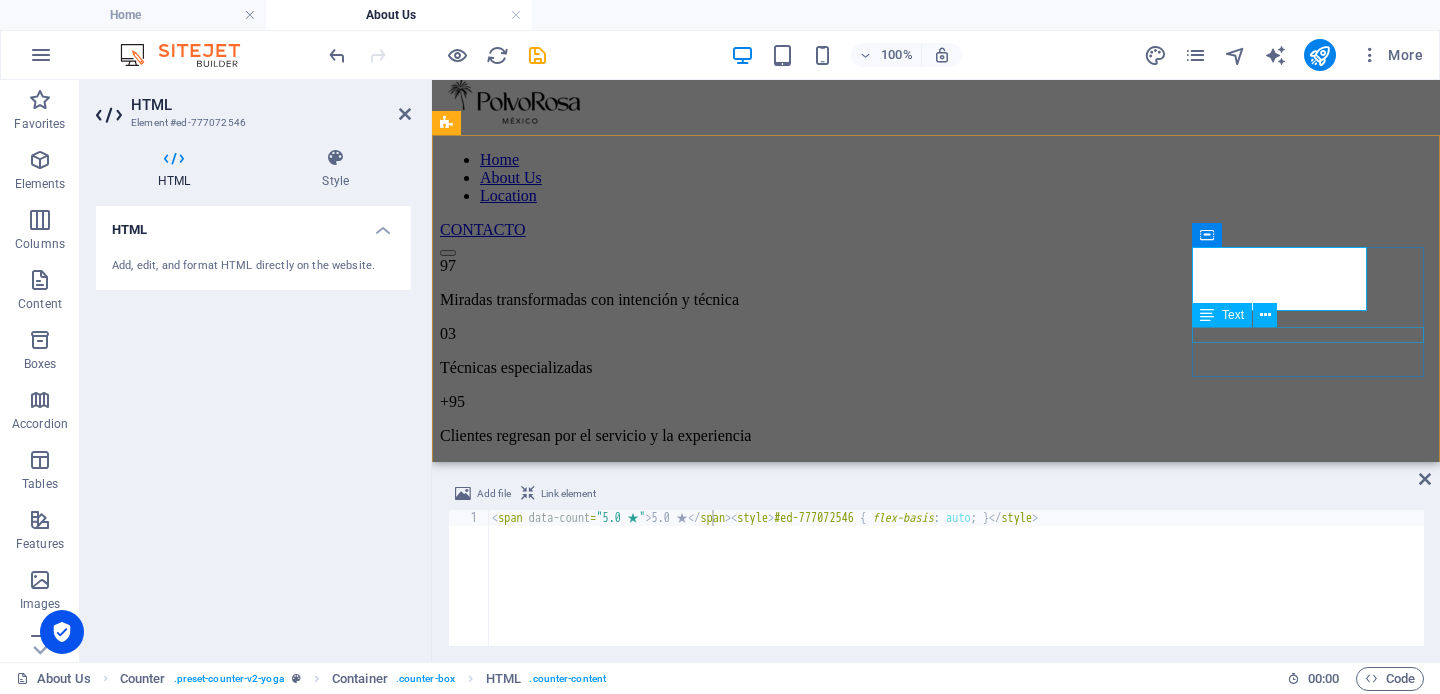 click on "Awards Won" at bounding box center [936, 507] 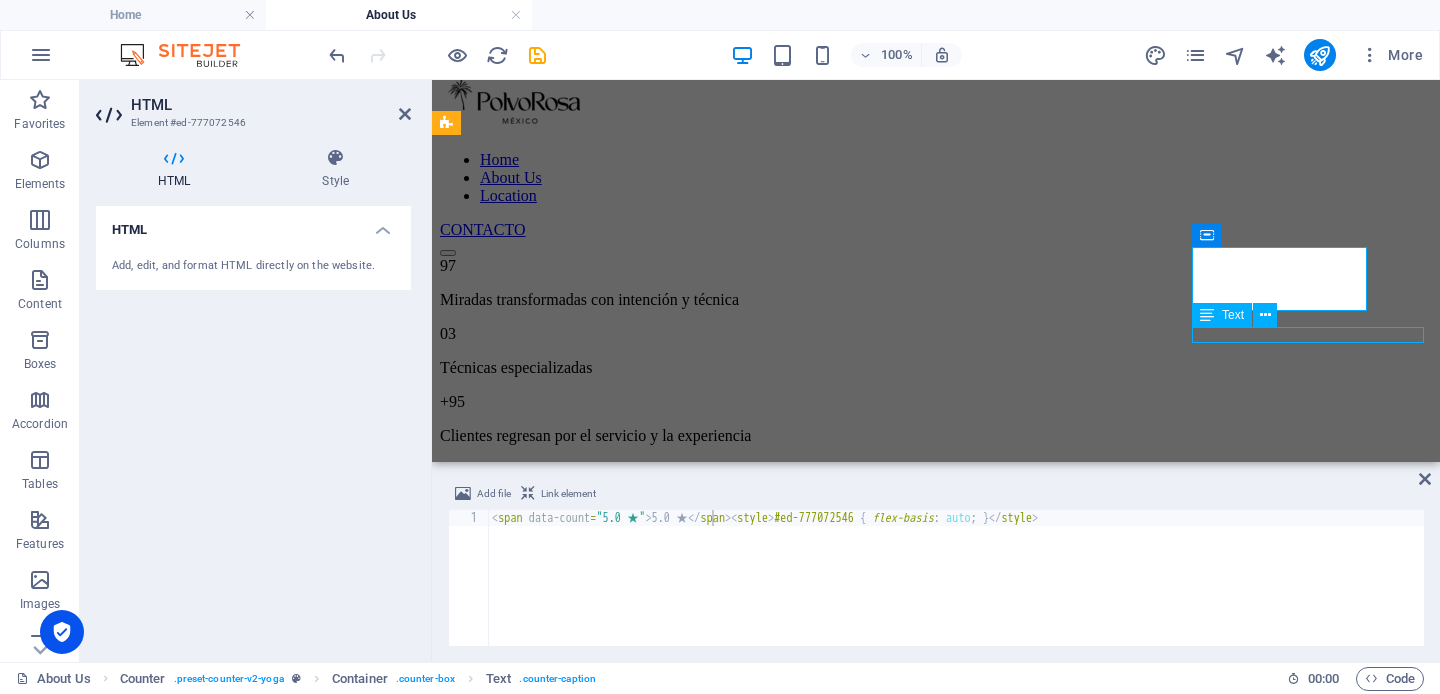 click on "Awards Won" at bounding box center (936, 507) 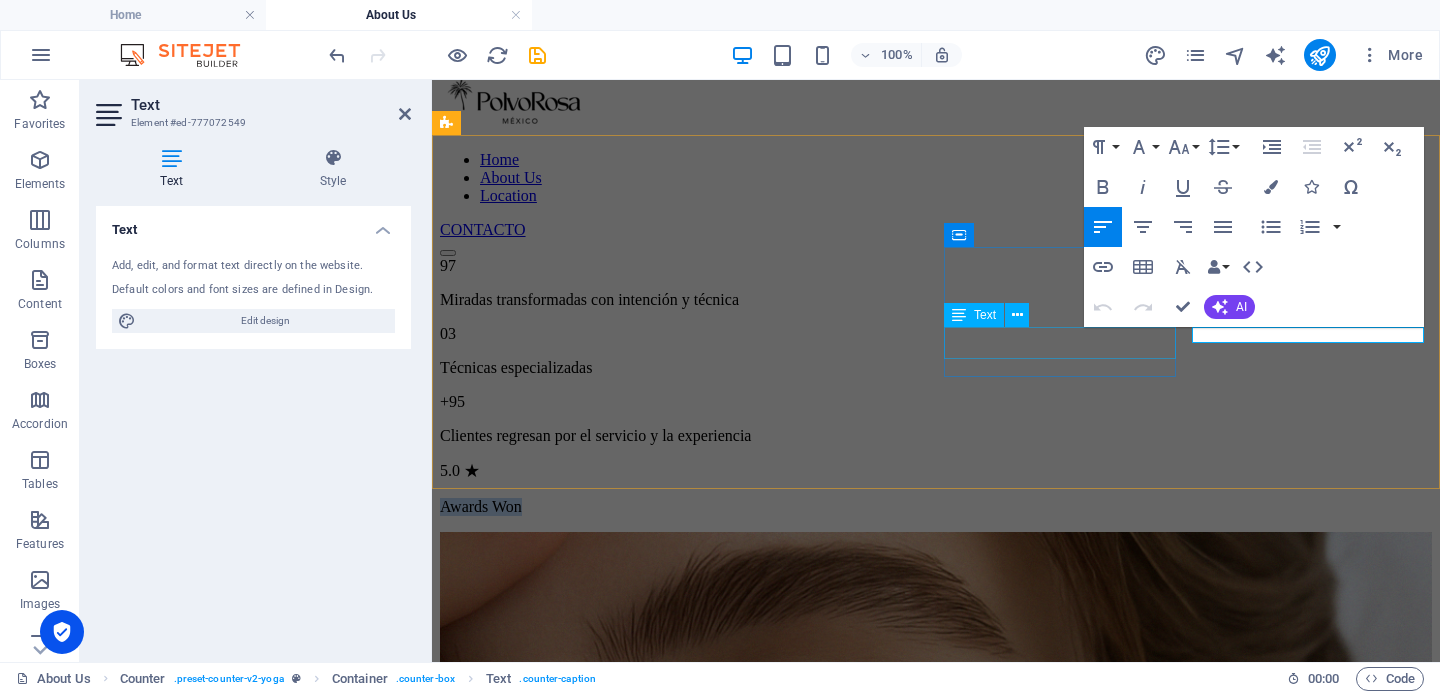 drag, startPoint x: 1303, startPoint y: 335, endPoint x: 1165, endPoint y: 336, distance: 138.00362 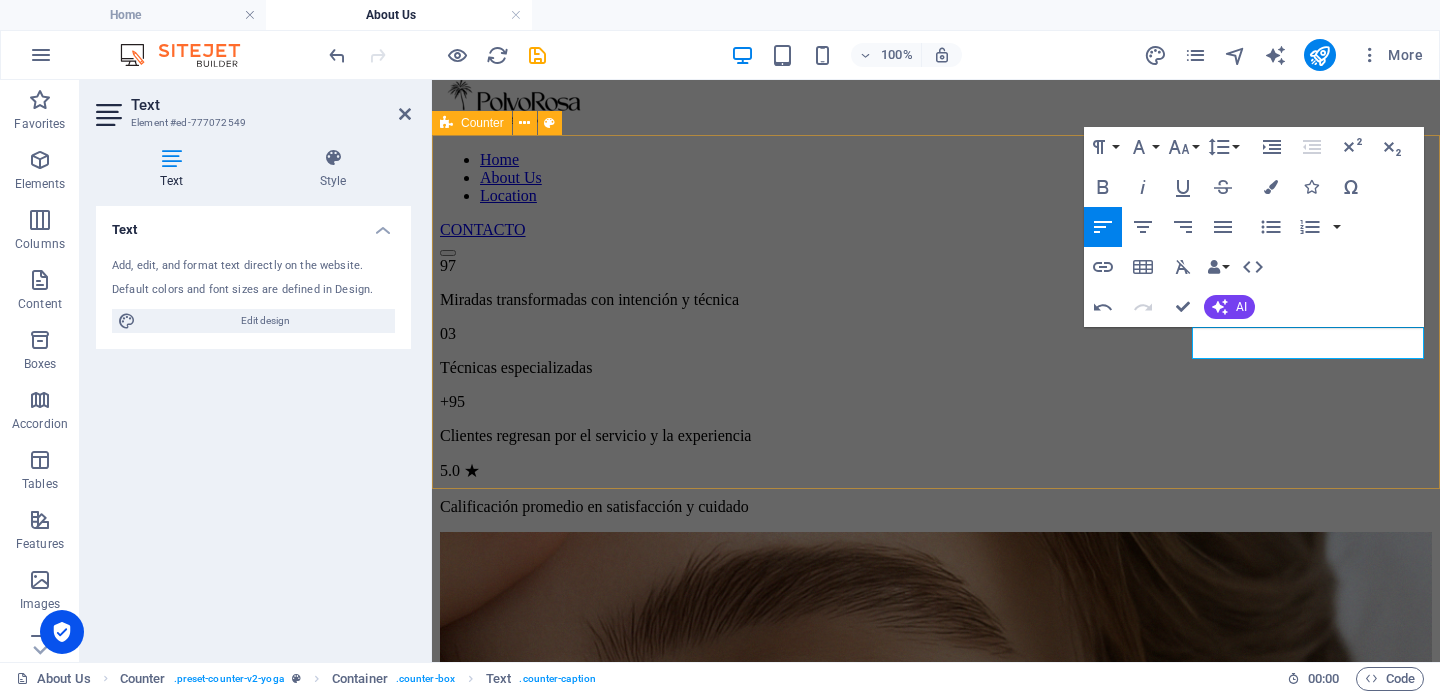 click on "97 Miradas transformadas con intención y técnica 03 Técnicas especializadas +95 Clientes regresan por el servicio y la experiencia 5.0 ★ Calificación promedio en satisfacción y cuidado" at bounding box center (936, 386) 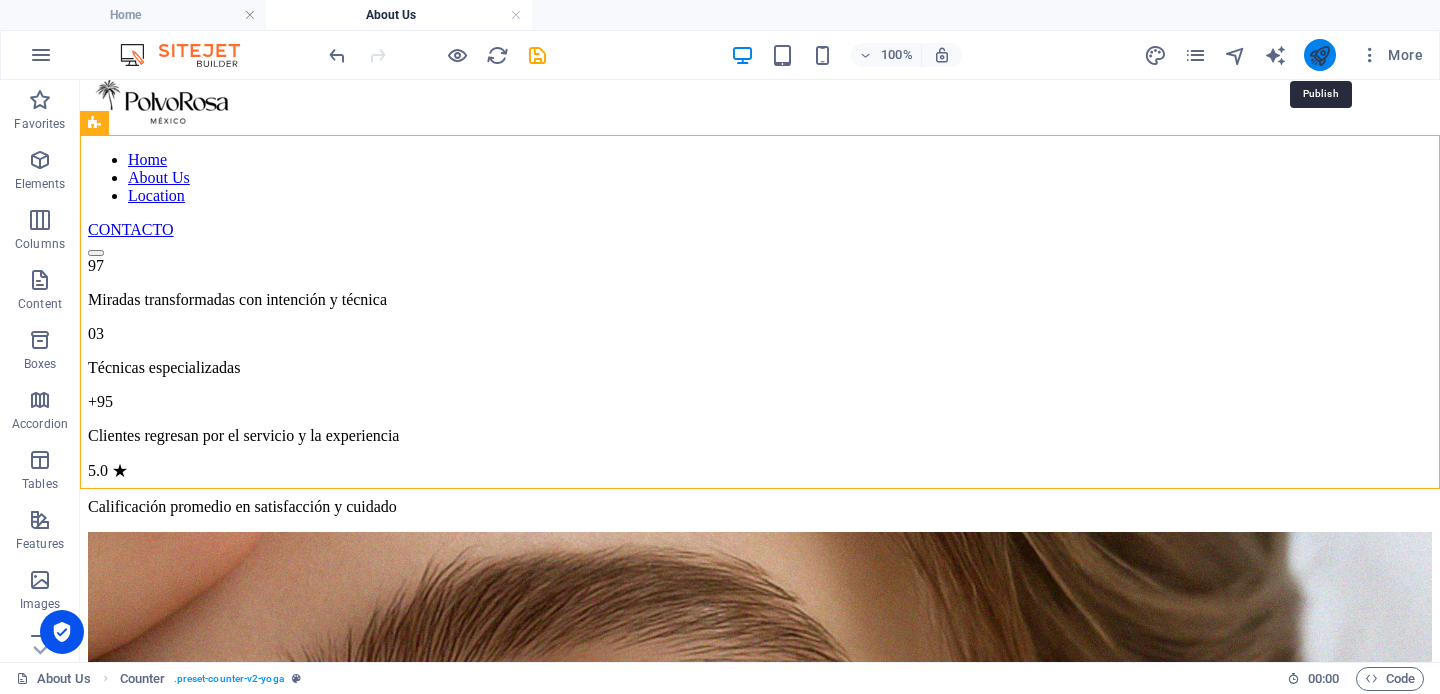 click at bounding box center [1319, 55] 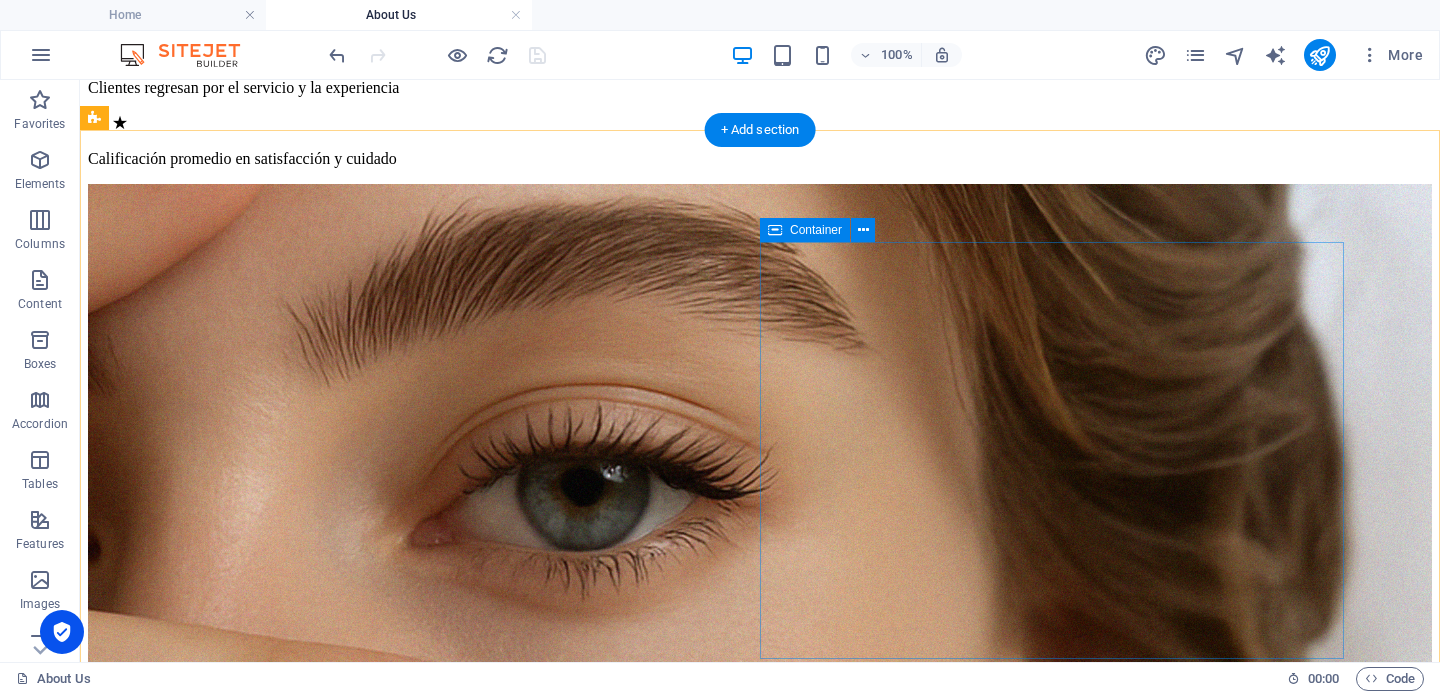 scroll, scrollTop: 399, scrollLeft: 0, axis: vertical 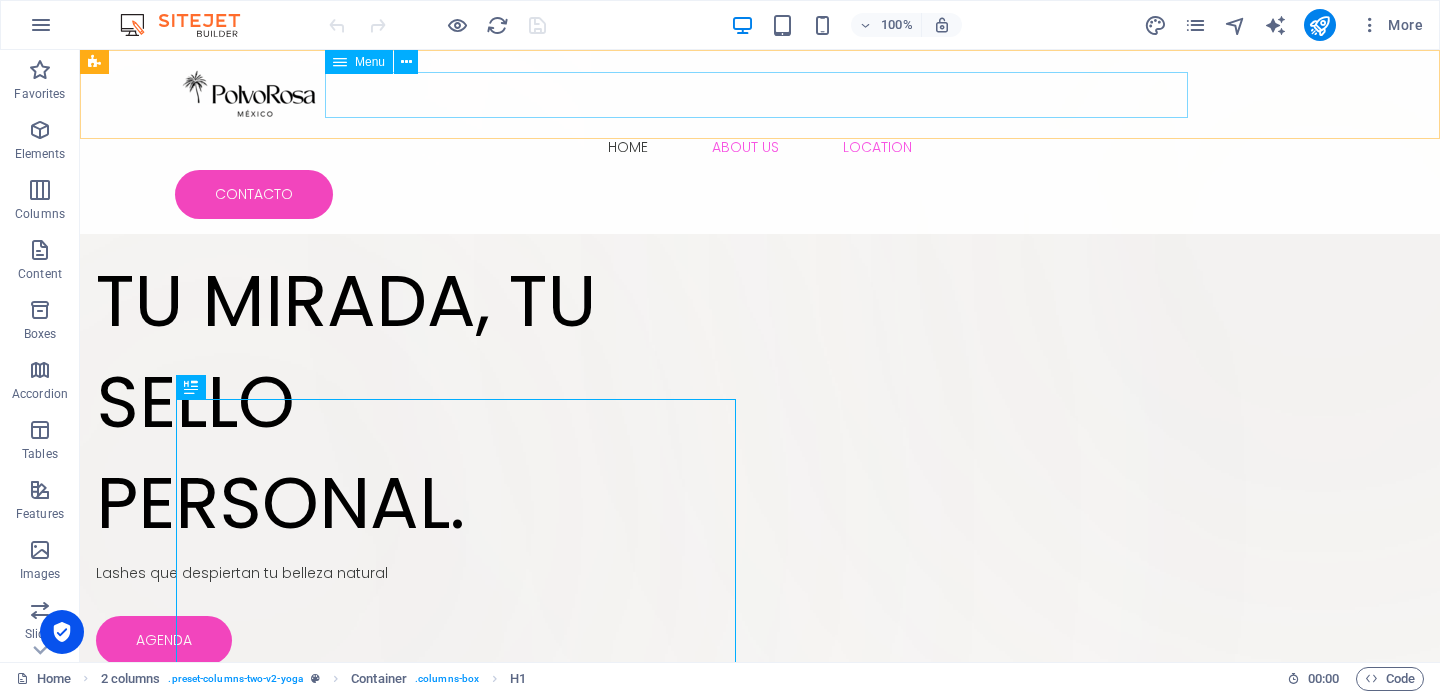 click on "Home About Us Location" at bounding box center [760, 147] 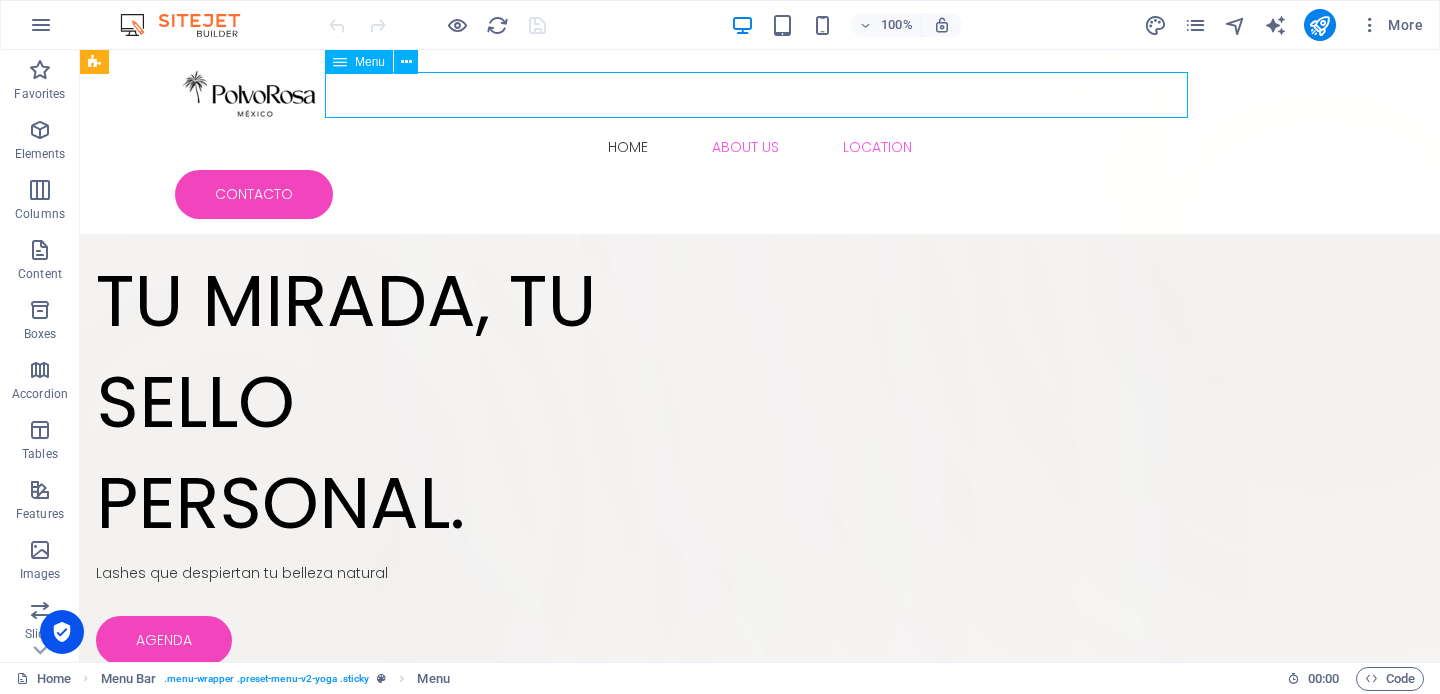 click on "Home About Us Location" at bounding box center (760, 147) 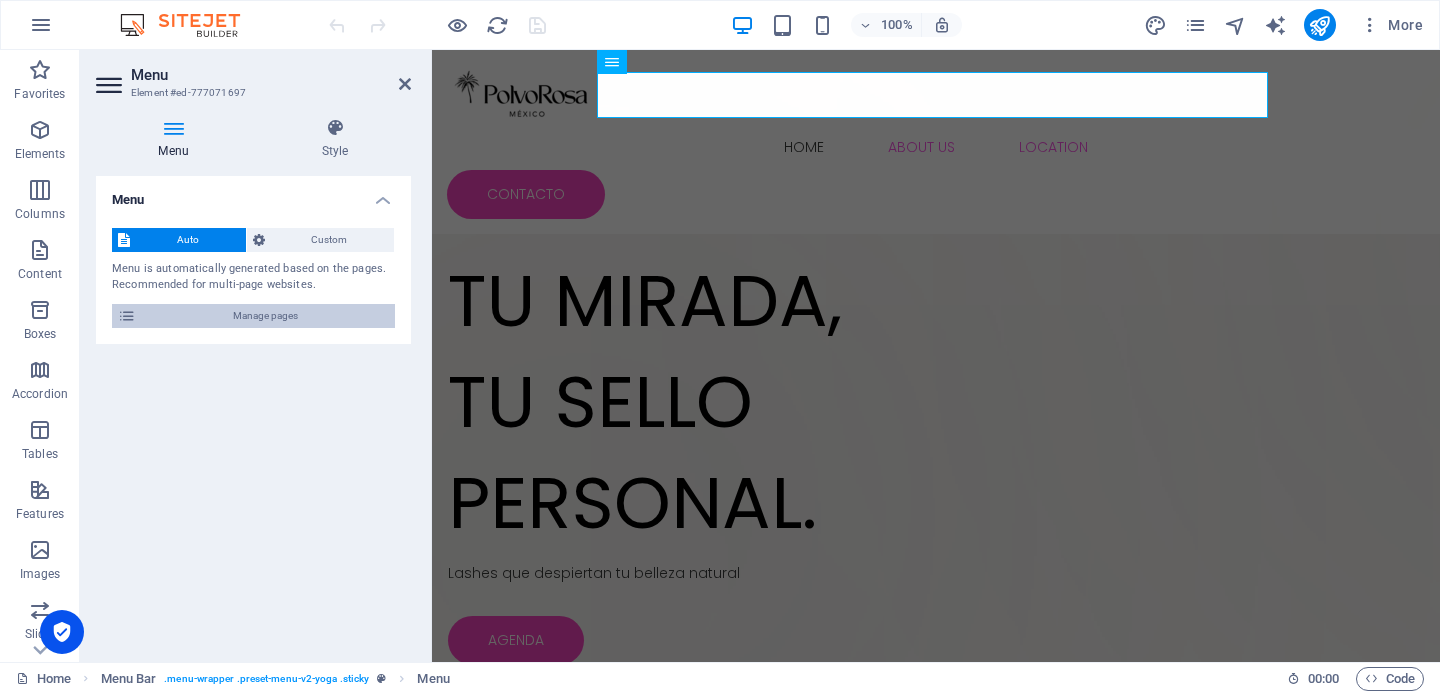 click on "Manage pages" at bounding box center (265, 316) 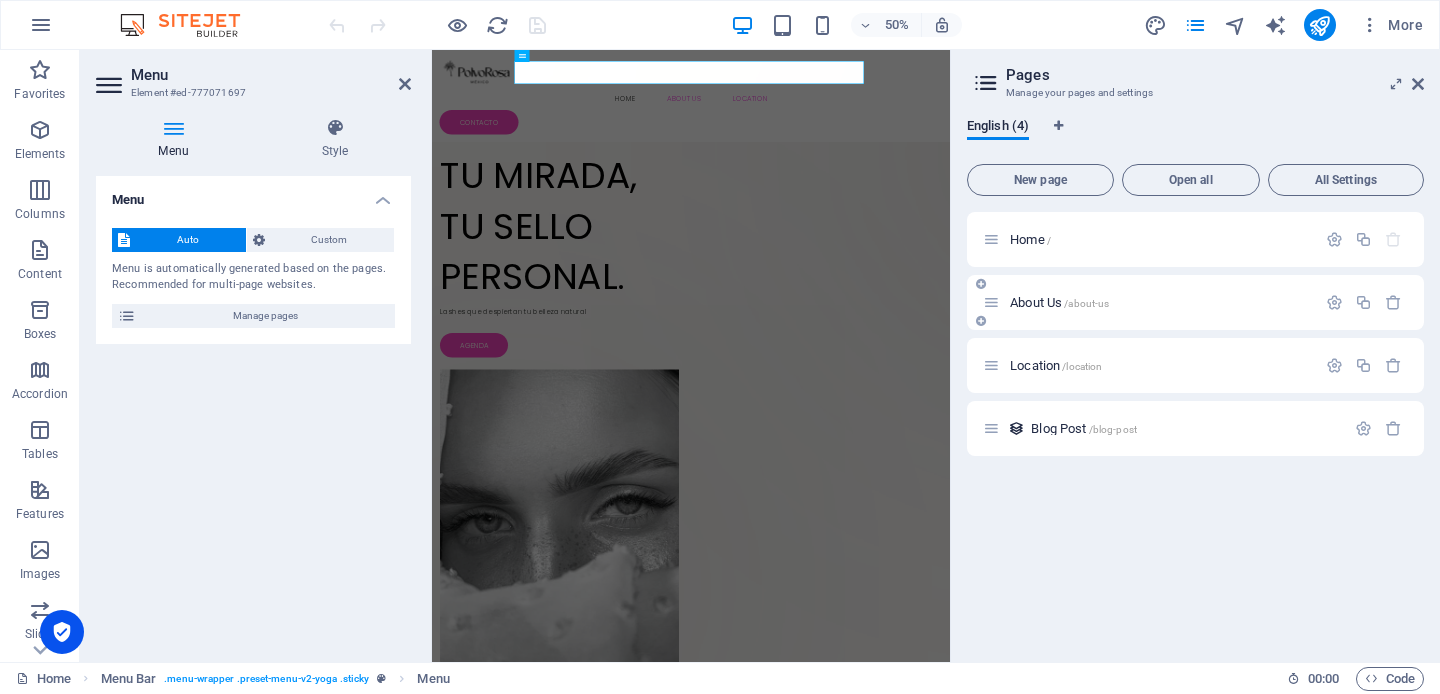 click on "/about-us" at bounding box center [1086, 303] 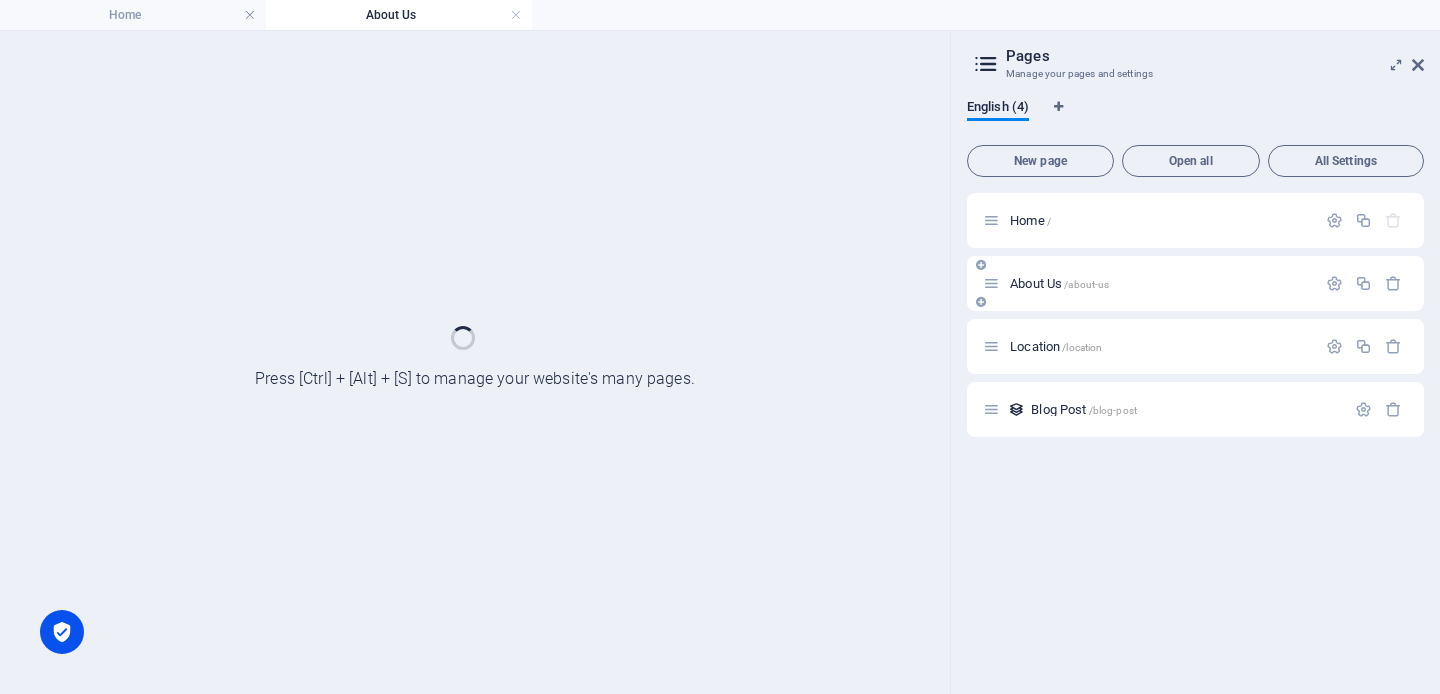 click on "About Us /about-us" at bounding box center (1059, 283) 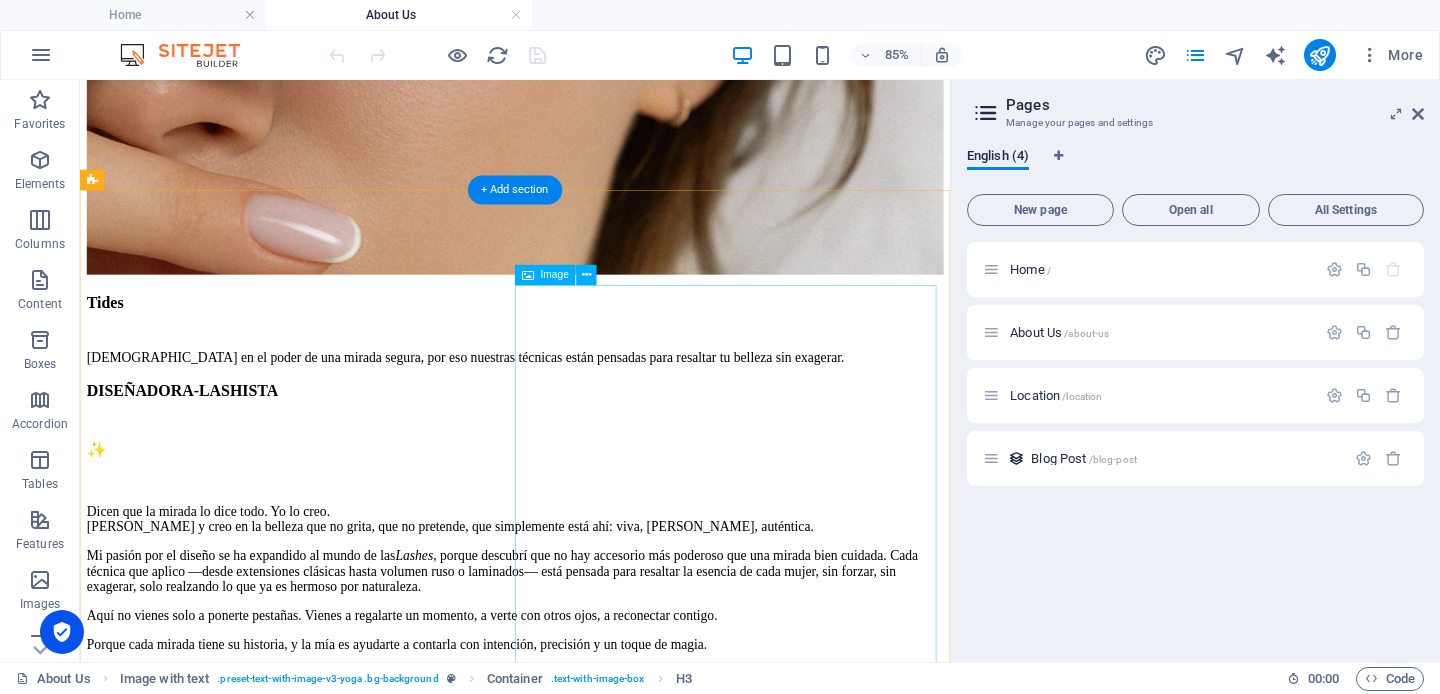 scroll, scrollTop: 975, scrollLeft: 0, axis: vertical 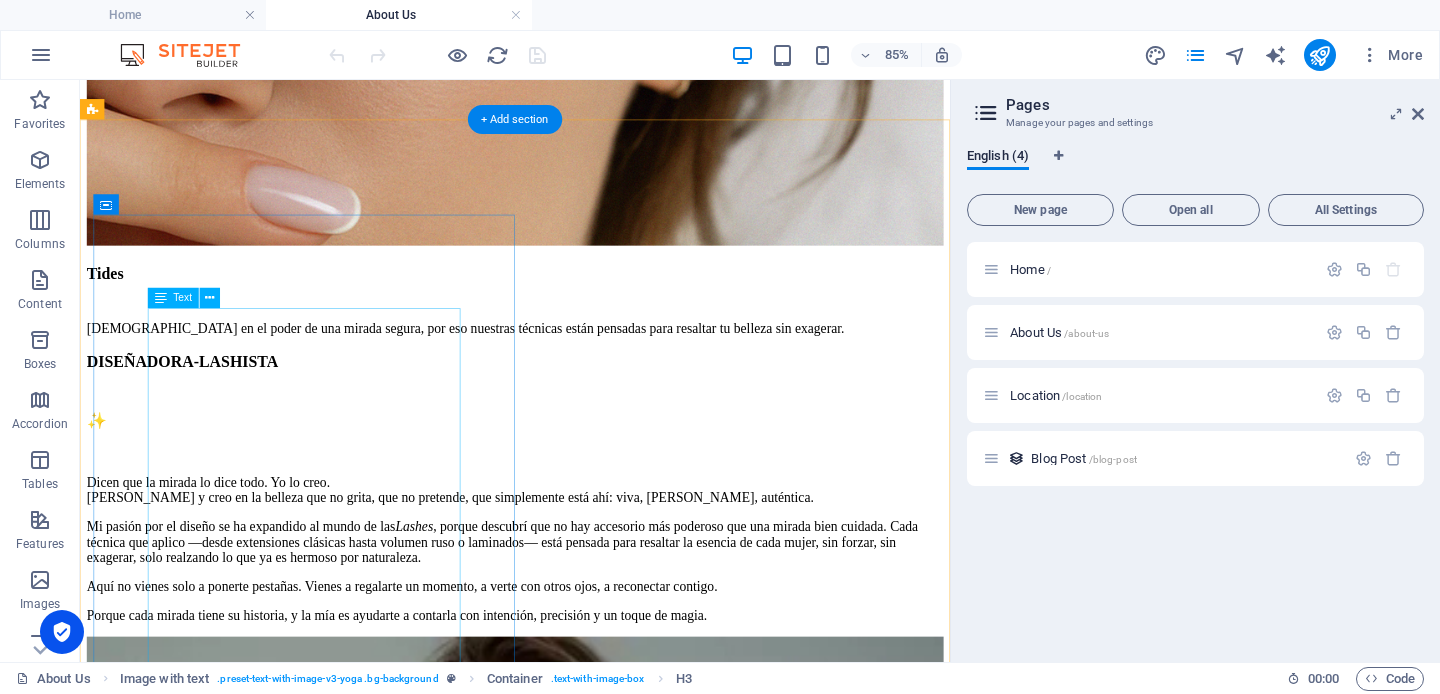 click on "✨  Dicen que la mirada lo dice todo. Yo lo creo. Soy [PERSON_NAME] y creo en la belleza que no grita, que no pretende, que simplemente está ahí: viva, segura, auténtica. Mi pasión por el diseño se ha expandido al mundo de las  Lashes , porque descubrí que no hay accesorio más poderoso que una mirada bien cuidada. Cada técnica que aplico —desde extensiones clásicas hasta volumen ruso o laminados— está pensada para resaltar la esencia de cada mujer, sin forzar, sin exagerar, solo realzando lo que ya es hermoso por naturaleza. Aquí no vienes solo a ponerte pestañas. Vienes a regalarte un momento, a verte con otros ojos, a reconectar contigo. Porque cada mirada tiene su historia, y la mía es ayudarte a contarla con intención, precisión y un toque de magia." at bounding box center (592, 593) 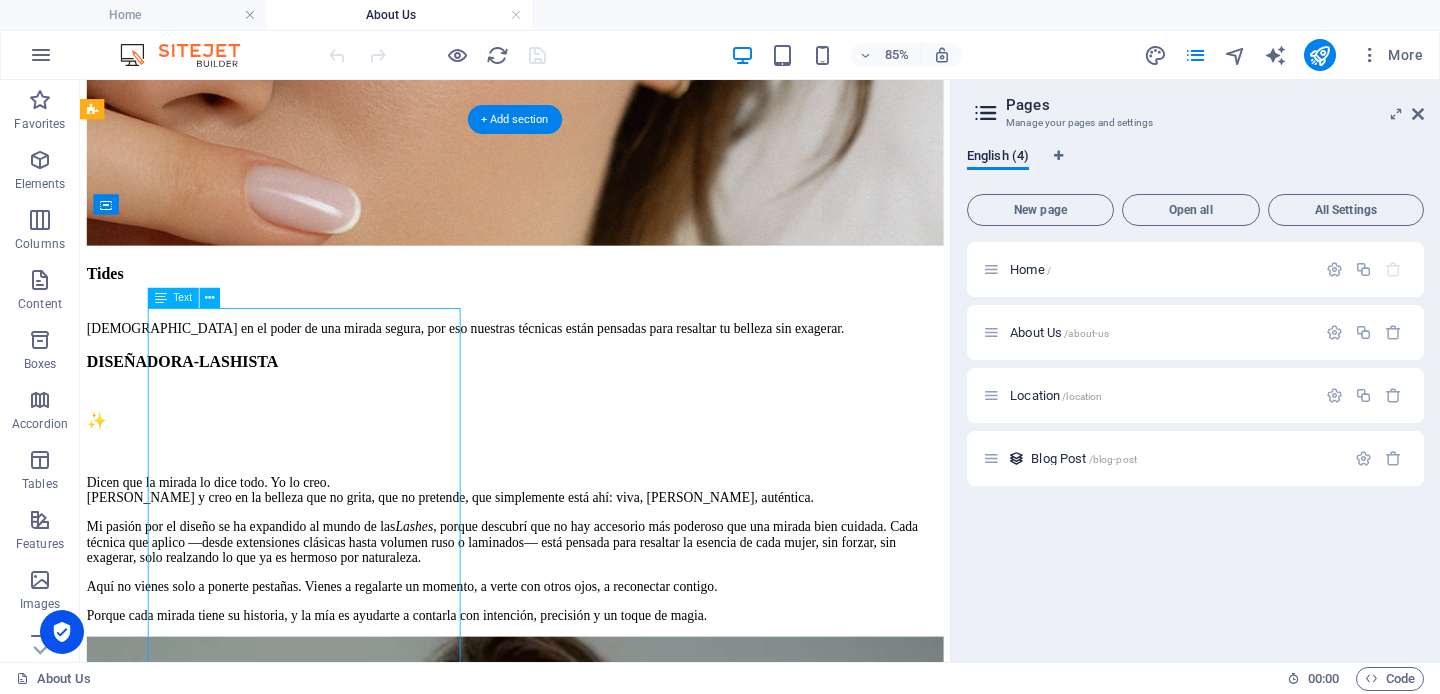 click on "✨  Dicen que la mirada lo dice todo. Yo lo creo. Soy [PERSON_NAME] y creo en la belleza que no grita, que no pretende, que simplemente está ahí: viva, segura, auténtica. Mi pasión por el diseño se ha expandido al mundo de las  Lashes , porque descubrí que no hay accesorio más poderoso que una mirada bien cuidada. Cada técnica que aplico —desde extensiones clásicas hasta volumen ruso o laminados— está pensada para resaltar la esencia de cada mujer, sin forzar, sin exagerar, solo realzando lo que ya es hermoso por naturaleza. Aquí no vienes solo a ponerte pestañas. Vienes a regalarte un momento, a verte con otros ojos, a reconectar contigo. Porque cada mirada tiene su historia, y la mía es ayudarte a contarla con intención, precisión y un toque de magia." at bounding box center (592, 593) 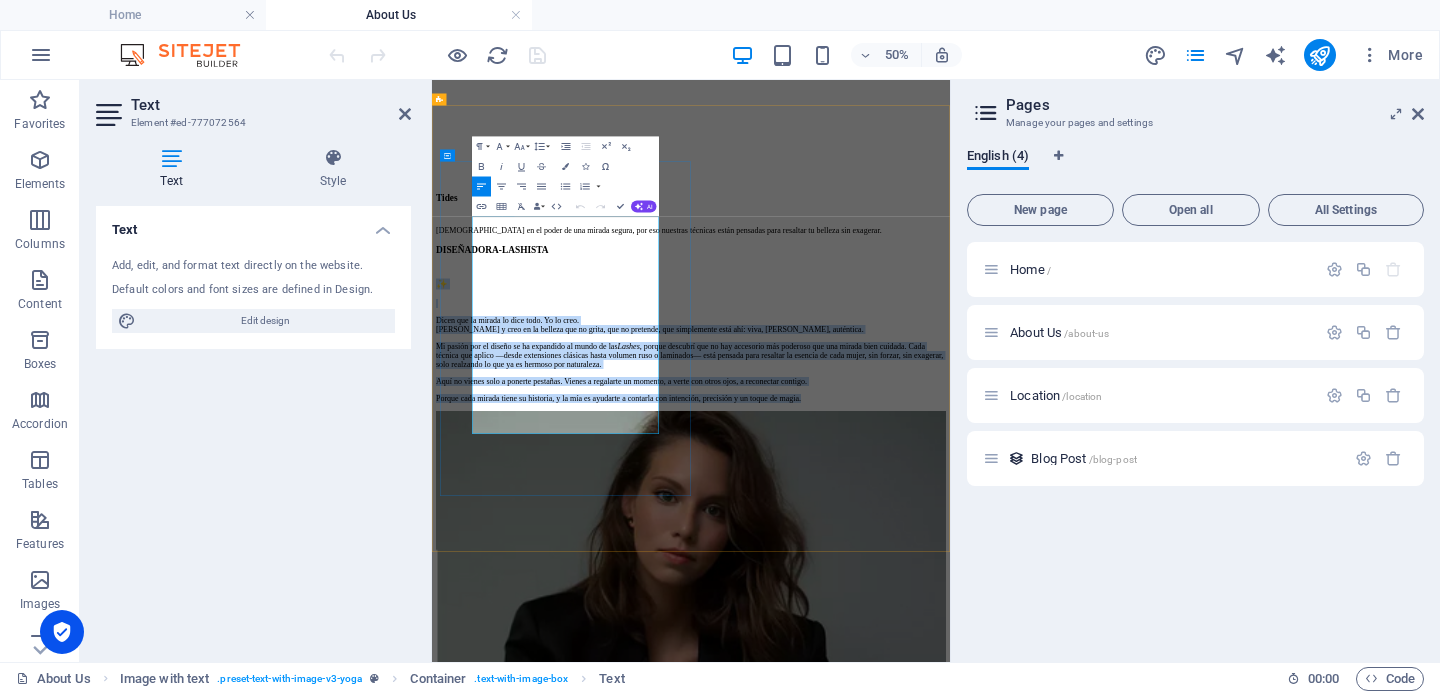 drag, startPoint x: 514, startPoint y: 375, endPoint x: 663, endPoint y: 778, distance: 429.66266 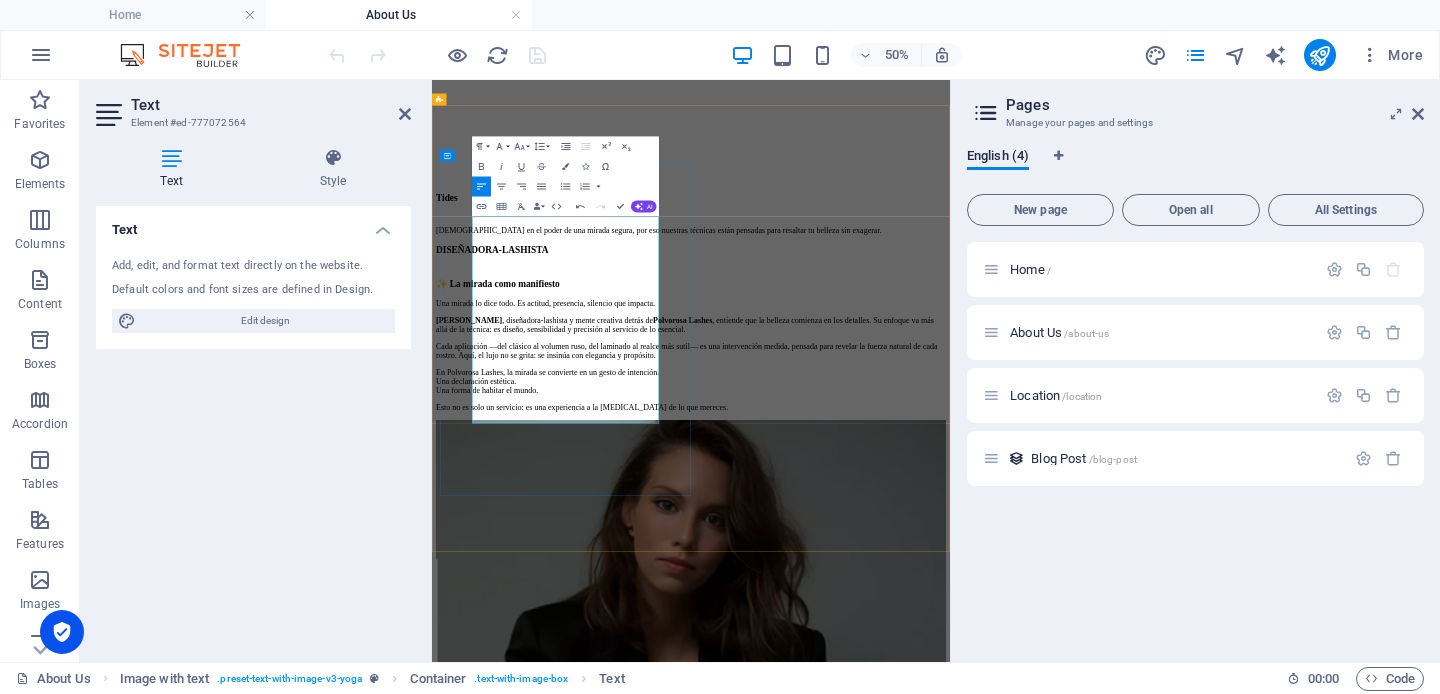 click on "[PERSON_NAME] , diseñadora-lashista y mente creativa detrás [PERSON_NAME] , entiende que la belleza comienza en los detalles. Su enfoque va más allá de la técnica: es diseño, sensibilidad y precisión al servicio de lo esencial." at bounding box center (950, 571) 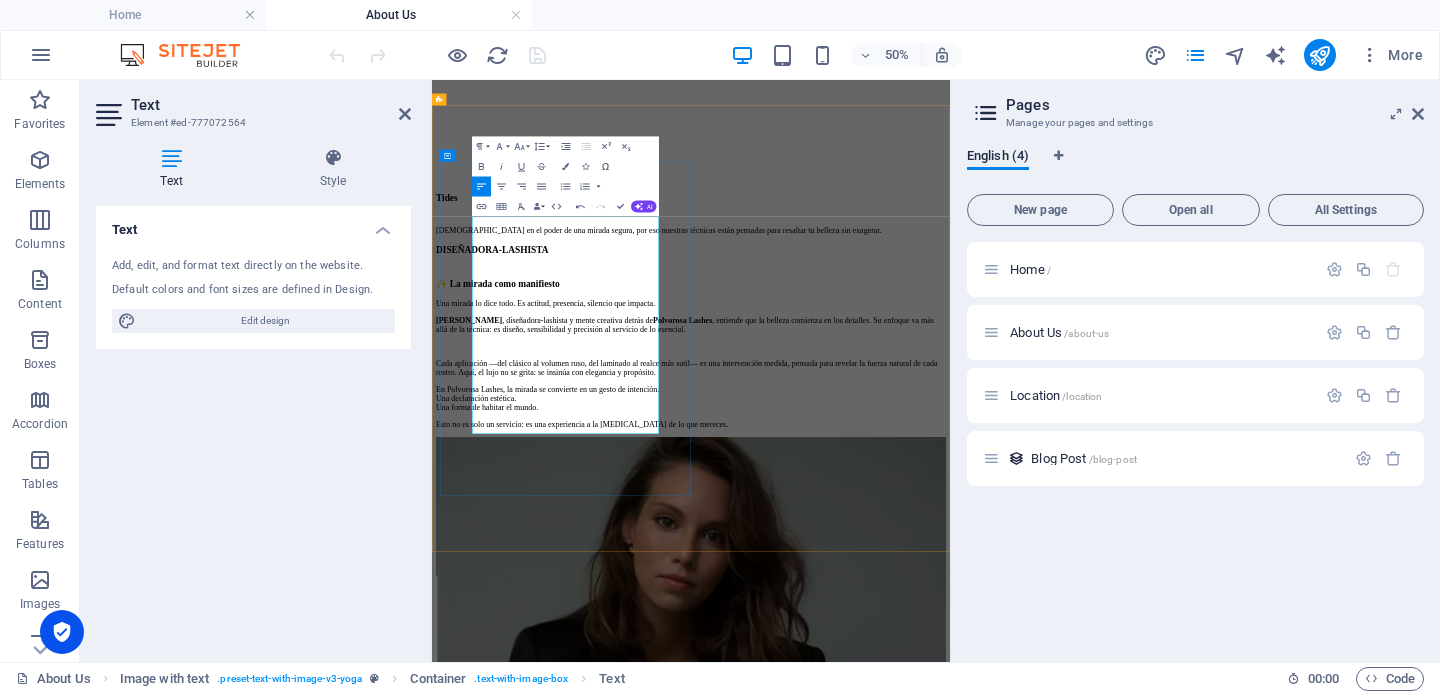 click on "En Polvorosa Lashes, la mirada se convierte en un gesto de intención. Una declaración estética. Una forma de habitar el mundo." at bounding box center [950, 718] 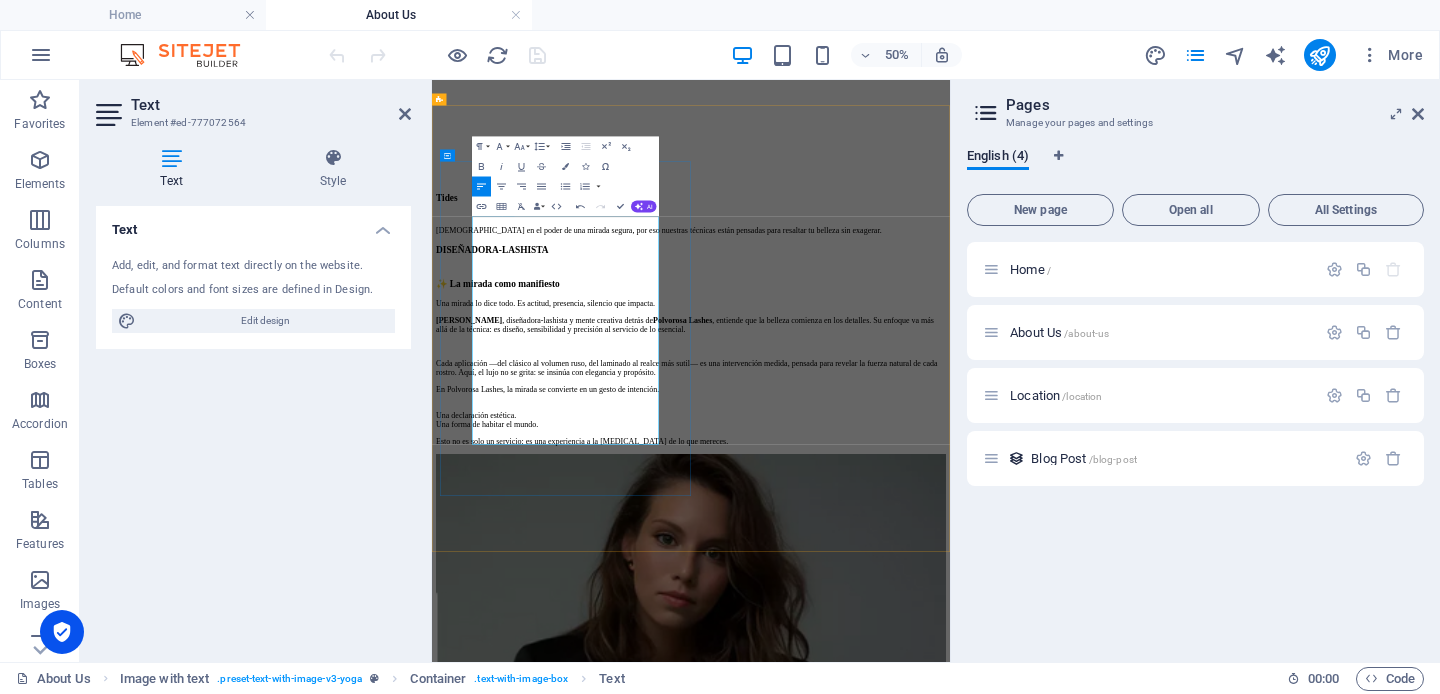 click on "Cada aplicación —del clásico al volumen ruso, del laminado al realce más sutil— es una intervención medida, pensada para revelar la fuerza natural de cada rostro. Aquí, el lujo no se grita: se insinúa con elegancia y propósito." at bounding box center [950, 657] 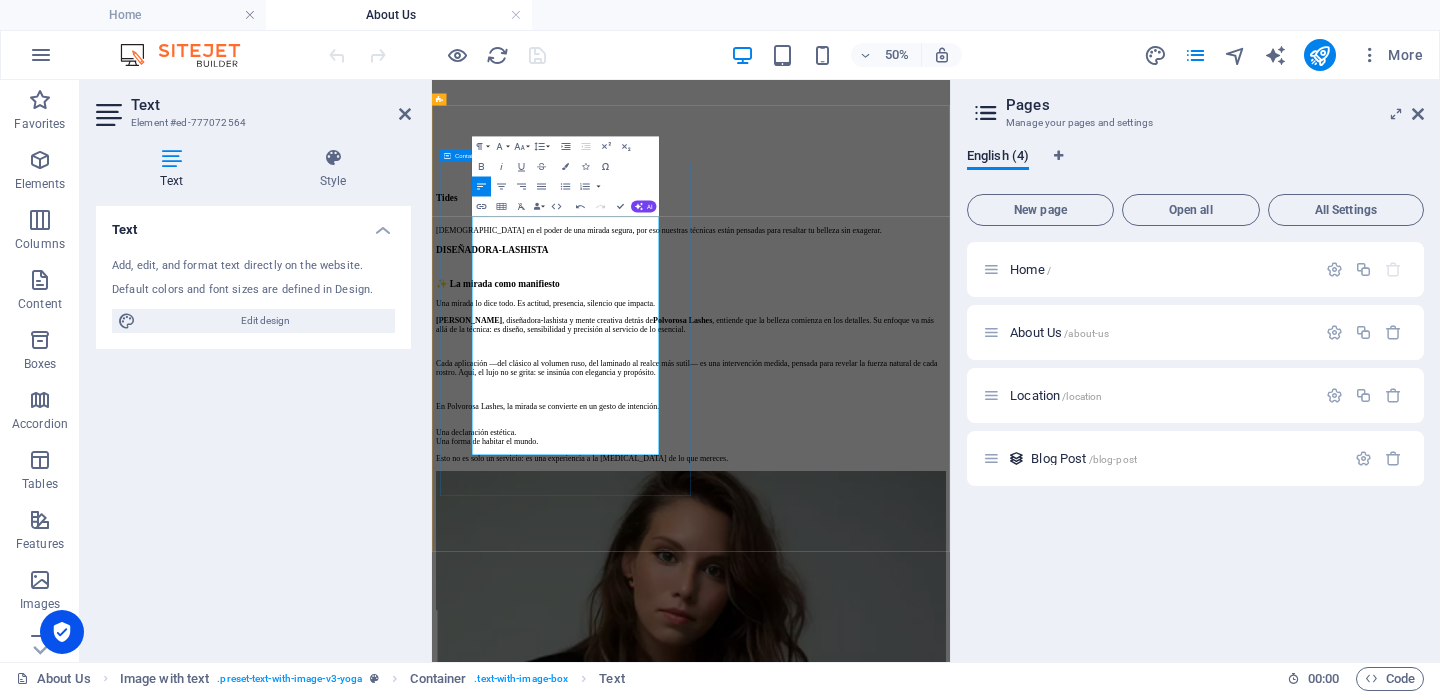 click on "DISEÑADORA-LASHISTA ✨ La mirada como manifiesto Una mirada lo dice todo. Es actitud, presencia, silencio que impacta. [PERSON_NAME] , diseñadora-lashista y mente creativa detrás [PERSON_NAME] , entiende que la belleza comienza en los detalles. Su enfoque va más allá de la técnica: es diseño, sensibilidad y precisión al servicio de lo esencial. Cada aplicación —del clásico al volumen ruso, del laminado al realce más sutil— es una intervención medida, pensada para revelar la fuerza natural de cada rostro. Aquí, el lujo no se grita: se insinúa con elegancia y propósito. En Polvorosa Lashes, la mirada se convierte en un gesto de intención. Una declaración estética. Una forma de habitar el mundo. Esto no es solo un servicio: es una experiencia a la [MEDICAL_DATA] de lo que mereces." at bounding box center (950, 628) 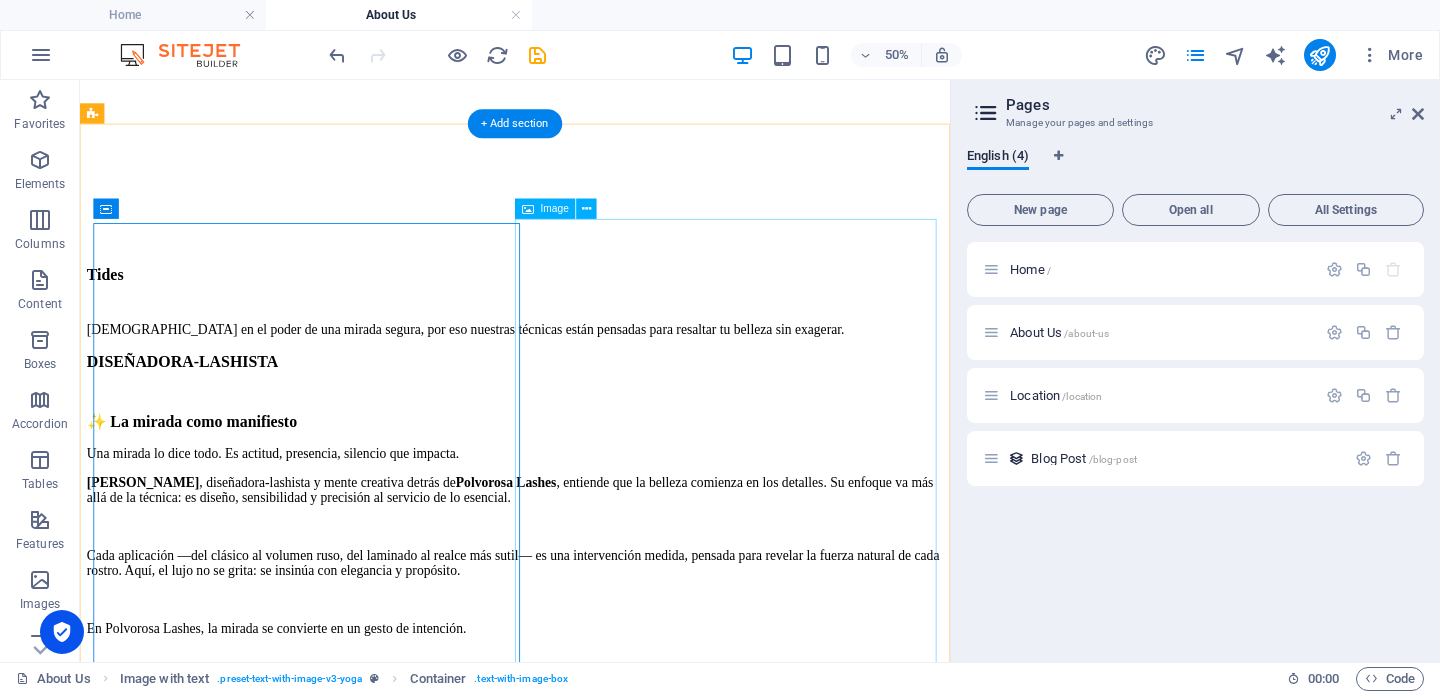 scroll, scrollTop: 970, scrollLeft: 0, axis: vertical 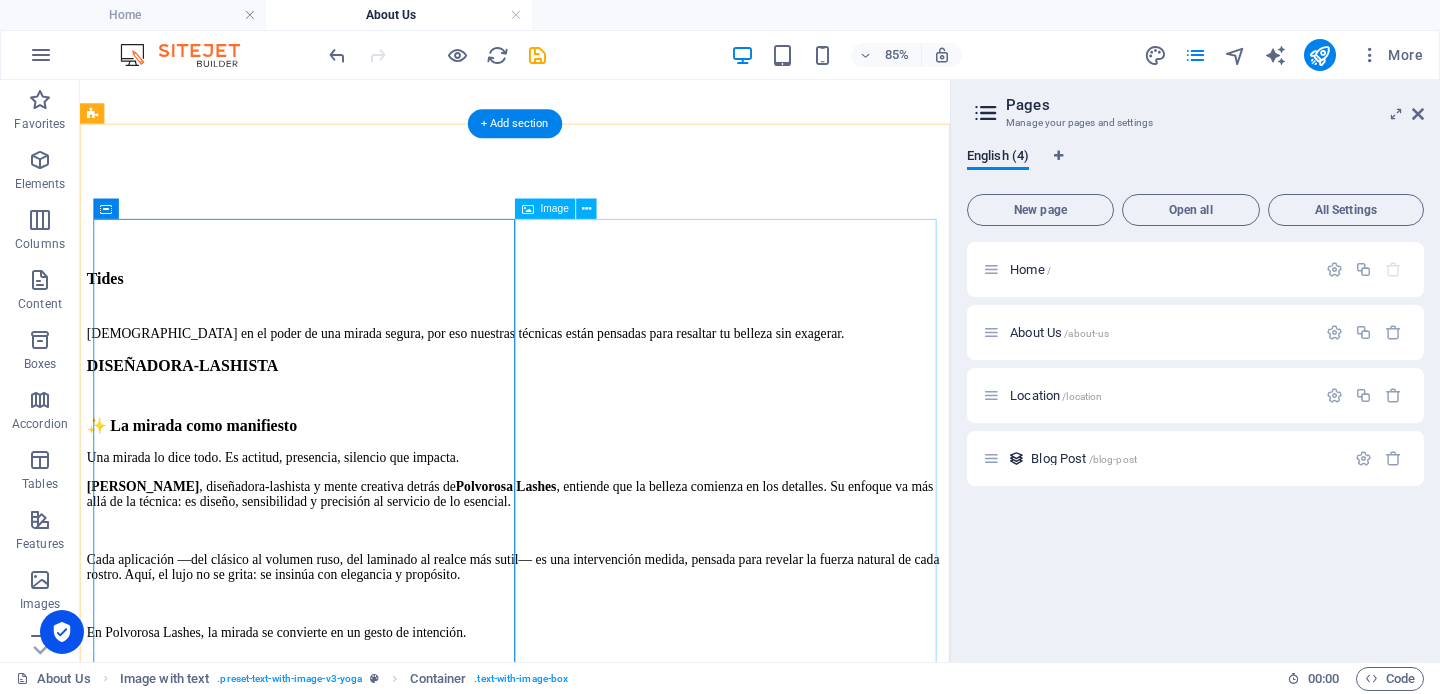 click at bounding box center (592, 1533) 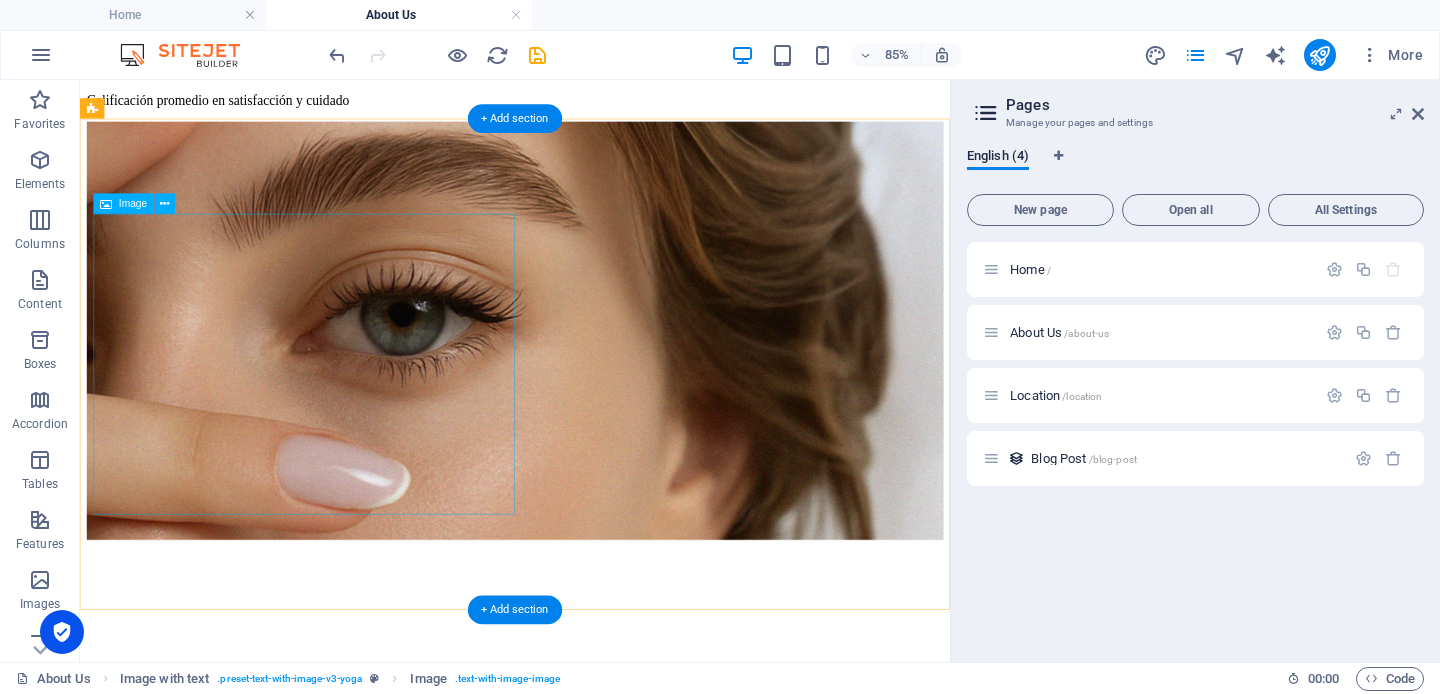 scroll, scrollTop: 398, scrollLeft: 0, axis: vertical 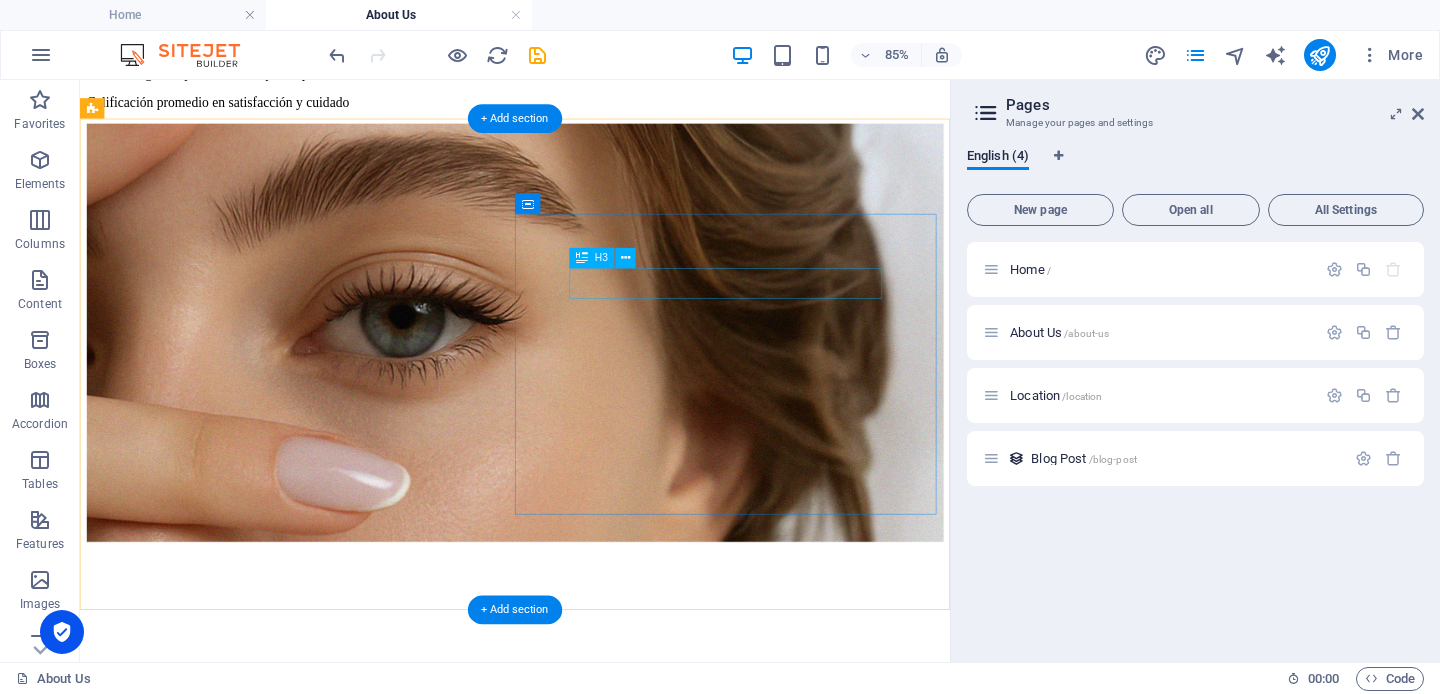 click on "Tides" at bounding box center (592, 885) 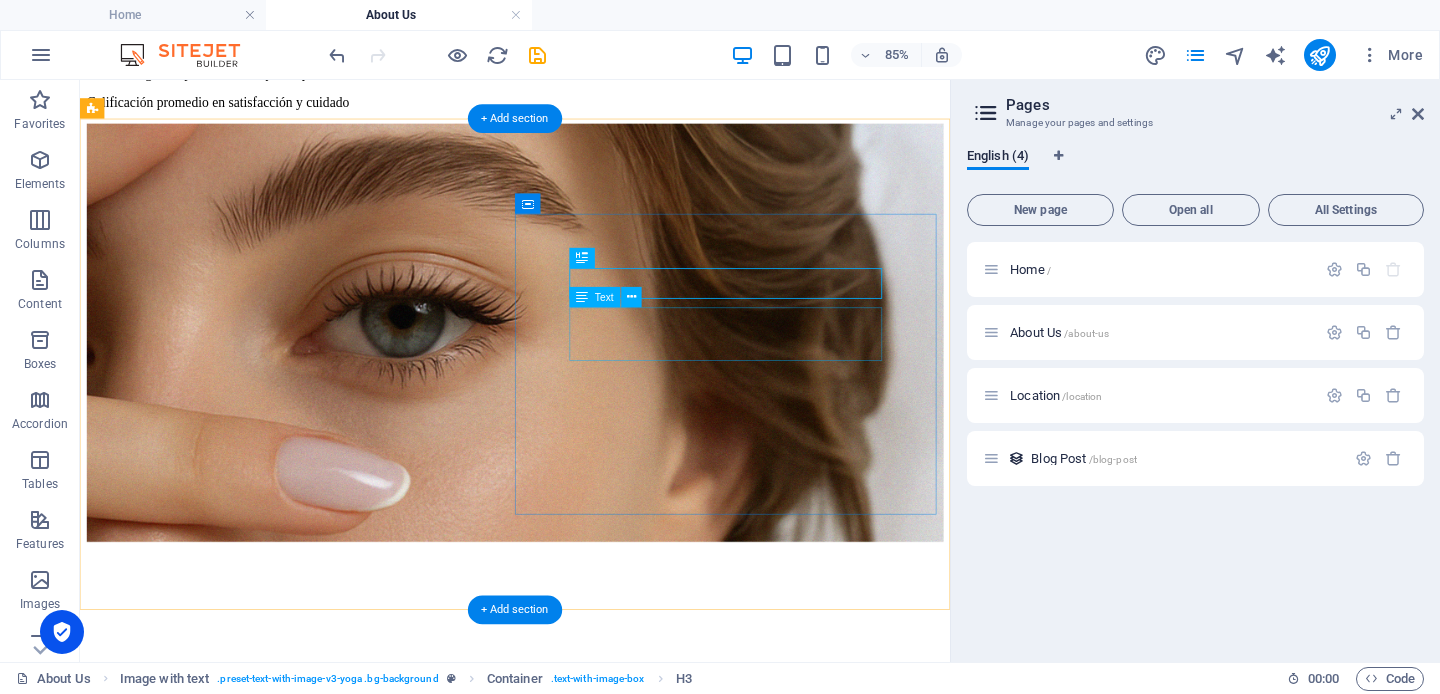 click on "[DEMOGRAPHIC_DATA] en el poder de una mirada segura, por eso nuestras técnicas están pensadas para resaltar tu belleza sin exagerar." at bounding box center (592, 950) 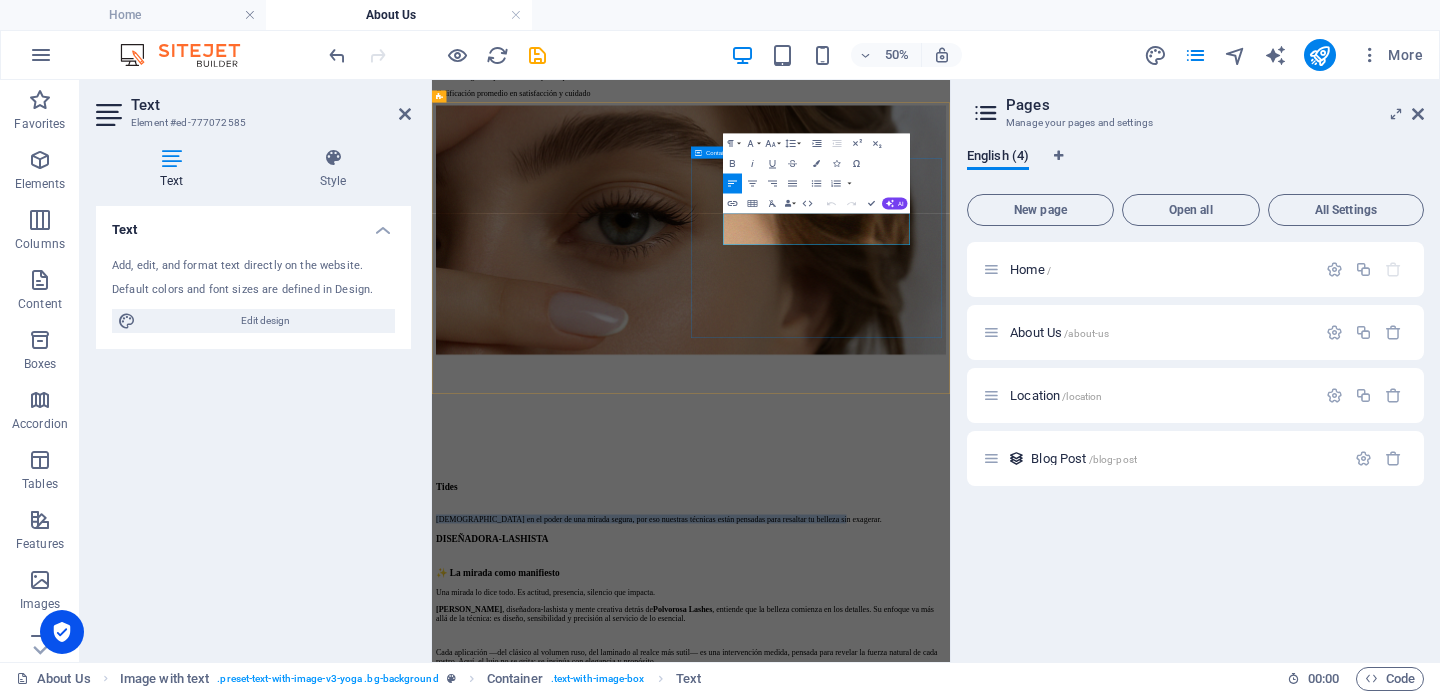 drag, startPoint x: 1176, startPoint y: 397, endPoint x: 1000, endPoint y: 355, distance: 180.94199 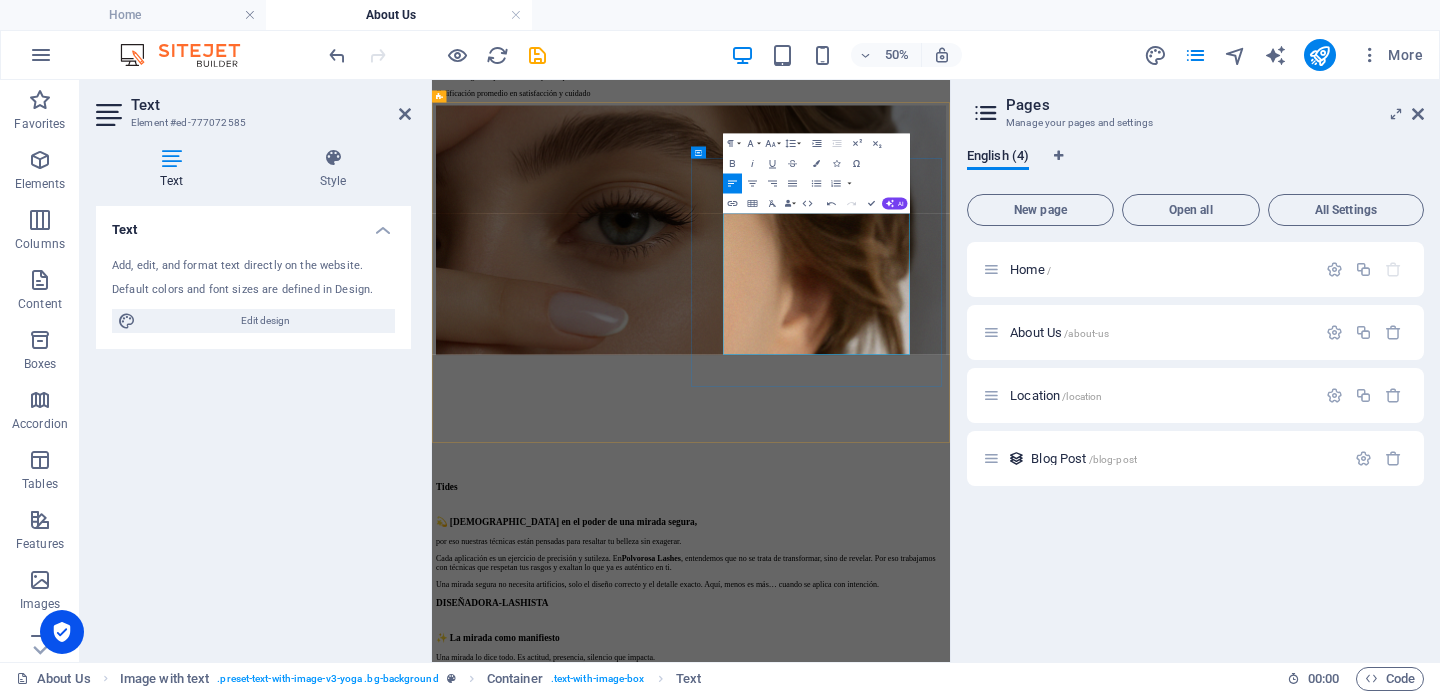 click on "💫 [DEMOGRAPHIC_DATA] en el poder de una mirada segura," at bounding box center (950, 963) 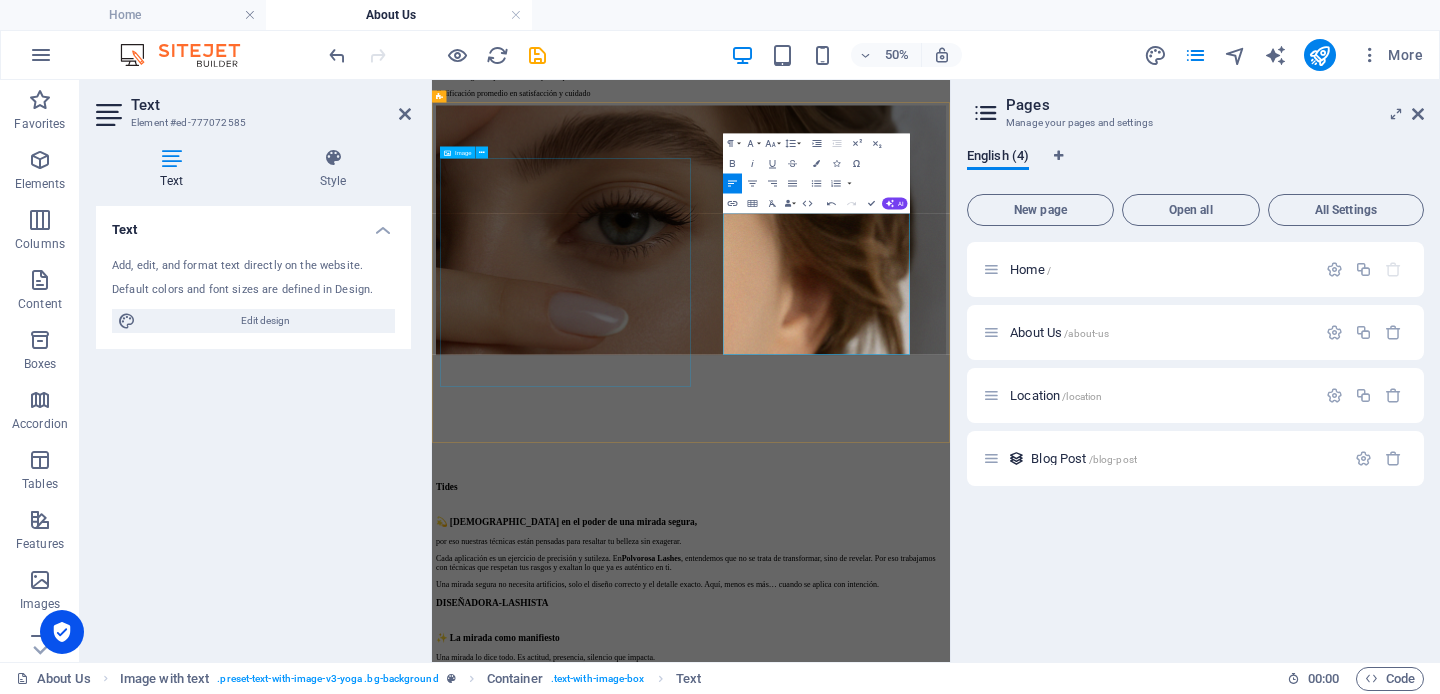 click at bounding box center [950, 497] 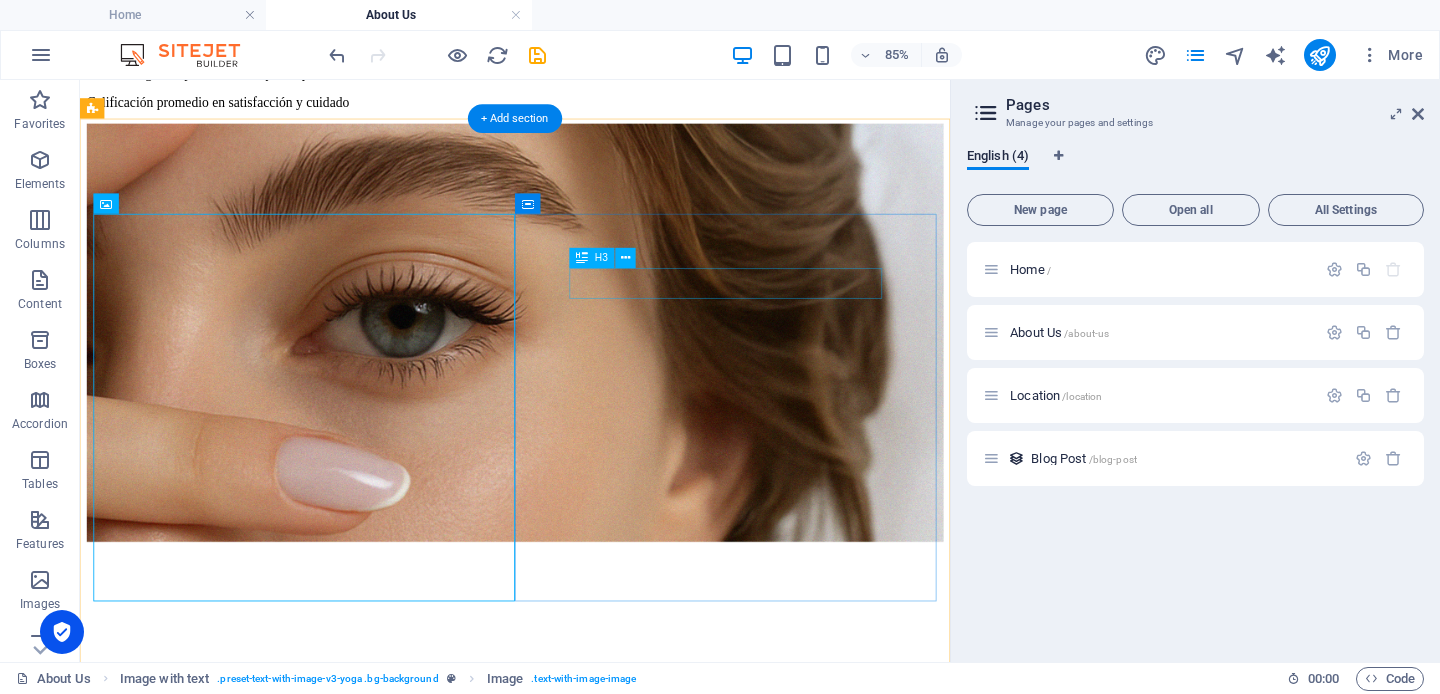click on "Tides" at bounding box center (592, 885) 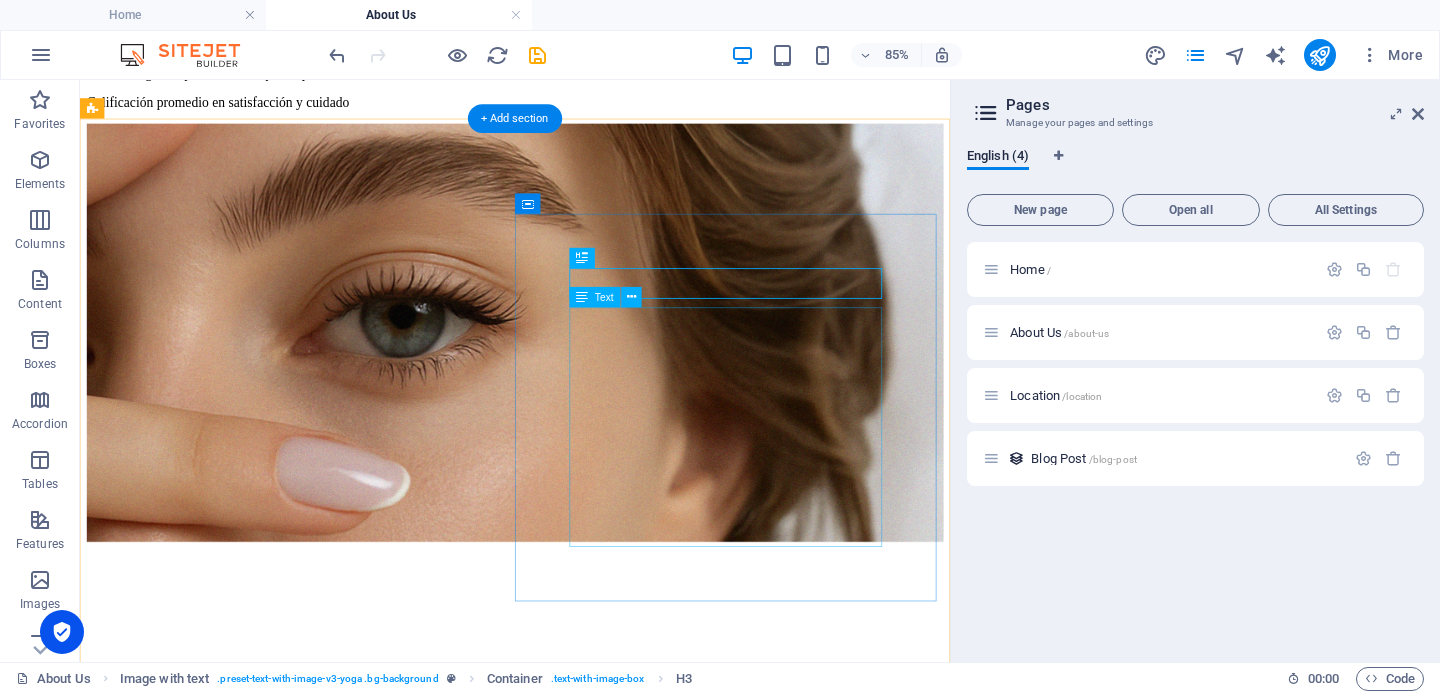 click on "💫 [DEMOGRAPHIC_DATA] en el poder de una mirada segura, por eso nuestras técnicas están pensadas para resaltar tu belleza sin exagerar. Cada aplicación es un ejercicio de precisión y sutileza. En  Polvorosa Lashes , entendemos que no se trata de transformar, sino de revelar. Por eso trabajamos con técnicas que respetan tus rasgos y exaltan lo que ya es auténtico en ti. Una mirada segura no necesita artificios, solo el diseño correcto y el detalle exacto. Aquí, menos es más… cuando se aplica con intención." at bounding box center (592, 1015) 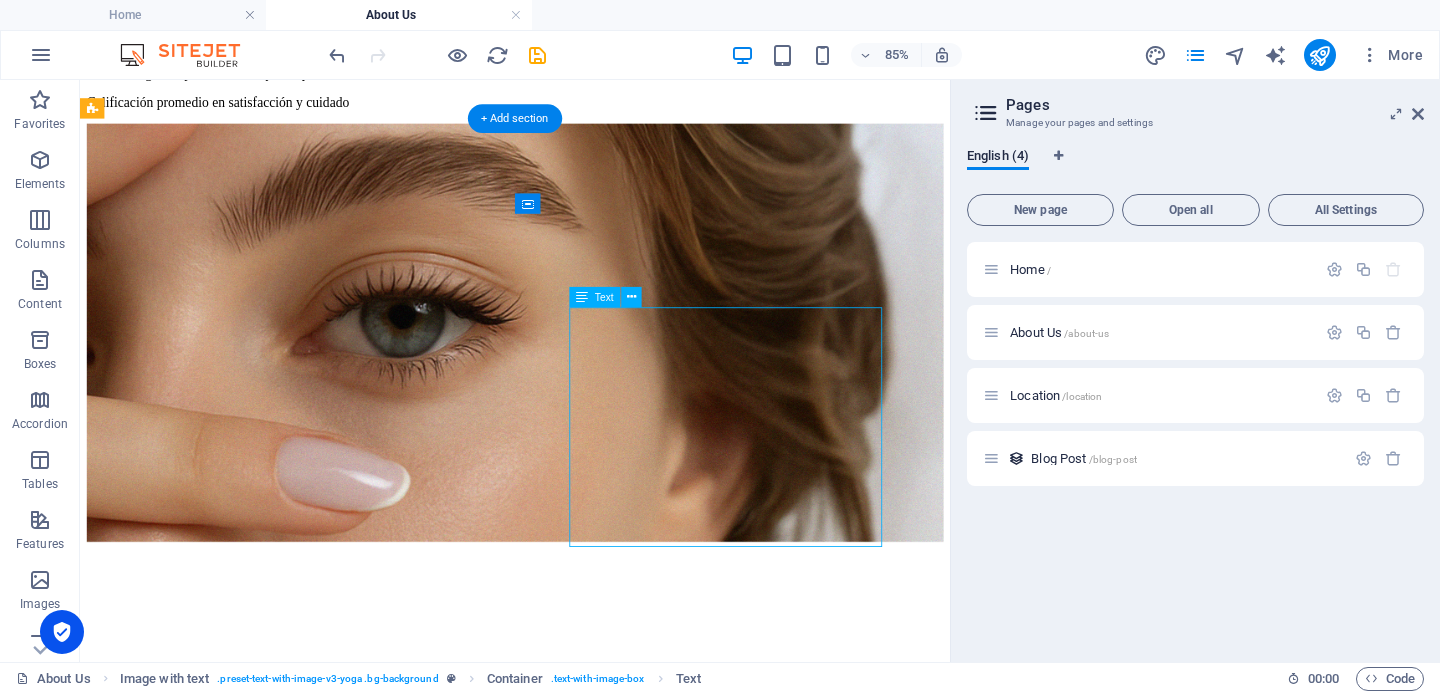 click on "💫 [DEMOGRAPHIC_DATA] en el poder de una mirada segura, por eso nuestras técnicas están pensadas para resaltar tu belleza sin exagerar. Cada aplicación es un ejercicio de precisión y sutileza. En  Polvorosa Lashes , entendemos que no se trata de transformar, sino de revelar. Por eso trabajamos con técnicas que respetan tus rasgos y exaltan lo que ya es auténtico en ti. Una mirada segura no necesita artificios, solo el diseño correcto y el detalle exacto. Aquí, menos es más… cuando se aplica con intención." at bounding box center (592, 1015) 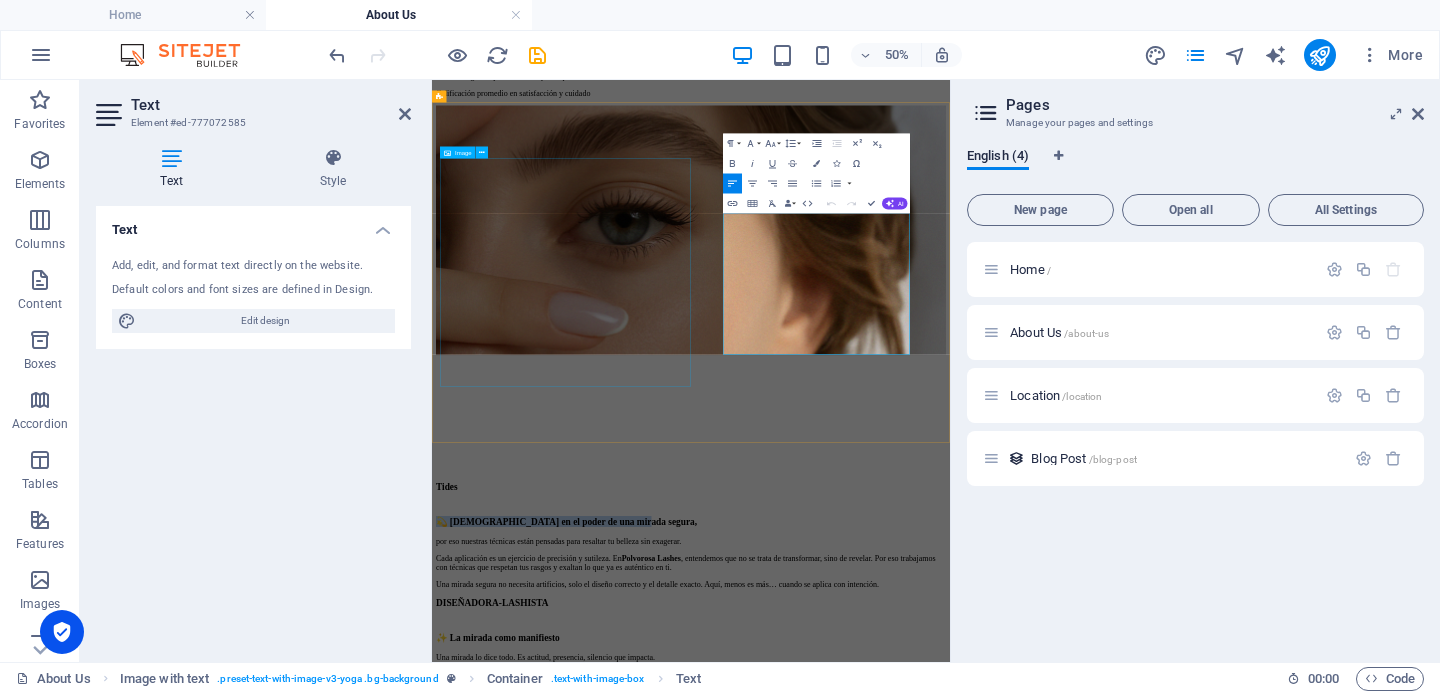 drag, startPoint x: 1224, startPoint y: 406, endPoint x: 927, endPoint y: 358, distance: 300.8538 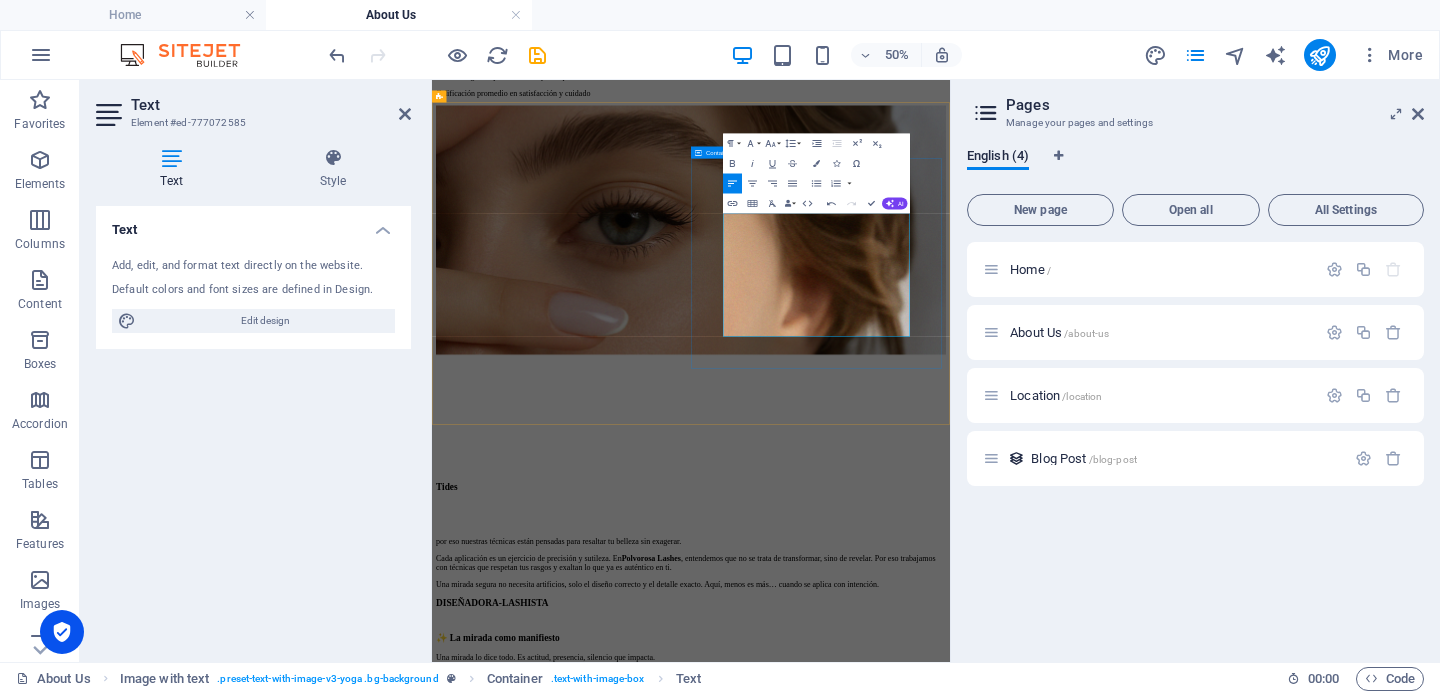 click on "Tides por eso nuestras técnicas están pensadas para resaltar tu belleza sin exagerar. Cada aplicación es un ejercicio de precisión y sutileza. En  Polvorosa Lashes , entendemos que no se trata de transformar, sino de revelar. Por eso trabajamos con técnicas que respetan tus rasgos y exaltan lo que ya es auténtico en ti. Una mirada segura no necesita artificios, solo el diseño correcto y el detalle exacto. Aquí, menos es más… cuando se aplica con intención." at bounding box center [950, 989] 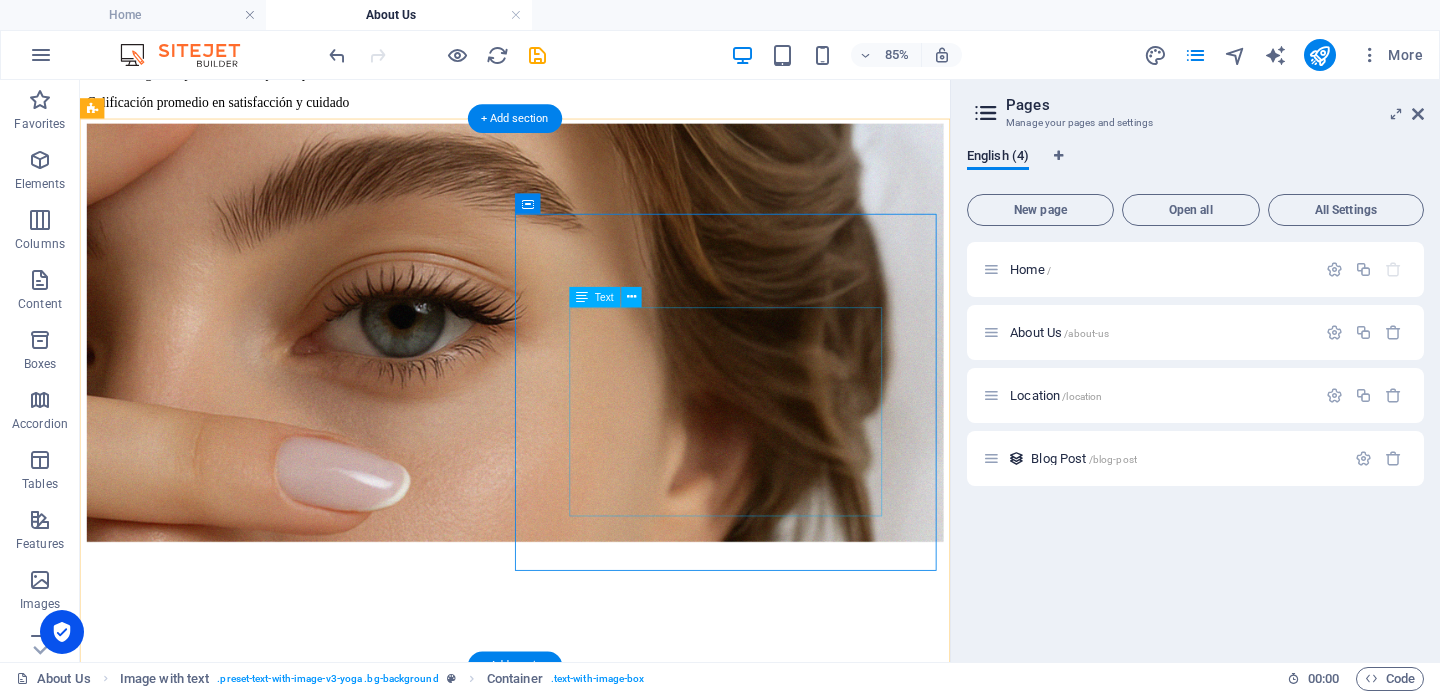 click on "por eso nuestras técnicas están pensadas para resaltar tu belleza sin exagerar. Cada aplicación es un ejercicio de precisión y sutileza. En  Polvorosa Lashes , entendemos que no se trata de transformar, sino de revelar. Por eso trabajamos con técnicas que respetan tus rasgos y exaltan lo que ya es auténtico en ti. Una mirada segura no necesita artificios, solo el diseño correcto y el detalle exacto. Aquí, menos es más… cuando se aplica con intención." at bounding box center [592, 1015] 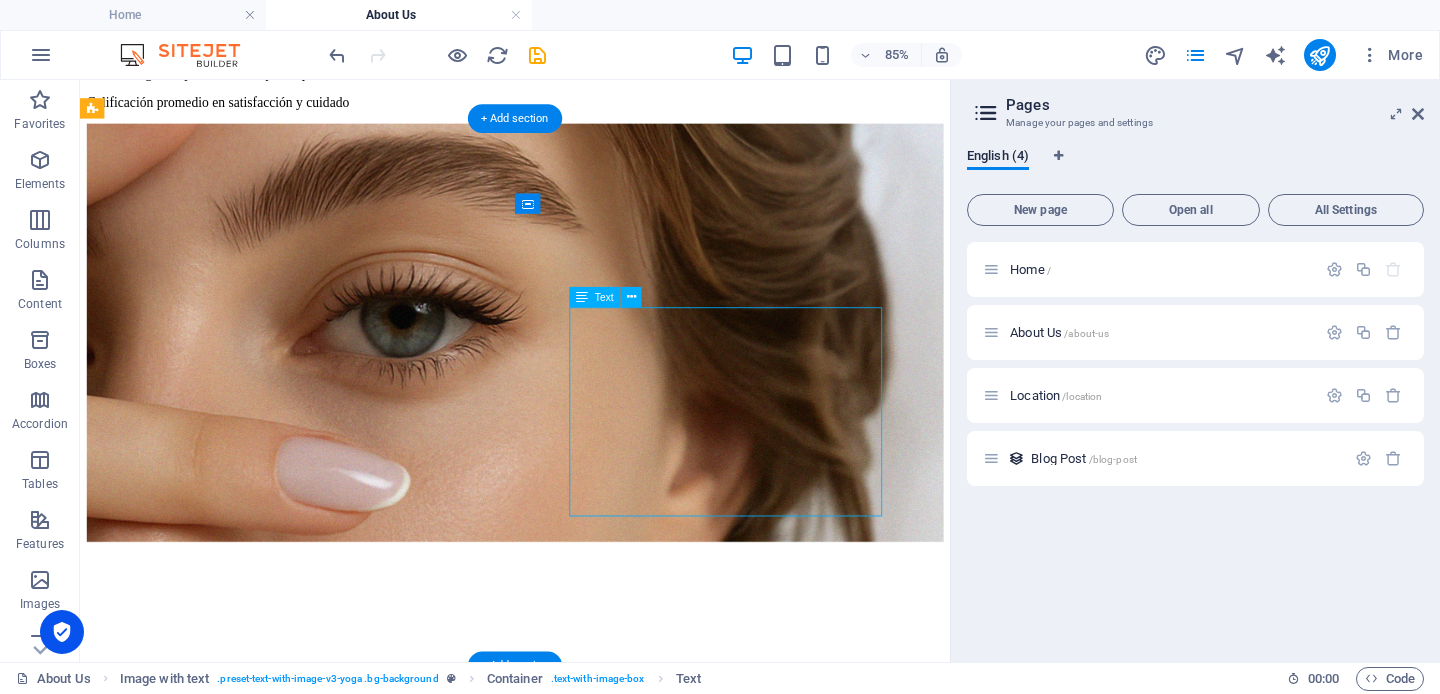 click on "por eso nuestras técnicas están pensadas para resaltar tu belleza sin exagerar. Cada aplicación es un ejercicio de precisión y sutileza. En  Polvorosa Lashes , entendemos que no se trata de transformar, sino de revelar. Por eso trabajamos con técnicas que respetan tus rasgos y exaltan lo que ya es auténtico en ti. Una mirada segura no necesita artificios, solo el diseño correcto y el detalle exacto. Aquí, menos es más… cuando se aplica con intención." at bounding box center (592, 1015) 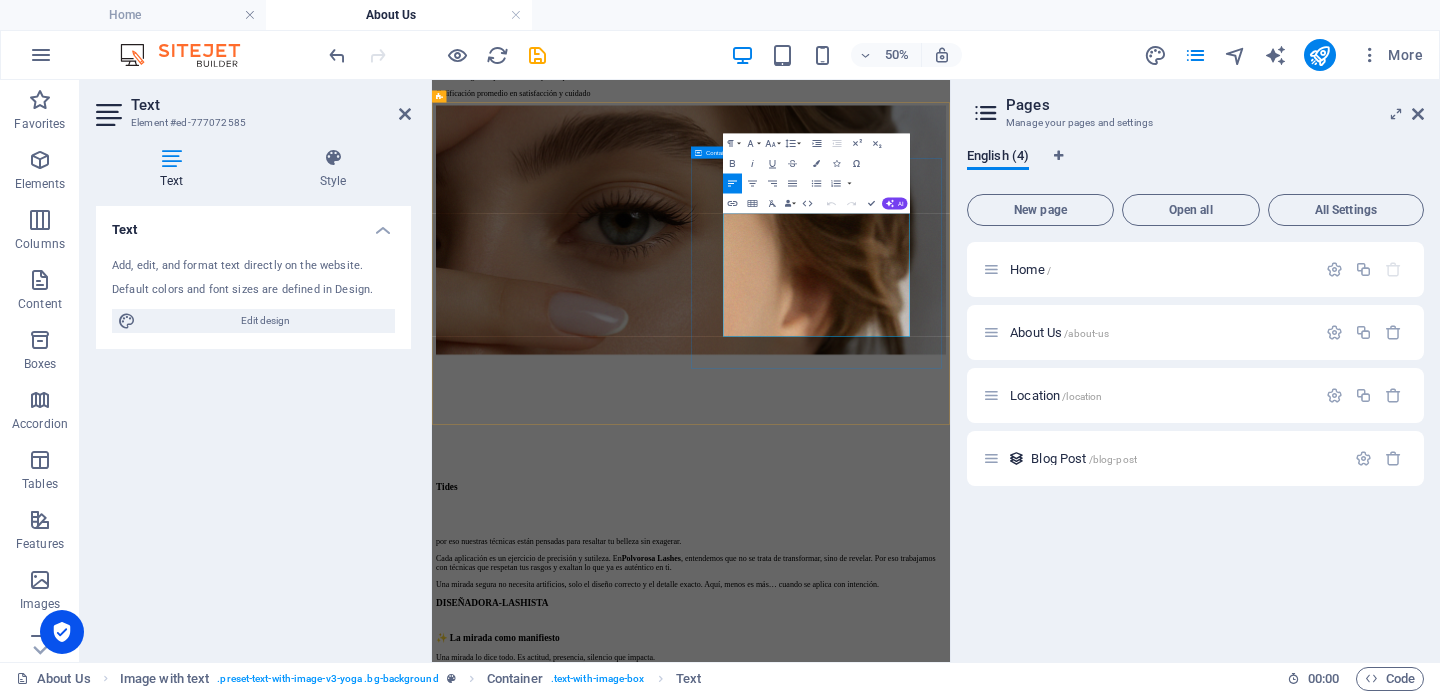 click on "Tides por eso nuestras técnicas están pensadas para resaltar tu belleza sin exagerar. Cada aplicación es un ejercicio de precisión y sutileza. En  Polvorosa Lashes , entendemos que no se trata de transformar, sino de revelar. Por eso trabajamos con técnicas que respetan tus rasgos y exaltan lo que ya es auténtico en ti. Una mirada segura no necesita artificios, solo el diseño correcto y el detalle exacto. Aquí, menos es más… cuando se aplica con intención." at bounding box center [950, 989] 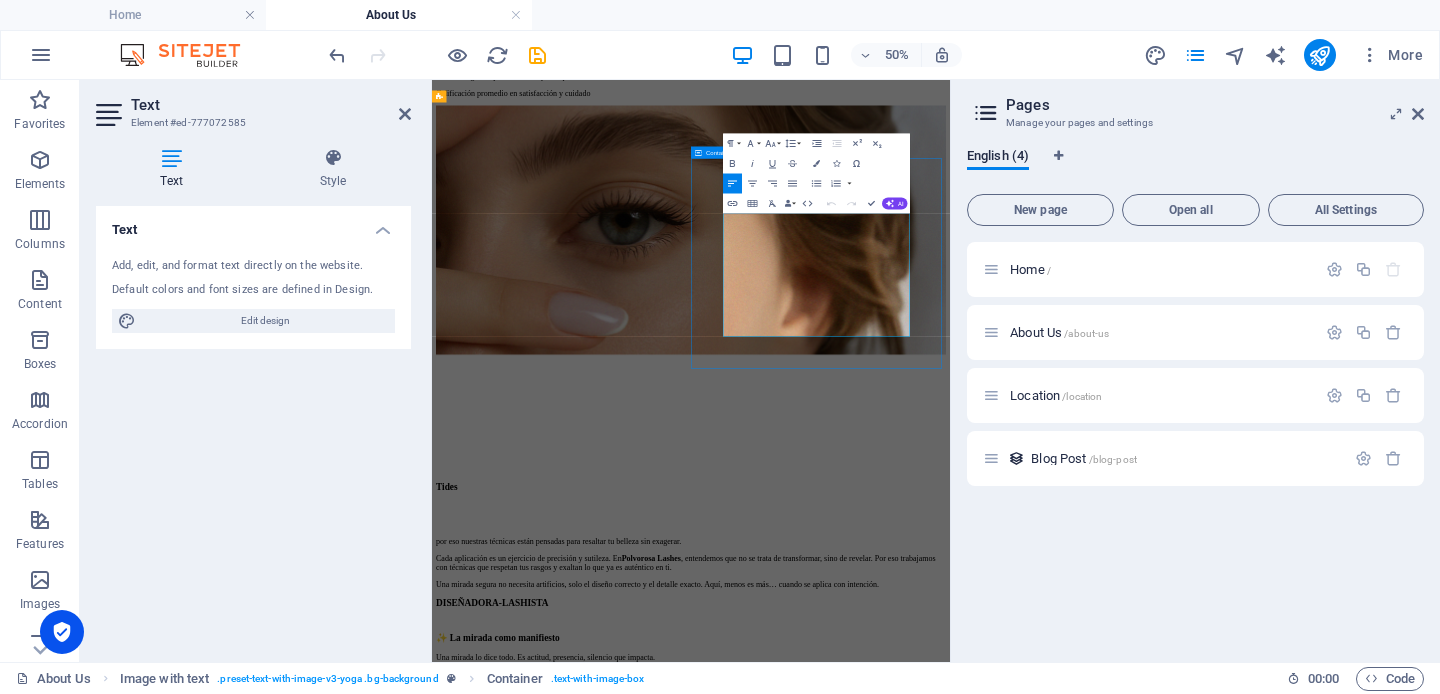 click on "Tides por eso nuestras técnicas están pensadas para resaltar tu belleza sin exagerar. Cada aplicación es un ejercicio de precisión y sutileza. En  Polvorosa Lashes , entendemos que no se trata de transformar, sino de revelar. Por eso trabajamos con técnicas que respetan tus rasgos y exaltan lo que ya es auténtico en ti. Una mirada segura no necesita artificios, solo el diseño correcto y el detalle exacto. Aquí, menos es más… cuando se aplica con intención." at bounding box center [950, 989] 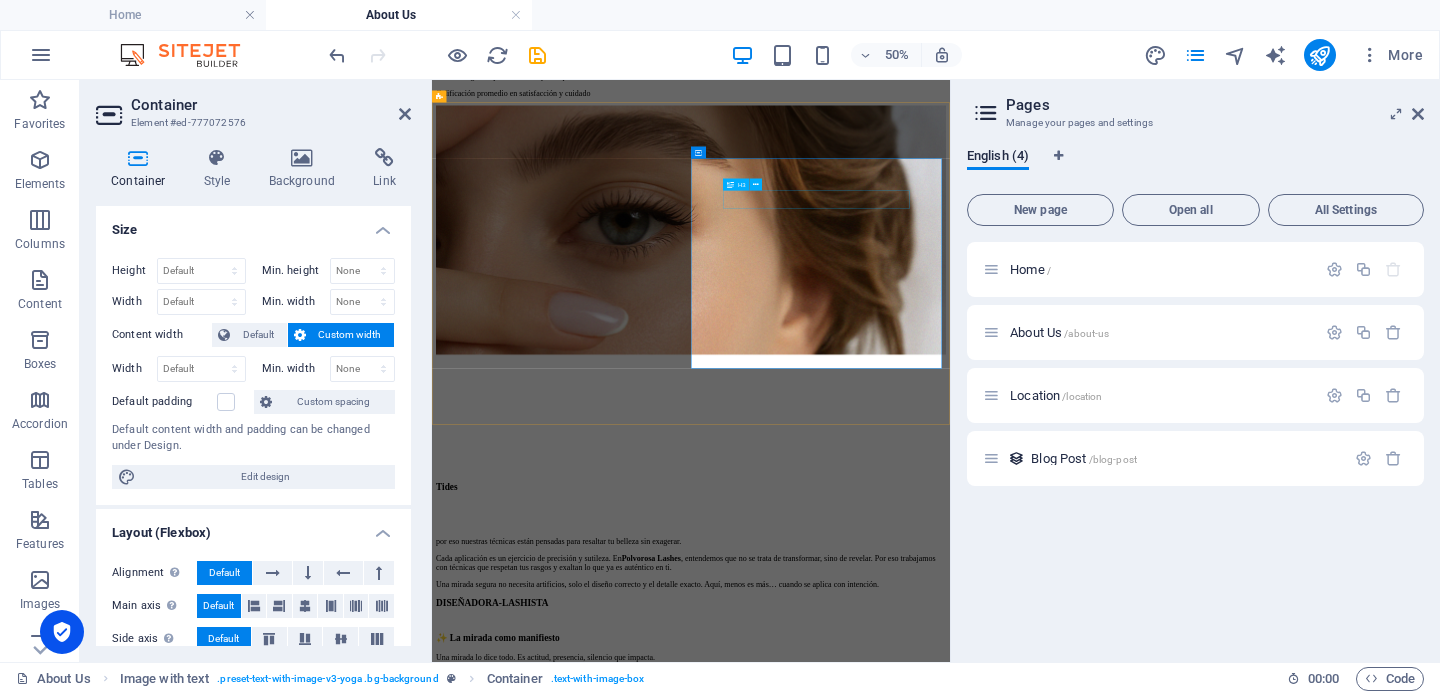 click on "Tides" at bounding box center [950, 893] 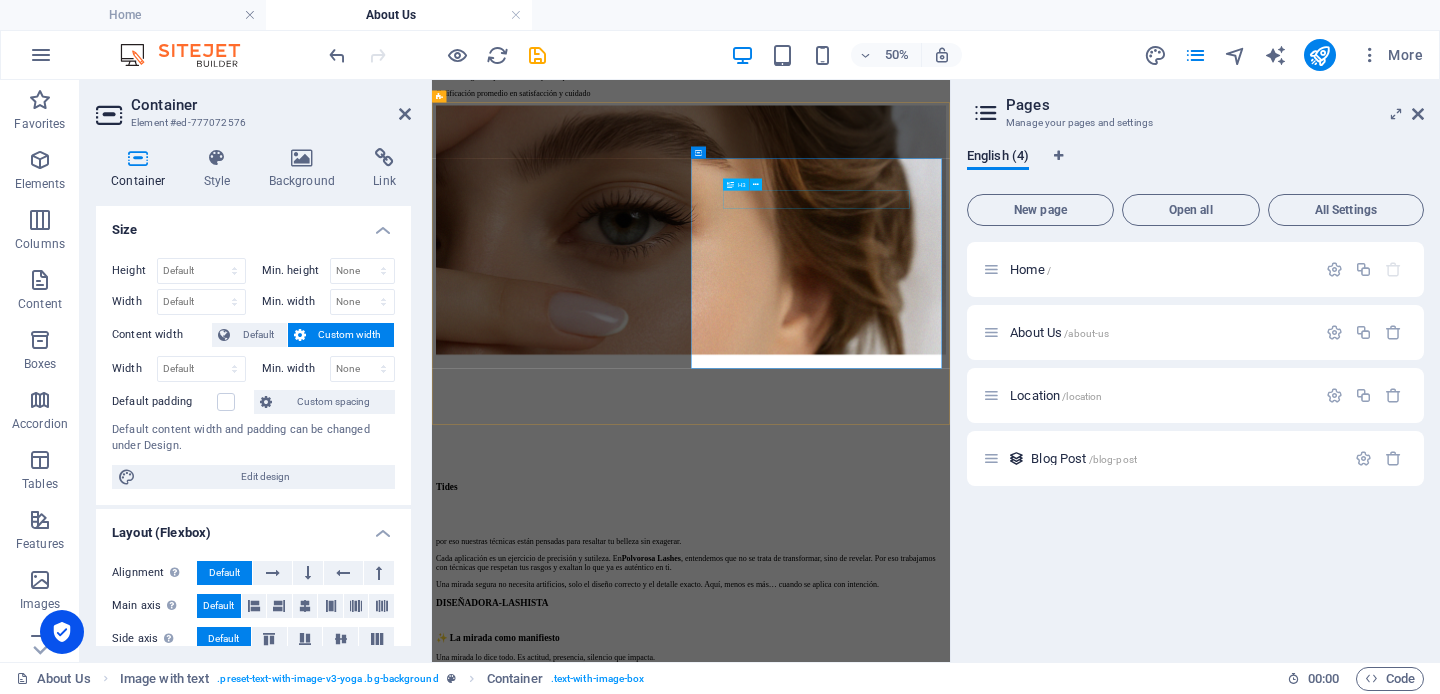 click on "Tides" at bounding box center (950, 893) 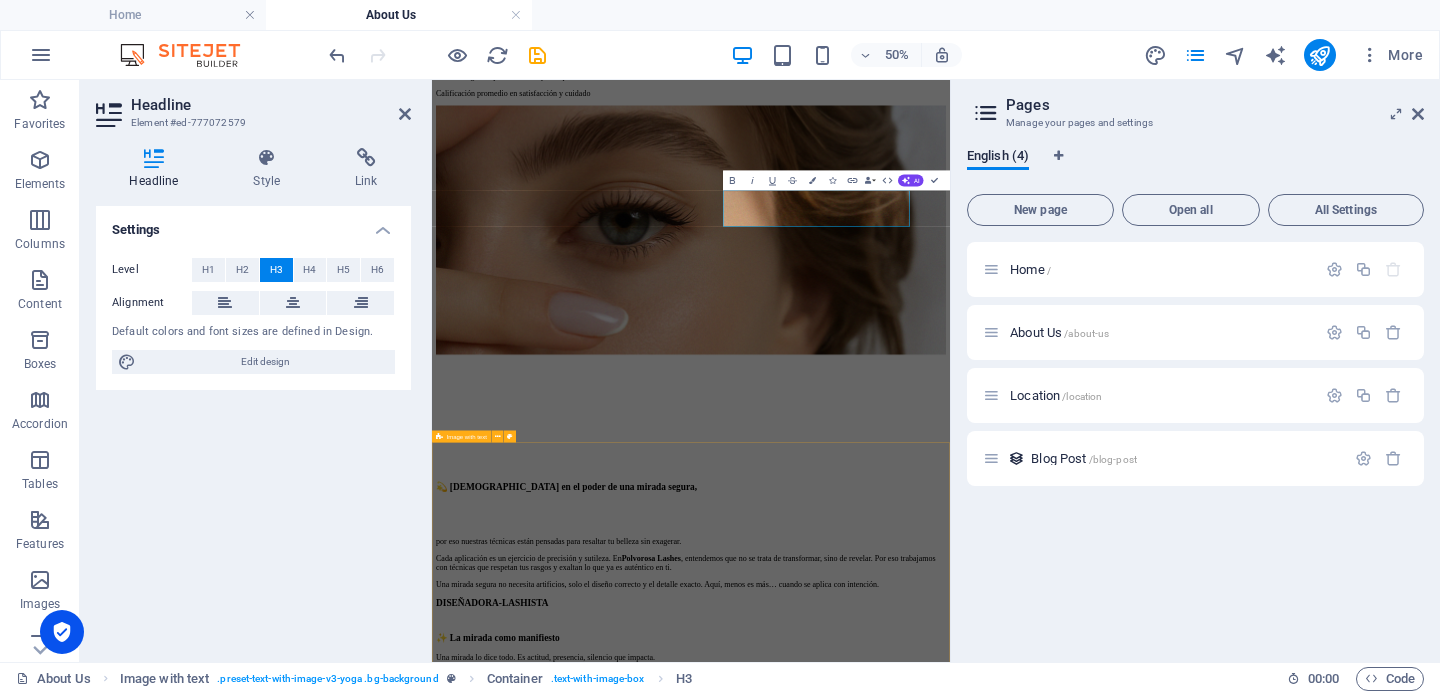 click on "DISEÑADORA-LASHISTA ✨ La mirada como manifiesto Una mirada lo dice todo. Es actitud, presencia, silencio que impacta. [PERSON_NAME] , diseñadora-lashista y mente creativa detrás [PERSON_NAME] , entiende que la belleza comienza en los detalles. Su enfoque va más allá de la técnica: es diseño, sensibilidad y precisión al servicio de lo esencial. Cada aplicación —del clásico al volumen ruso, del laminado al realce más sutil— es una intervención medida, pensada para revelar la fuerza natural de cada rostro. Aquí, el lujo no se grita: se insinúa con elegancia y propósito. En Polvorosa Lashes, la mirada se convierte en un gesto de intención. Una declaración estética. Una forma de habitar el mundo. Esto no es solo un servicio: es una experiencia a la [MEDICAL_DATA] de lo que mereces." at bounding box center [950, 2024] 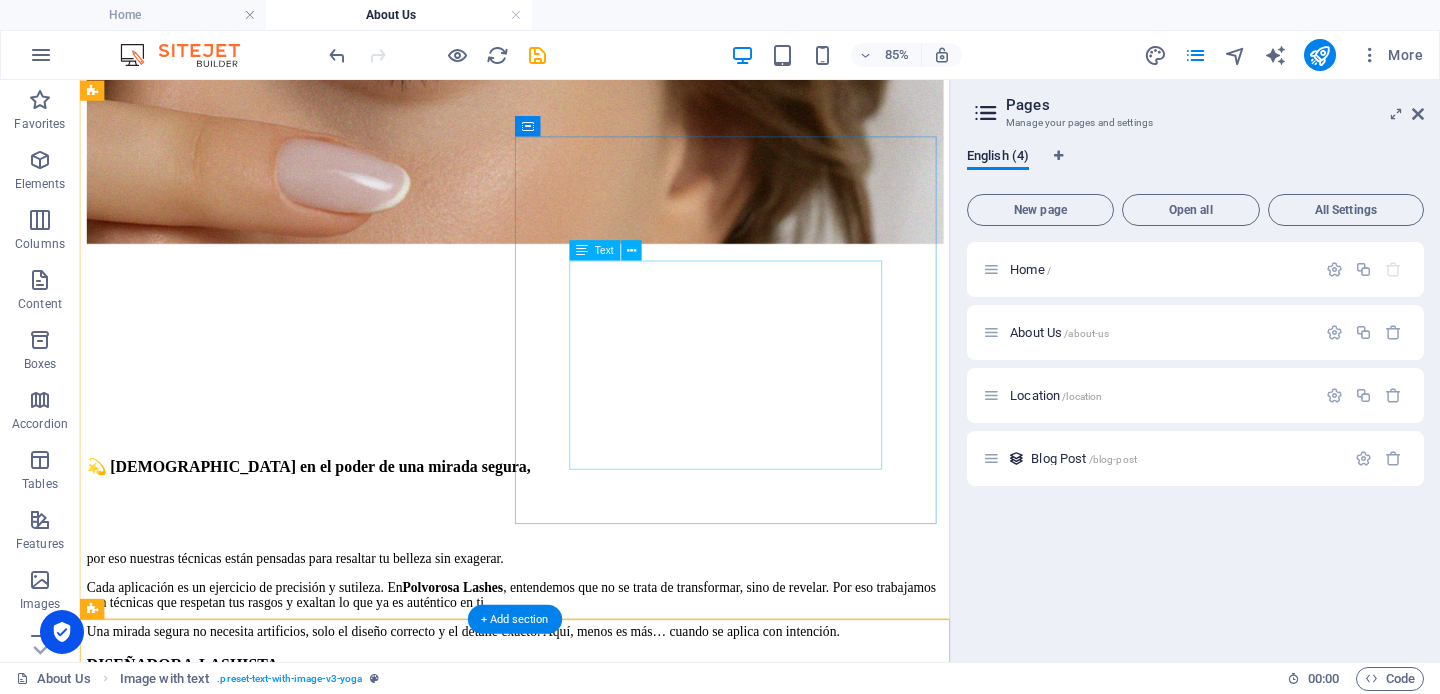 scroll, scrollTop: 313, scrollLeft: 0, axis: vertical 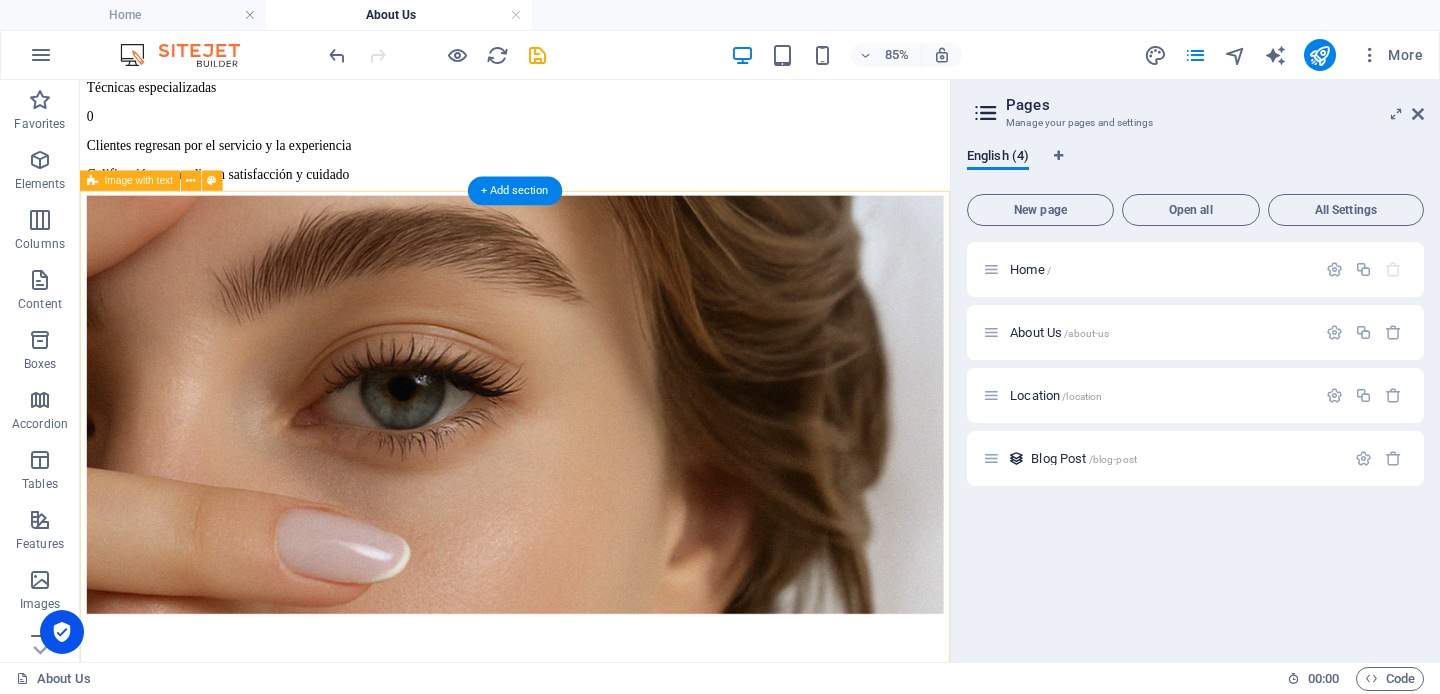 click on "💫 [DEMOGRAPHIC_DATA] en el poder de una mirada segura, por eso nuestras técnicas están pensadas para resaltar tu belleza sin exagerar. Cada aplicación es un ejercicio de precisión y sutileza. En  Polvorosa Lashes , entendemos que no se trata de transformar, sino de revelar. Por eso trabajamos con técnicas que respetan tus rasgos y exaltan lo que ya es auténtico en ti. Una mirada segura no necesita artificios, solo el diseño correcto y el detalle exacto. Aquí, menos es más… cuando se aplica con intención." at bounding box center [592, 694] 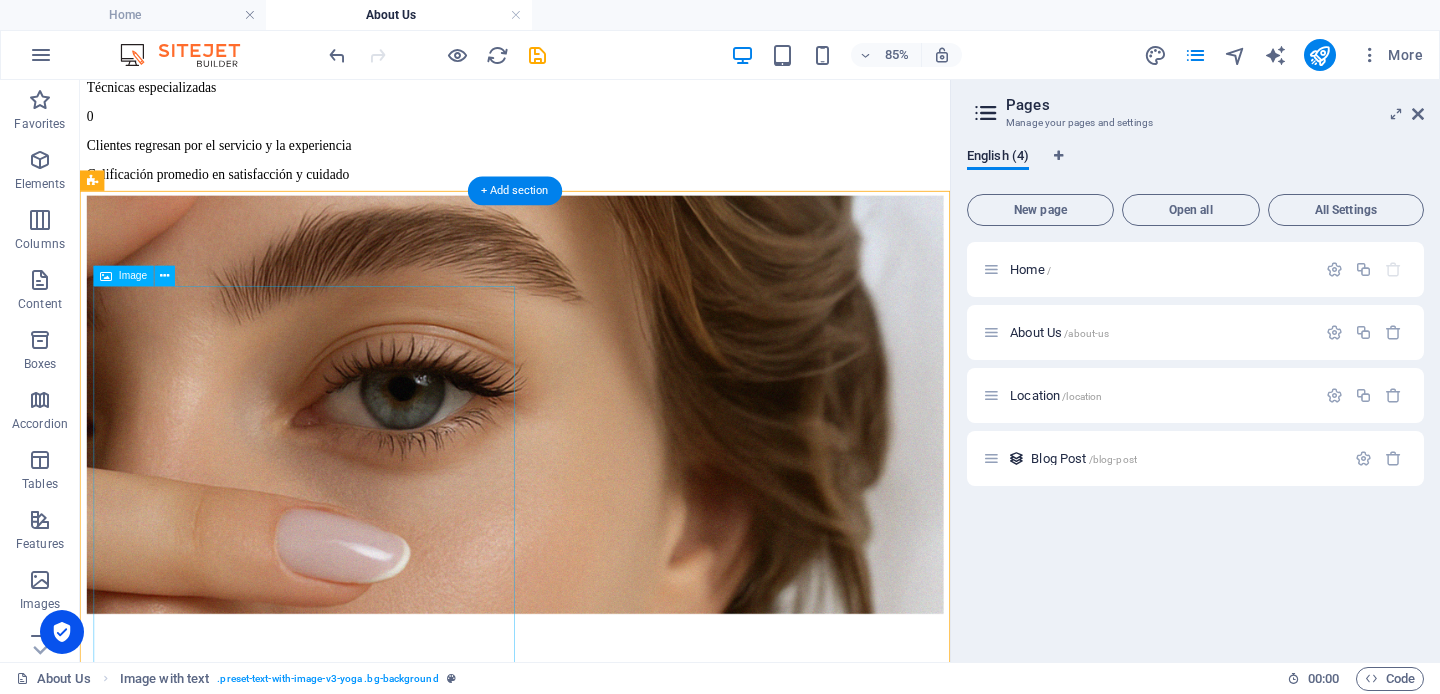 click at bounding box center (592, 578) 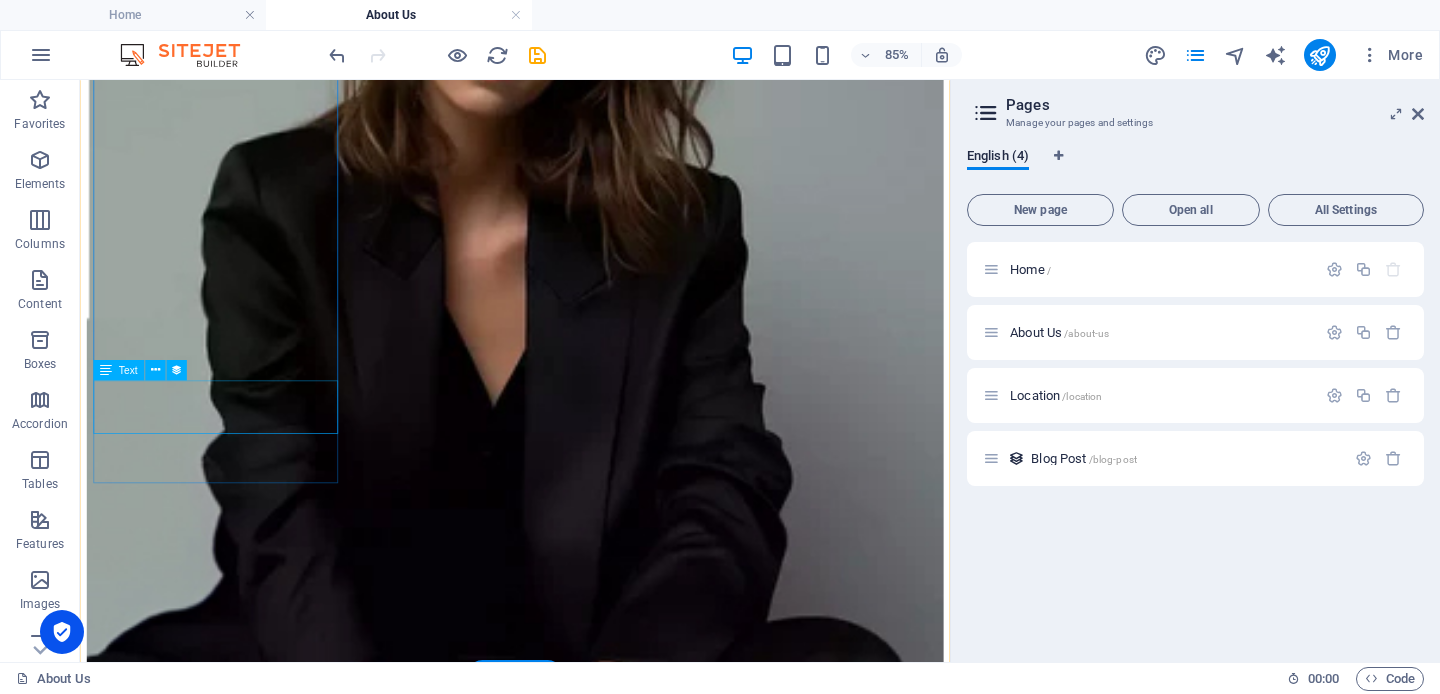 scroll, scrollTop: 2186, scrollLeft: 0, axis: vertical 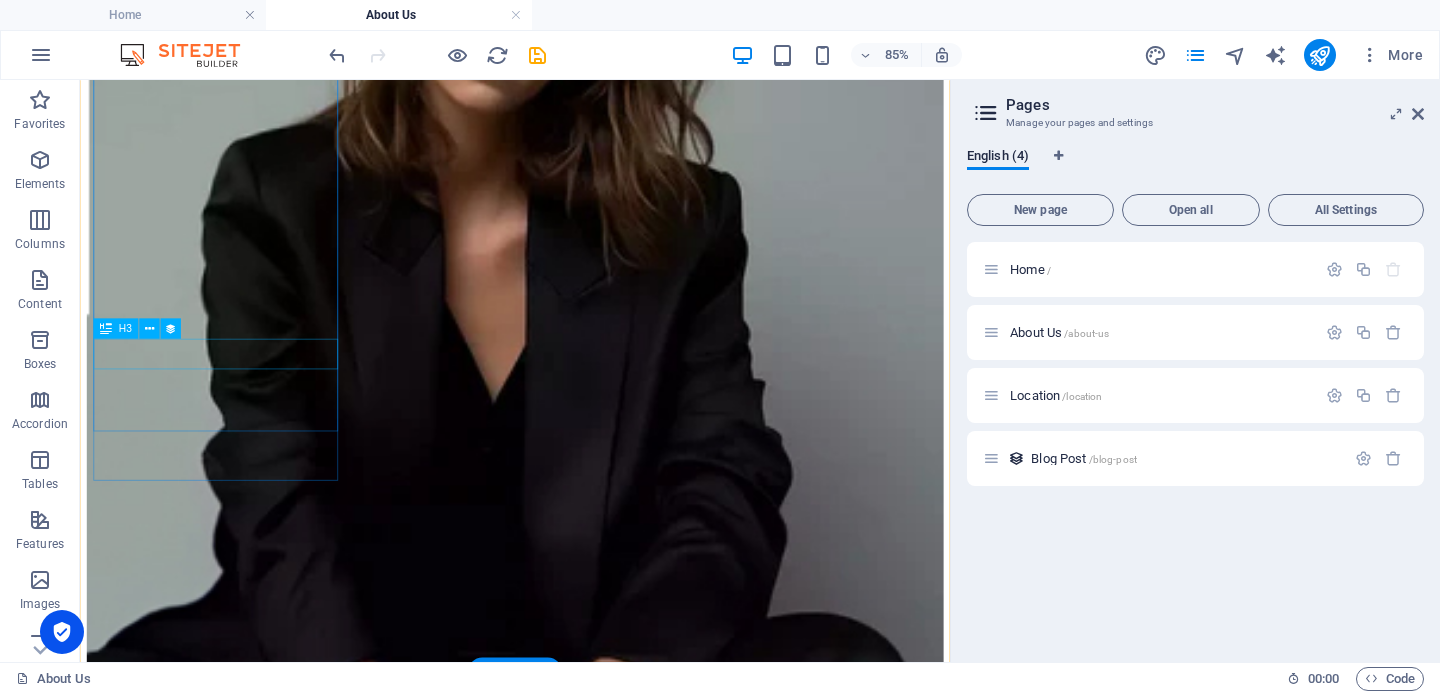 click on "Ashtanga Yoga" at bounding box center [592, 1525] 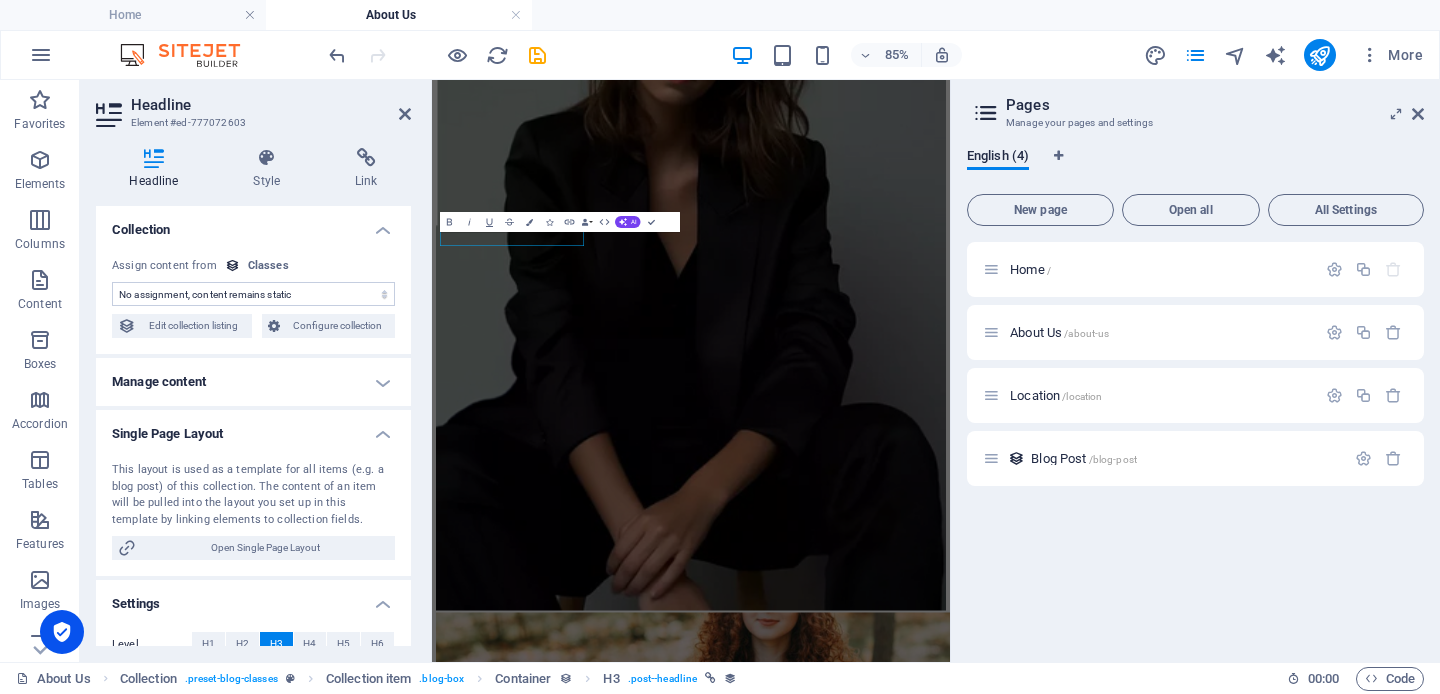 scroll, scrollTop: 2194, scrollLeft: 0, axis: vertical 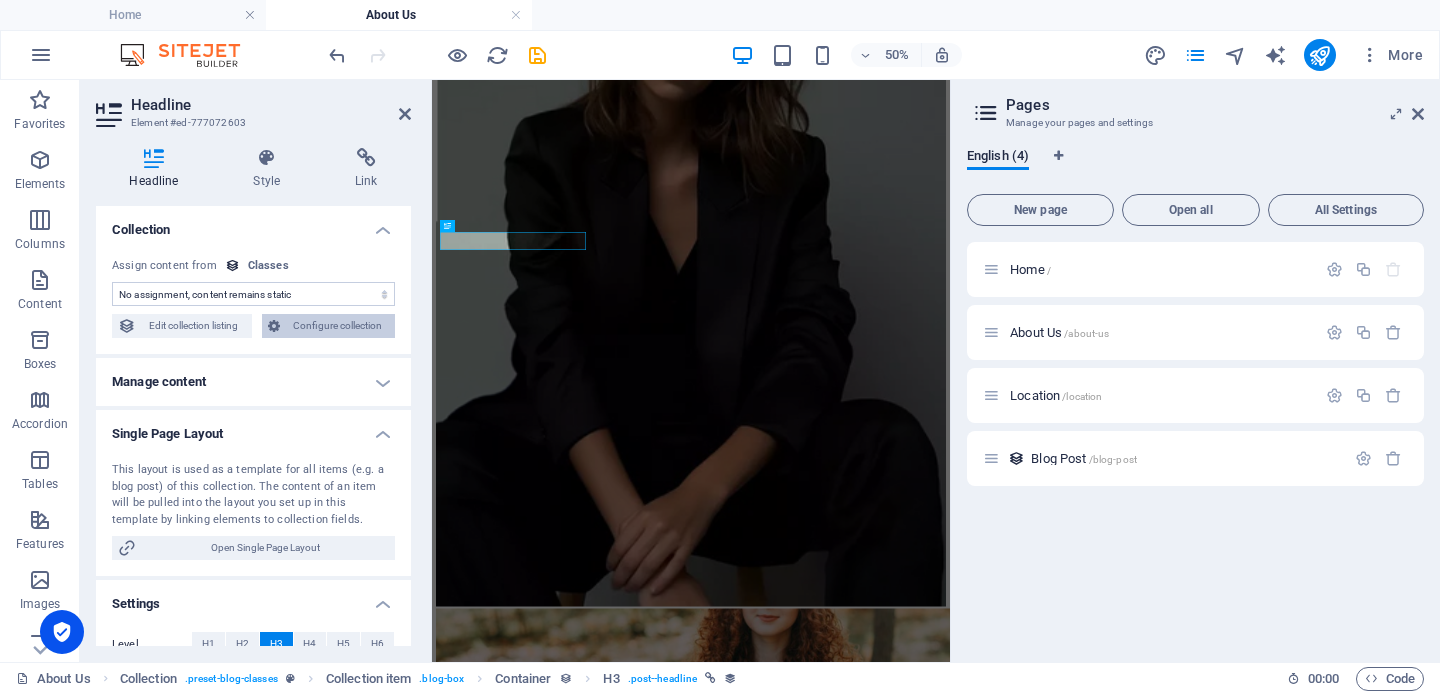 select on "name" 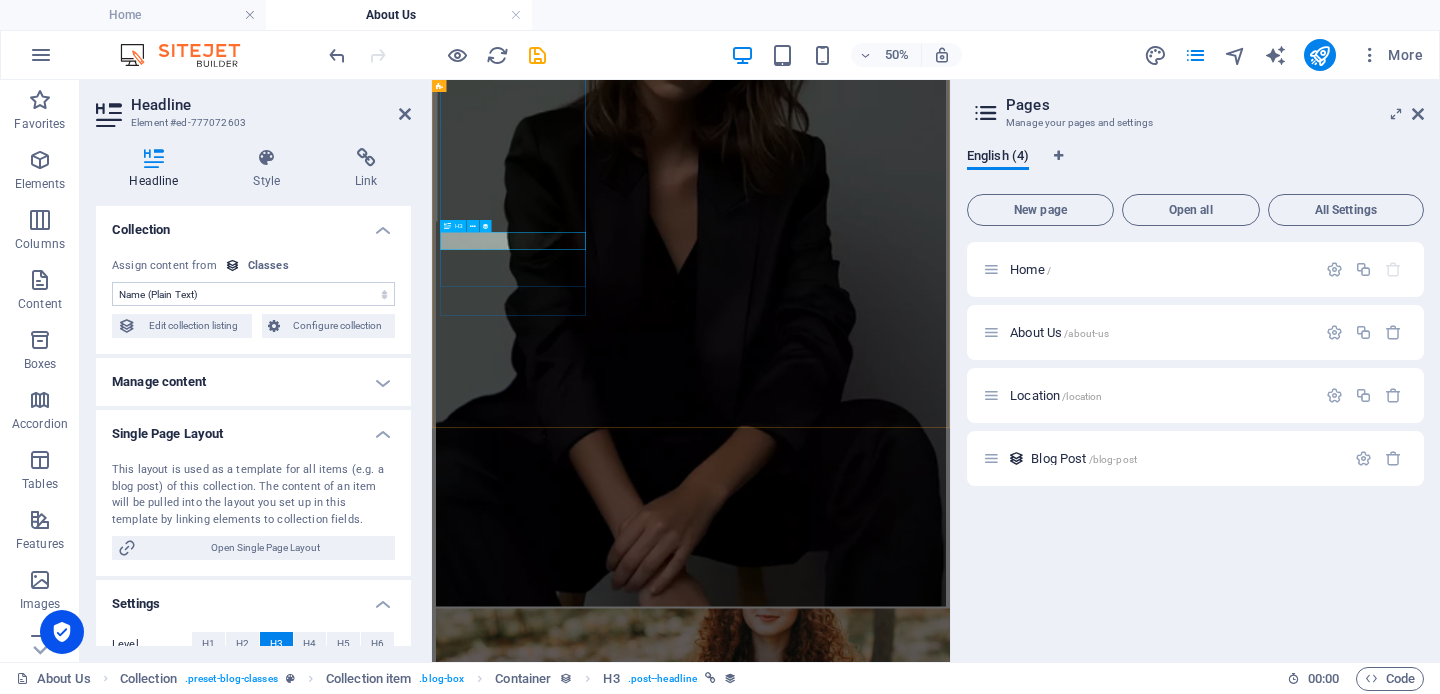 click on "Ashtanga Yoga" at bounding box center [950, 1541] 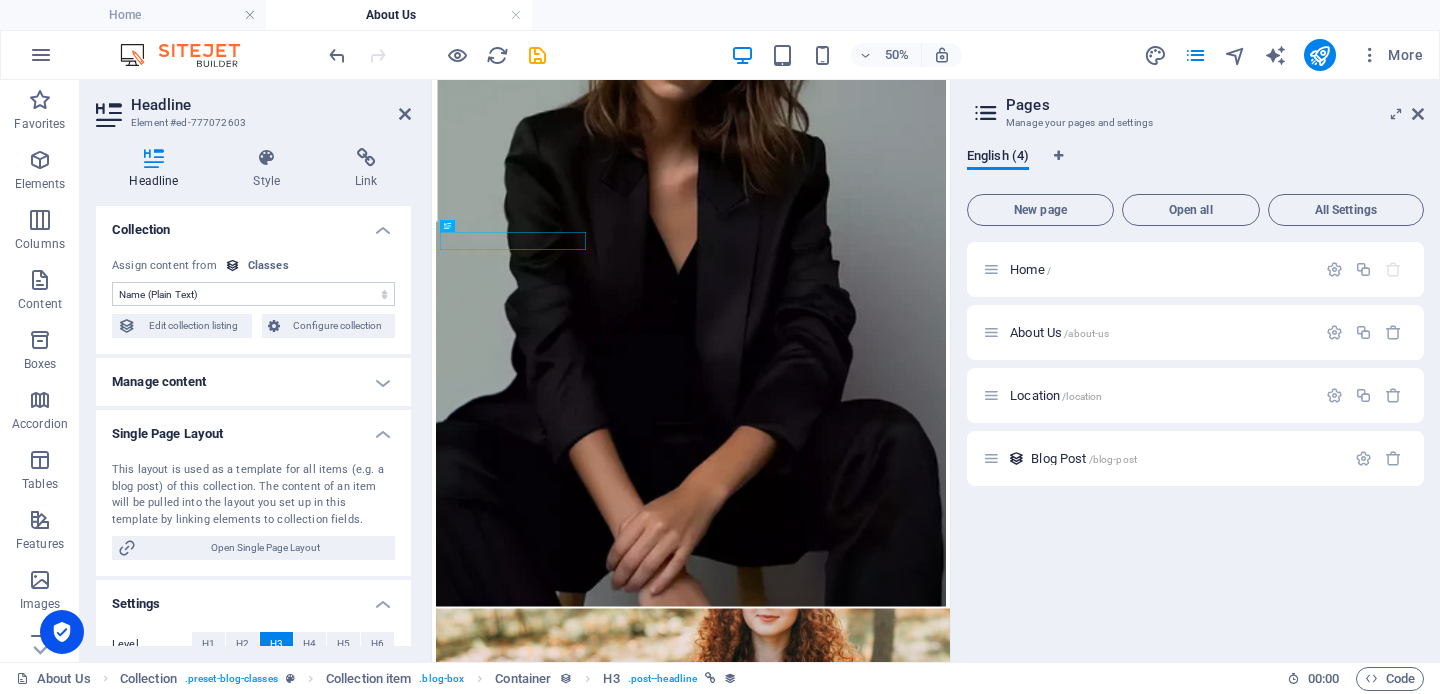 drag, startPoint x: 657, startPoint y: 401, endPoint x: 467, endPoint y: 401, distance: 190 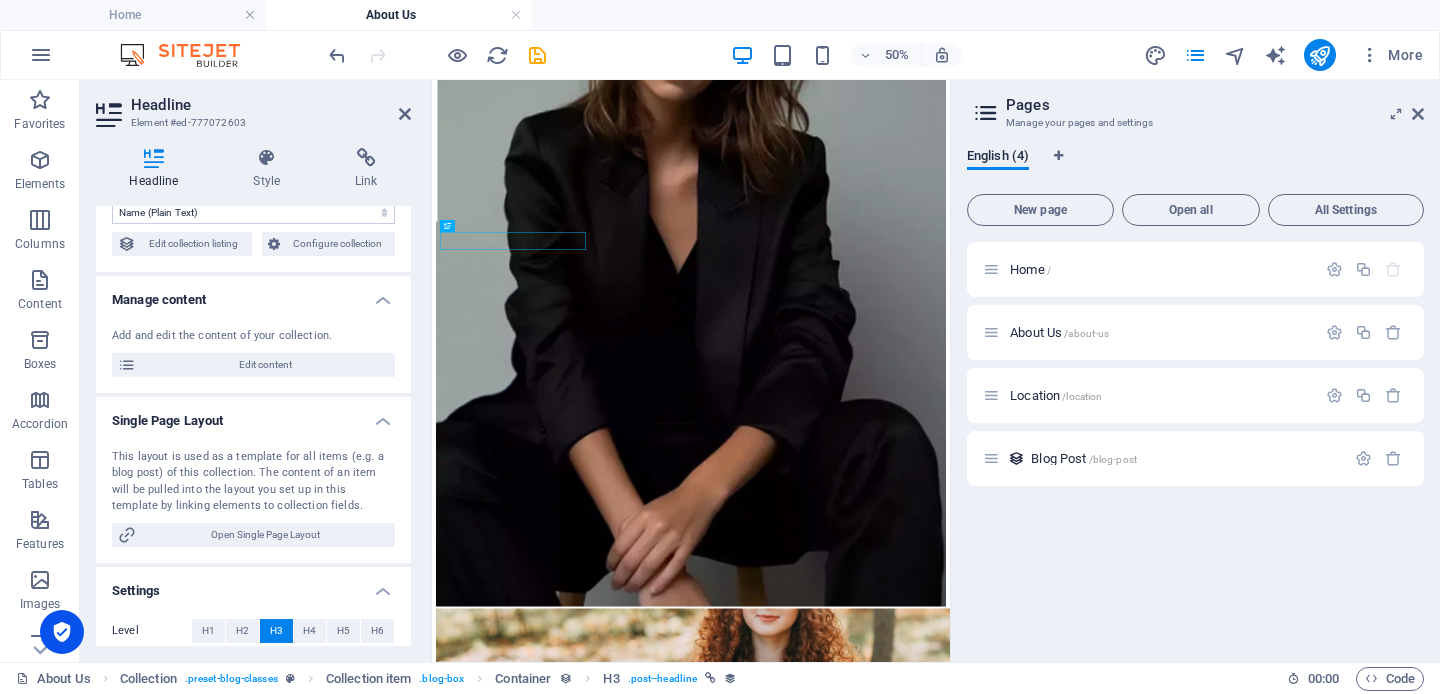 scroll, scrollTop: 90, scrollLeft: 0, axis: vertical 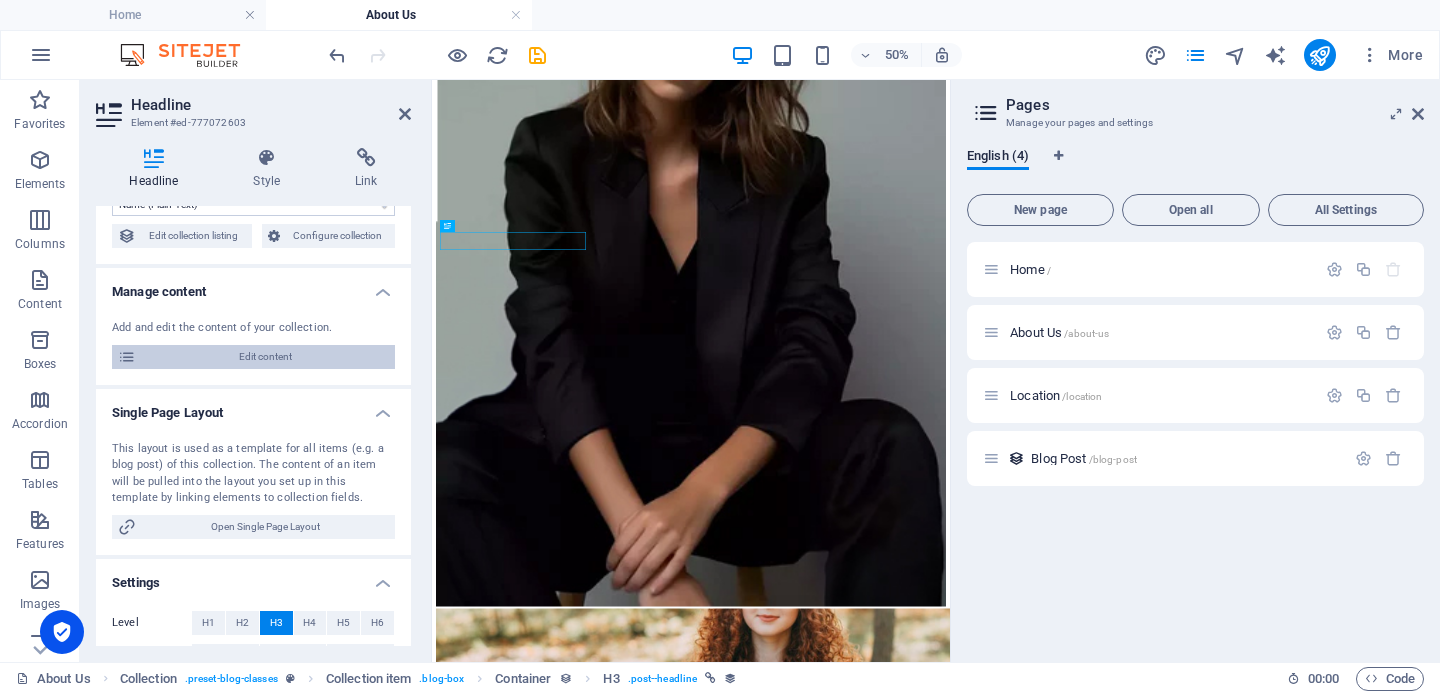 click on "Edit content" at bounding box center [265, 357] 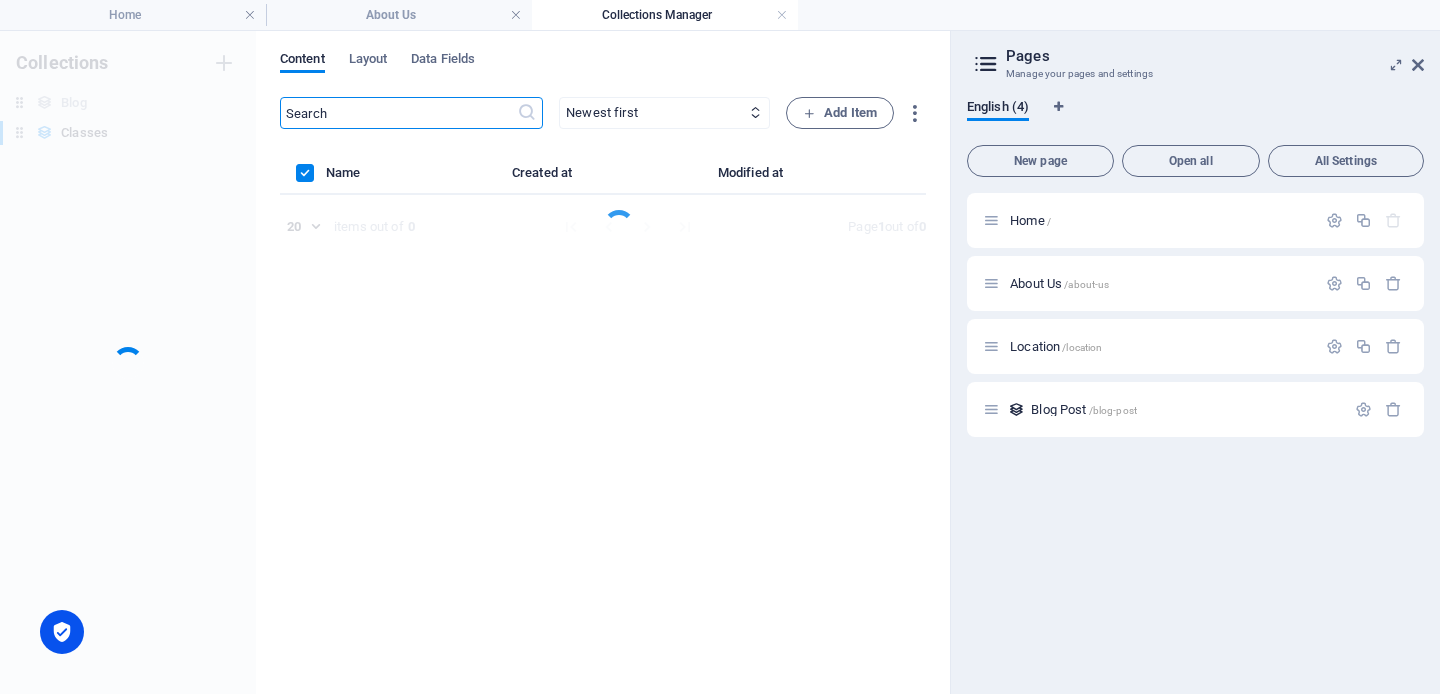 scroll, scrollTop: 0, scrollLeft: 0, axis: both 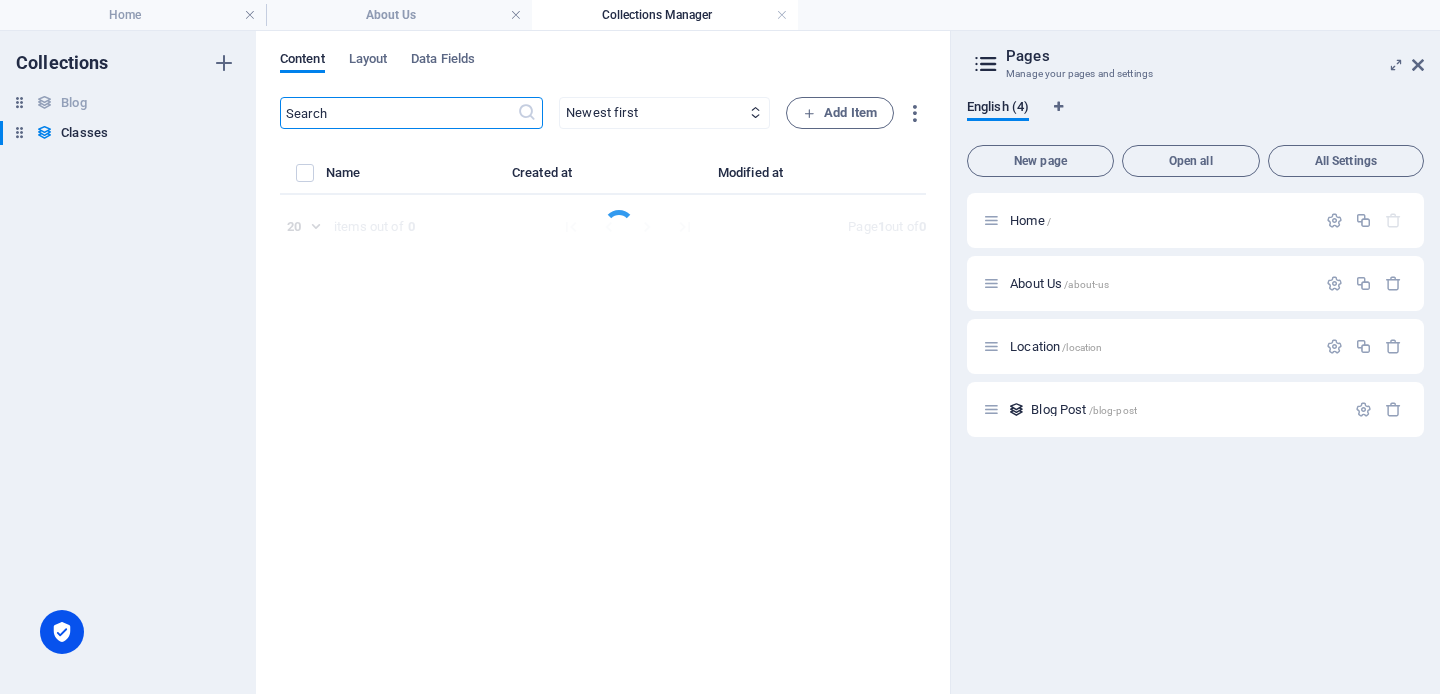 select on "Level 2" 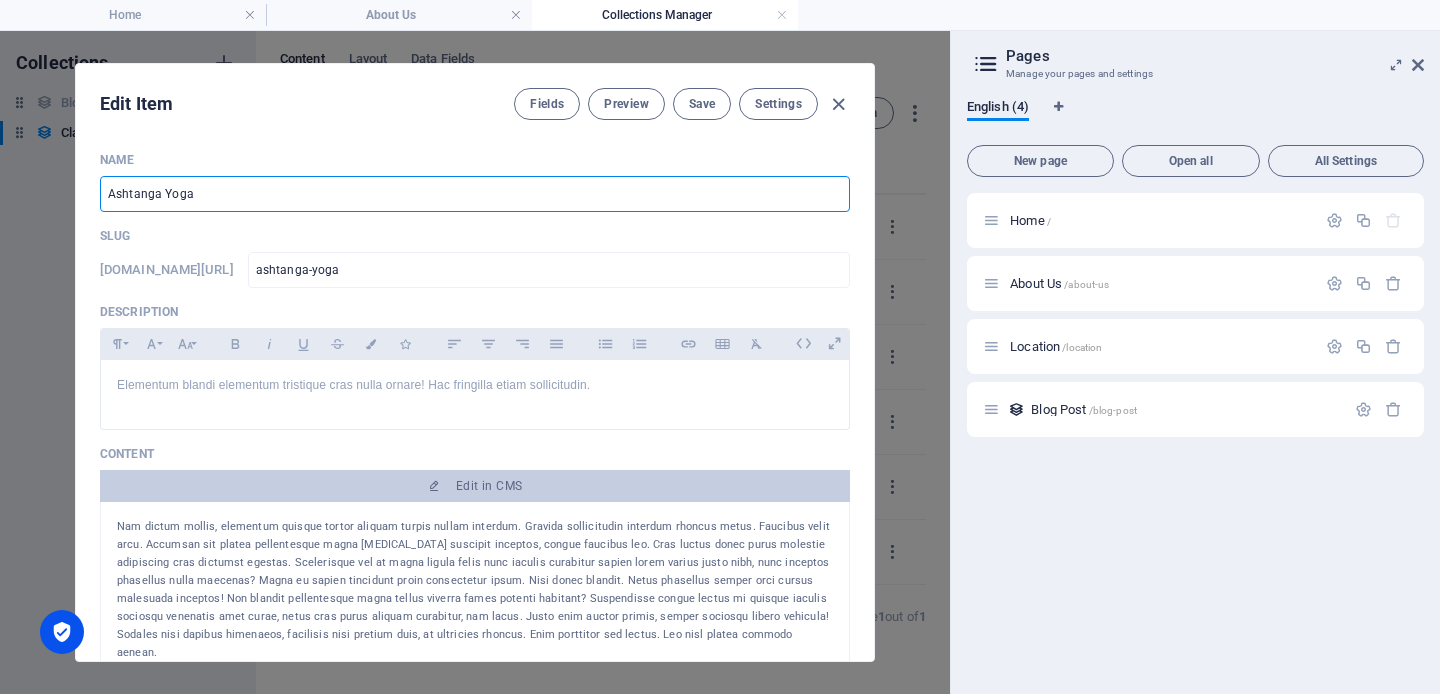 drag, startPoint x: 239, startPoint y: 198, endPoint x: 82, endPoint y: 157, distance: 162.26521 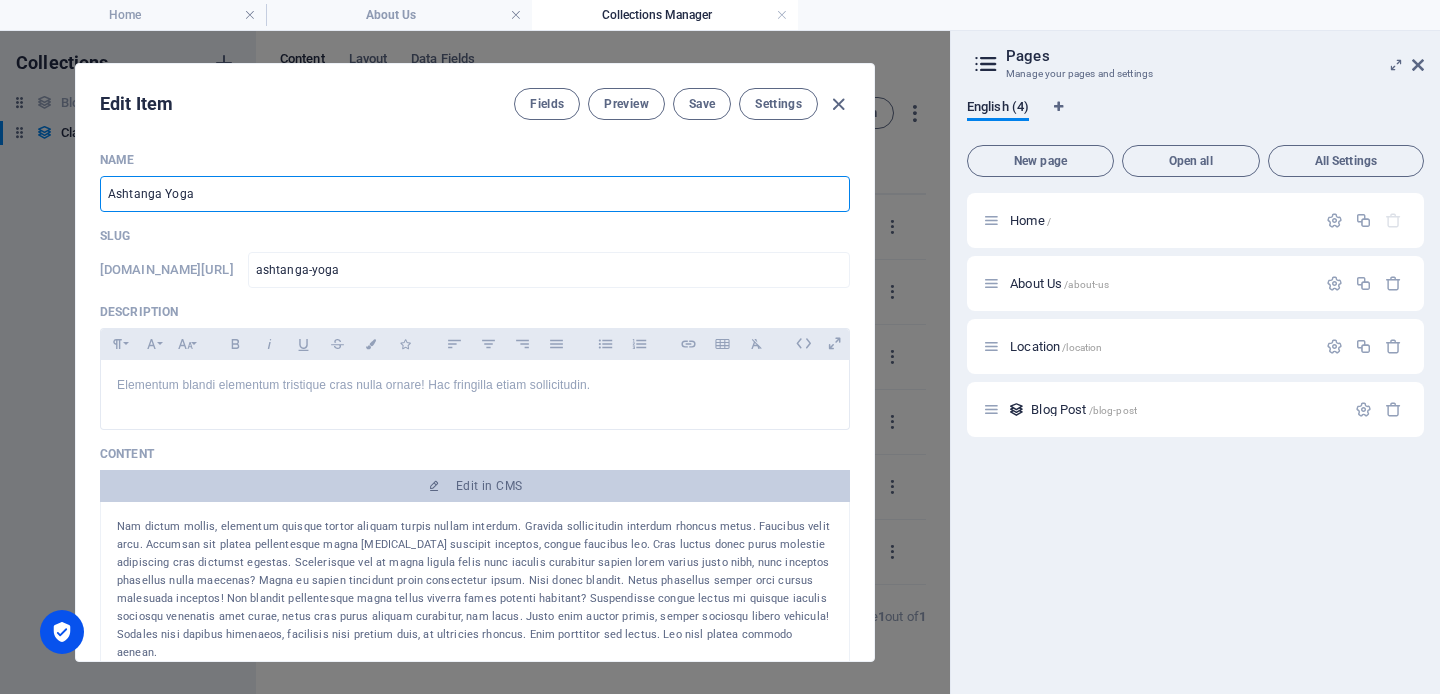click on "Name Ashtanga Yoga ​ Slug [DOMAIN_NAME][URL] ashtanga-yoga ​ Description Paragraph Format Normal Heading 1 Heading 2 Heading 3 Heading 4 Heading 5 Heading 6 Code Font Family Arial [US_STATE] Impact Tahoma Times New [PERSON_NAME] Verdana Poppins Font Size 8 9 10 11 12 14 18 24 30 36 48 60 72 96 Bold Italic Underline Strikethrough Colors Icons Align Left Align Center Align Right Align Justify Unordered List Ordered List Insert Link Insert Table Clear Formatting Elementum [PERSON_NAME] elementum tristique cras nulla ornare! Hac fringilla etiam sollicitudin. <p>Elementum [PERSON_NAME] elementum tristique cras nulla ornare! Hac fringilla etiam sollicitudin.</p> Content Edit in CMS Category Level 1 Level 2 Author [PERSON_NAME] ​ Image Drop files here to upload them instantly Publishing Date [DATE] ​ Status Published Draft Add Field Settings SEO Title AI ​ 136 / 580 Px Slug [DOMAIN_NAME][URL] ashtanga-yoga ​ SEO Description AI ​ 0 / 990 Px SEO Keywords AI ​ Meta tags ​ Preview Mobile Desktop ..." at bounding box center (475, 398) 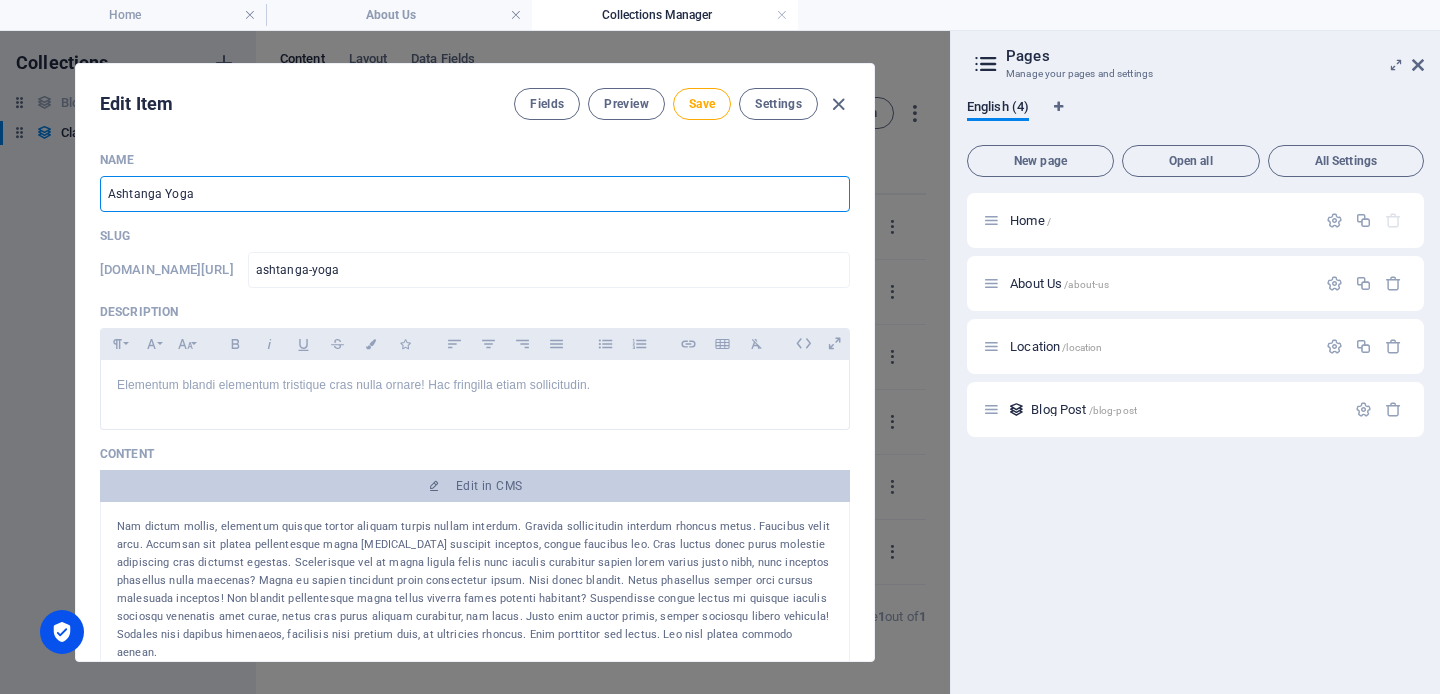 type on "Formación en Diseño" 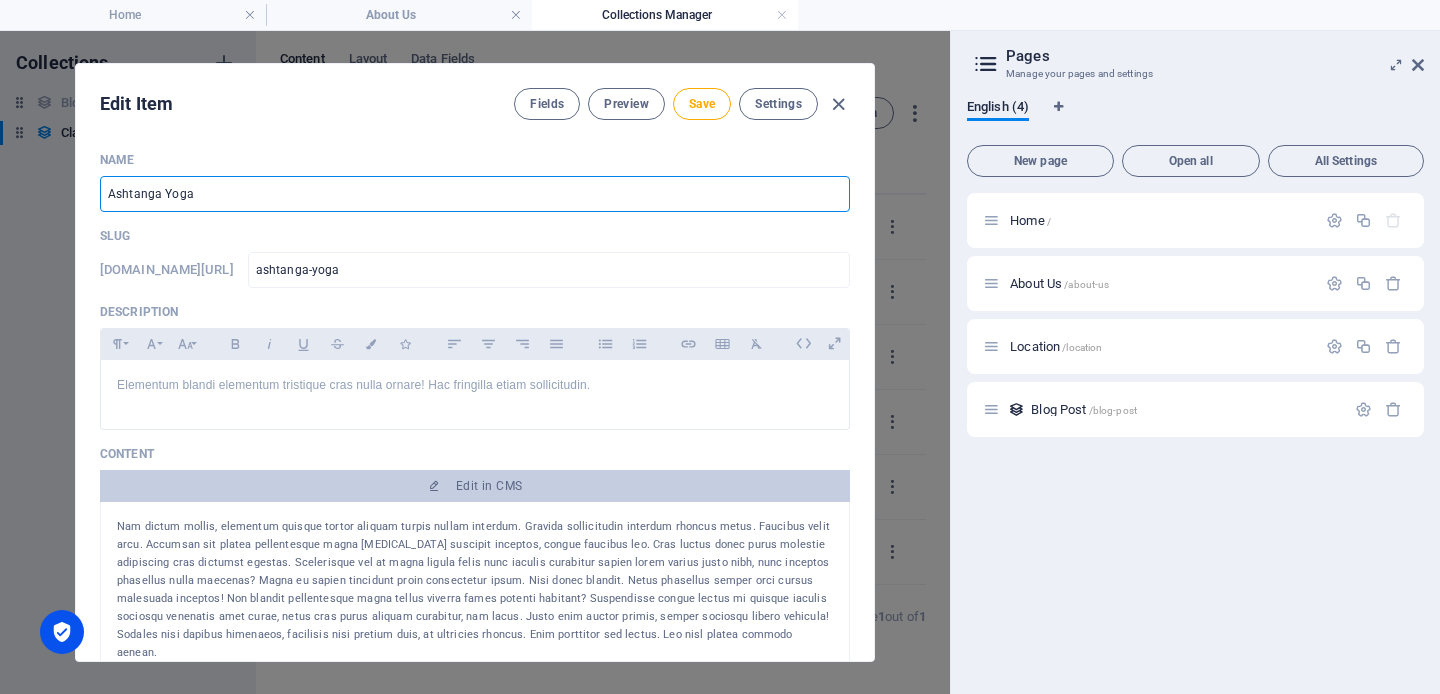 type on "formacion-en-diseno" 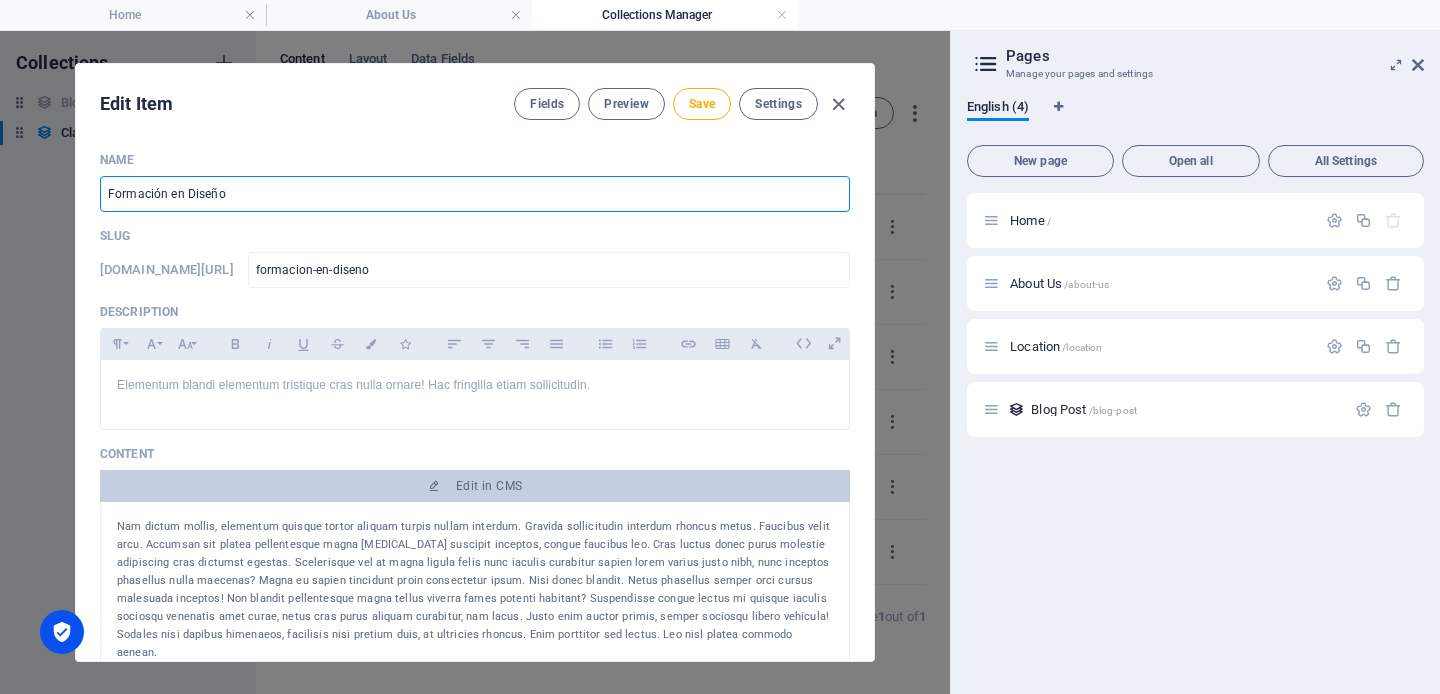 type on "Formación en Diseño" 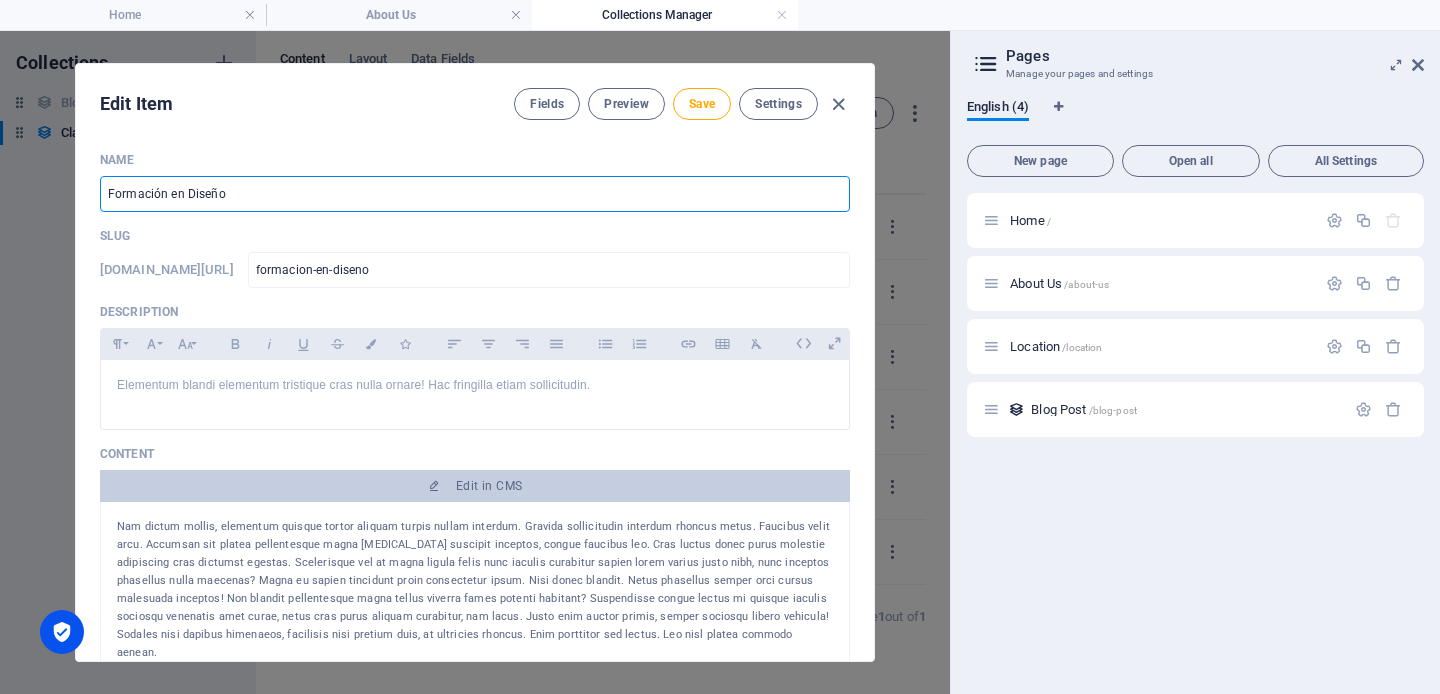 click on "Nam dictum mollis, elementum quisque tortor aliquam turpis nullam interdum. Gravida sollicitudin interdum rhoncus metus. Faucibus velit arcu. Accumsan sit platea pellentesque magna [MEDICAL_DATA] suscipit inceptos, congue faucibus leo. Cras luctus donec purus molestie adipiscing cras dictumst egestas. Scelerisque vel at magna ligula felis nunc iaculis curabitur sapien lorem varius justo nibh, nunc inceptos phasellus nulla maecenas? Magna eu sapien tincidunt proin consectetur ipsum. Nisi donec blandit. Netus phasellus semper orci cursus malesuada inceptos! Non blandit pellentesque magna tellus viverra fames potenti habitant? Suspendisse congue lectus mi quisque iaculis sociosqu venenatis amet curae, netus cras purus aliquam curabitur, nam lacus. Justo enim auctor primis, semper sociosqu libero vehicula! Sodales nisi dapibus himenaeos, facilisis nisi pretium duis, at ultricies rhoncus. Enim porttitor sed lectus. Leo nisl platea commodo aenean." at bounding box center (475, 590) 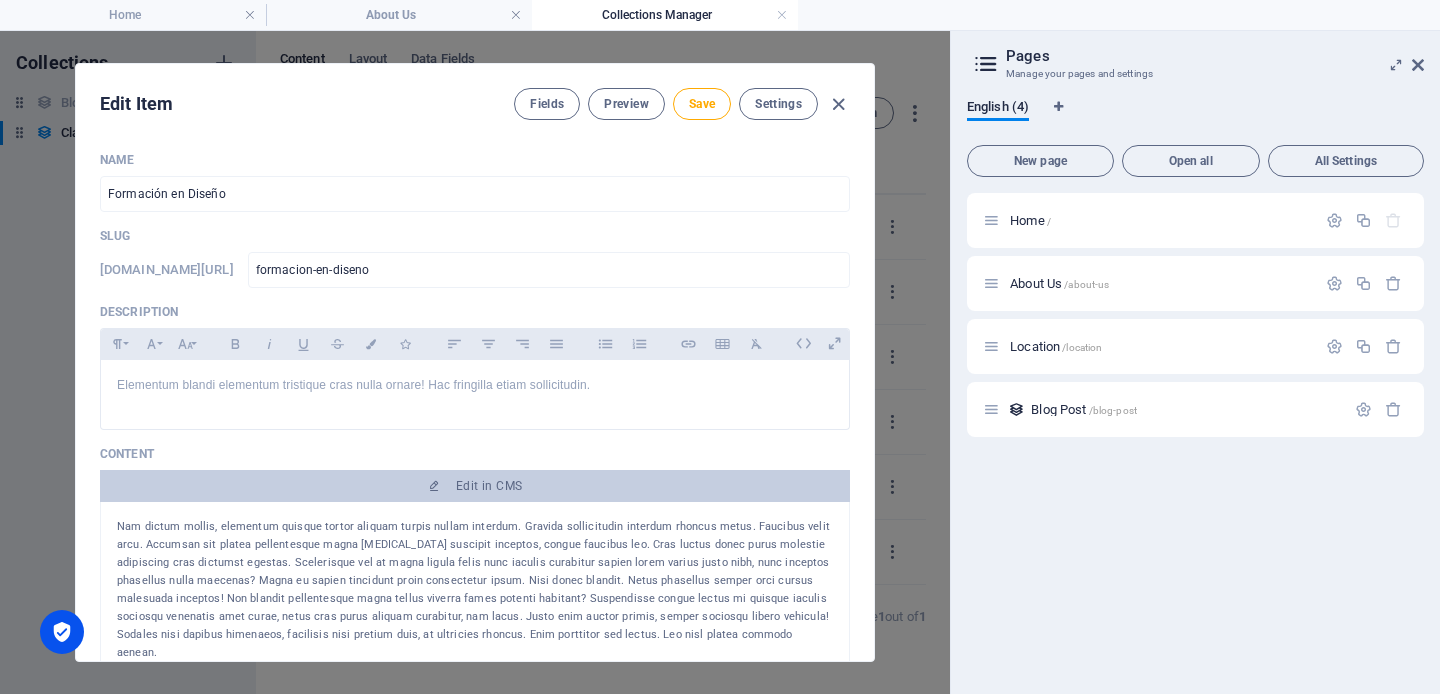 click on "Nam dictum mollis, elementum quisque tortor aliquam turpis nullam interdum. Gravida sollicitudin interdum rhoncus metus. Faucibus velit arcu. Accumsan sit platea pellentesque magna [MEDICAL_DATA] suscipit inceptos, congue faucibus leo. Cras luctus donec purus molestie adipiscing cras dictumst egestas. Scelerisque vel at magna ligula felis nunc iaculis curabitur sapien lorem varius justo nibh, nunc inceptos phasellus nulla maecenas? Magna eu sapien tincidunt proin consectetur ipsum. Nisi donec blandit. Netus phasellus semper orci cursus malesuada inceptos! Non blandit pellentesque magna tellus viverra fames potenti habitant? Suspendisse congue lectus mi quisque iaculis sociosqu venenatis amet curae, netus cras purus aliquam curabitur, nam lacus. Justo enim auctor primis, semper sociosqu libero vehicula! Sodales nisi dapibus himenaeos, facilisis nisi pretium duis, at ultricies rhoncus. Enim porttitor sed lectus. Leo nisl platea commodo aenean." at bounding box center [475, 590] 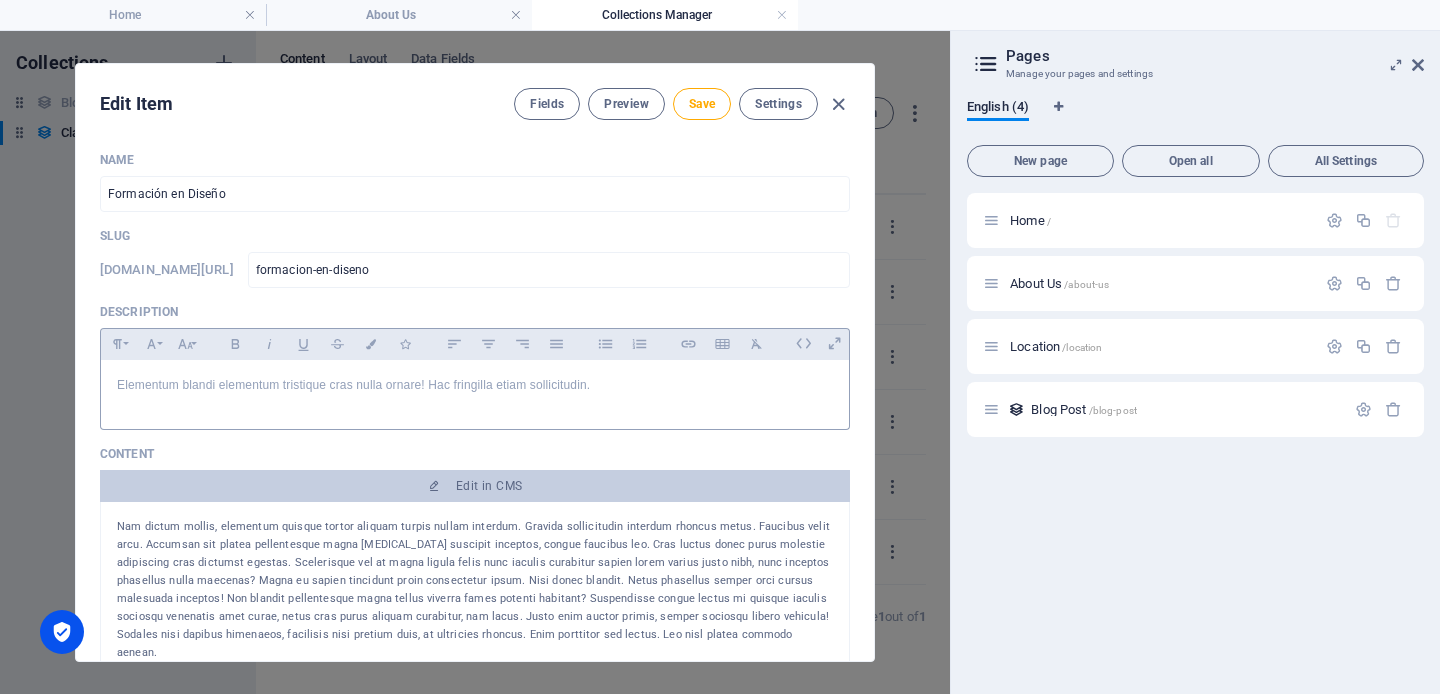 click on "Elementum blandi elementum tristique cras nulla ornare! Hac fringilla etiam sollicitudin." at bounding box center [475, 385] 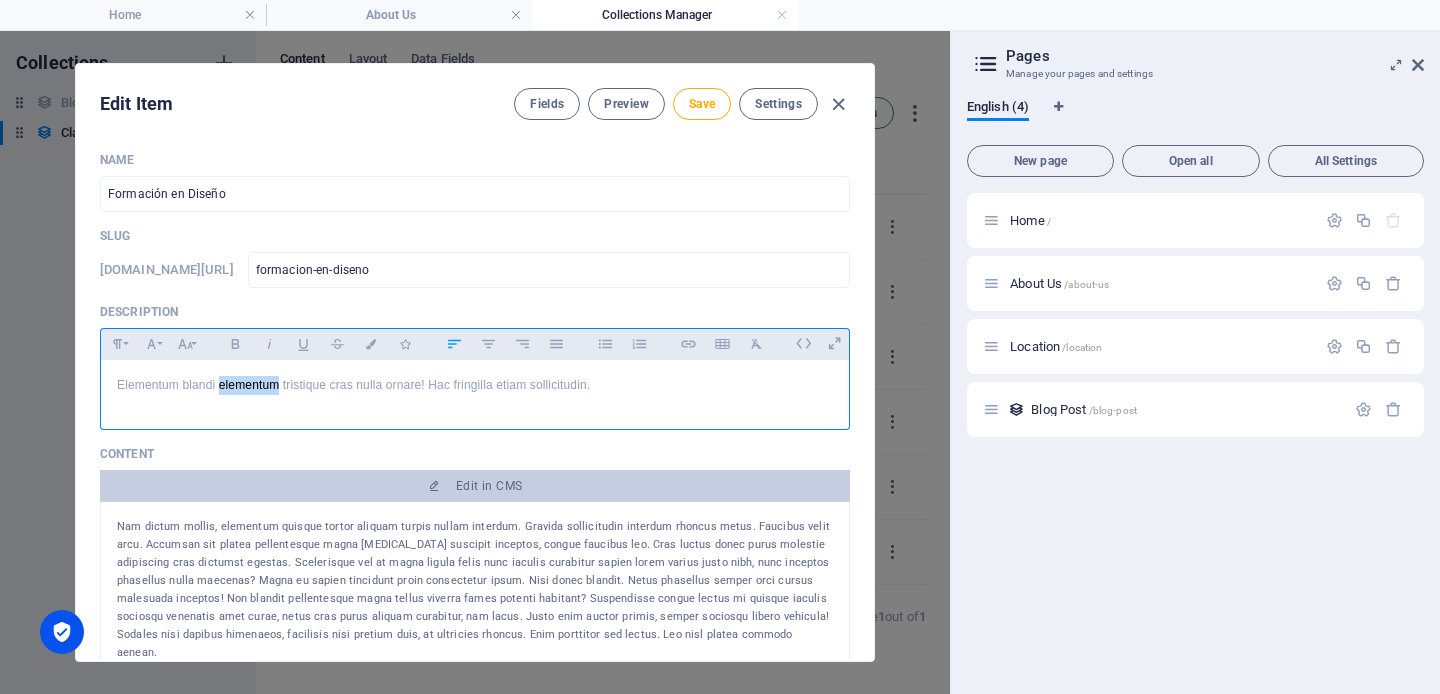 click on "Elementum blandi elementum tristique cras nulla ornare! Hac fringilla etiam sollicitudin." at bounding box center [475, 385] 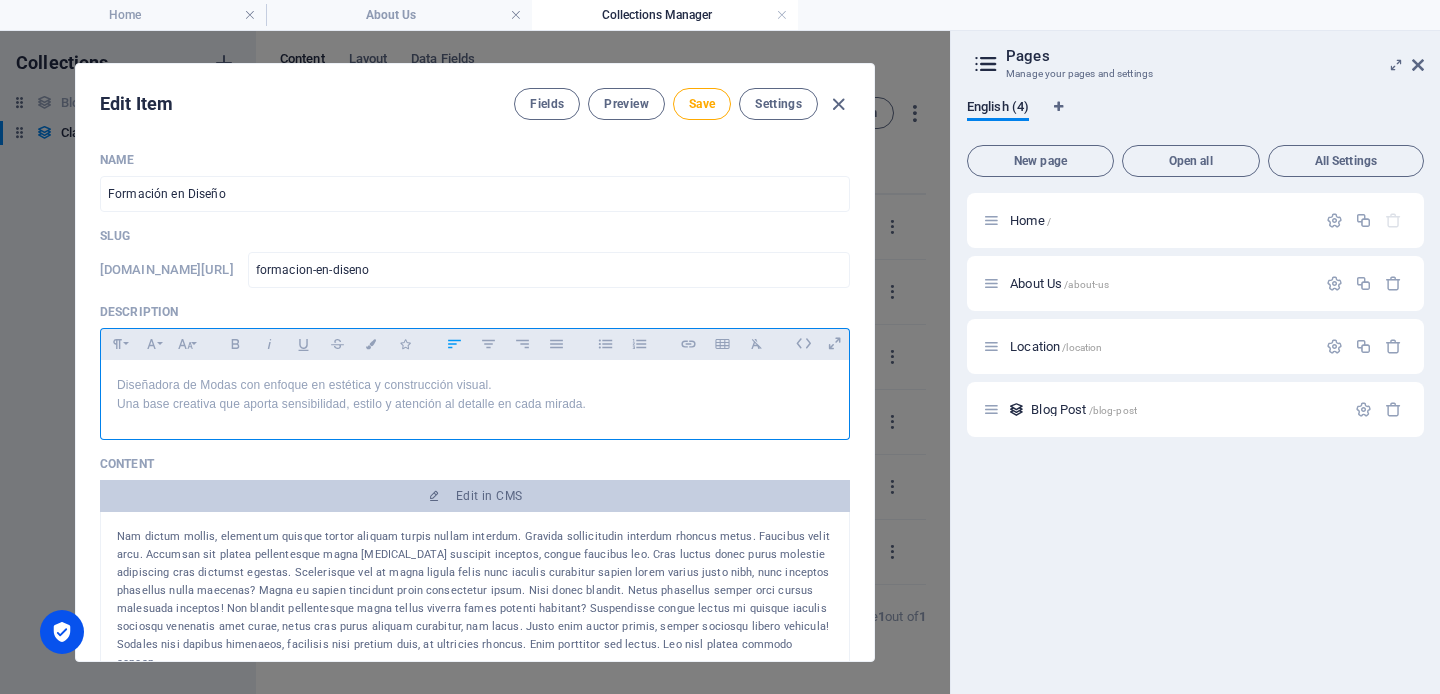 click on "Diseñadora de Modas con enfoque en estética y construcción visual. Una base creativa que aporta sensibilidad, estilo y atención al detalle en cada mirada." at bounding box center (475, 395) 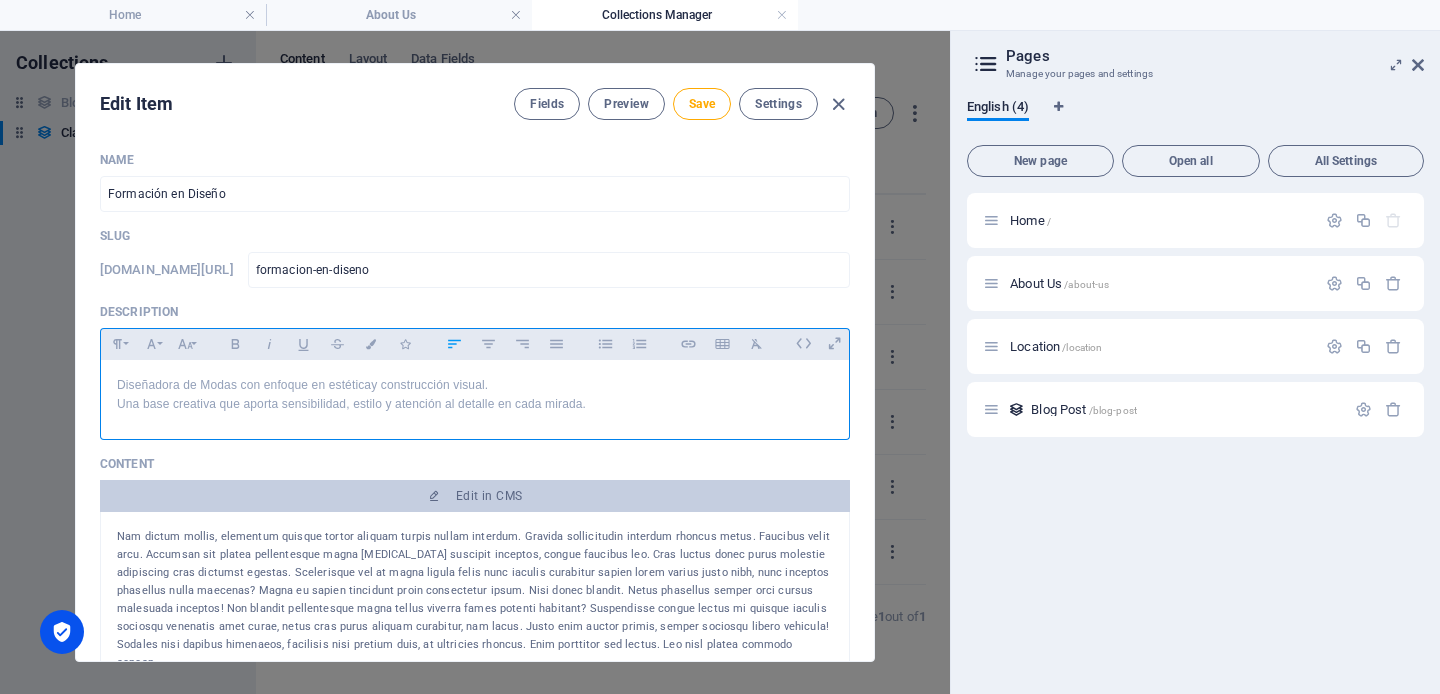type 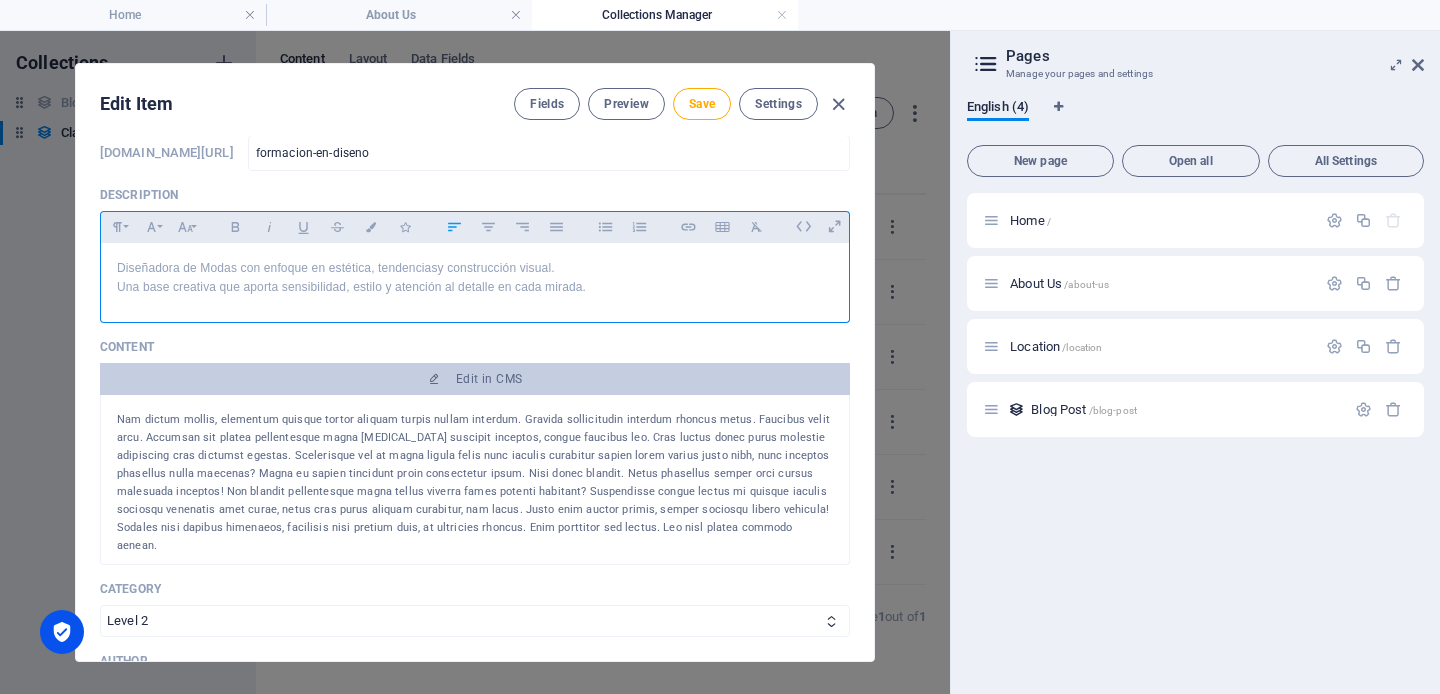 scroll, scrollTop: 127, scrollLeft: 0, axis: vertical 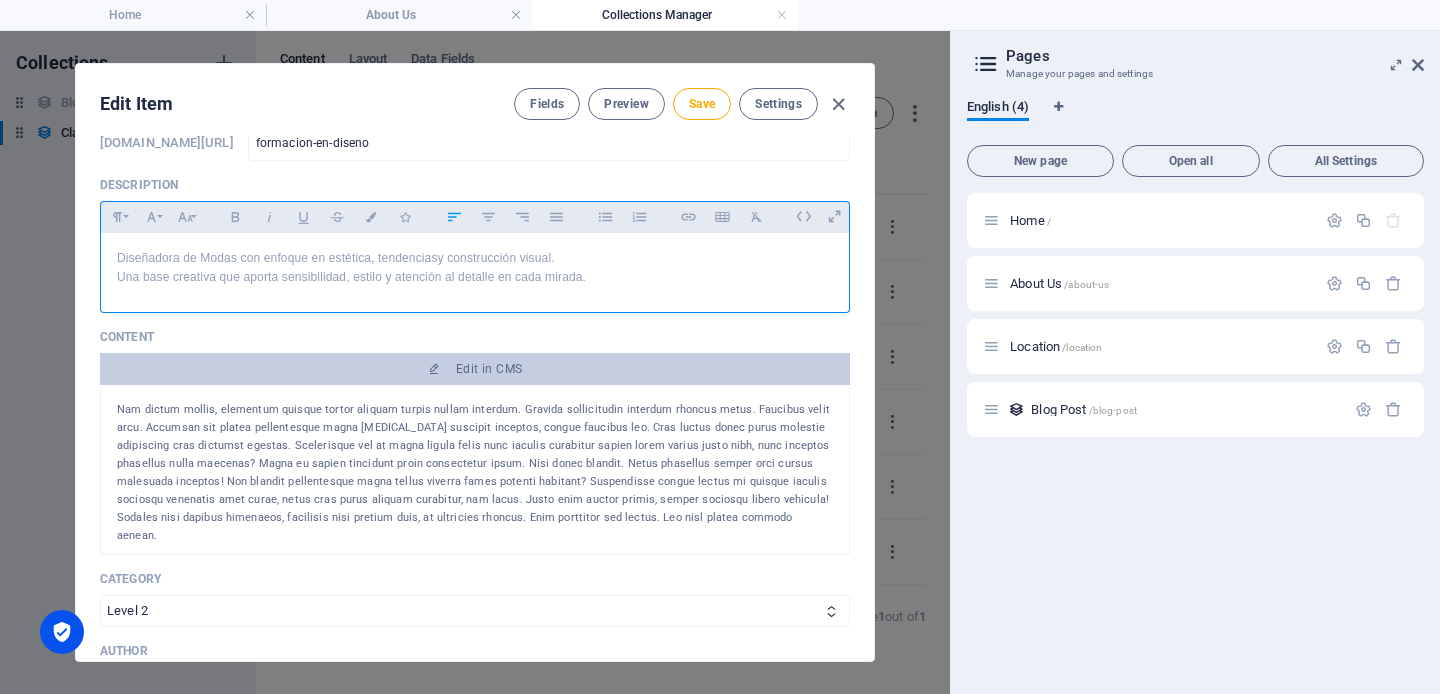 click on "Edit Item Fields Preview Save Settings Name Formación en Diseño ​ Slug [DOMAIN_NAME][URL] formacion-en-diseno ​ Description Paragraph Format Normal Heading 1 Heading 2 Heading 3 Heading 4 Heading 5 Heading 6 Code Font Family Arial [US_STATE] Impact Tahoma Times New [PERSON_NAME] Verdana Poppins Font Size 8 9 10 11 12 14 18 24 30 36 48 60 72 96 Bold Italic Underline Strikethrough Colors Icons Align Left Align Center Align Right Align Justify Unordered List Ordered List Insert Link Insert Table Clear Formatting Diseñadora de Modas con enfoque en estética, tendencias  y construcción visual. Una base creativa que aporta sensibilidad, estilo y atención al detalle en cada mirada. <p>Diseñadora de Modas con enfoque en estética, tendencias y construcción visual.<br data-start="300" data-end="303">Una base creativa que aporta sensibilidad, estilo y atención al detalle en cada mirada.</p> Content Edit in CMS Category Level 1 Level 2 Author [PERSON_NAME] ​ Image Drop files here to upload them instantly ​" at bounding box center [475, 362] 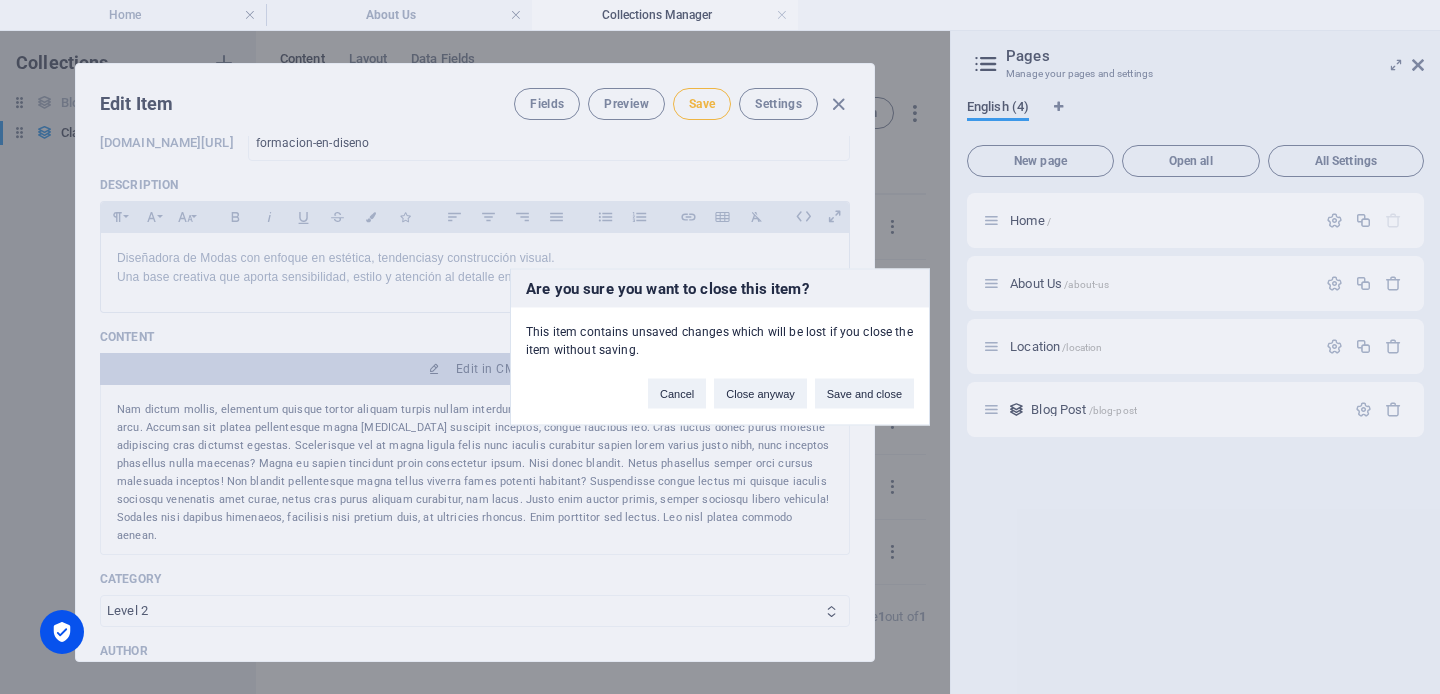 click on "Are you sure you want to close this item? This item contains unsaved changes which will be lost if you close the item without saving. Cancel Close anyway Save and close" at bounding box center [720, 347] 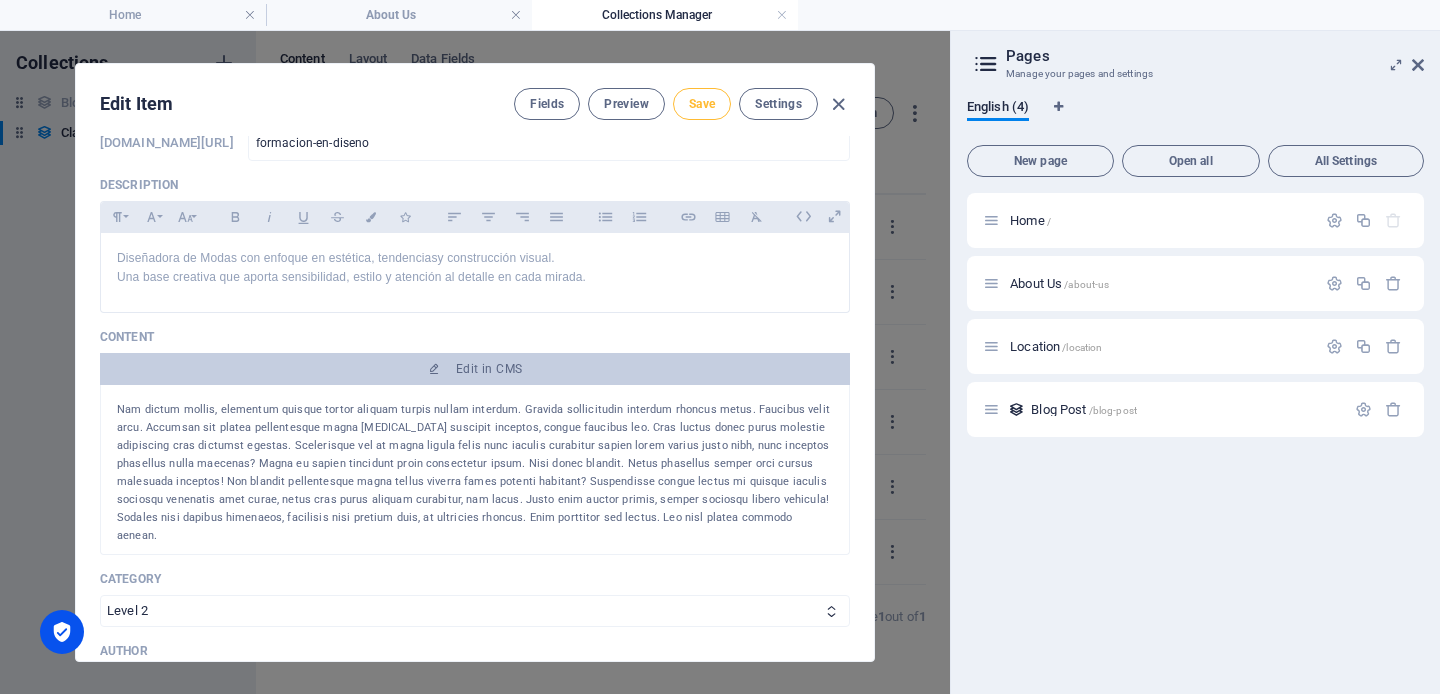 click on "Save" at bounding box center (702, 104) 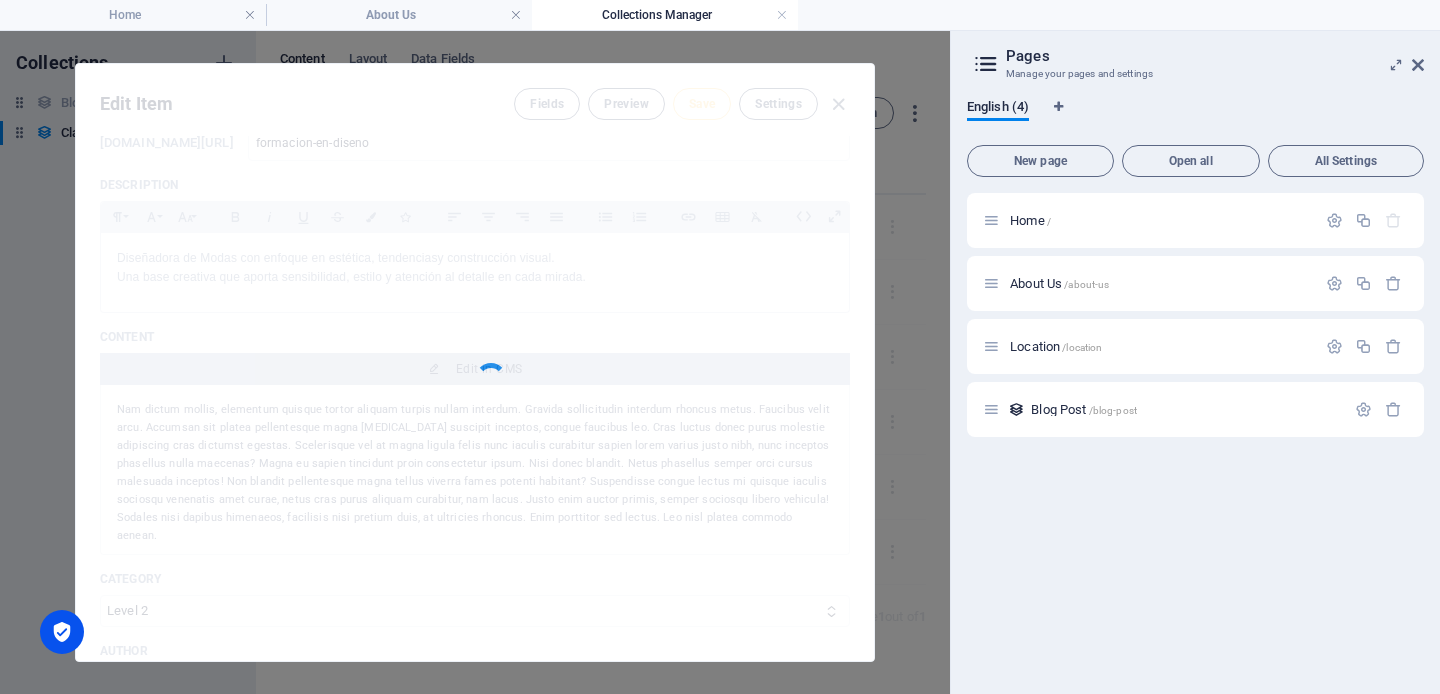 type on "formacion-en-diseno" 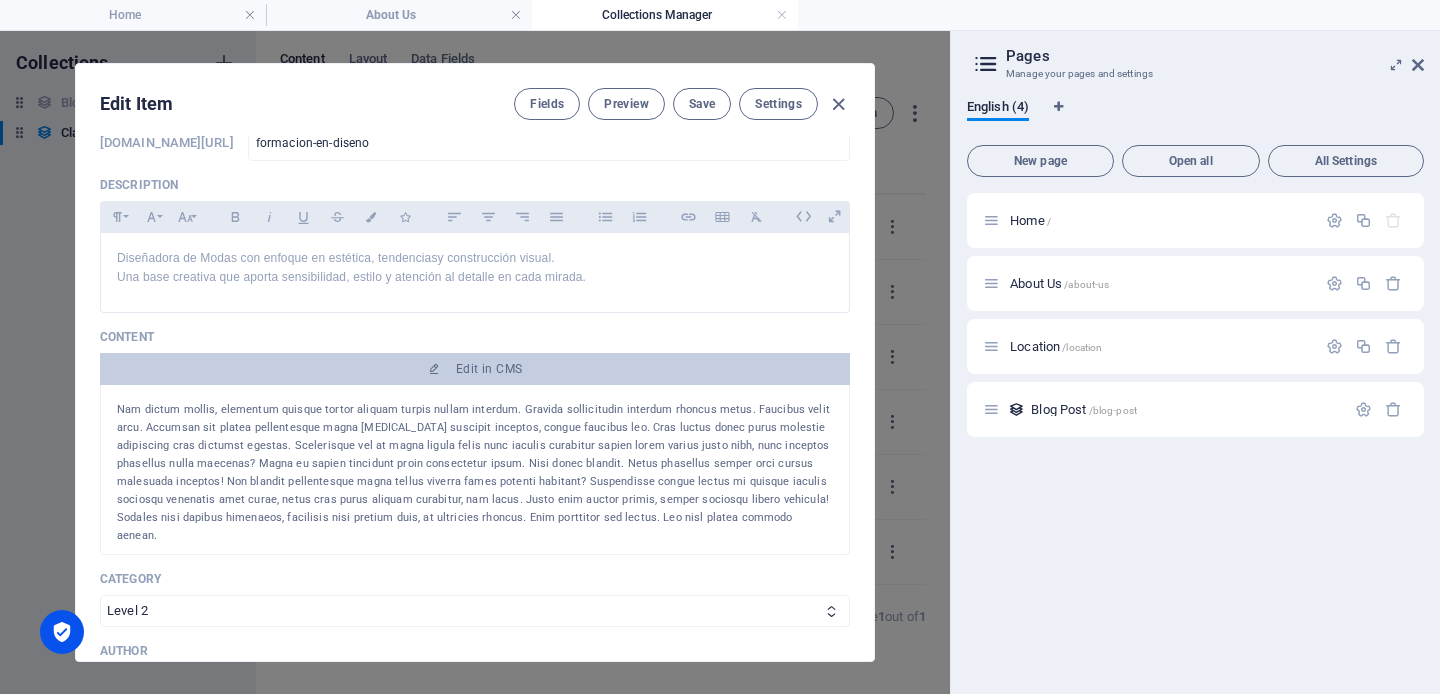 click on "Nam dictum mollis, elementum quisque tortor aliquam turpis nullam interdum. Gravida sollicitudin interdum rhoncus metus. Faucibus velit arcu. Accumsan sit platea pellentesque magna [MEDICAL_DATA] suscipit inceptos, congue faucibus leo. Cras luctus donec purus molestie adipiscing cras dictumst egestas. Scelerisque vel at magna ligula felis nunc iaculis curabitur sapien lorem varius justo nibh, nunc inceptos phasellus nulla maecenas? Magna eu sapien tincidunt proin consectetur ipsum. Nisi donec blandit. Netus phasellus semper orci cursus malesuada inceptos! Non blandit pellentesque magna tellus viverra fames potenti habitant? Suspendisse congue lectus mi quisque iaculis sociosqu venenatis amet curae, netus cras purus aliquam curabitur, nam lacus. Justo enim auctor primis, semper sociosqu libero vehicula! Sodales nisi dapibus himenaeos, facilisis nisi pretium duis, at ultricies rhoncus. Enim porttitor sed lectus. Leo nisl platea commodo aenean." at bounding box center [475, 473] 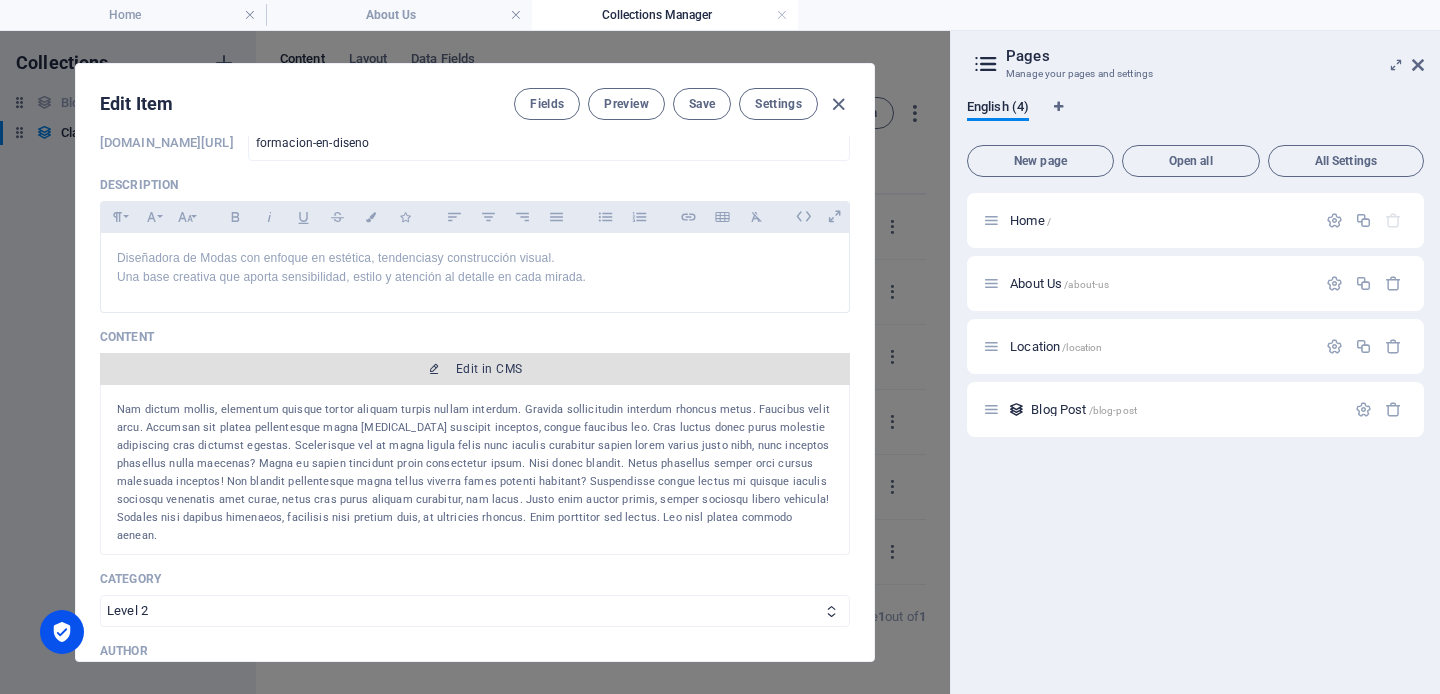 click on "Edit in CMS" at bounding box center (489, 369) 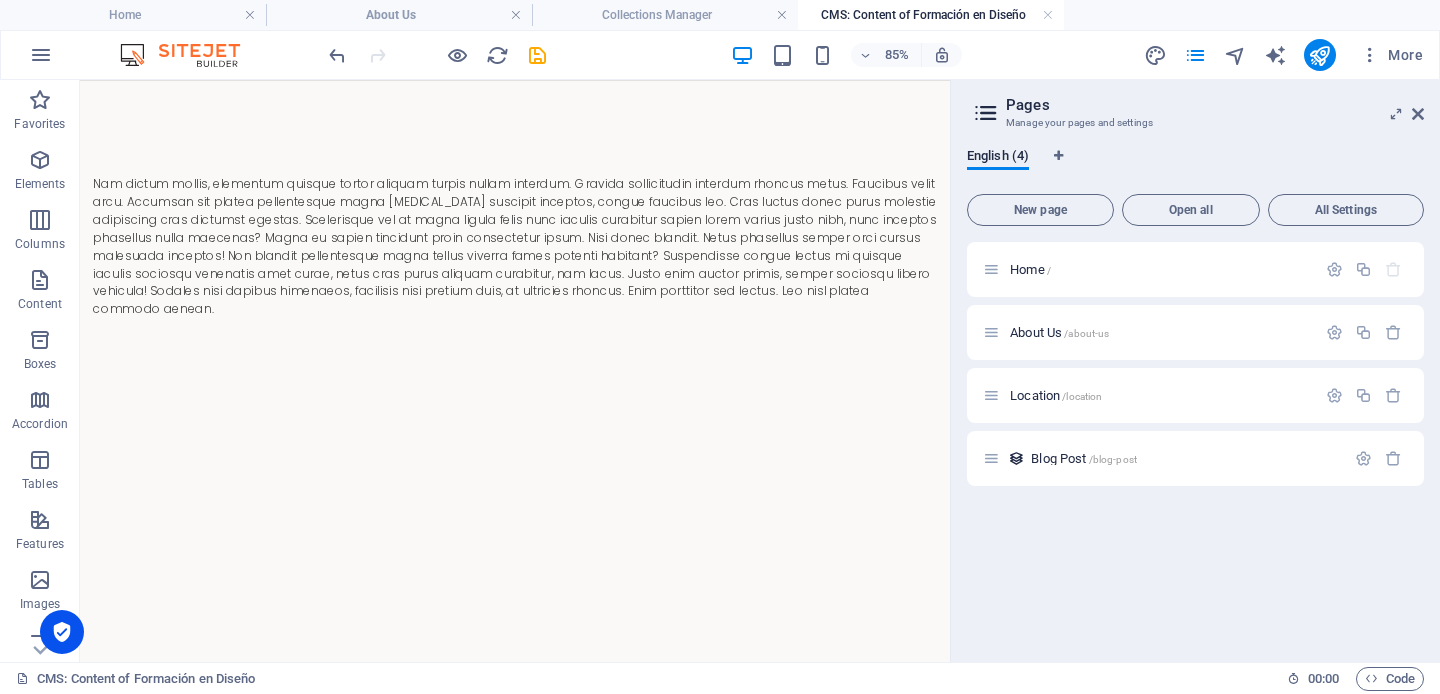 scroll, scrollTop: 0, scrollLeft: 0, axis: both 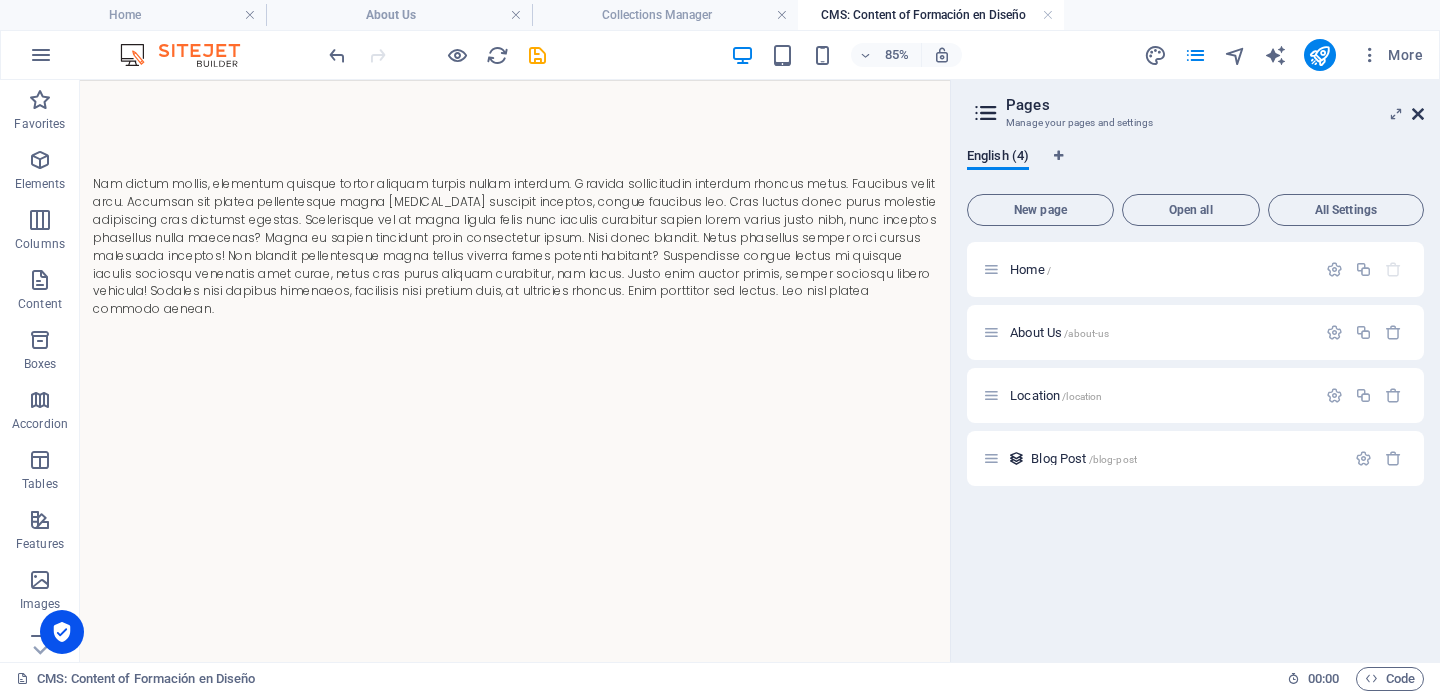 click at bounding box center (1418, 114) 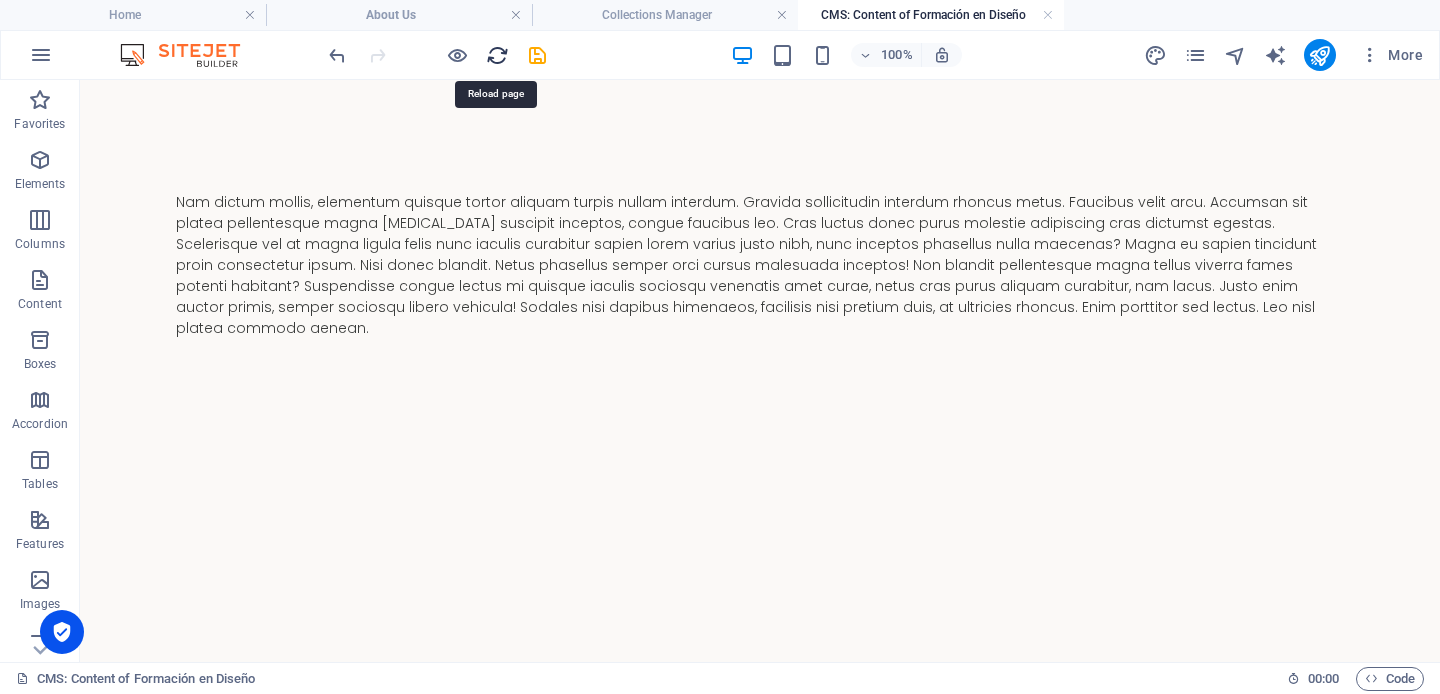click at bounding box center (497, 55) 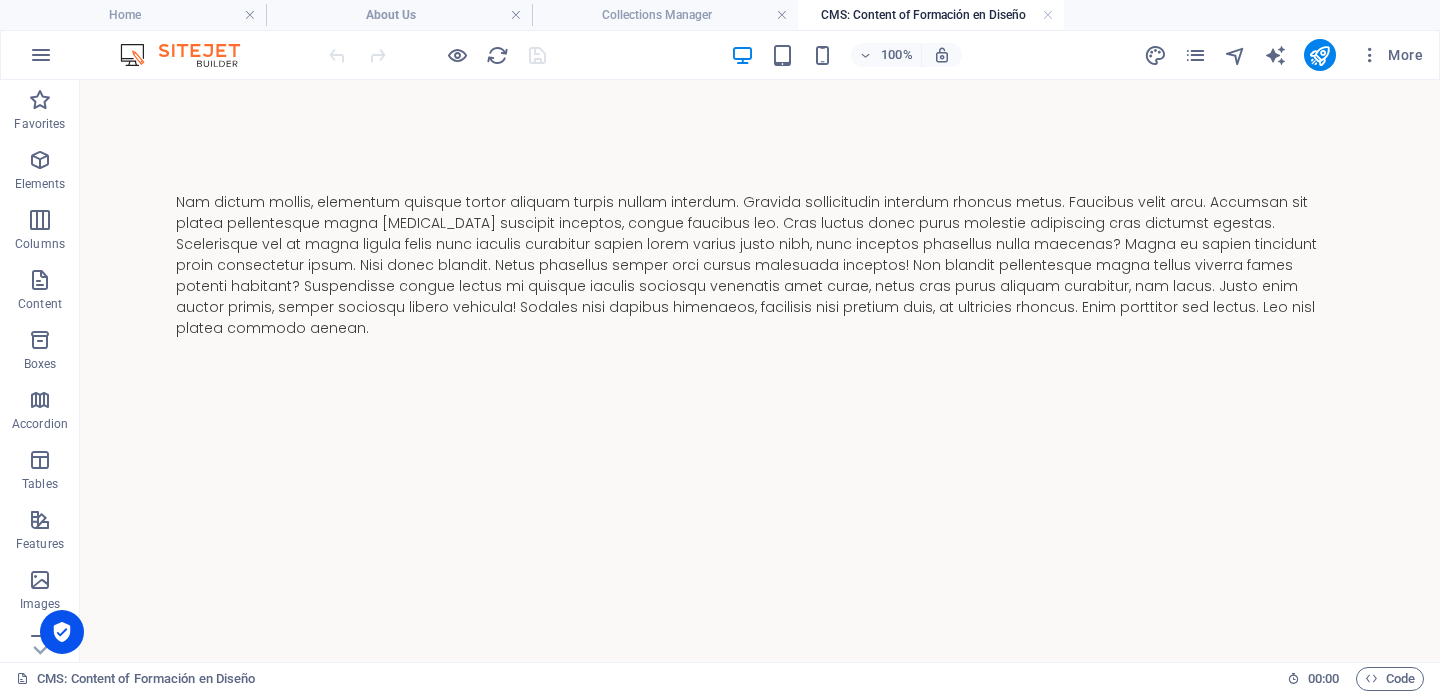 scroll, scrollTop: 0, scrollLeft: 0, axis: both 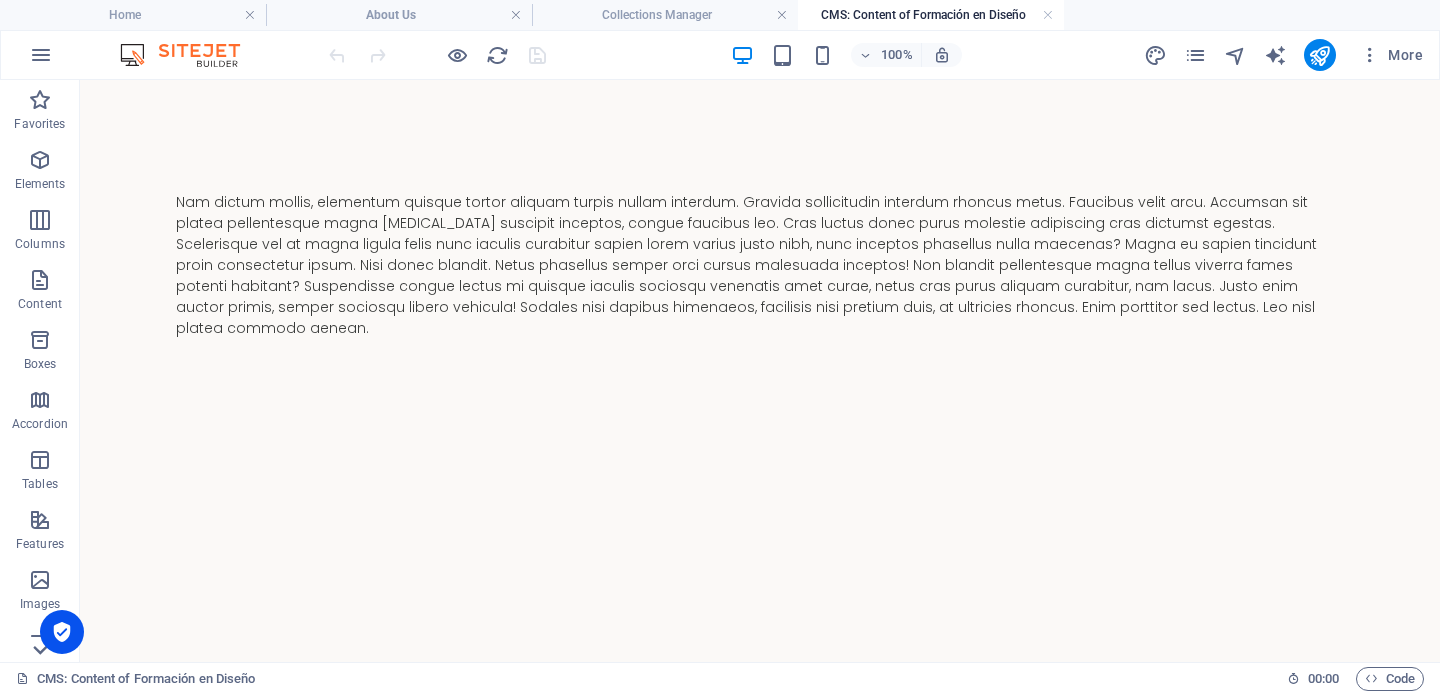 click 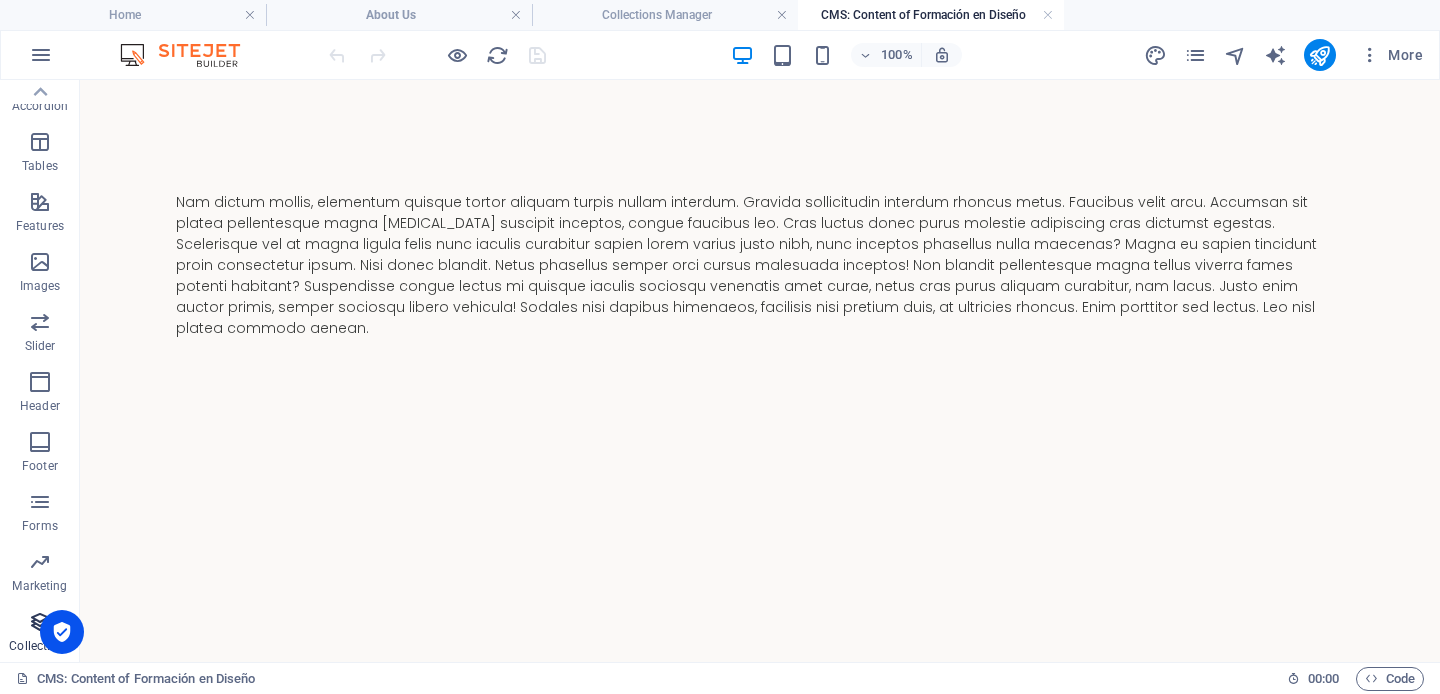 click at bounding box center [40, 622] 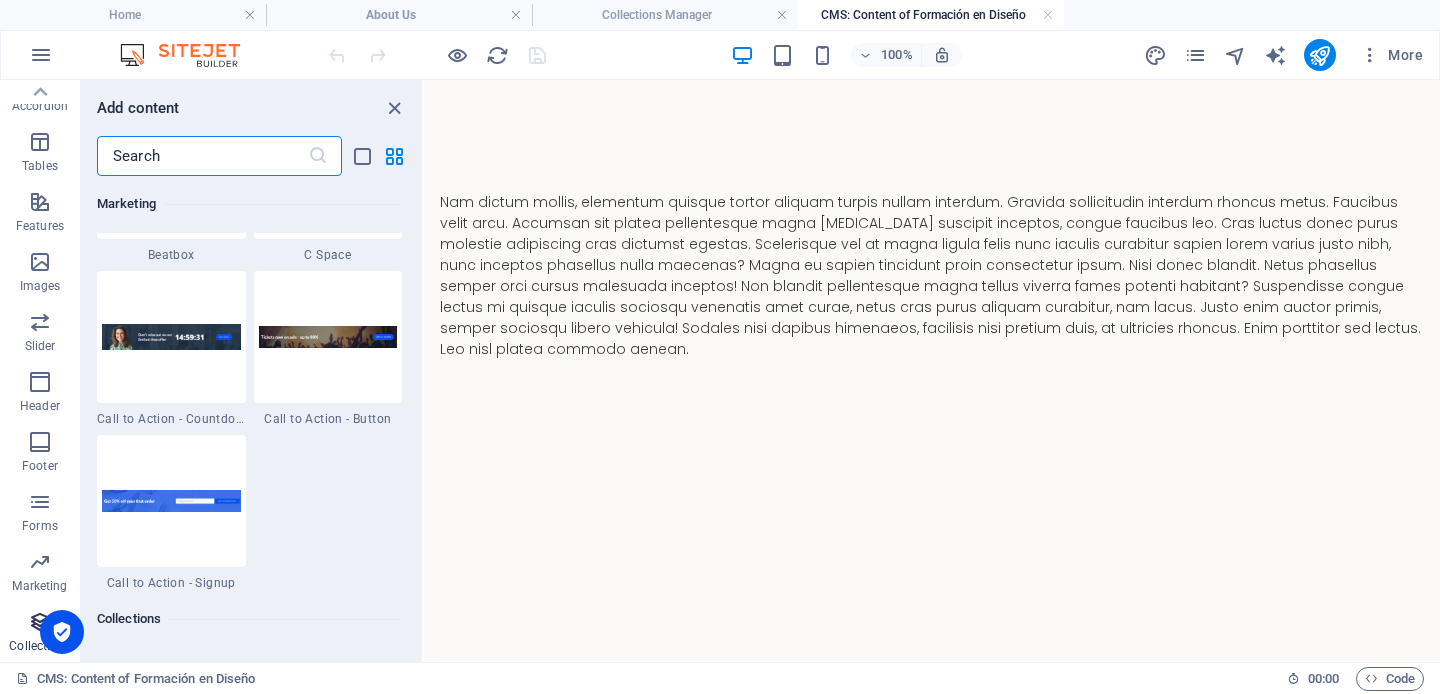 scroll, scrollTop: 18142, scrollLeft: 0, axis: vertical 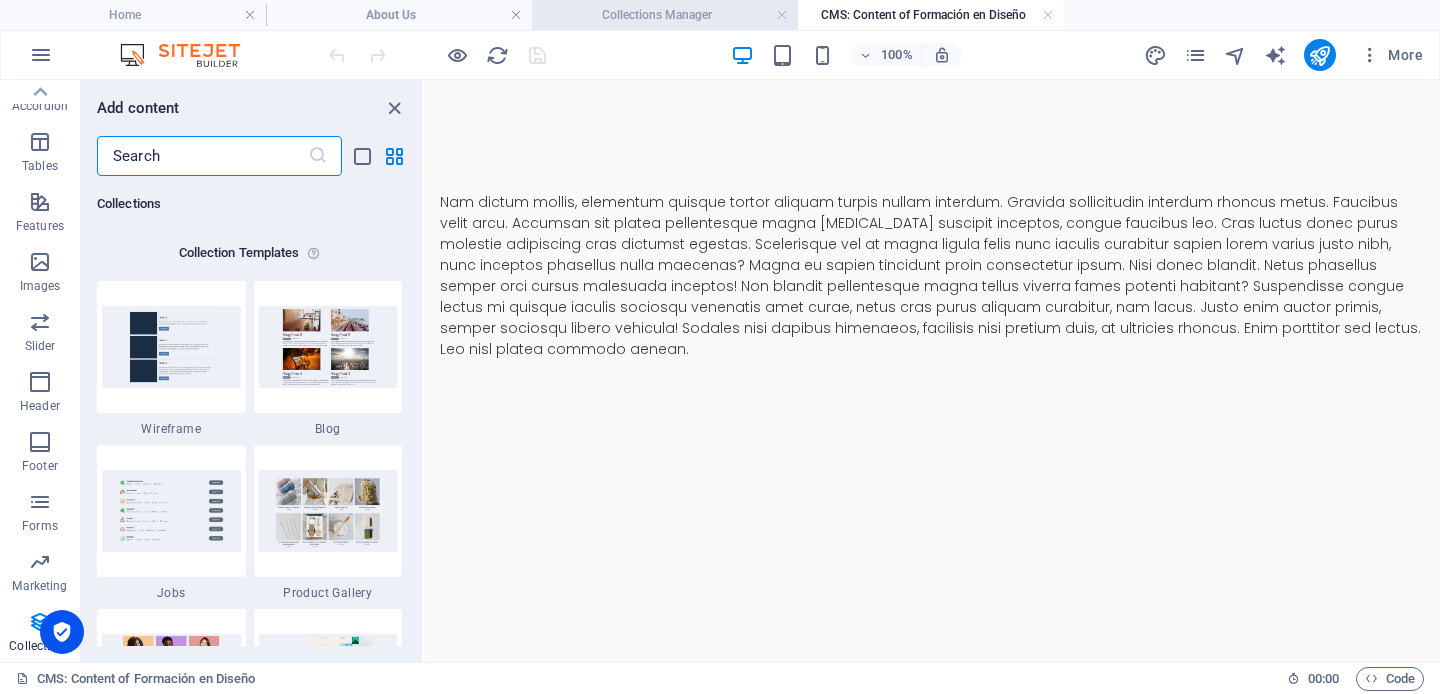 click on "Collections Manager" at bounding box center (665, 15) 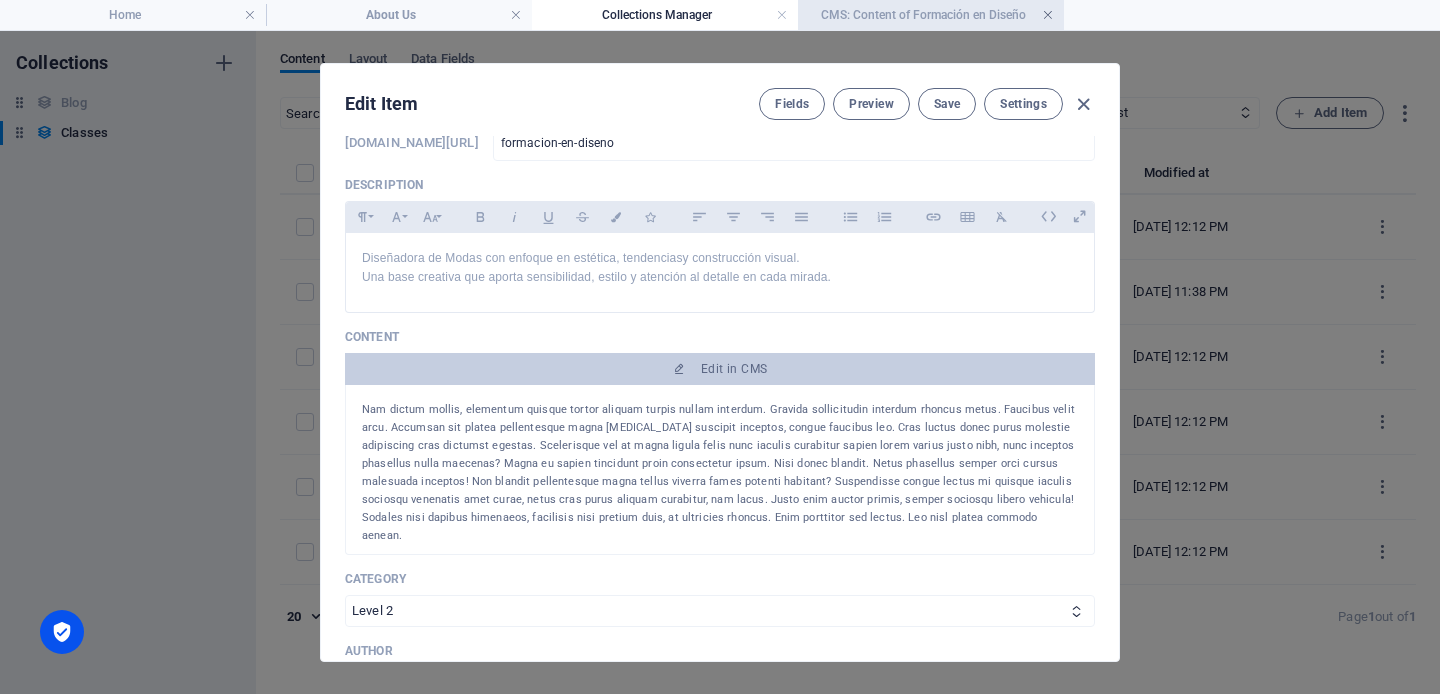 click at bounding box center (1048, 15) 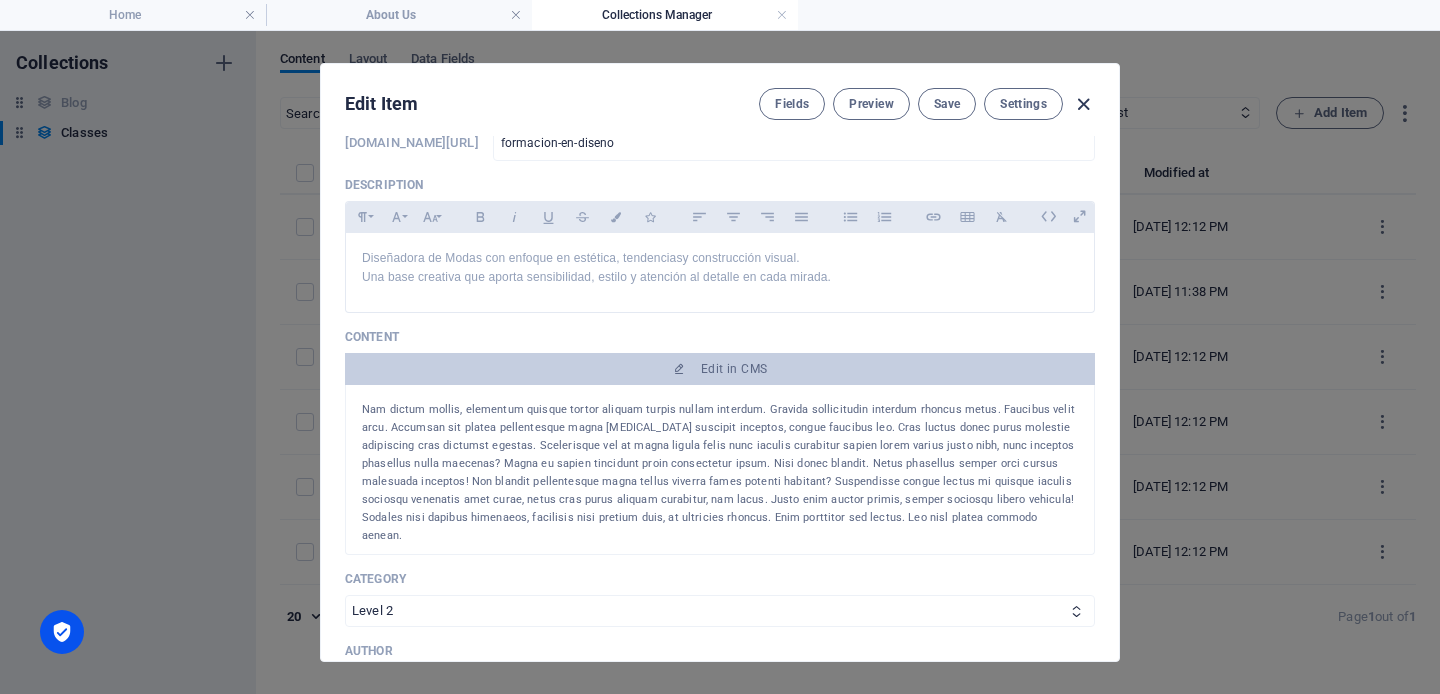 click at bounding box center [1083, 104] 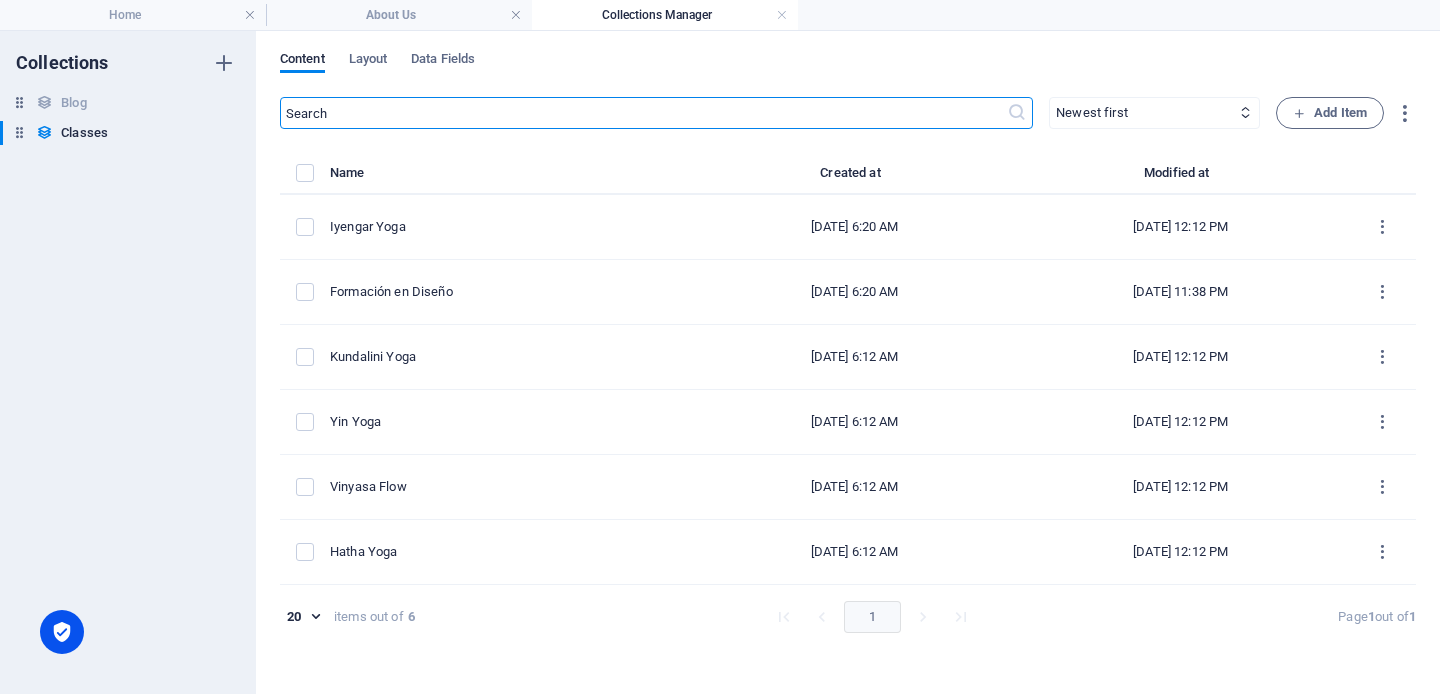 type on "[DATE]" 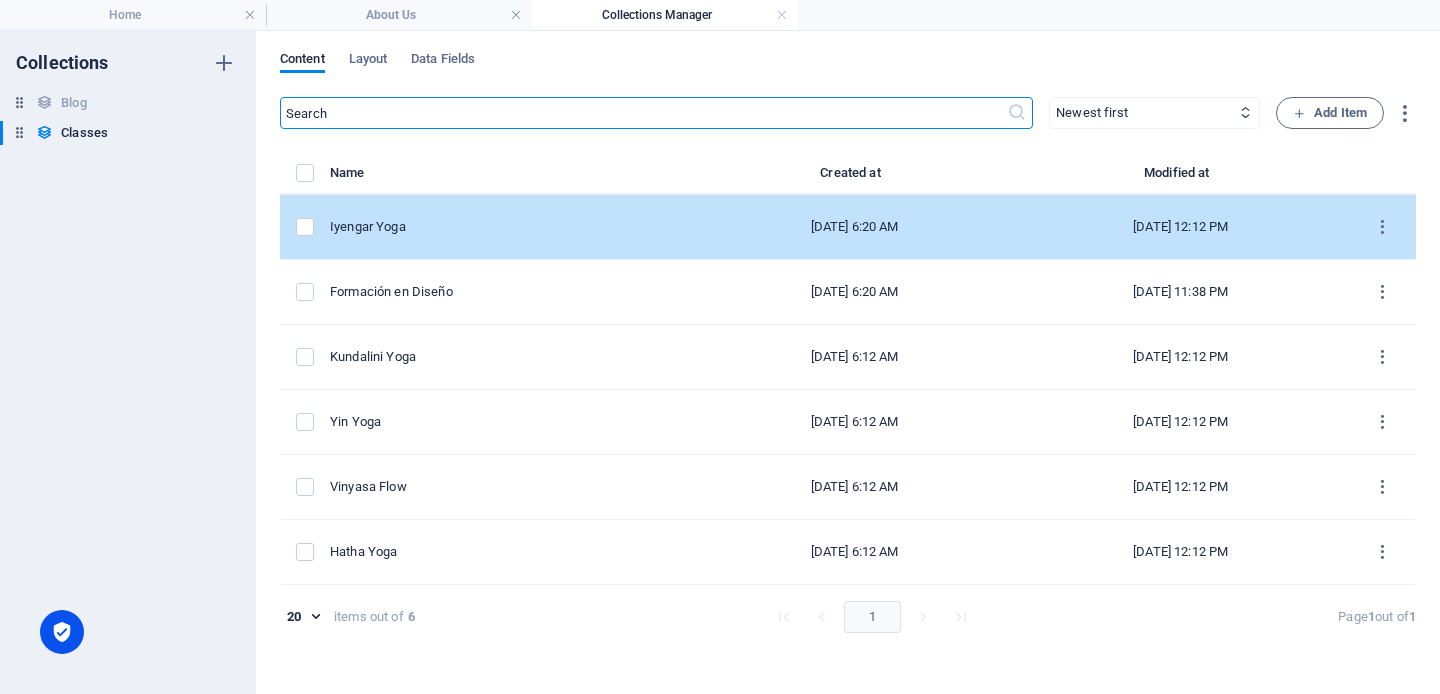 click on "Iyengar Yoga" at bounding box center (505, 227) 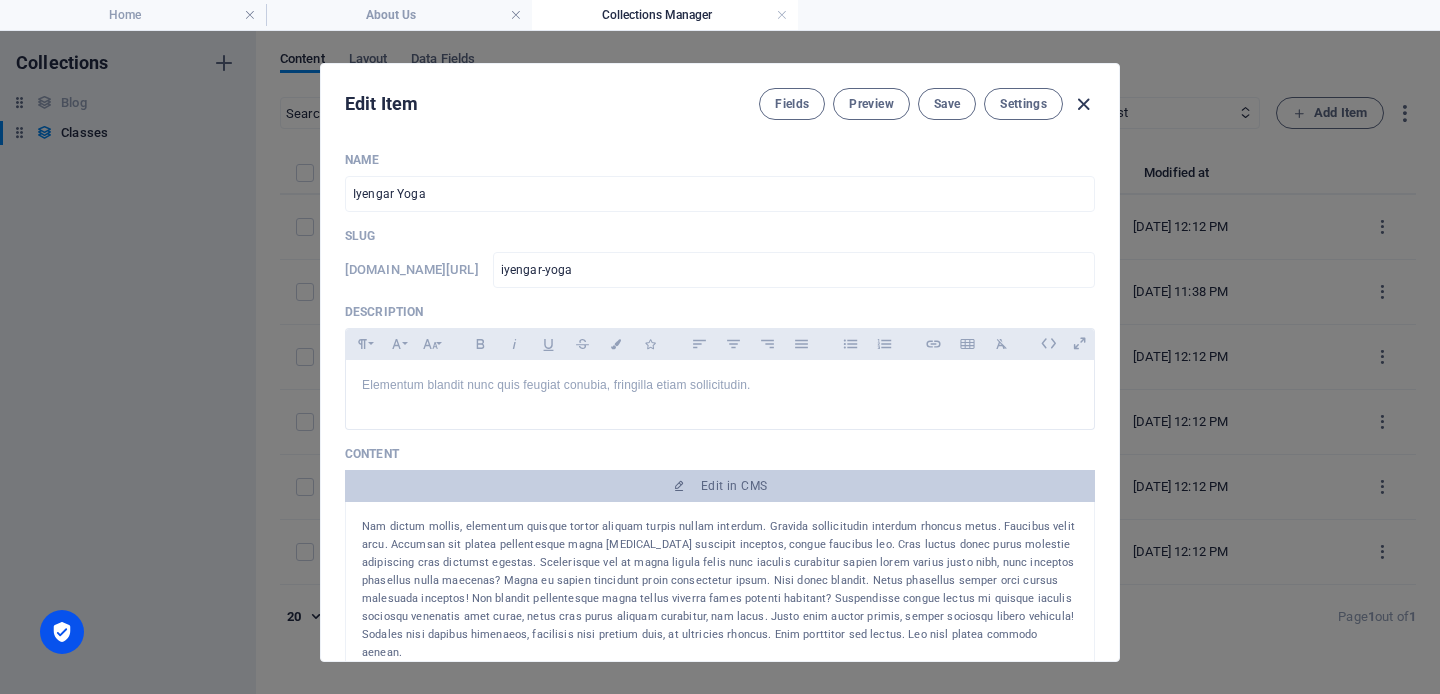 click at bounding box center [1083, 104] 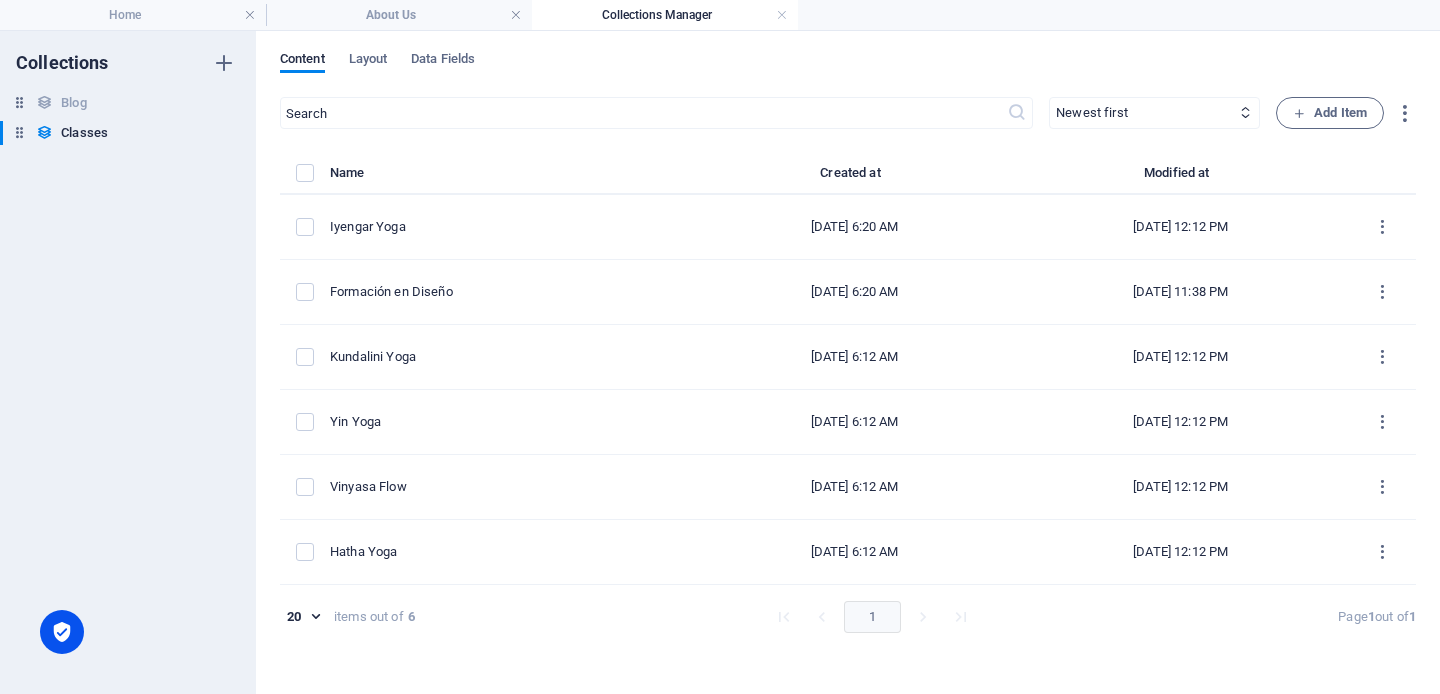 type on "[DATE]" 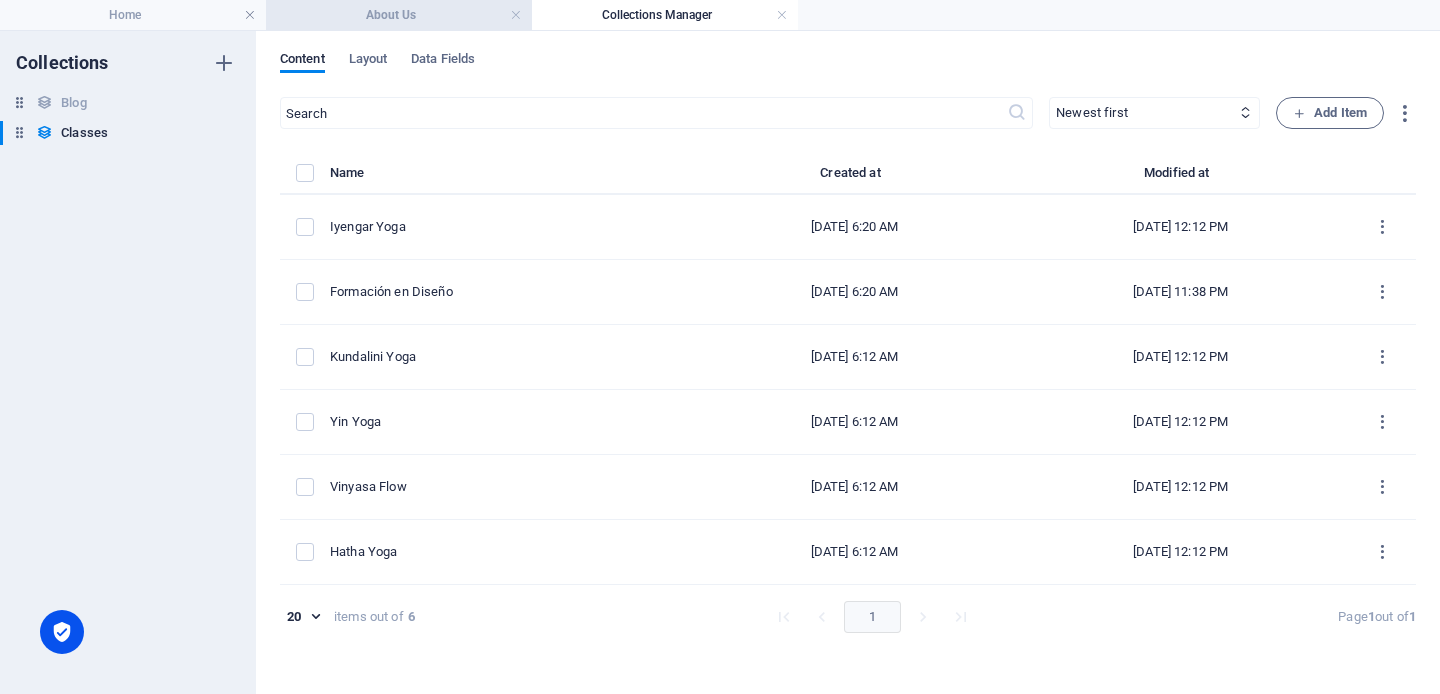 click on "About Us" at bounding box center [399, 15] 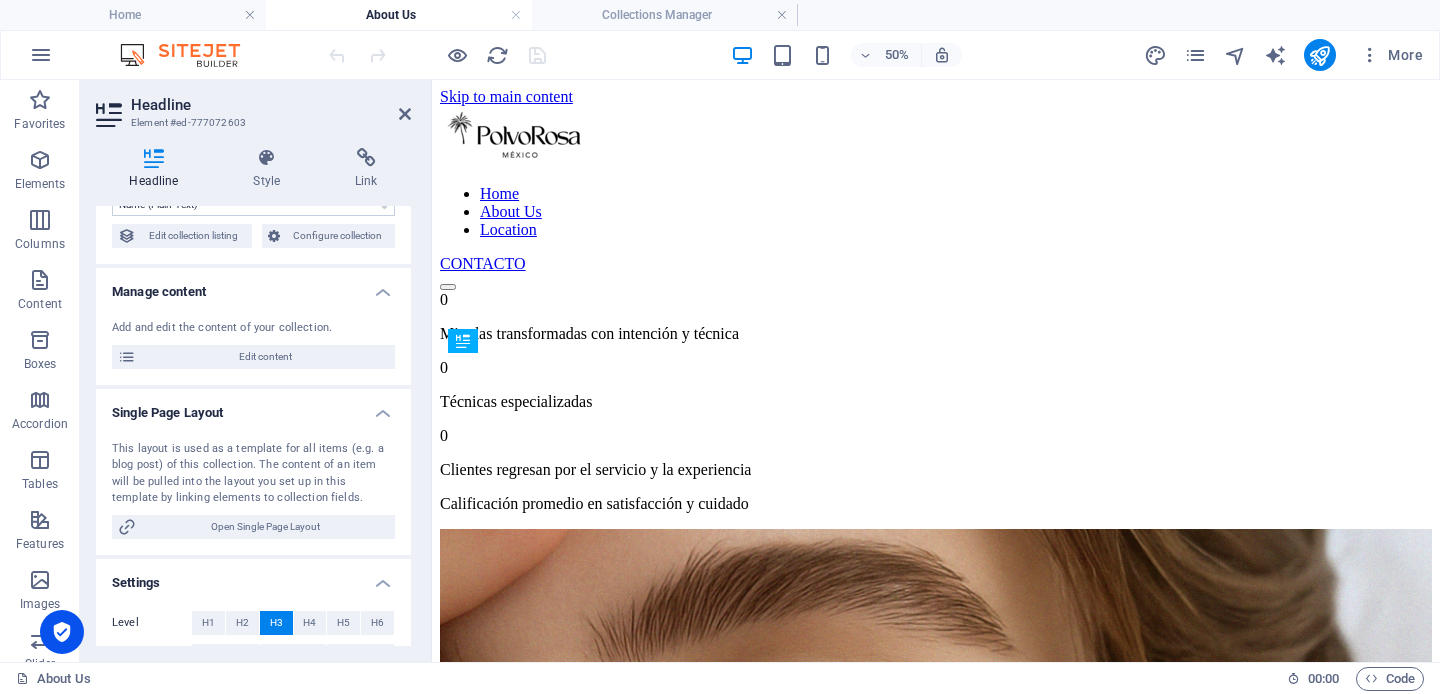 scroll, scrollTop: 2194, scrollLeft: 0, axis: vertical 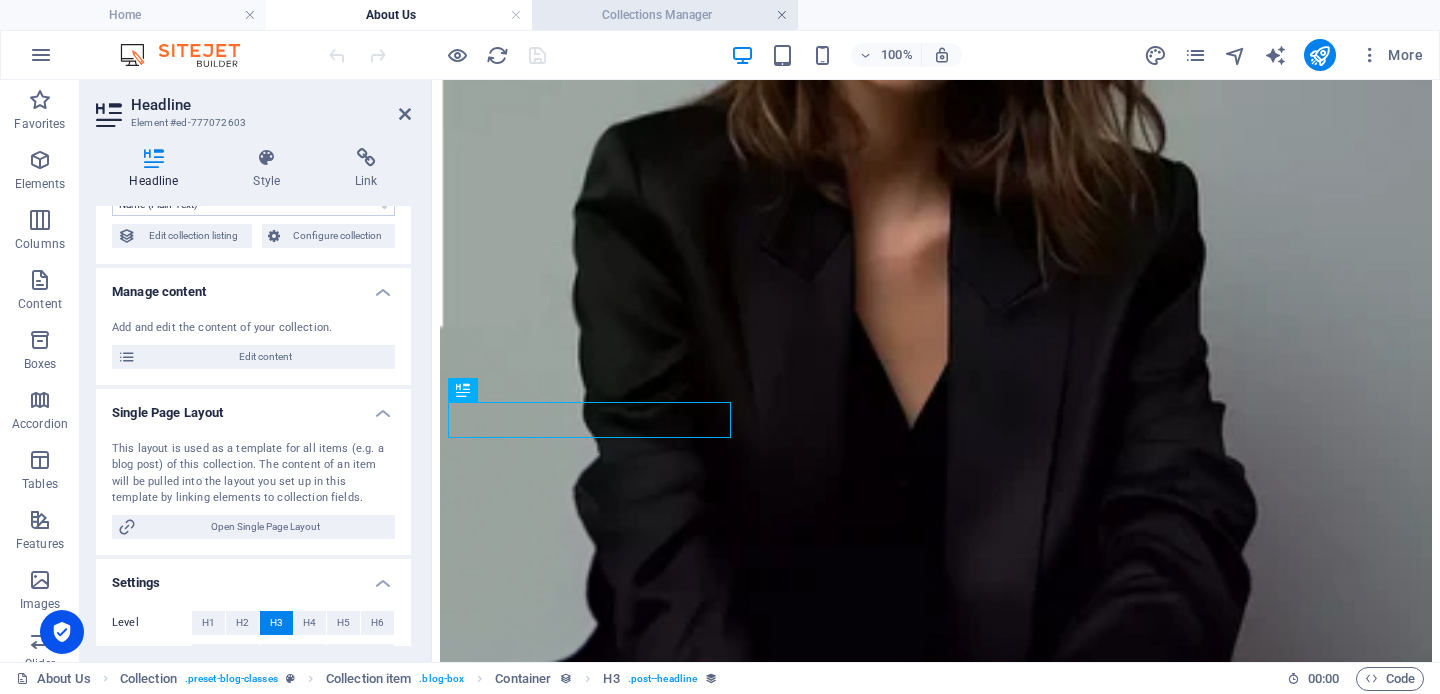 click at bounding box center [782, 15] 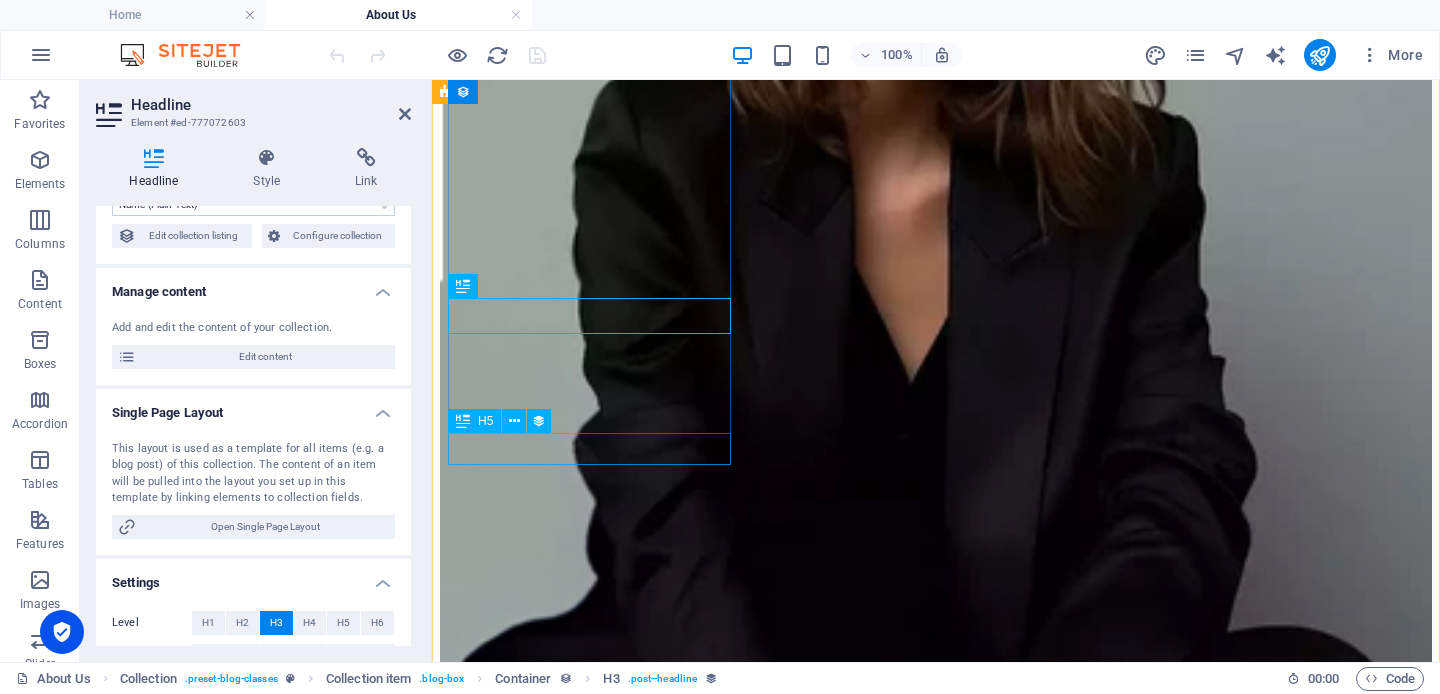 scroll, scrollTop: 2223, scrollLeft: 0, axis: vertical 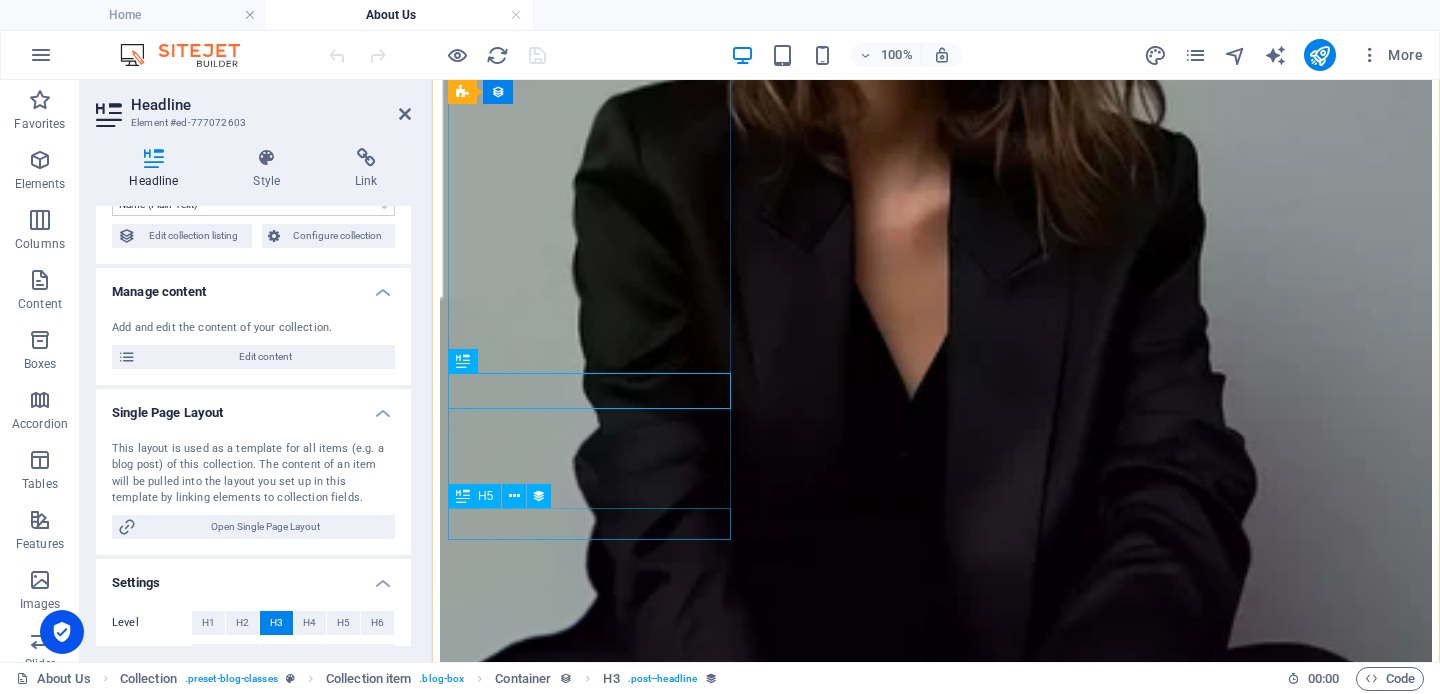 click on "Level 2" at bounding box center (936, 1585) 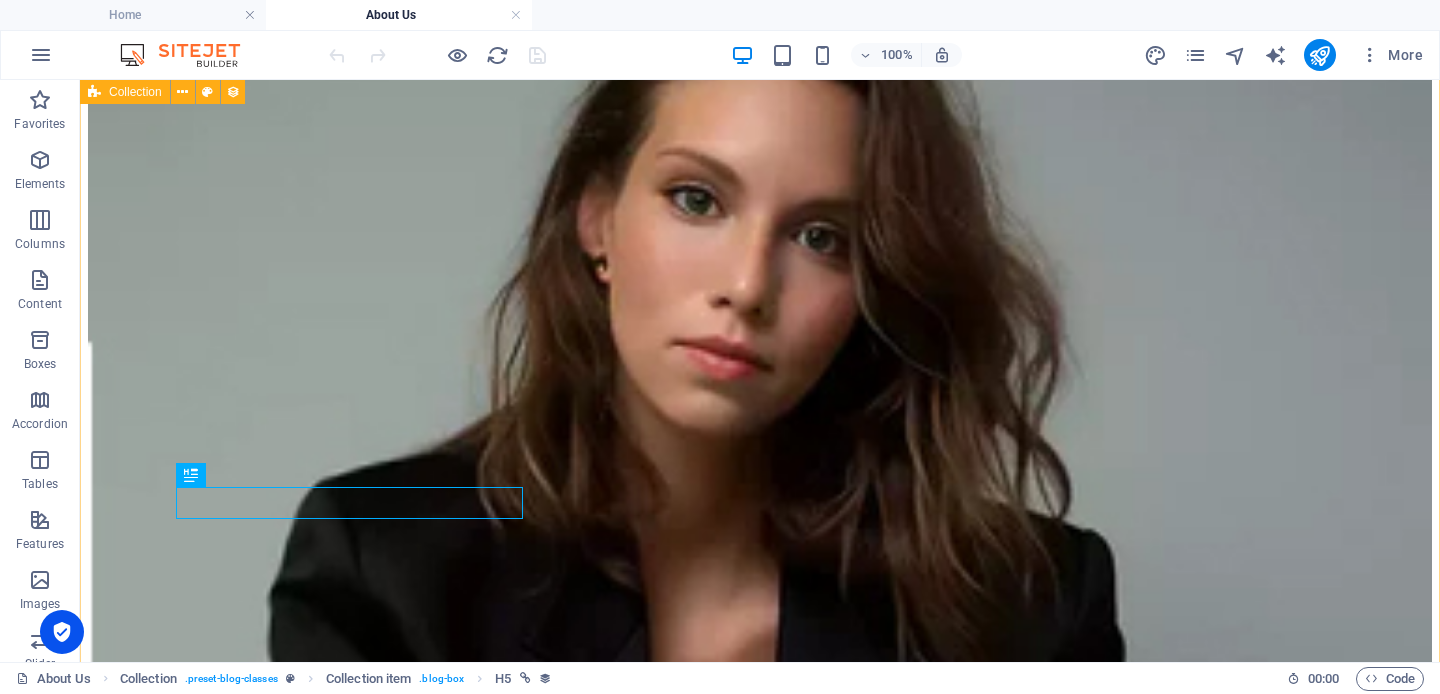 scroll, scrollTop: 2294, scrollLeft: 0, axis: vertical 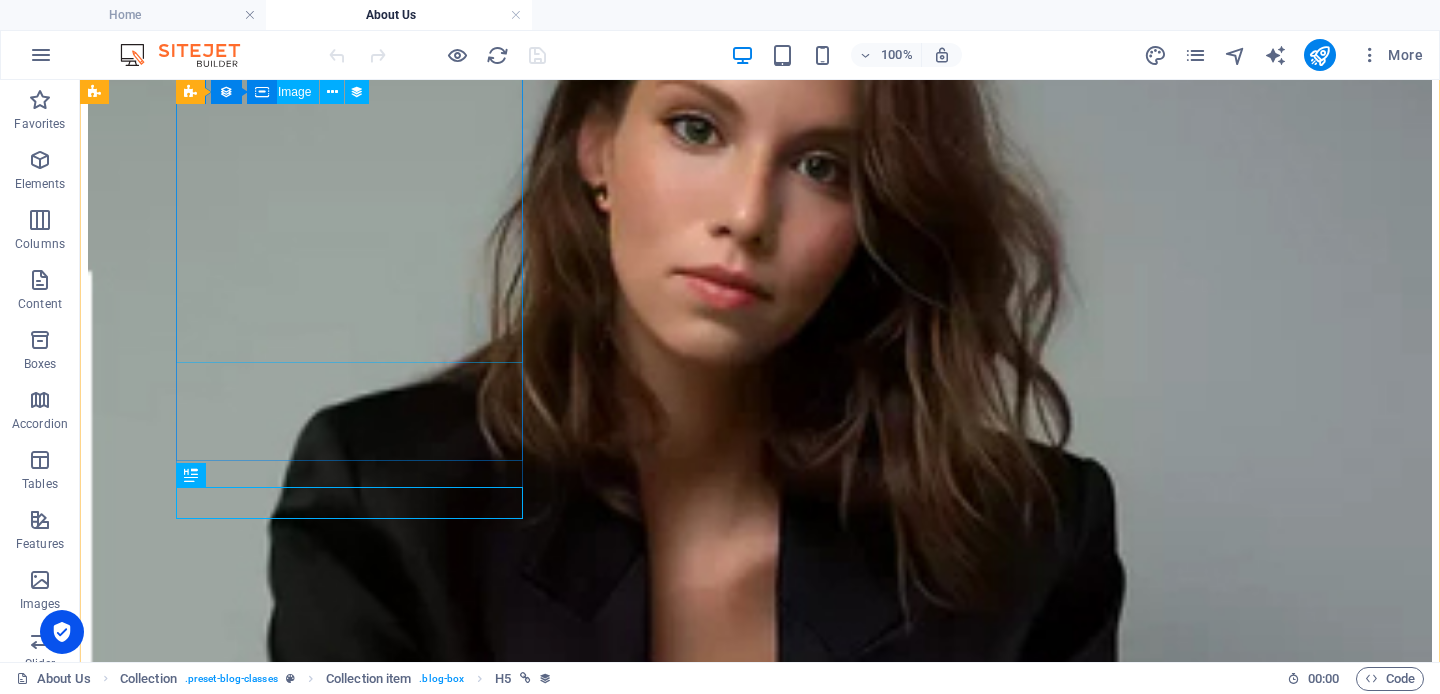 click at bounding box center [760, 1883] 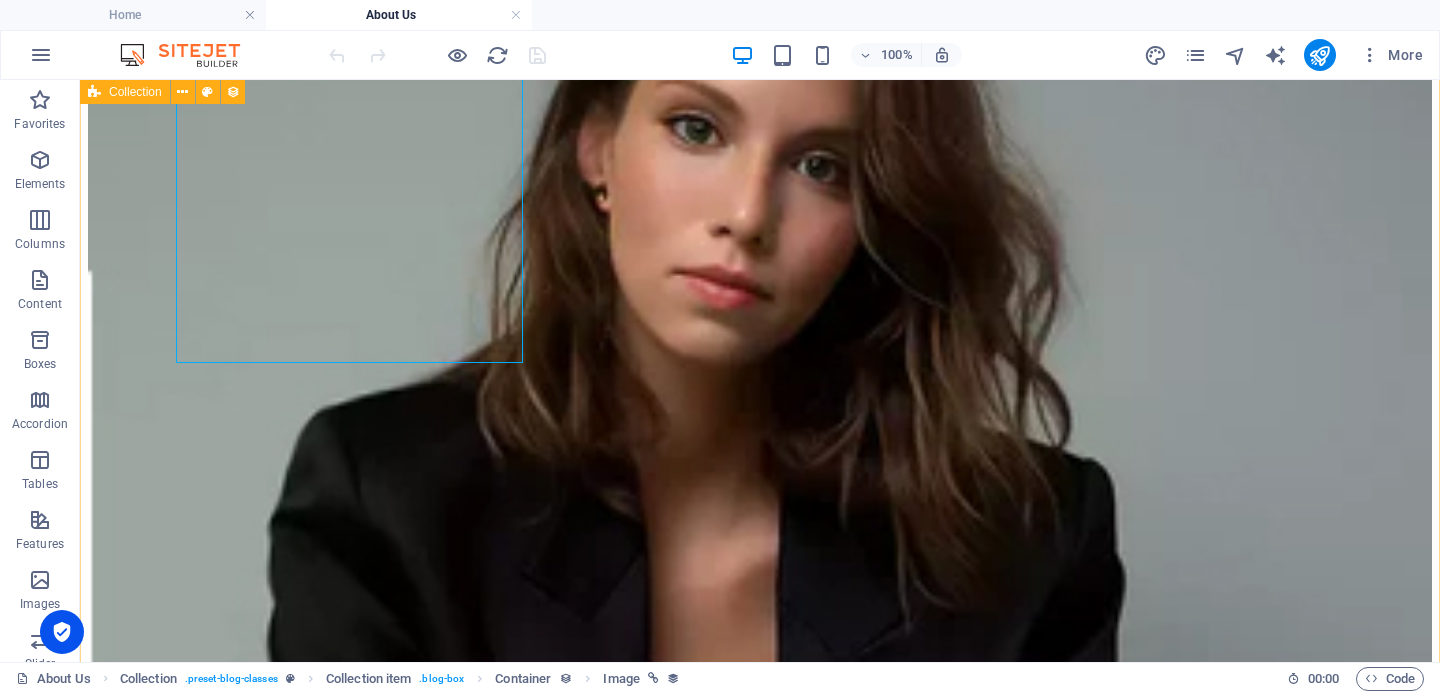 click on "Ashtanga Yoga Elementum blandi elementum tristique cras nulla ornare! Hac fringilla etiam sollicitudin. Level 2 Iyengar Yoga Elementum blandit nunc quis feugiat conubia, fringilla etiam sollicitudin. Level 1 Kundalini Yoga Elementum tristique cras nulla ornare! Hac fringilla etiam sollicitudin. Level 1  Previous Next" at bounding box center (760, 2564) 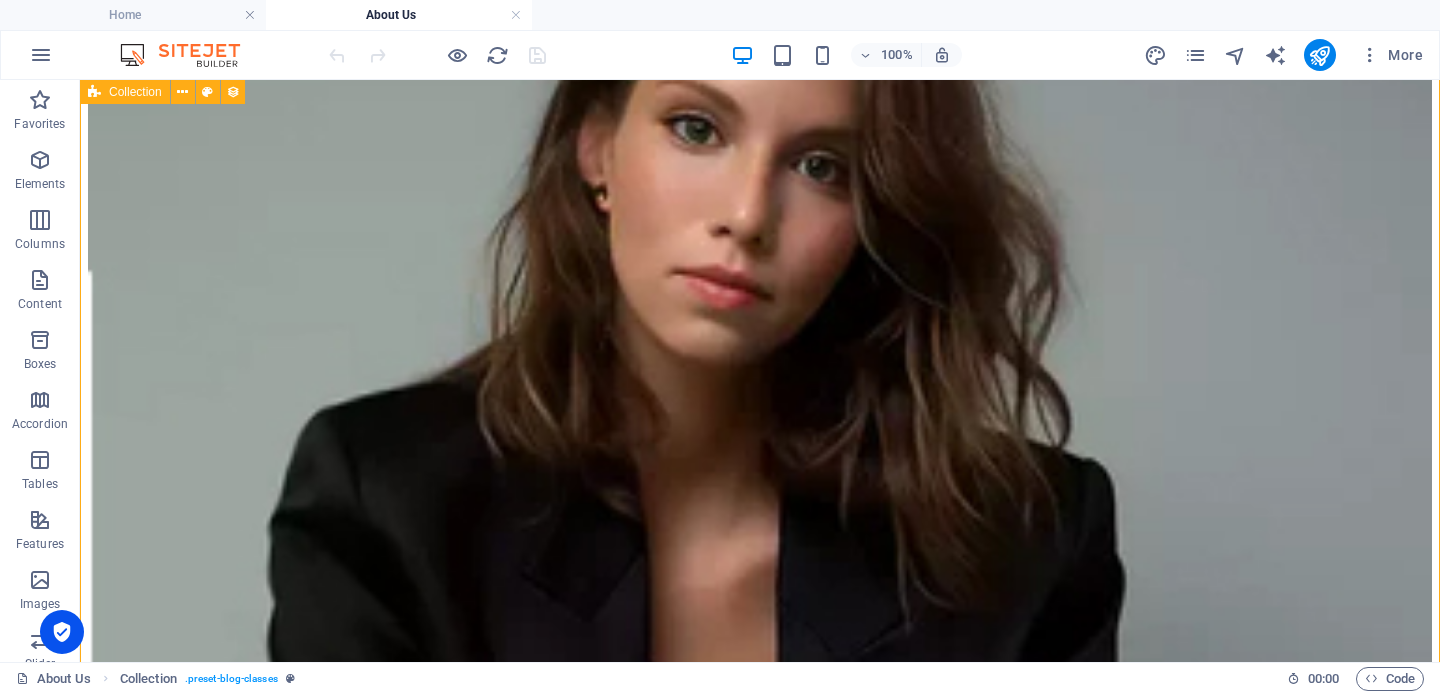 click on "Ashtanga Yoga Elementum blandi elementum tristique cras nulla ornare! Hac fringilla etiam sollicitudin. Level 2 Iyengar Yoga Elementum blandit nunc quis feugiat conubia, fringilla etiam sollicitudin. Level 1 Kundalini Yoga Elementum tristique cras nulla ornare! Hac fringilla etiam sollicitudin. Level 1  Previous Next" at bounding box center (760, 2564) 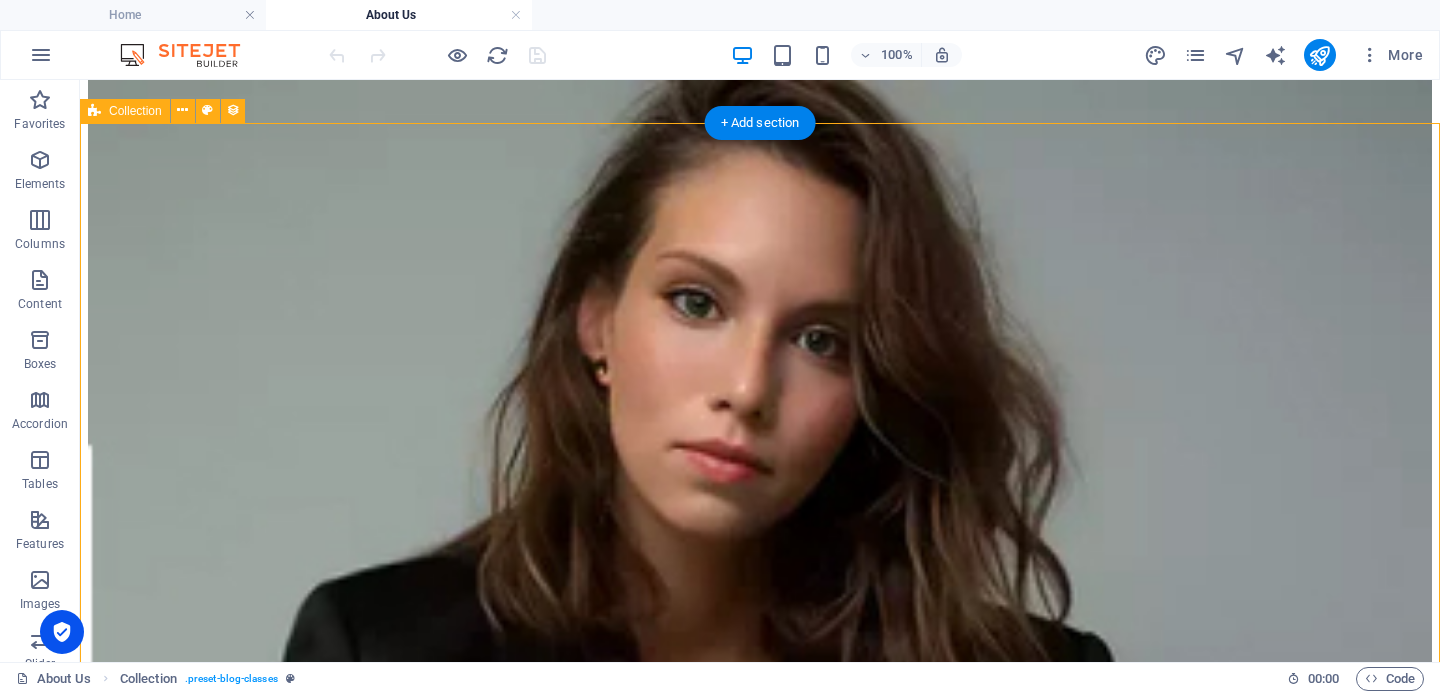 scroll, scrollTop: 1859, scrollLeft: 0, axis: vertical 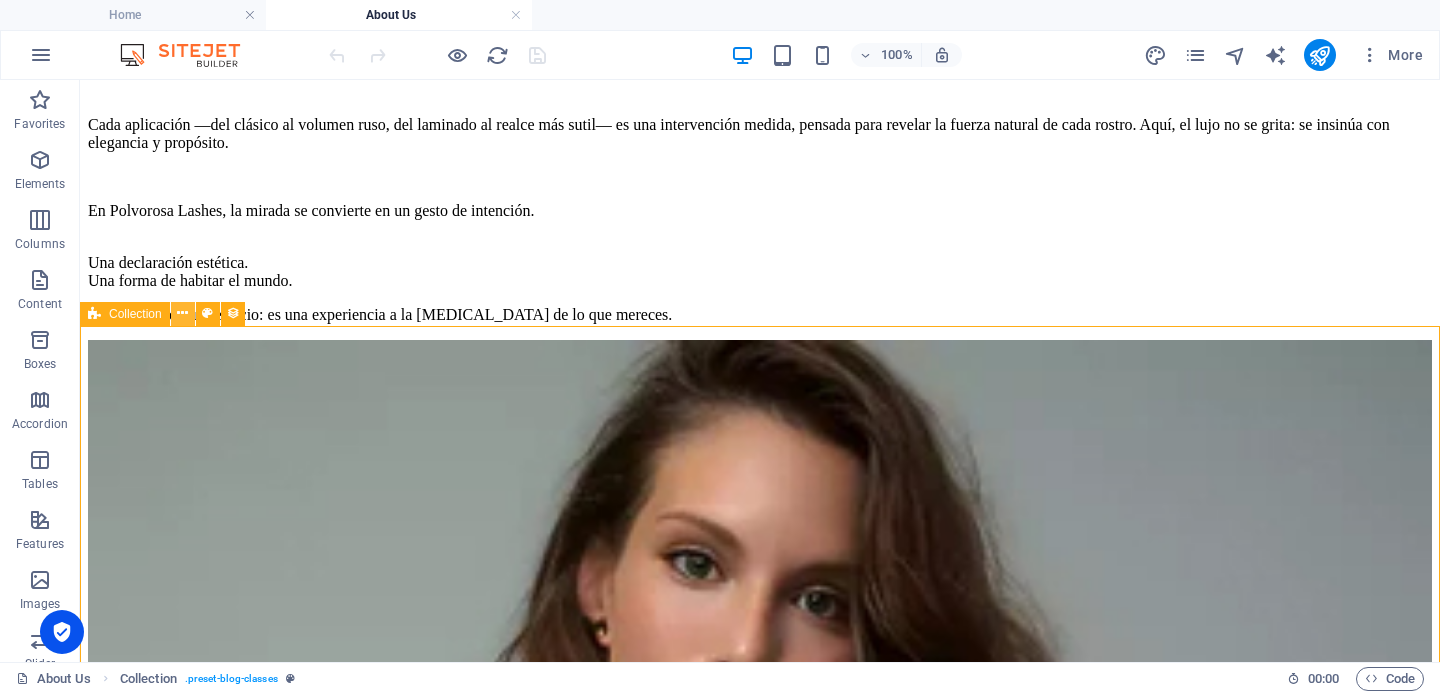 click at bounding box center [182, 313] 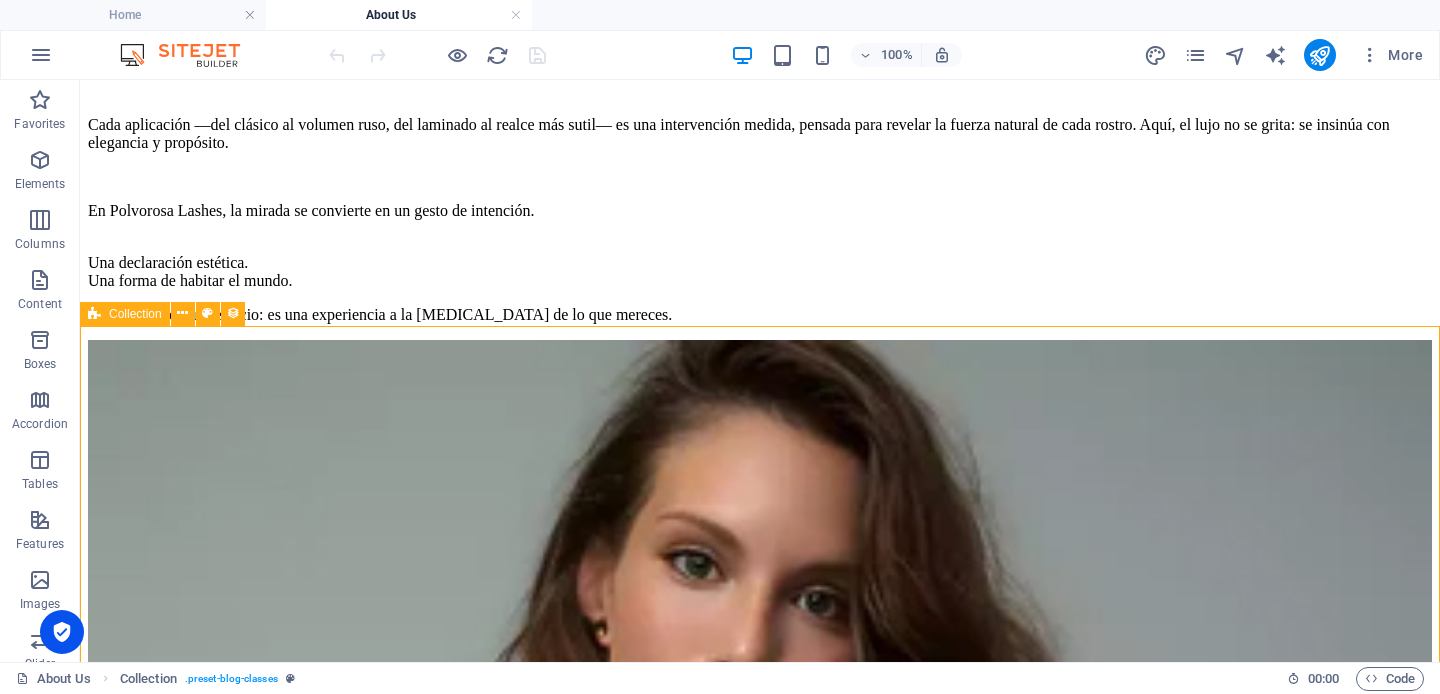 click on "Collection" at bounding box center (135, 314) 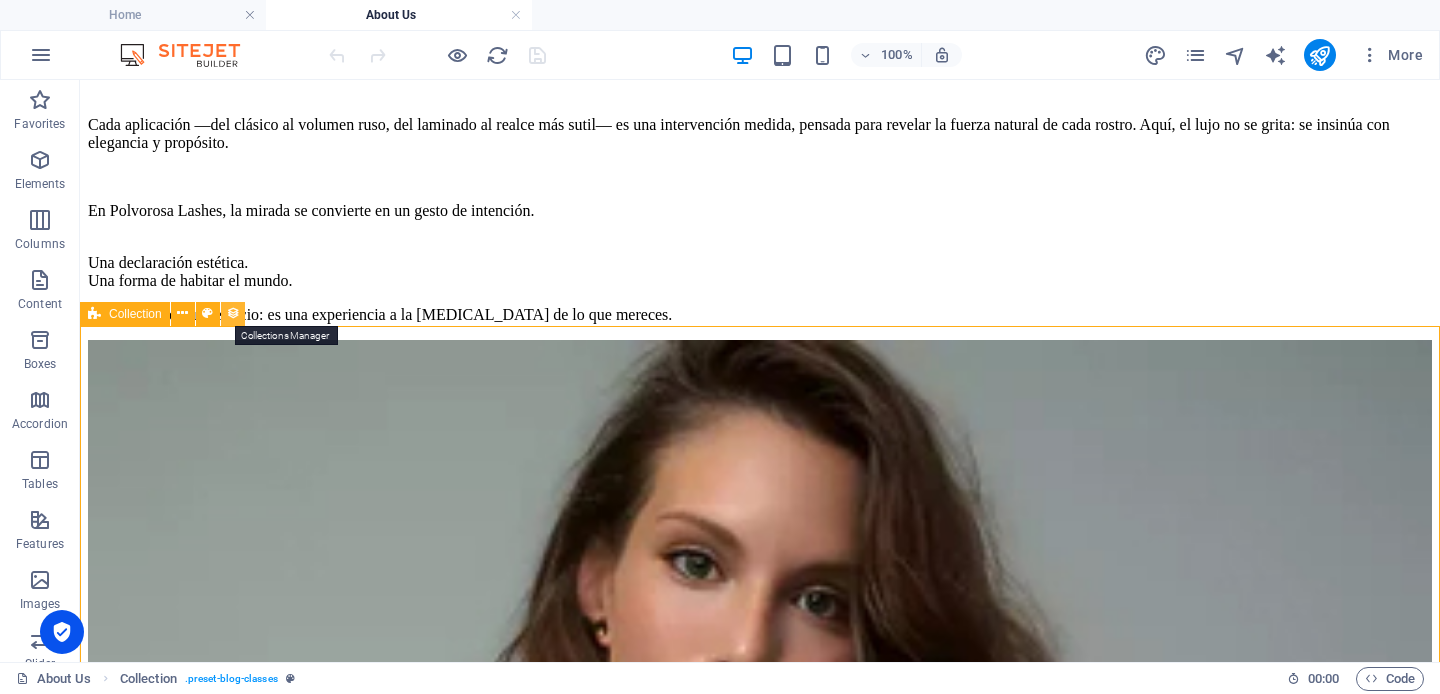 click at bounding box center (233, 313) 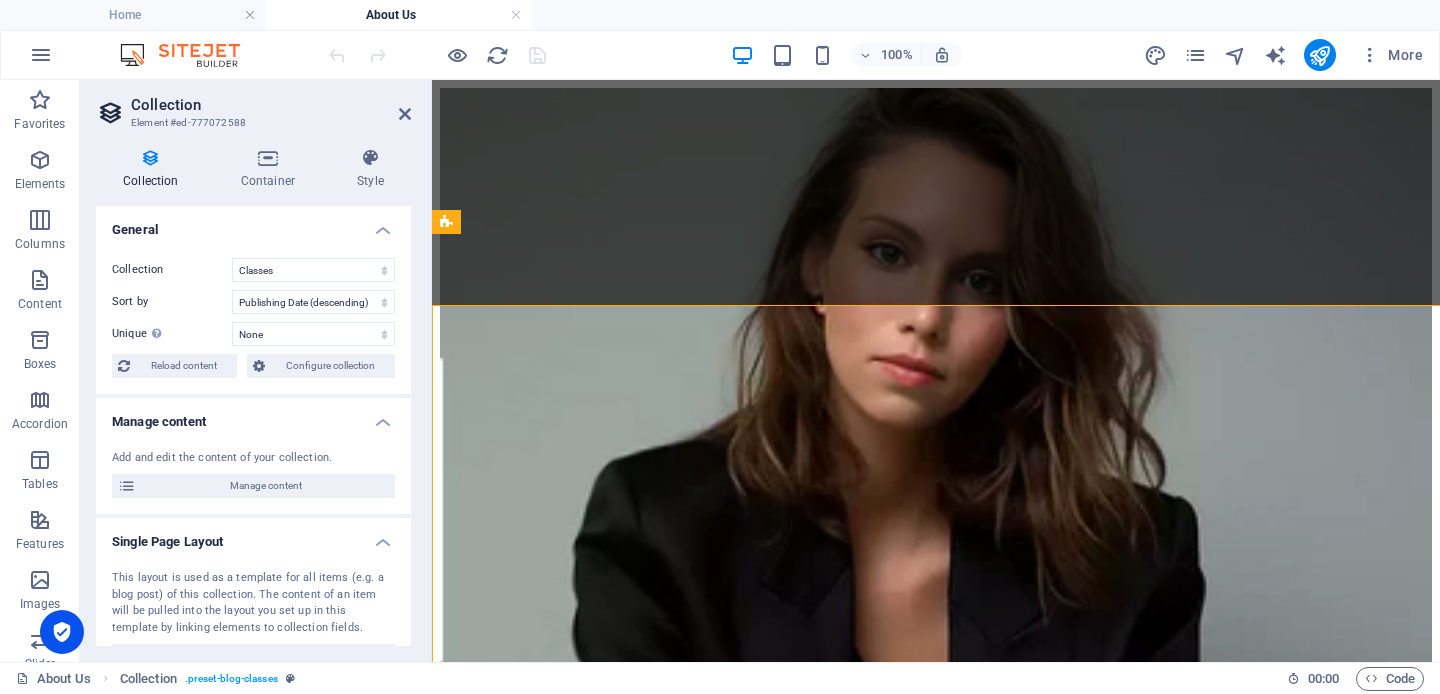 scroll, scrollTop: 1880, scrollLeft: 0, axis: vertical 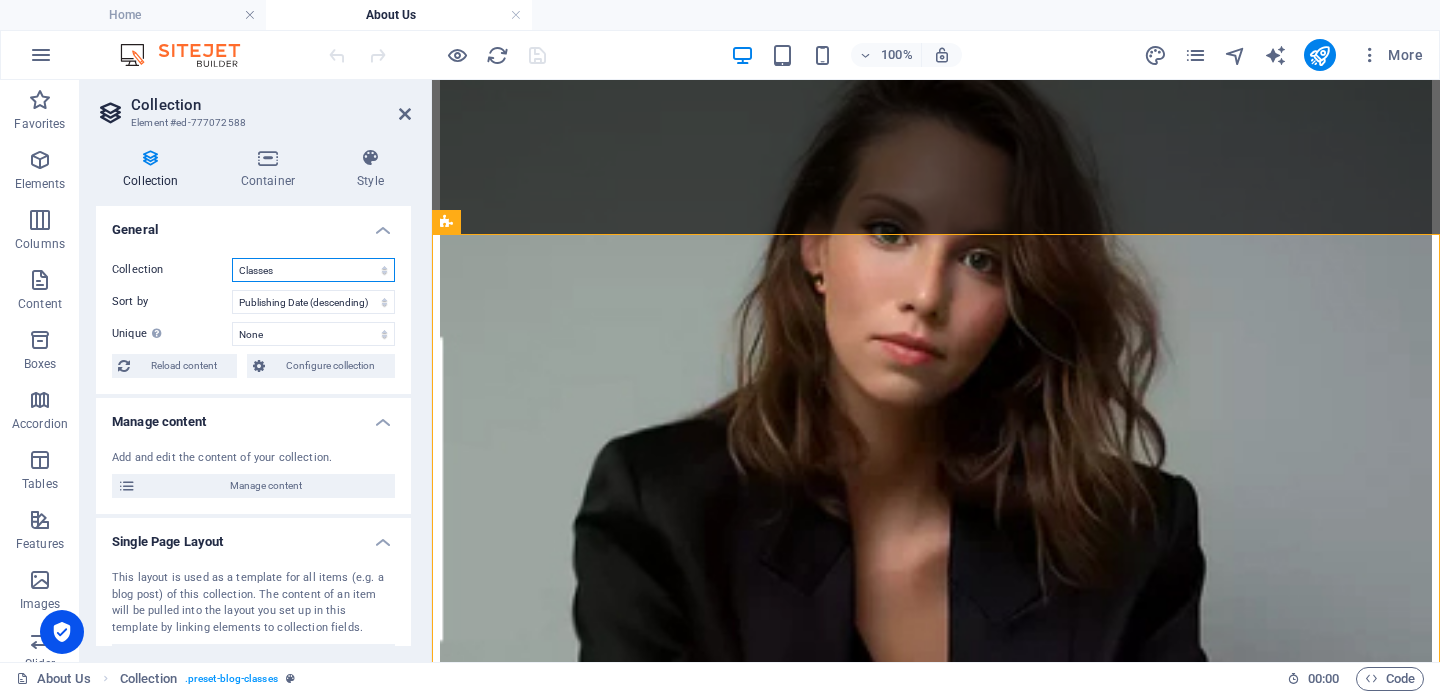 click on "Blog Classes" at bounding box center (313, 270) 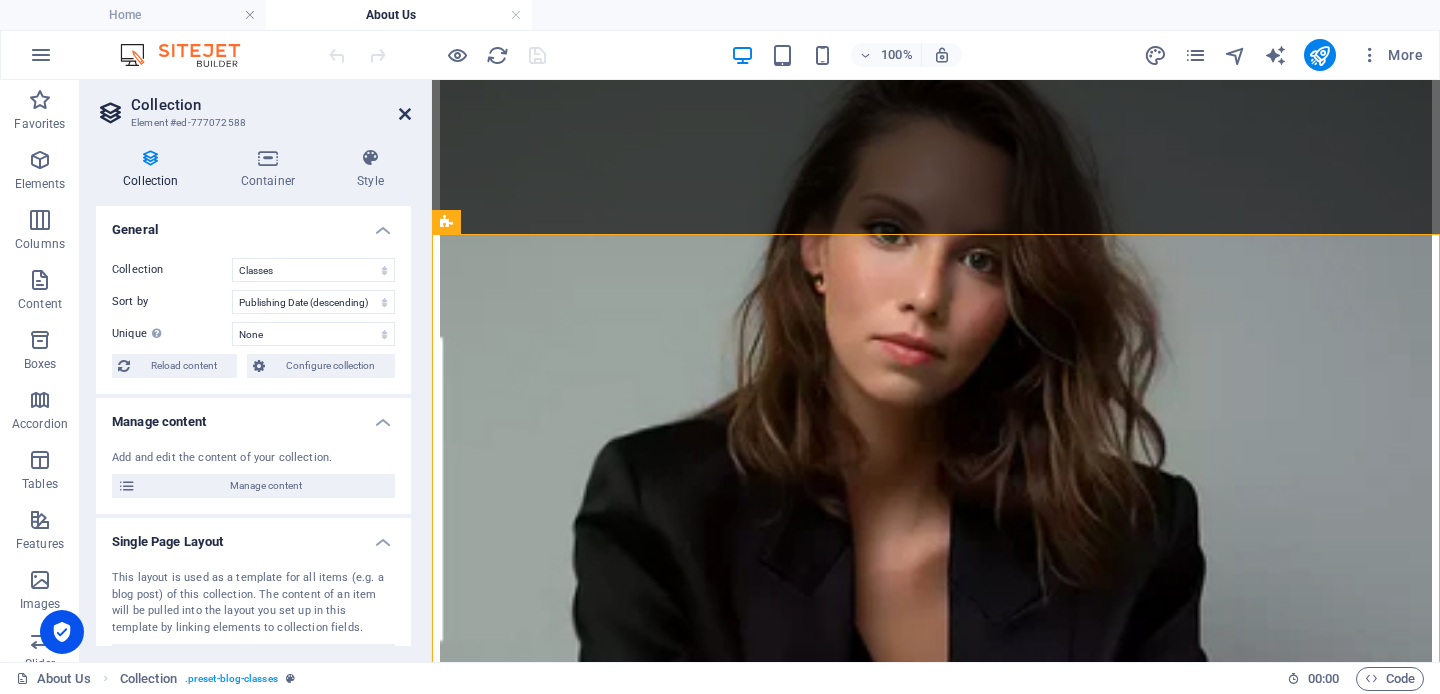 click at bounding box center [405, 114] 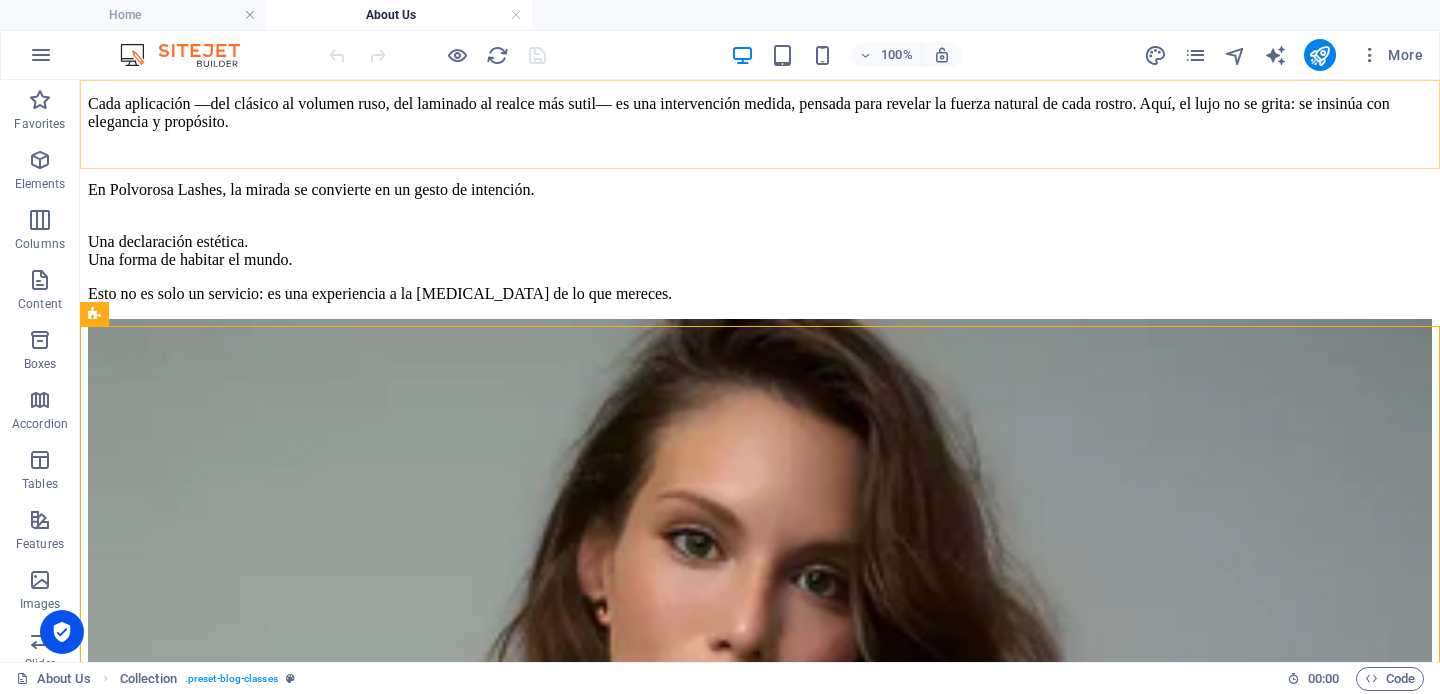 scroll, scrollTop: 1859, scrollLeft: 0, axis: vertical 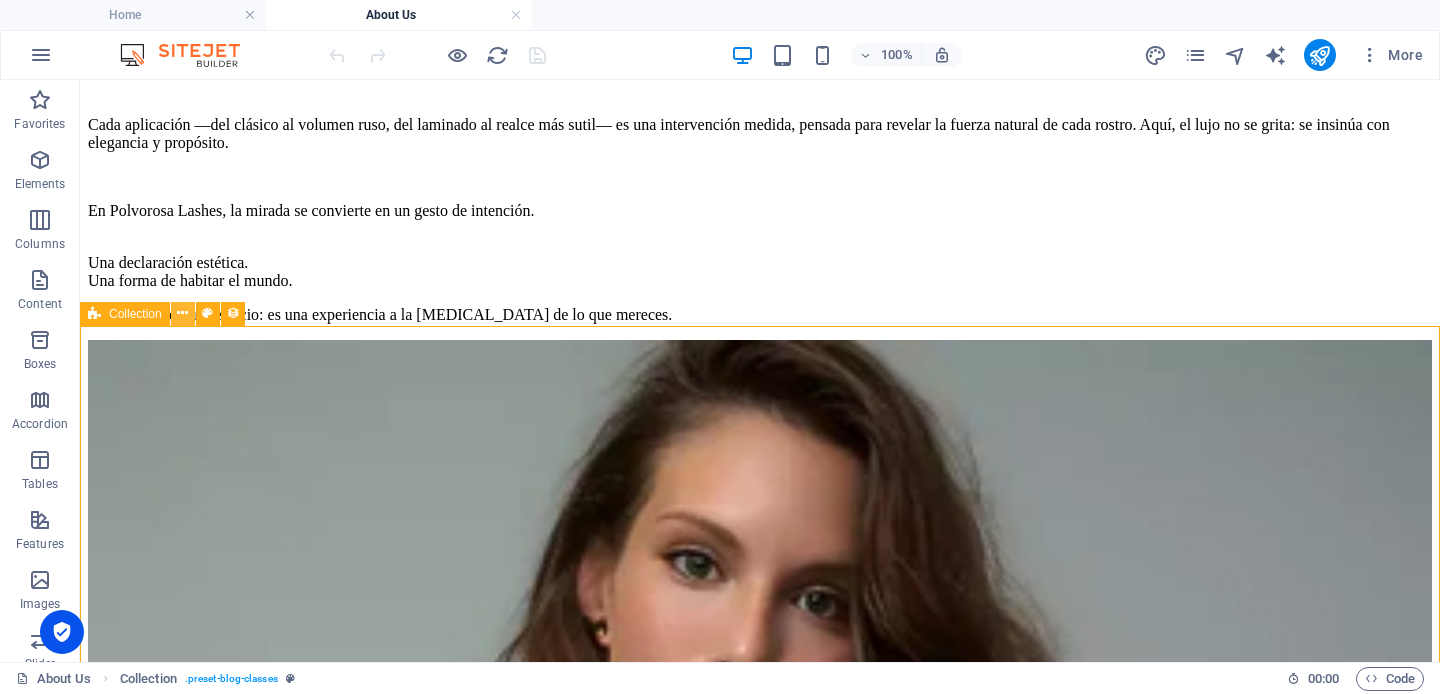 click at bounding box center [183, 314] 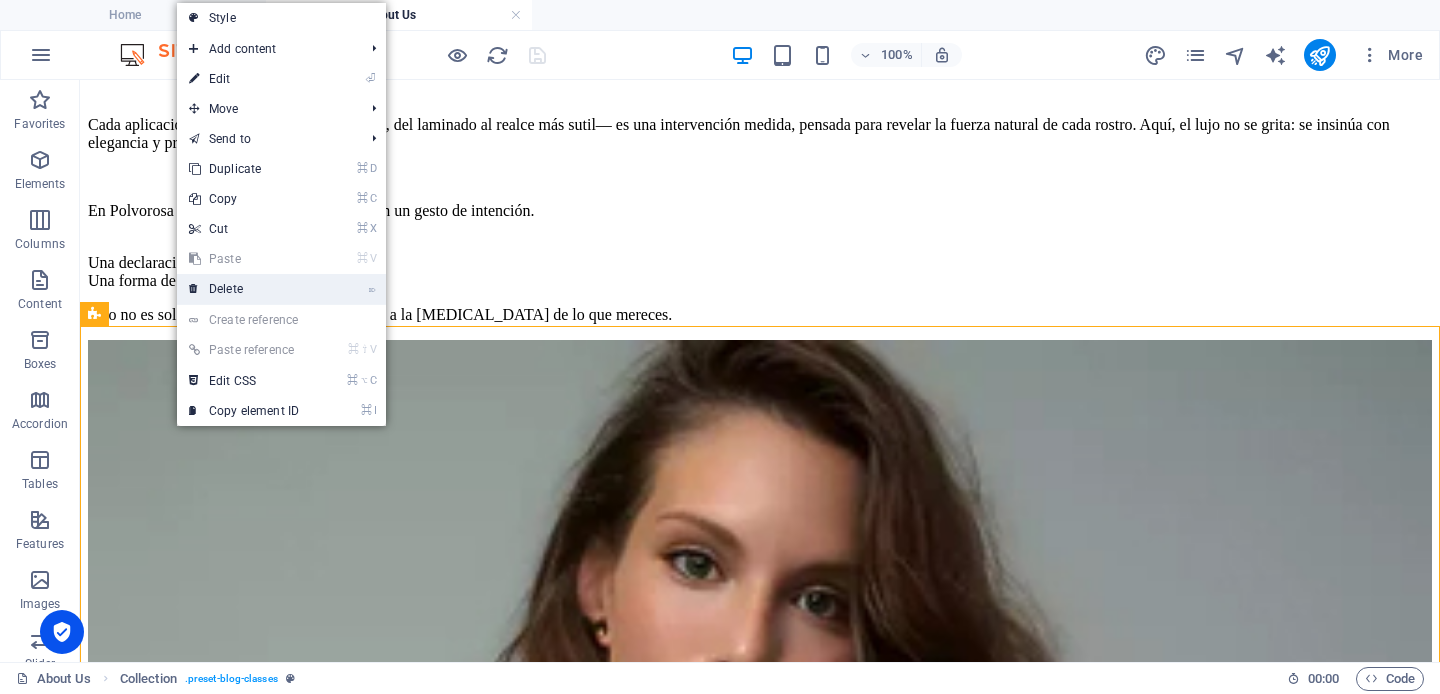 click on "⌦  Delete" at bounding box center [244, 289] 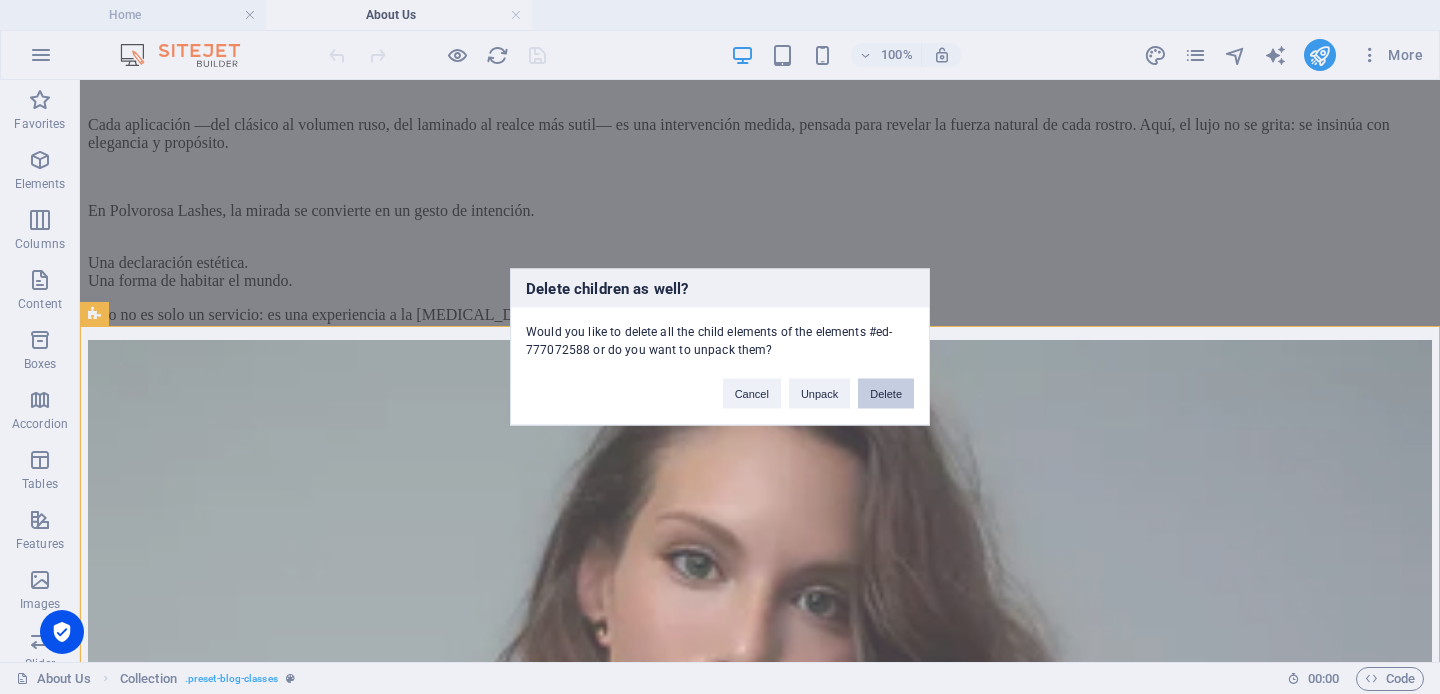 click on "Delete" at bounding box center (886, 394) 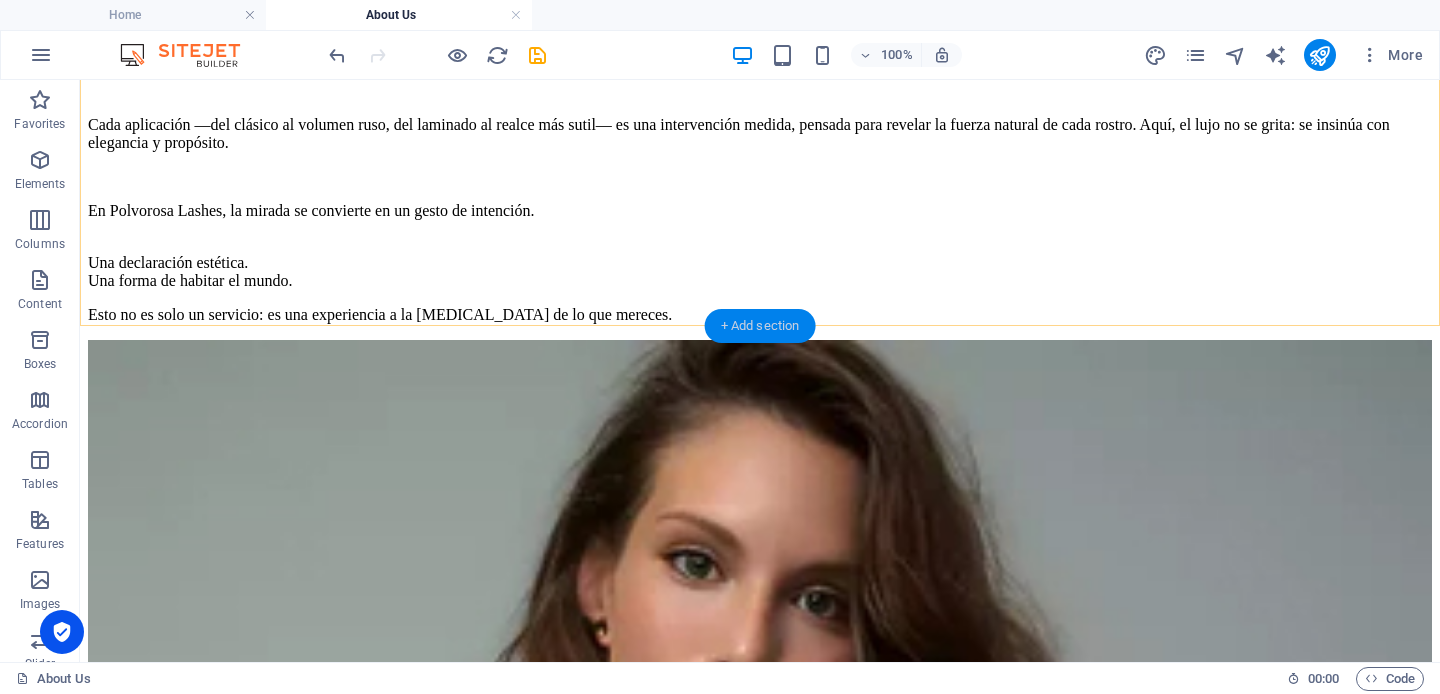 click on "+ Add section" at bounding box center (760, 326) 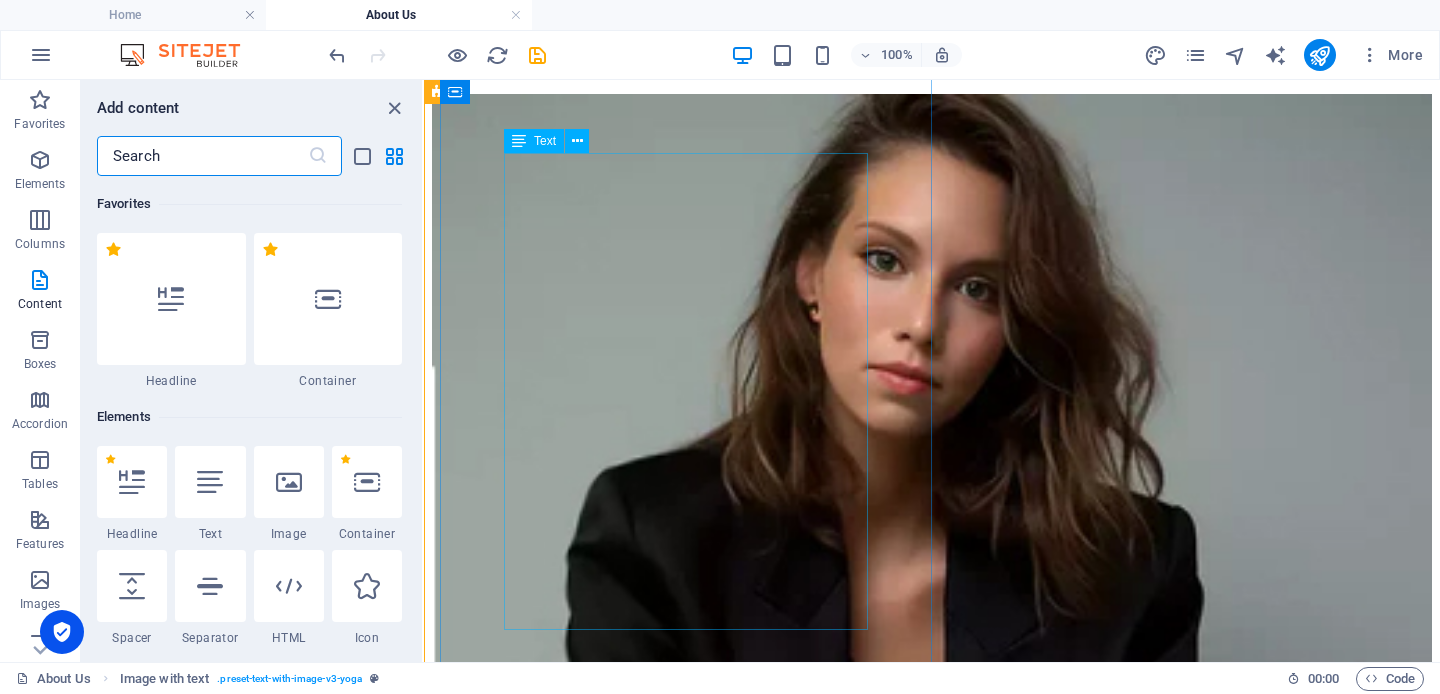 scroll, scrollTop: 1272, scrollLeft: 0, axis: vertical 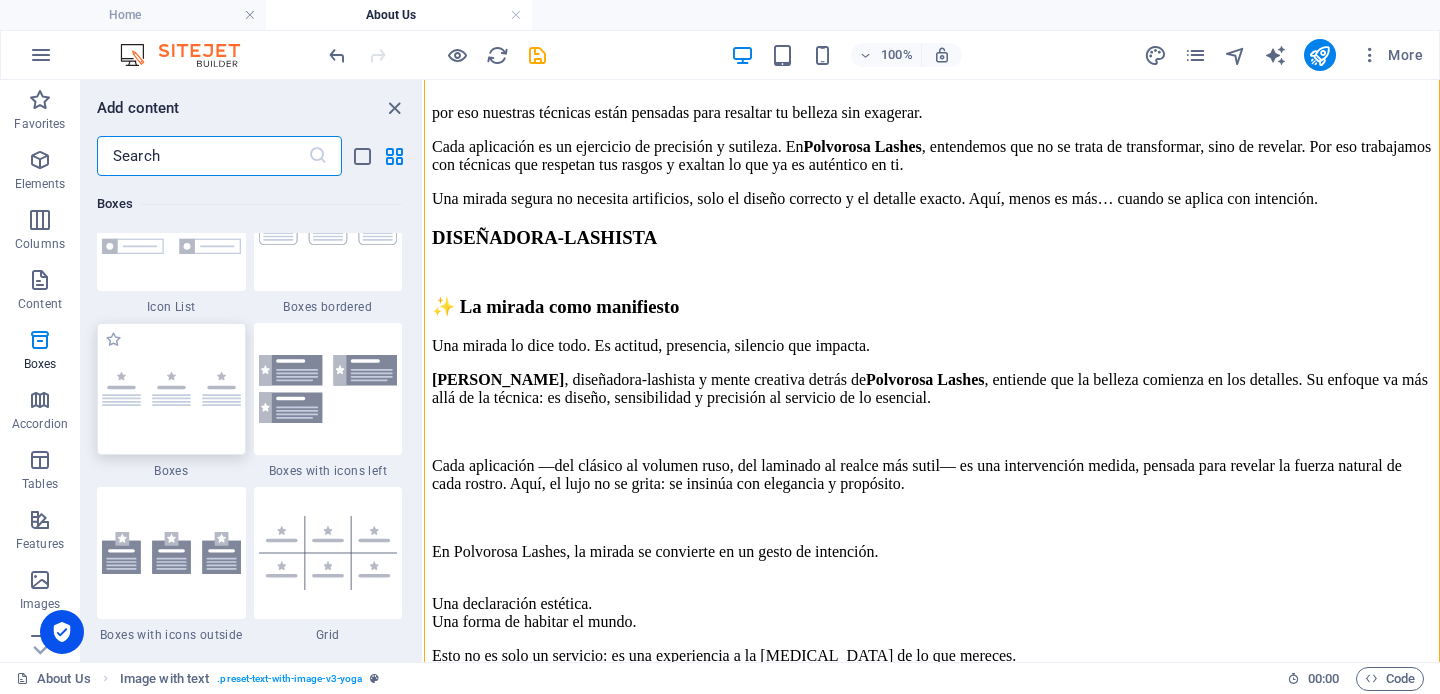 click at bounding box center (171, 389) 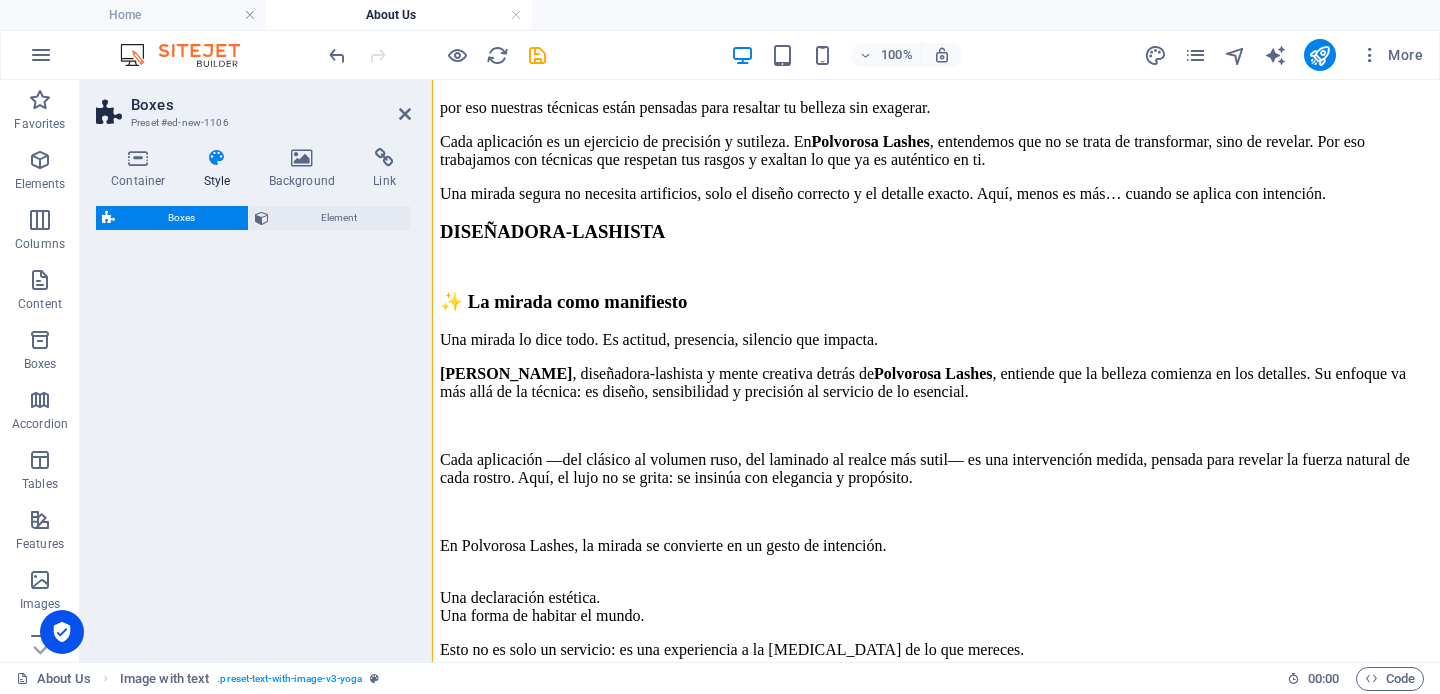 select on "rem" 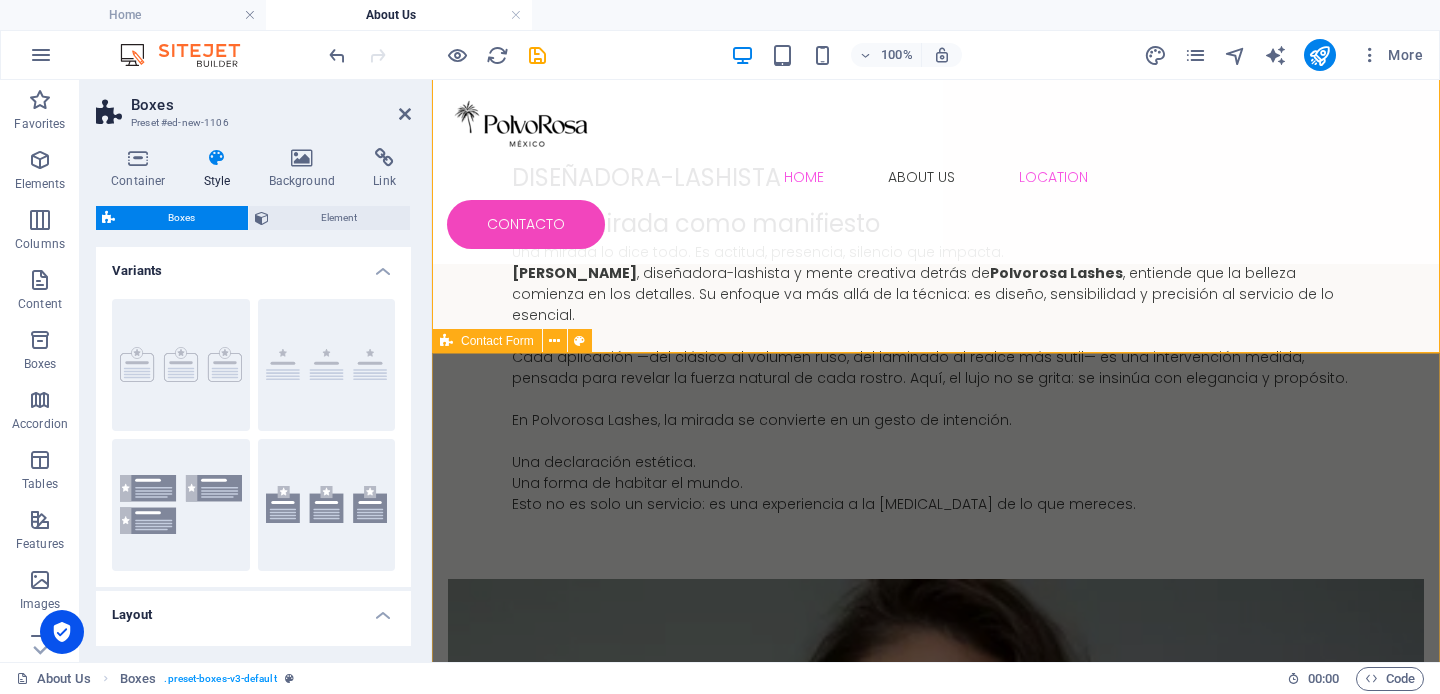scroll, scrollTop: 2120, scrollLeft: 0, axis: vertical 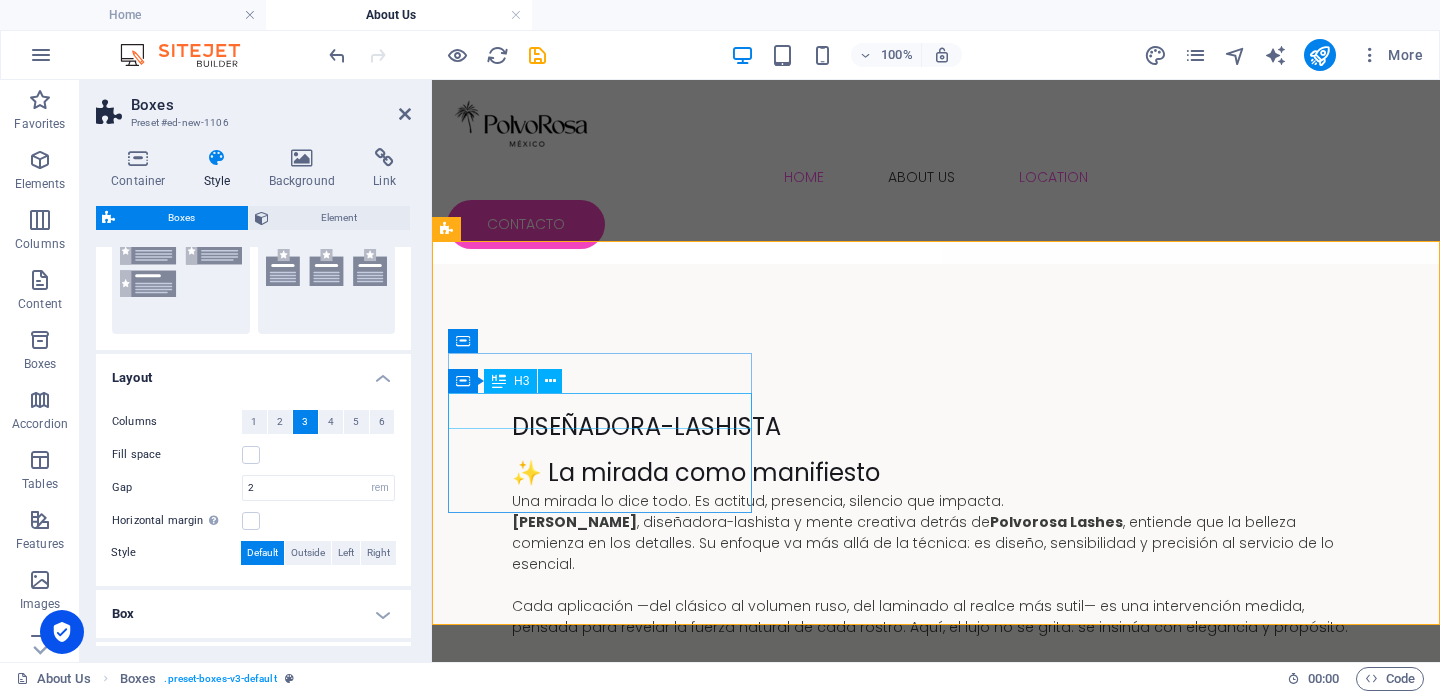 click on "Headline" at bounding box center [600, 2412] 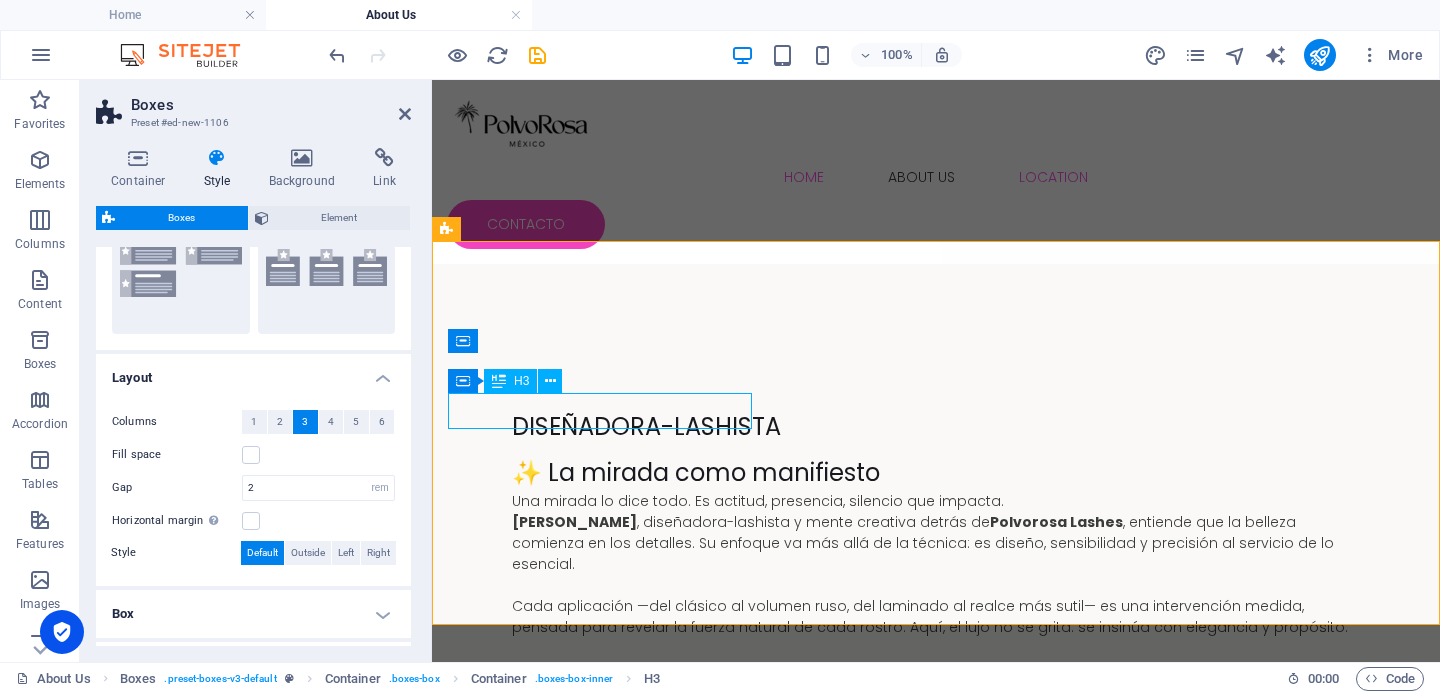 click on "Headline" at bounding box center (600, 2412) 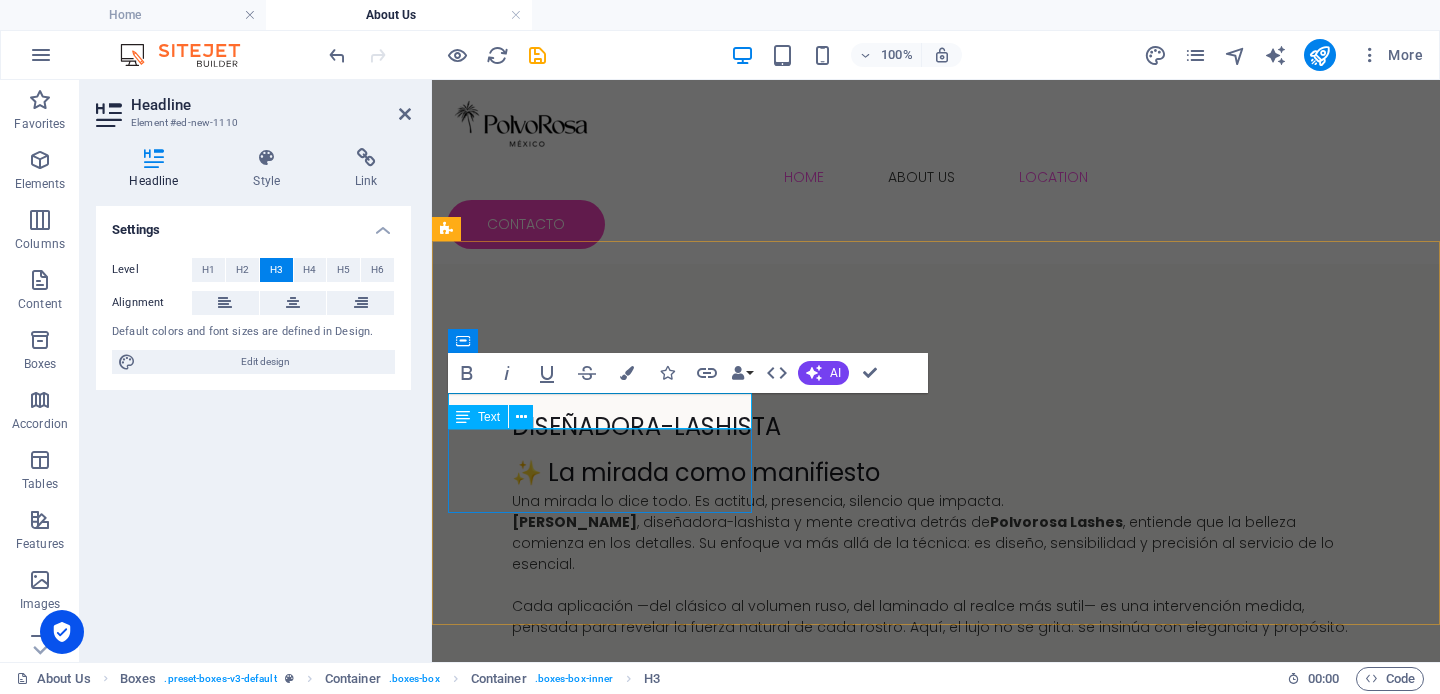 click on "Lorem ipsum dolor sit amet, consectetuer adipiscing elit. Aenean commodo ligula eget dolor. Lorem ipsum dolor sit amet, consectetuer adipiscing elit leget dolor." at bounding box center [600, 2472] 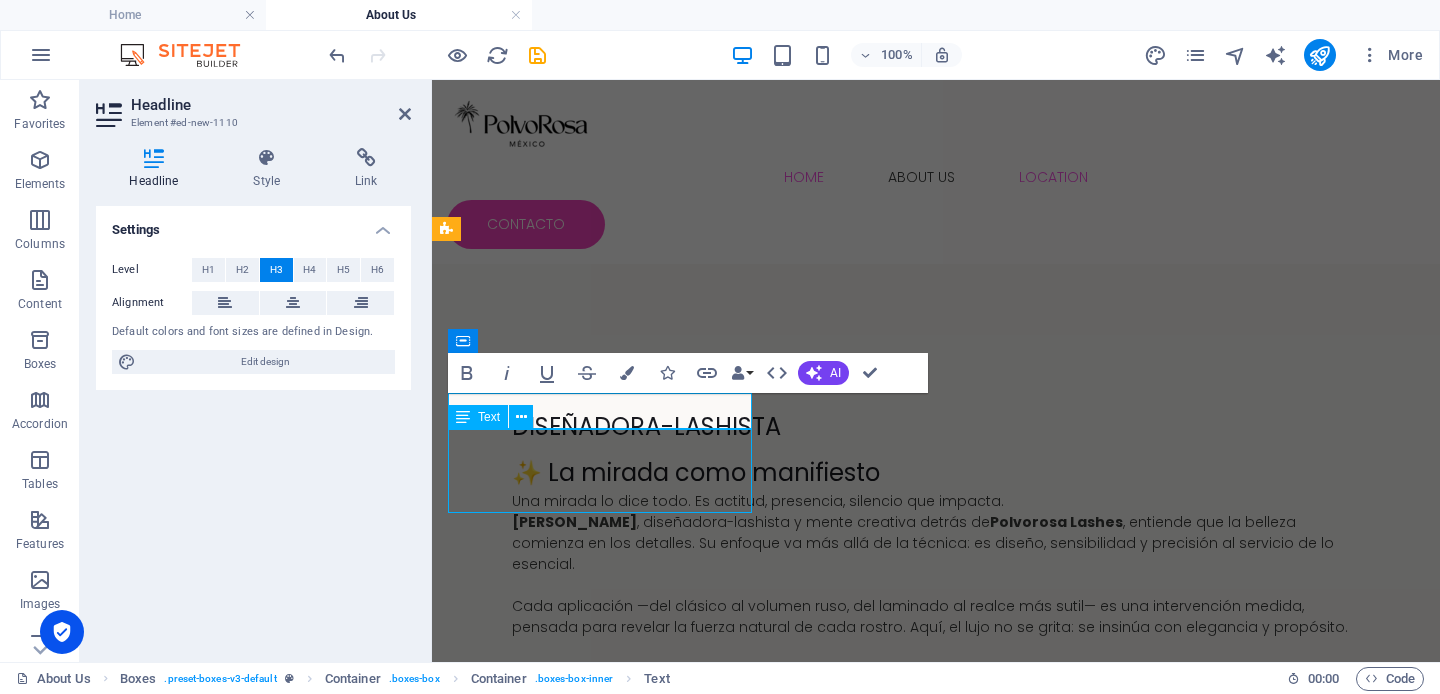 click on "Lorem ipsum dolor sit amet, consectetuer adipiscing elit. Aenean commodo ligula eget dolor. Lorem ipsum dolor sit amet, consectetuer adipiscing elit leget dolor." at bounding box center [600, 2472] 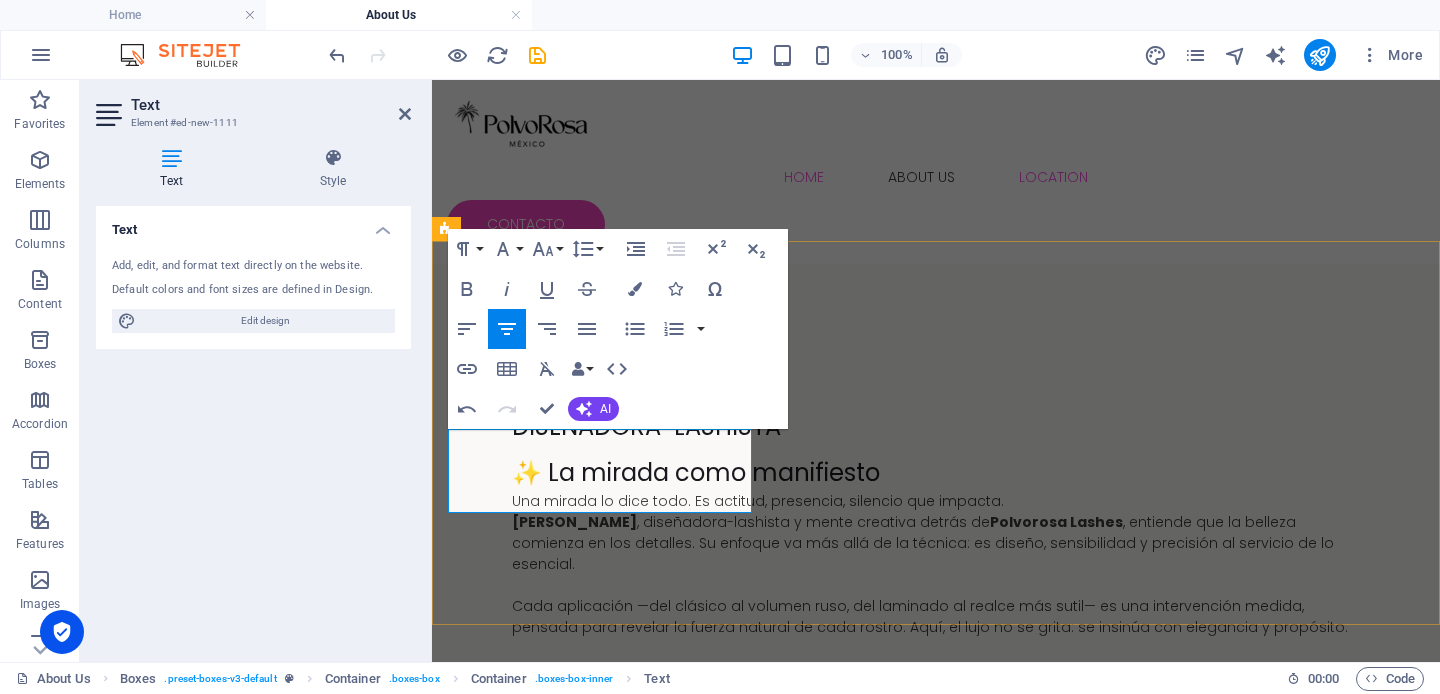 drag, startPoint x: 468, startPoint y: 440, endPoint x: 619, endPoint y: 435, distance: 151.08276 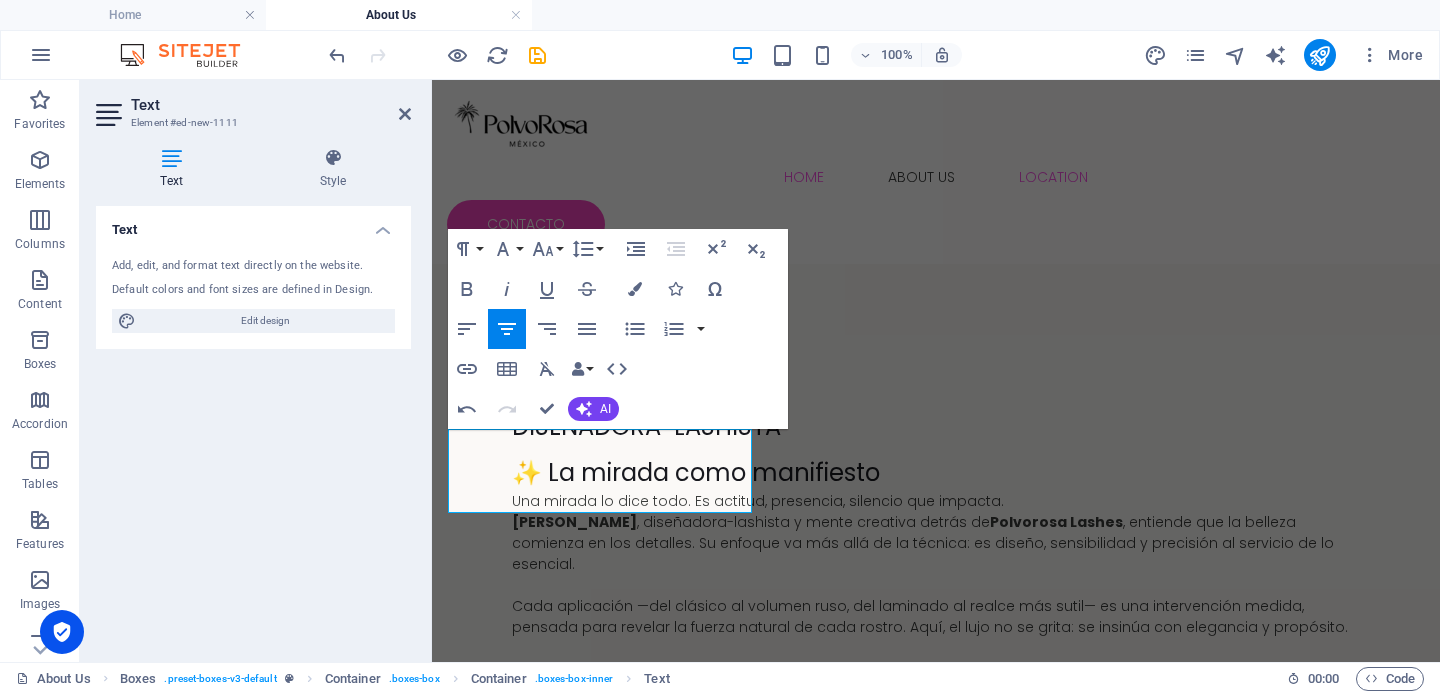 click on "Text Add, edit, and format text directly on the website. Default colors and font sizes are defined in Design. Edit design Alignment Left aligned Centered Right aligned" at bounding box center [253, 426] 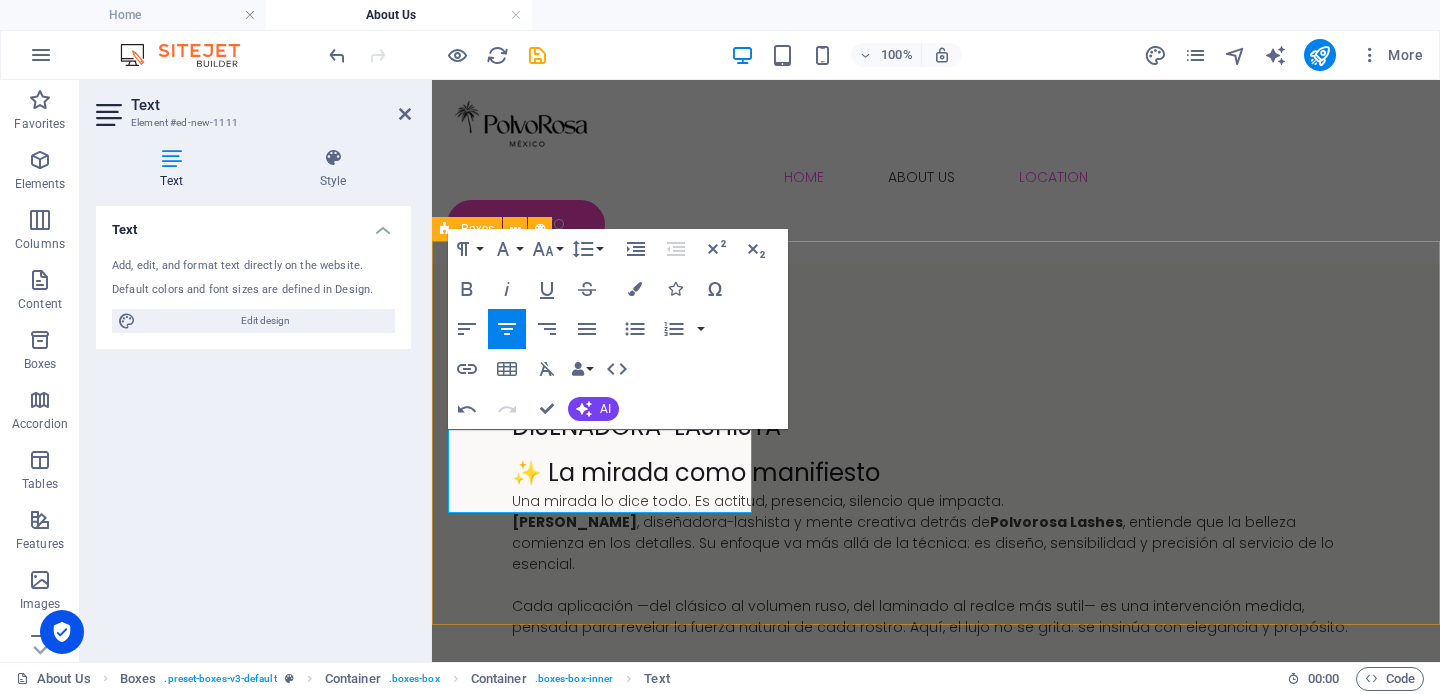 click on "Headline  con enfoque en estética y construcción visual. Una base creativa que aporta sensibilidad, estilo y atención al detalle en cada mirada. Headline Lorem ipsum dolor sit amet, consectetuer adipiscing elit. Aenean commodo ligula eget dolor. Lorem ipsum dolor sit amet, consectetuer adipiscing elit leget dolor. Headline Lorem ipsum dolor sit amet, consectetuer adipiscing elit. Aenean commodo ligula eget dolor. Lorem ipsum dolor sit amet, consectetuer adipiscing elit leget dolor." at bounding box center (936, 2620) 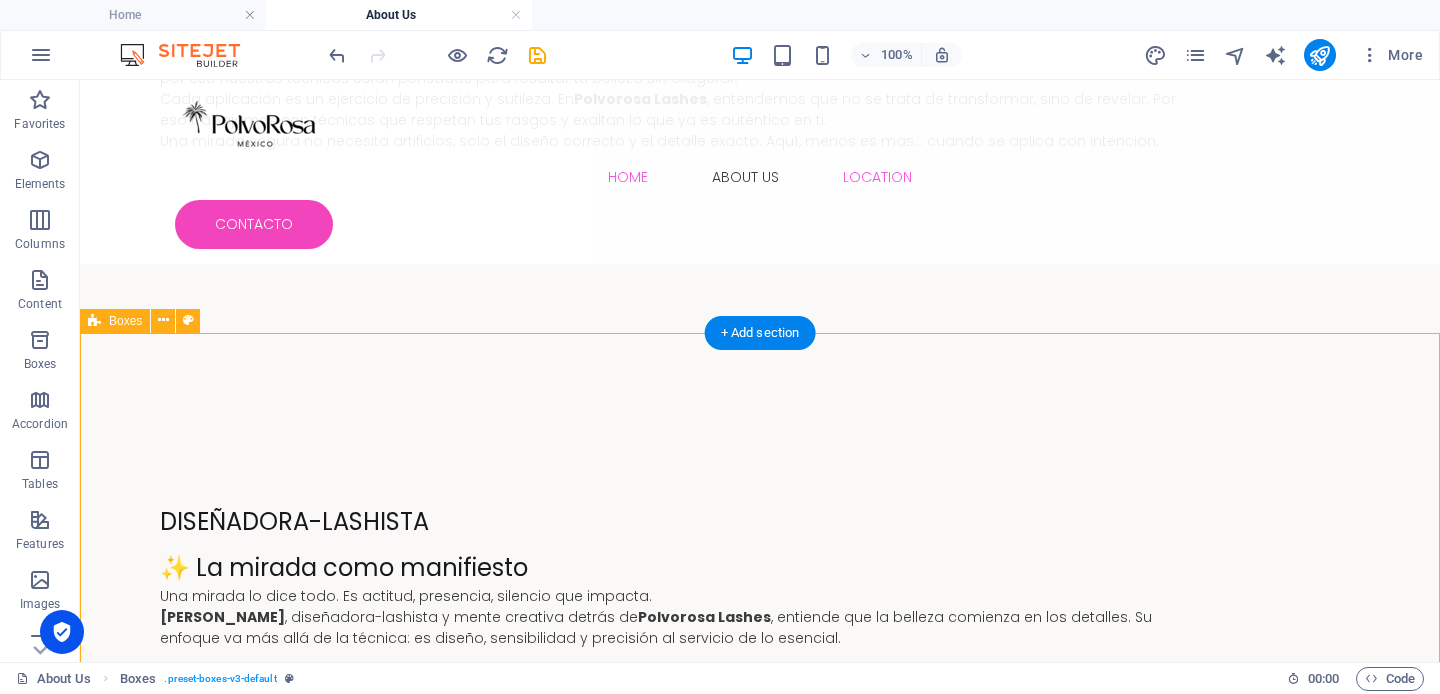 scroll, scrollTop: 1852, scrollLeft: 0, axis: vertical 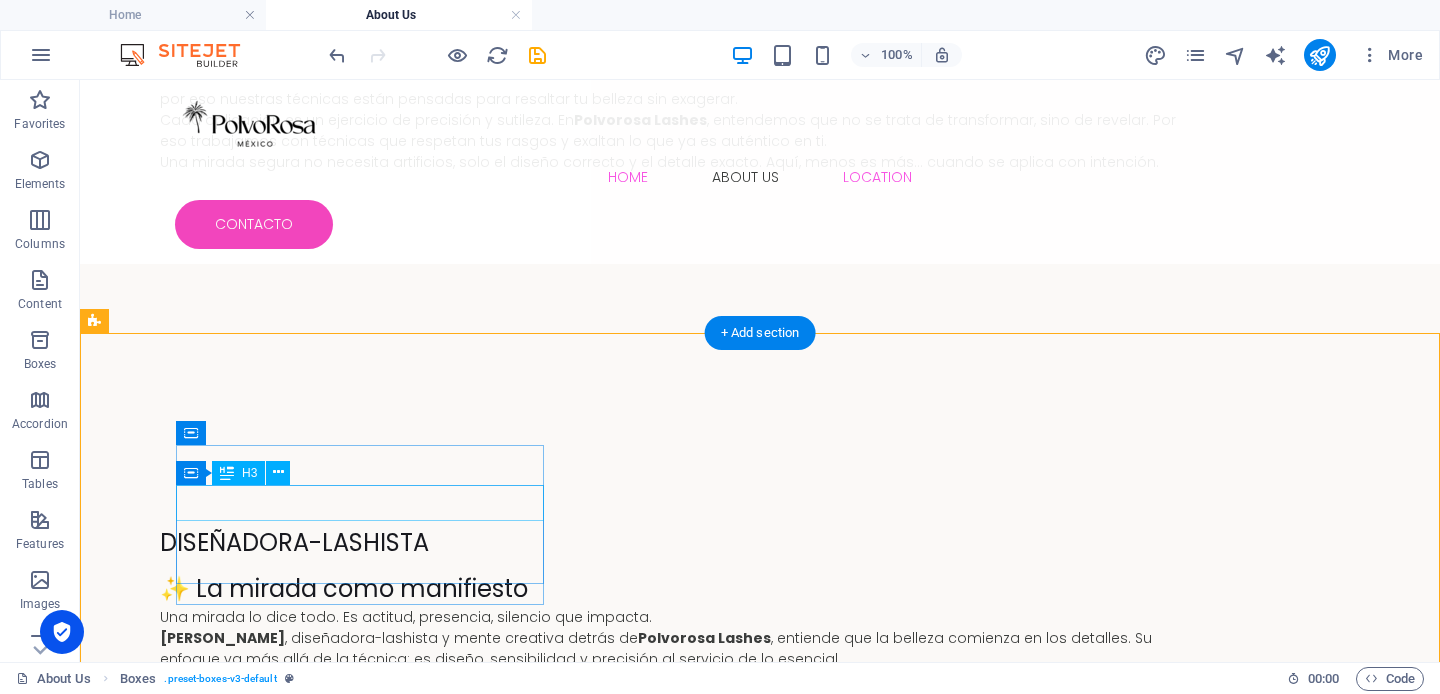 click on "Headline" at bounding box center (280, 2763) 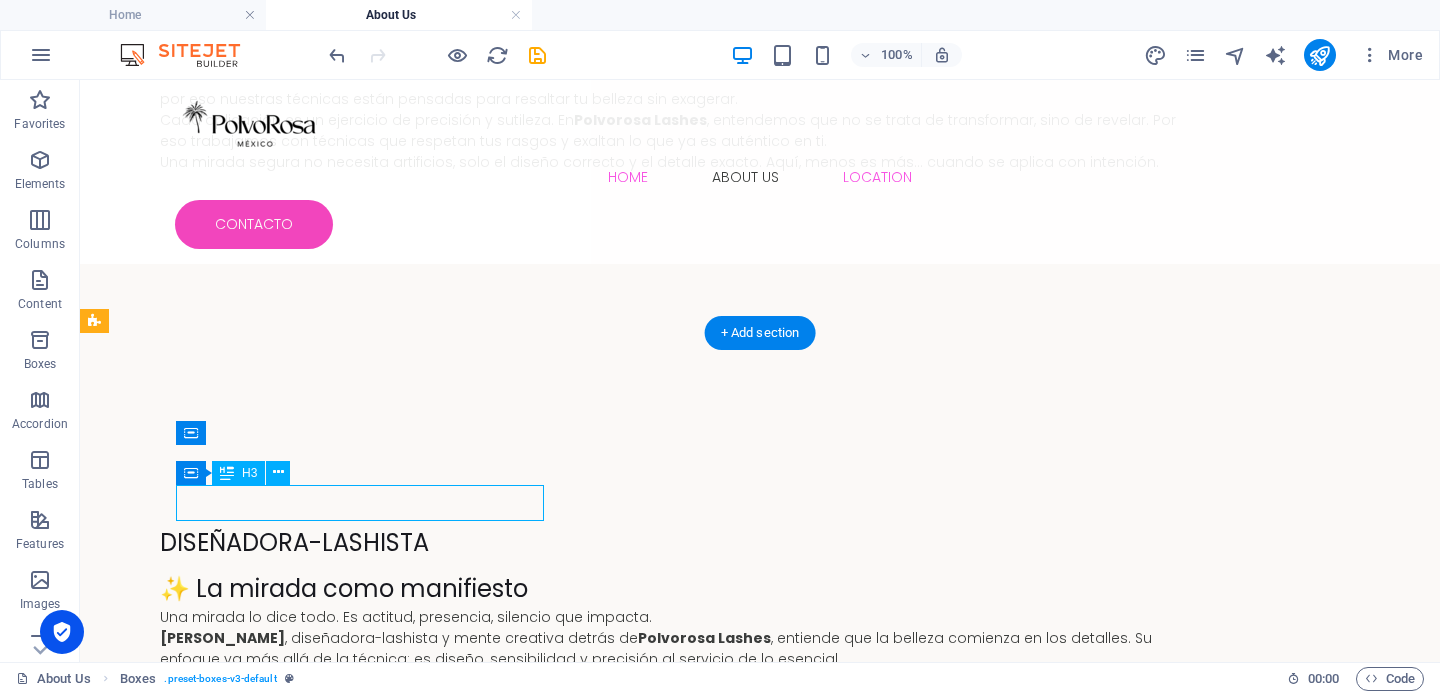 click on "Headline" at bounding box center [280, 2763] 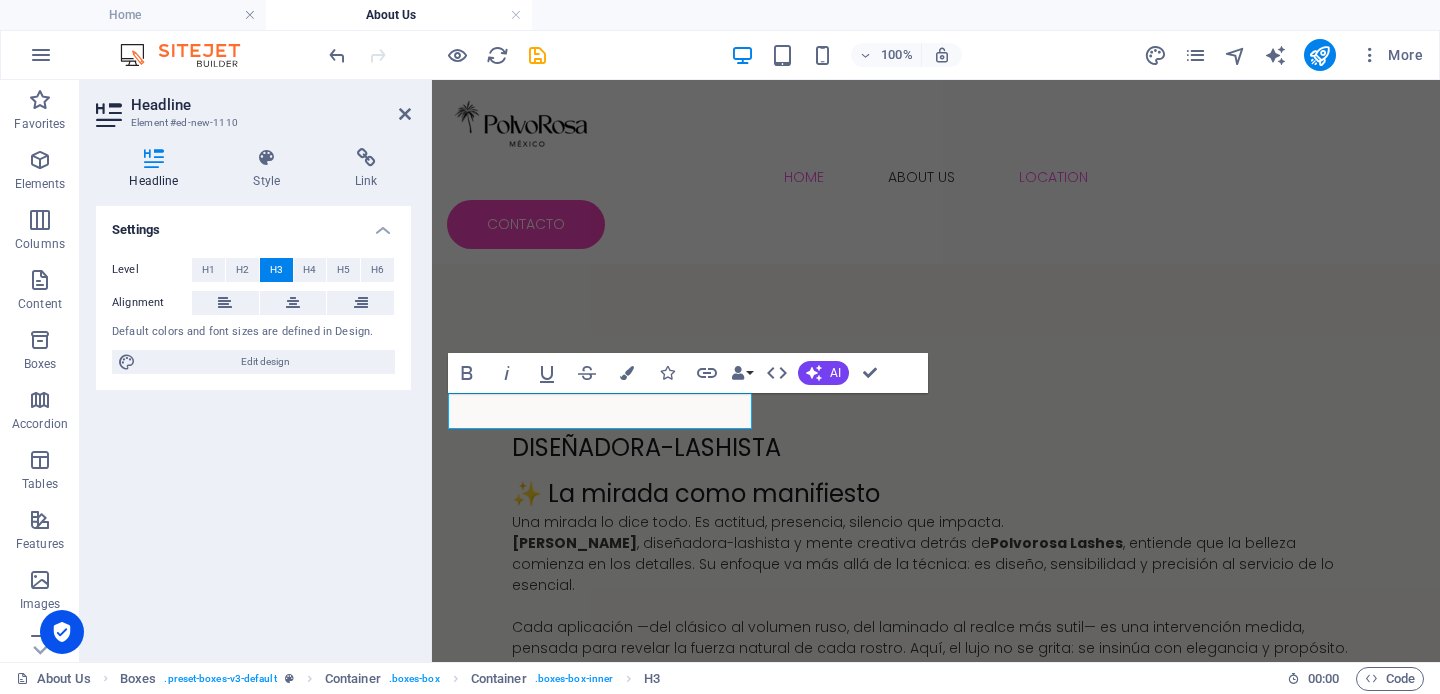scroll, scrollTop: 1873, scrollLeft: 0, axis: vertical 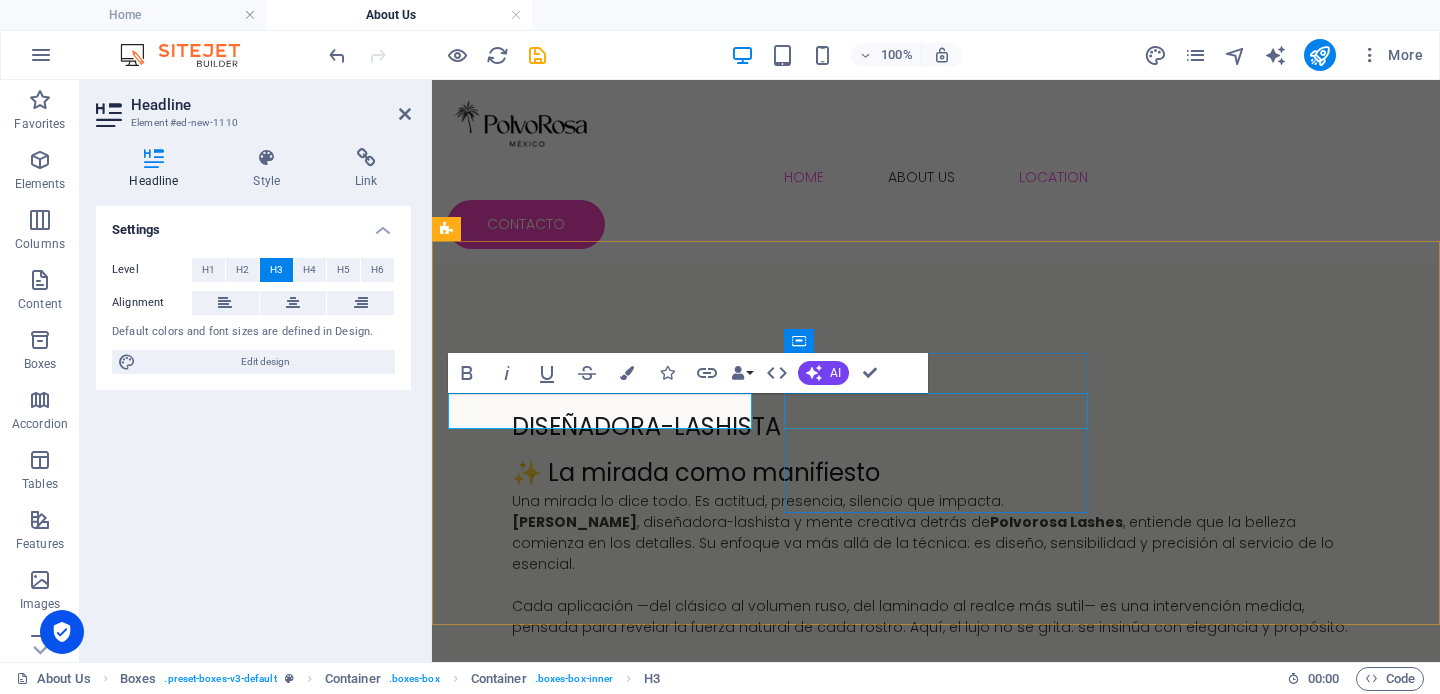 click on "Headline" at bounding box center (600, 2609) 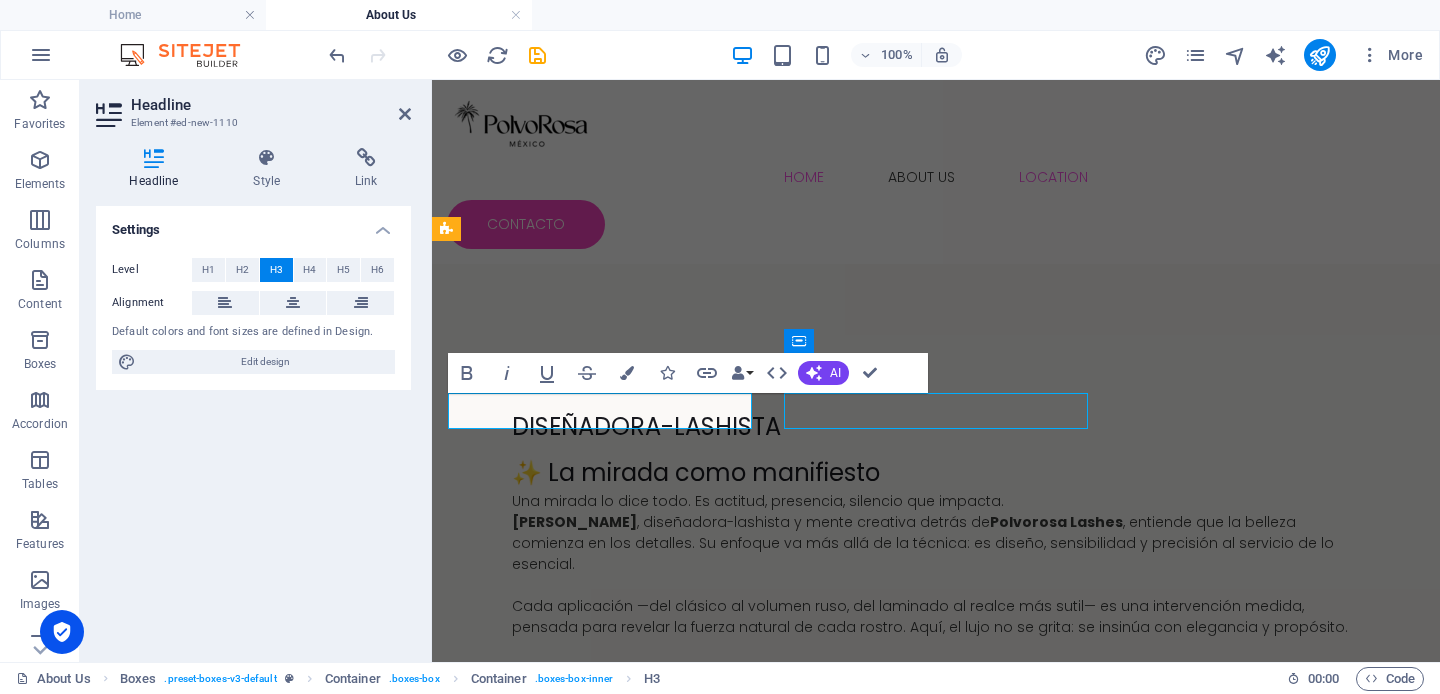 click on "Headline" at bounding box center [600, 2609] 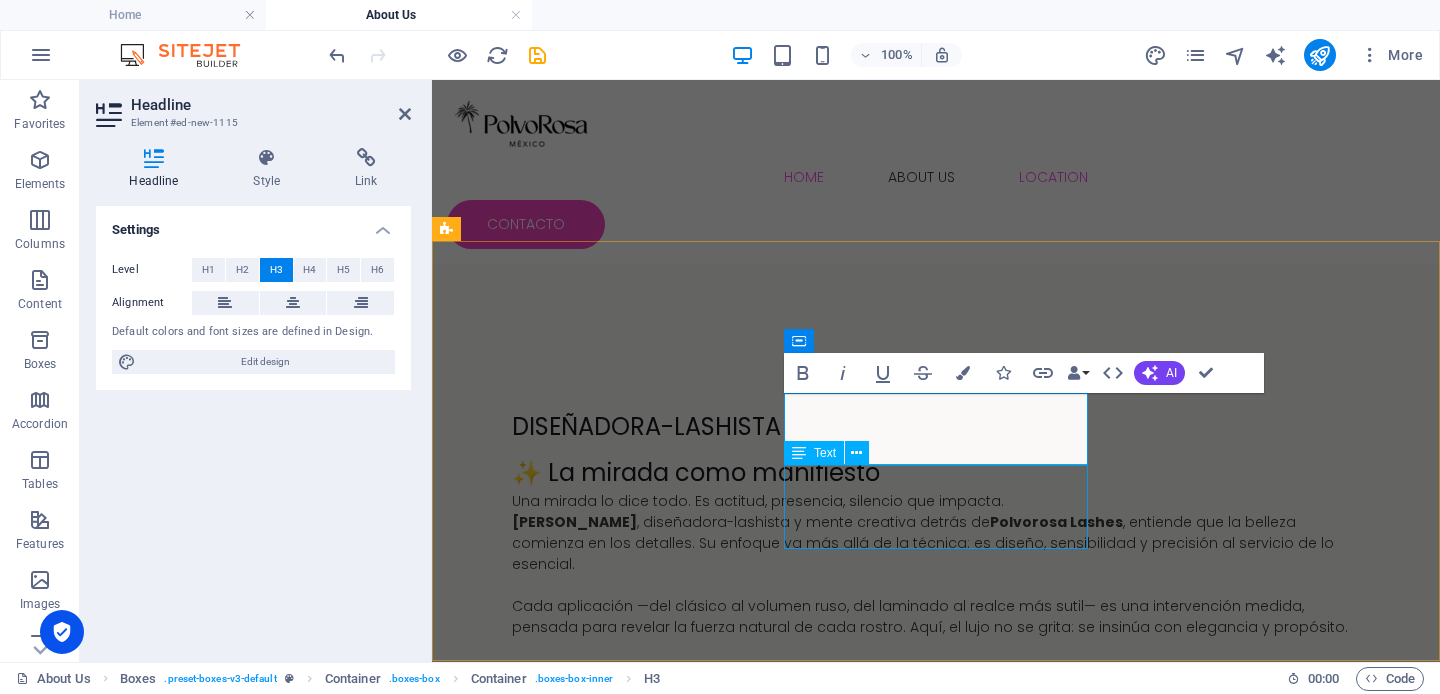 click on "Lorem ipsum dolor sit amet, consectetuer adipiscing elit. Aenean commodo ligula eget dolor. Lorem ipsum dolor sit amet, consectetuer adipiscing elit leget dolor." at bounding box center (600, 2705) 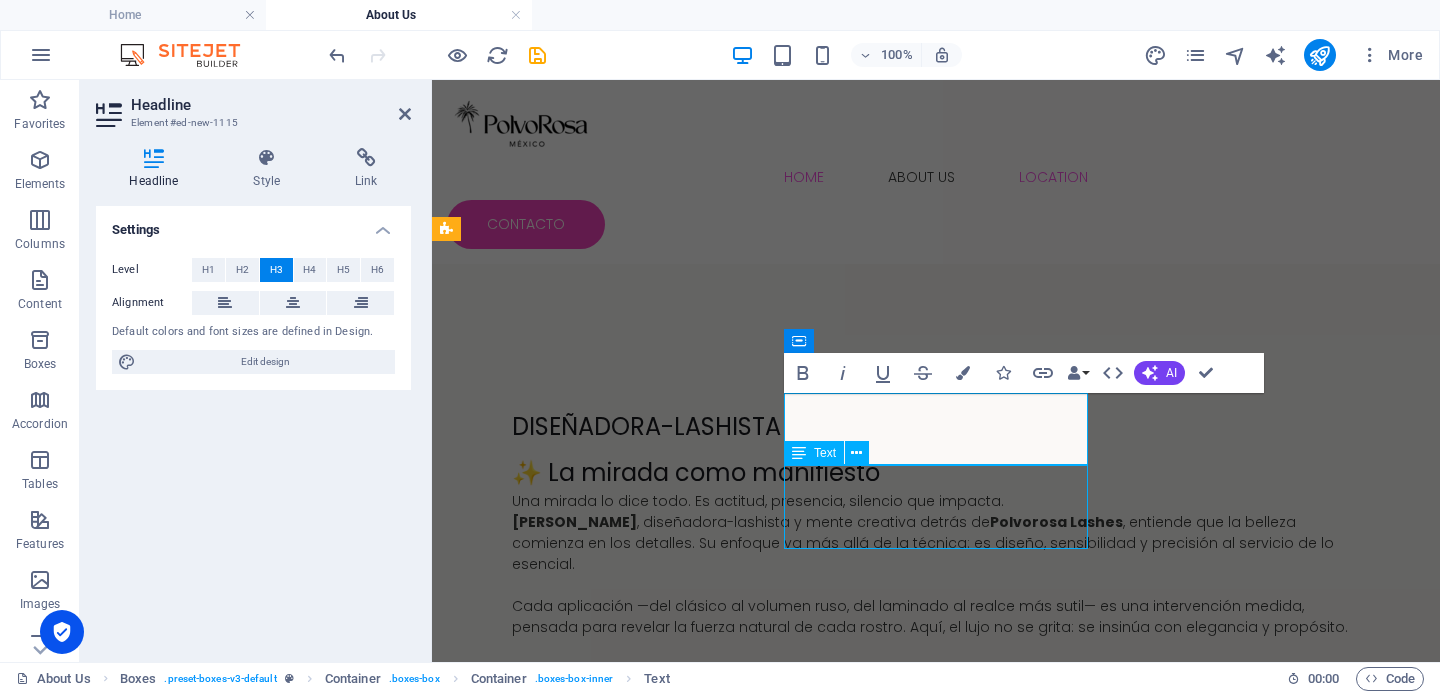 click on "Lorem ipsum dolor sit amet, consectetuer adipiscing elit. Aenean commodo ligula eget dolor. Lorem ipsum dolor sit amet, consectetuer adipiscing elit leget dolor." at bounding box center [600, 2705] 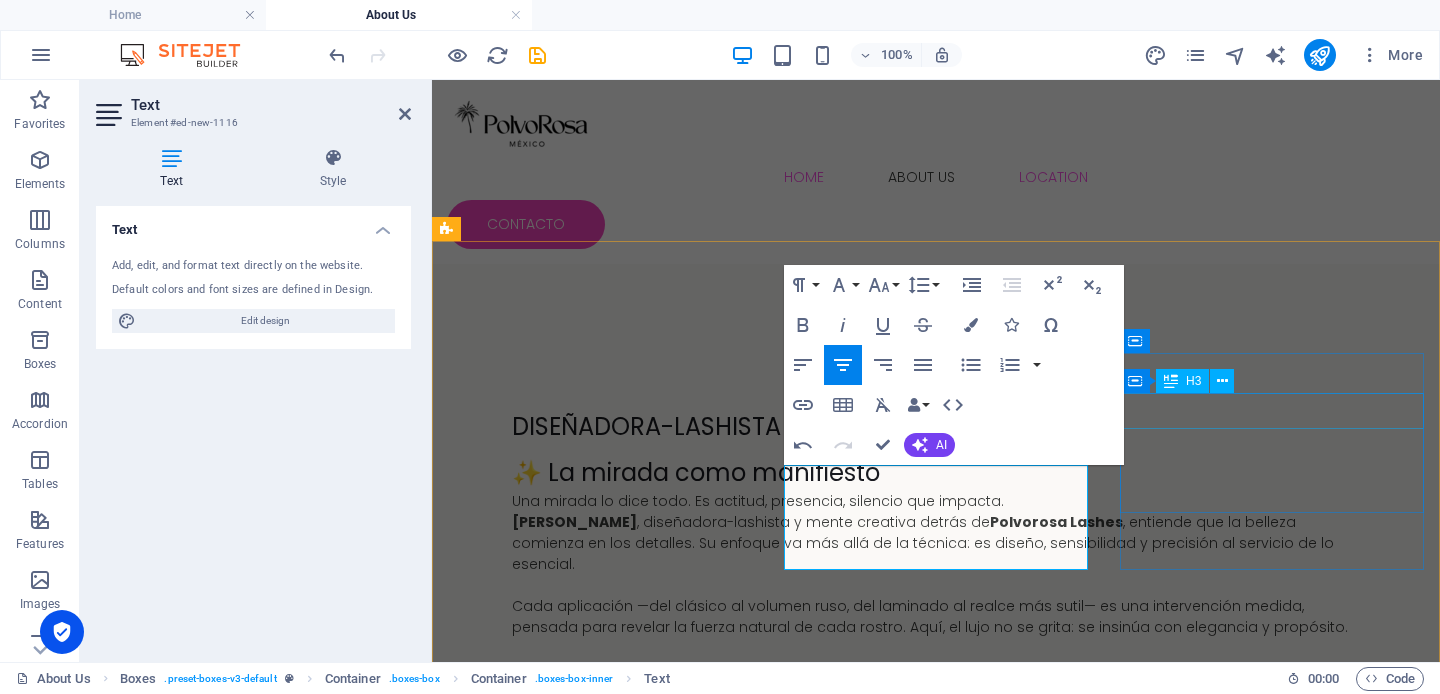 click on "Headline" at bounding box center [600, 2842] 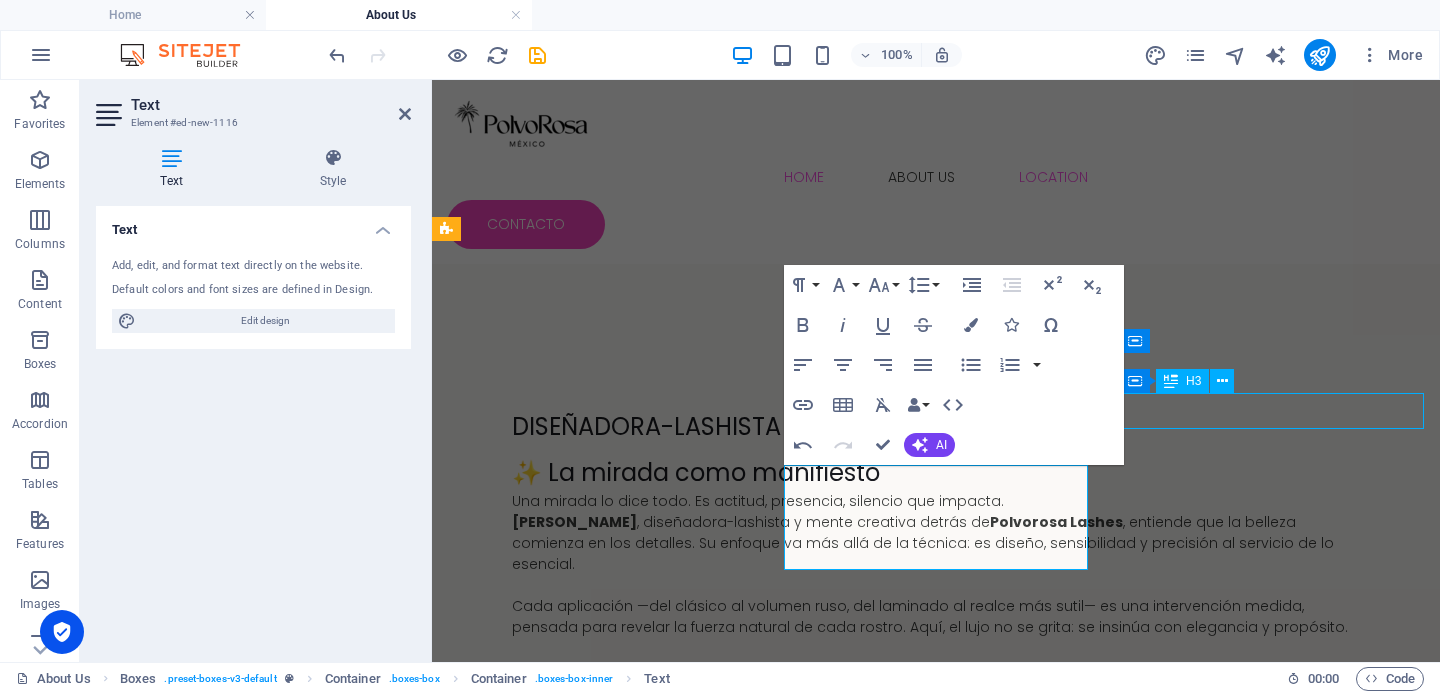 click on "Headline" at bounding box center [600, 2842] 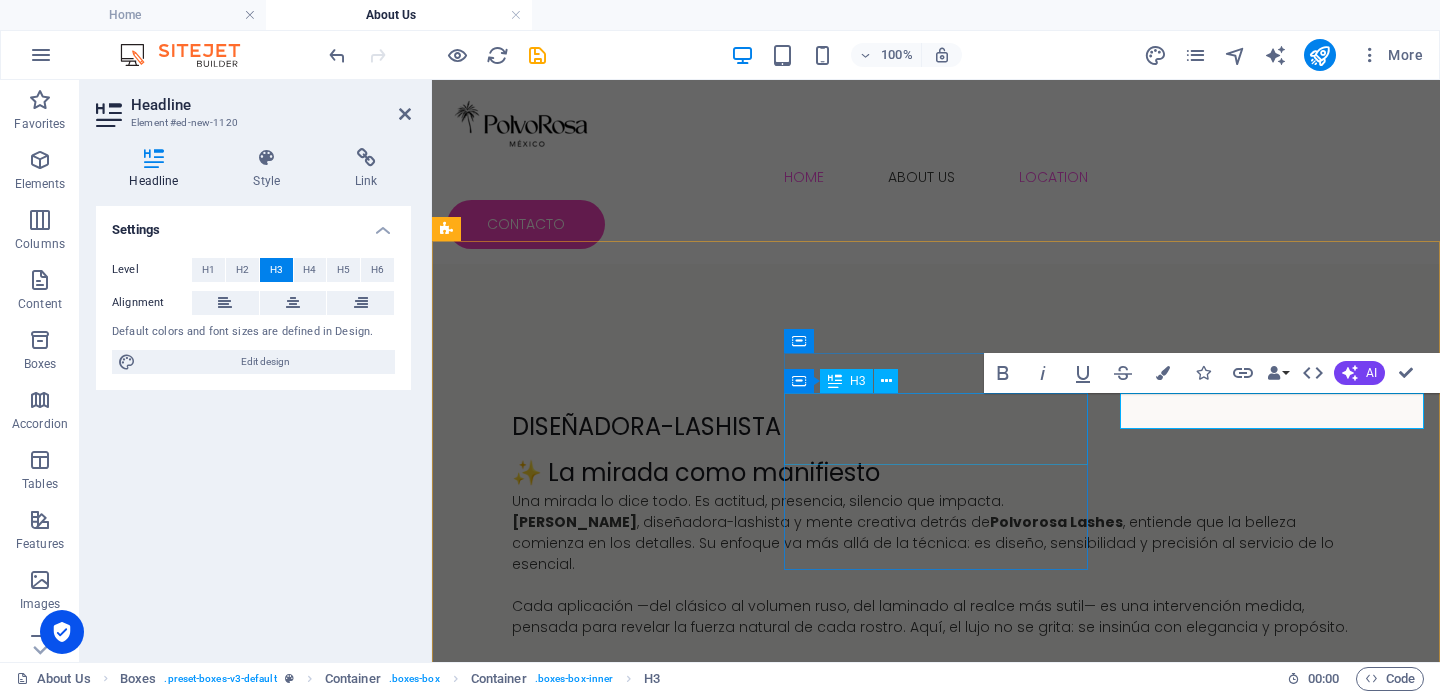 click on "Especialización en Lashes" at bounding box center [600, 2627] 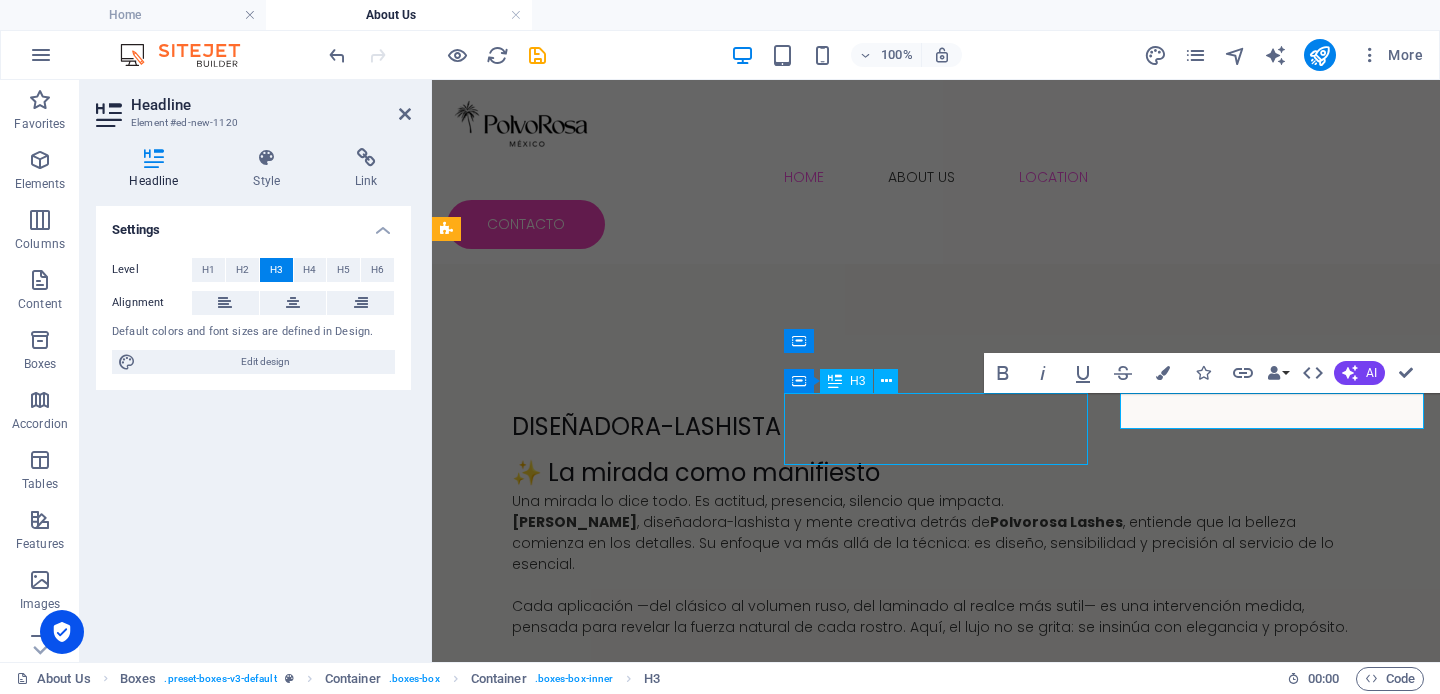 click on "Especialización en Lashes" at bounding box center (600, 2627) 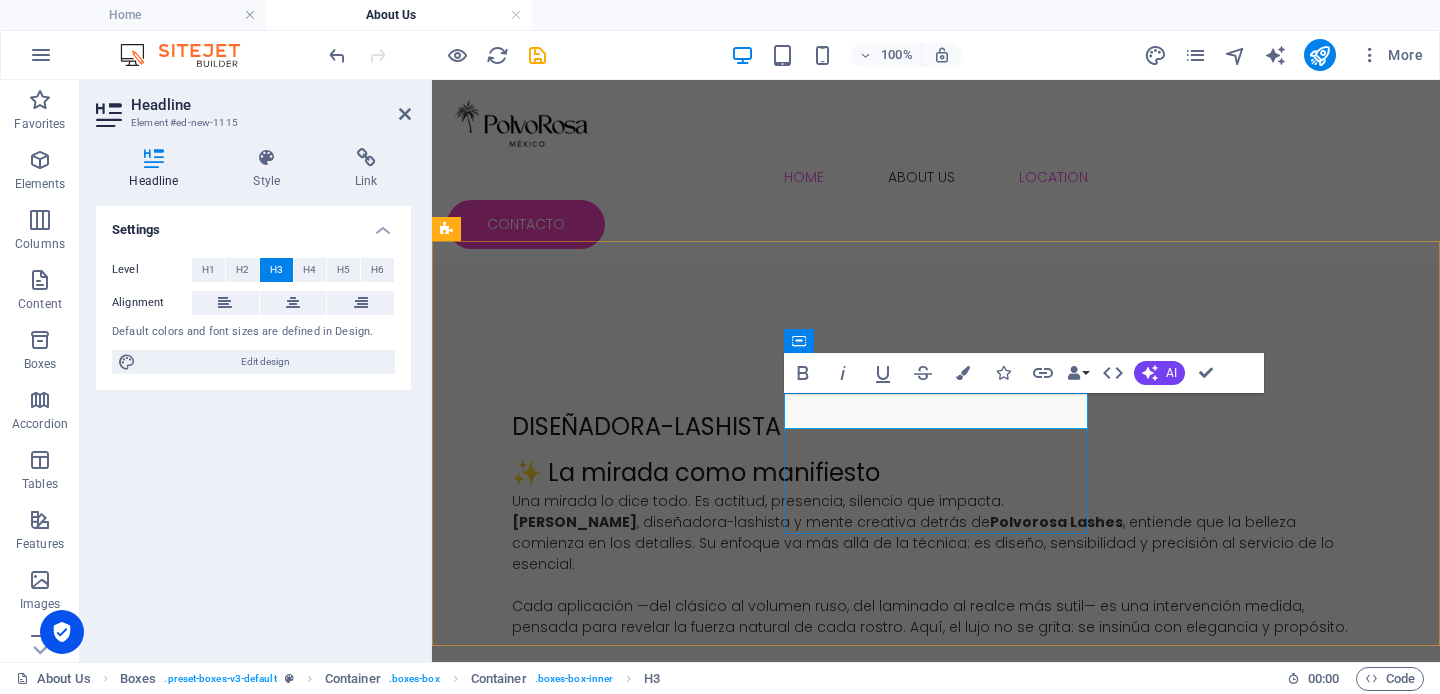 click on "Diseño de Mirada" at bounding box center [600, 2609] 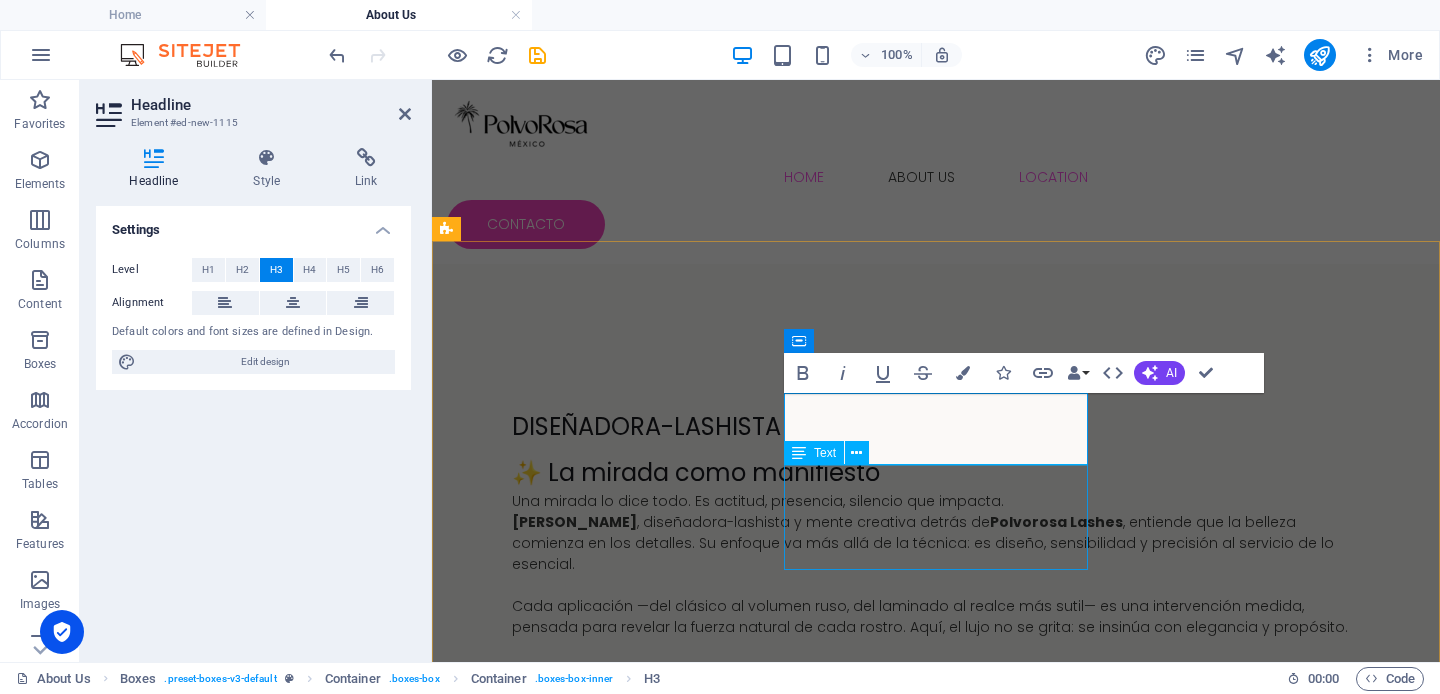 click on "— Técnica en extensiones de pestañas 1x1 — Aplicación de fibras tecnológicas — Lifting y laminado de pestañas Técnica precisa enfocada en realzar la belleza natural sin exagerar." at bounding box center [600, 2715] 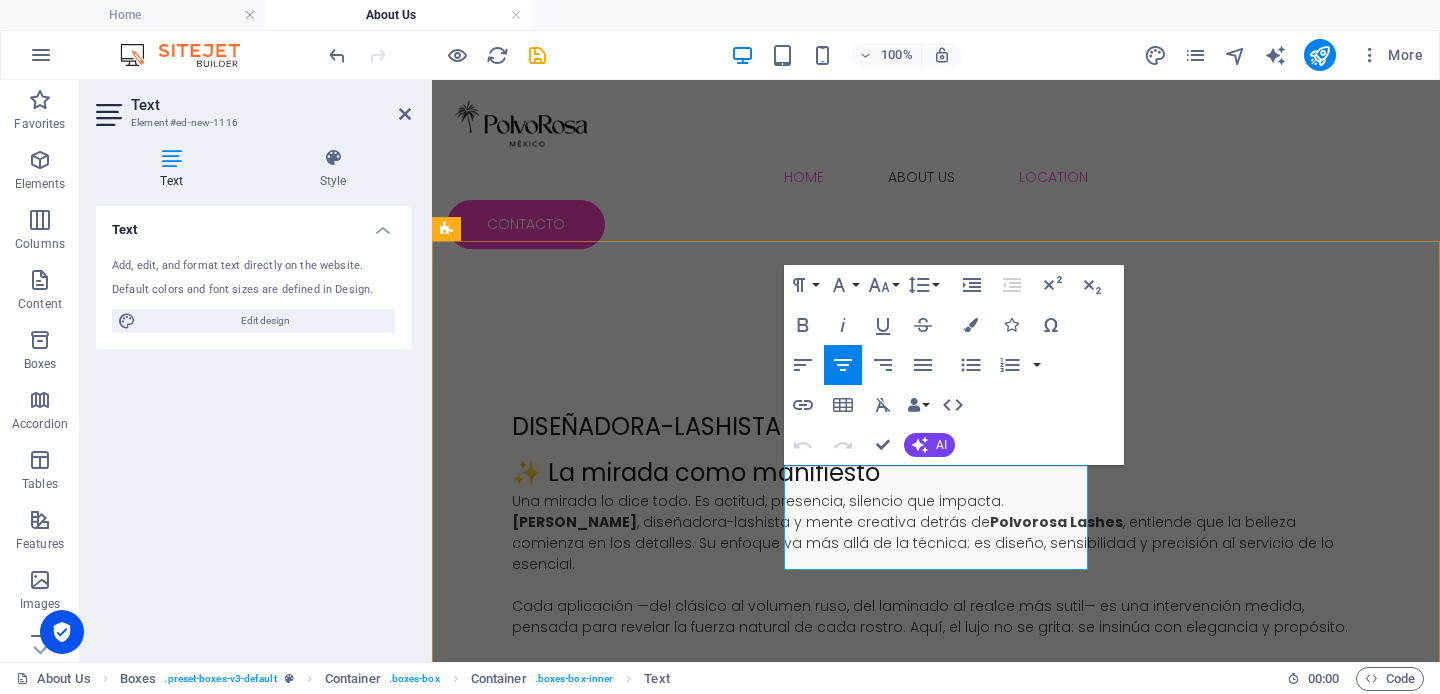 click on "— Técnica en extensiones de pestañas 1x1 — Aplicación de fibras tecnológicas — Lifting y laminado de pestañas Técnica precisa enfocada en realzar la belleza natural sin exagerar." at bounding box center (600, 2715) 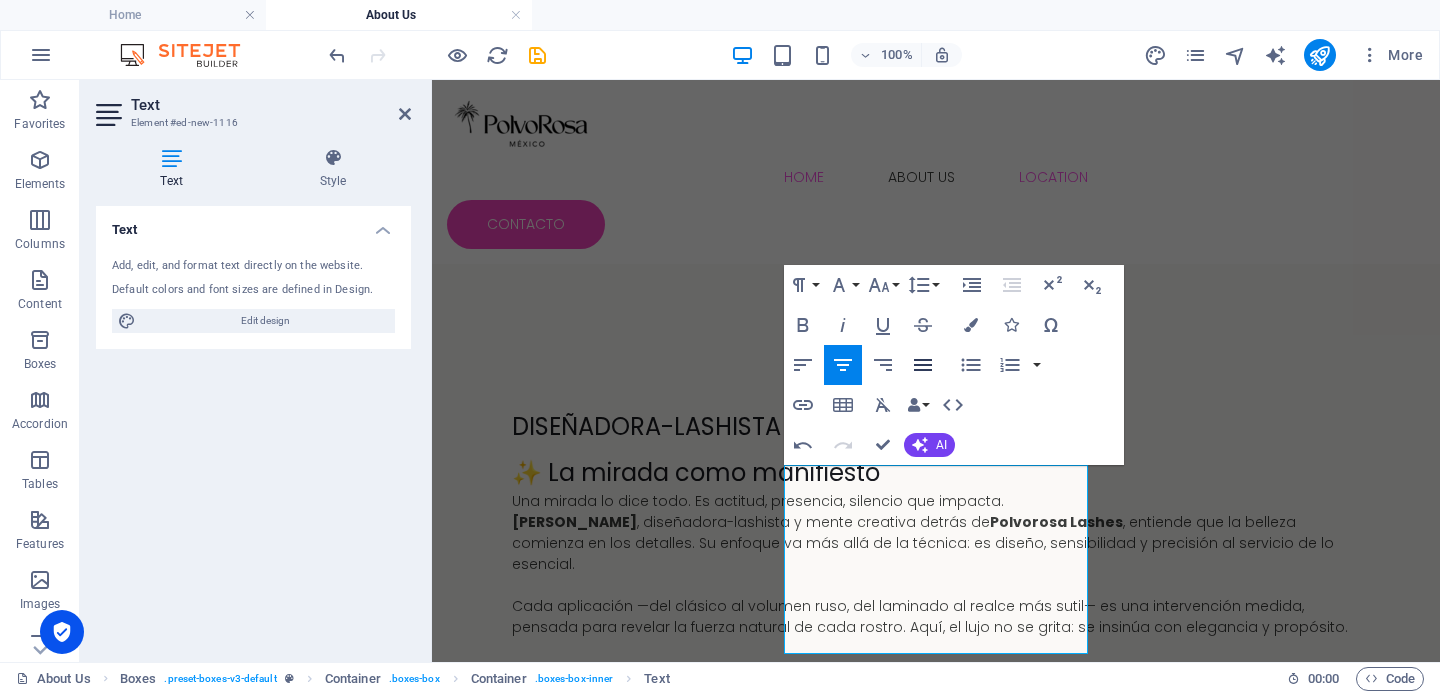 click 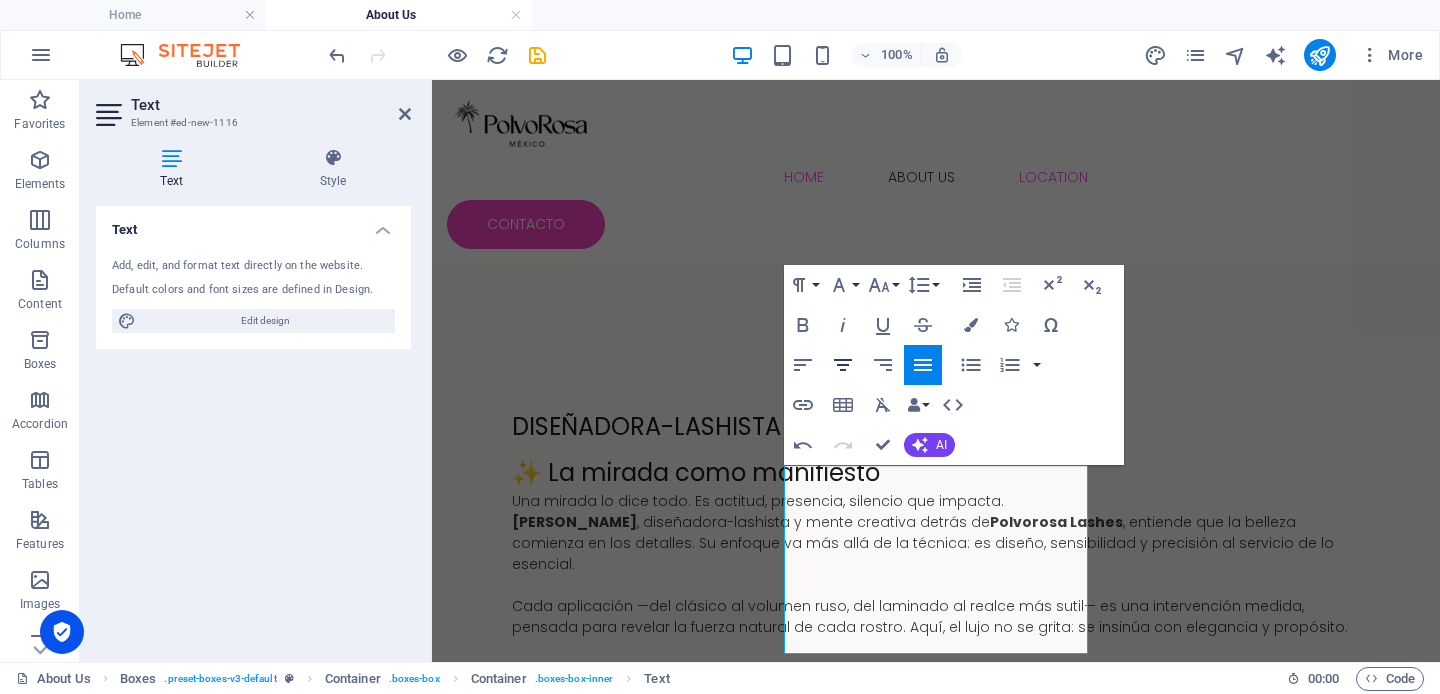 click 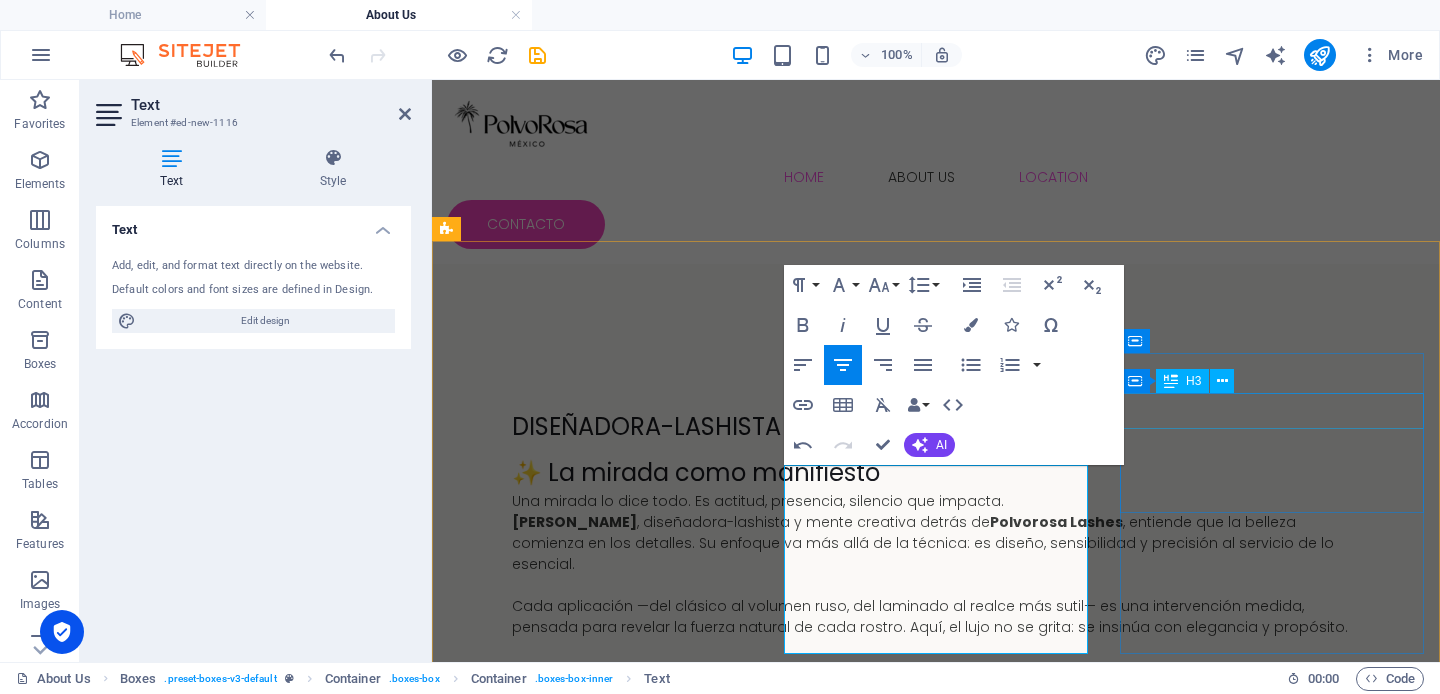 click on "Diseño de Mirada" at bounding box center [600, 2926] 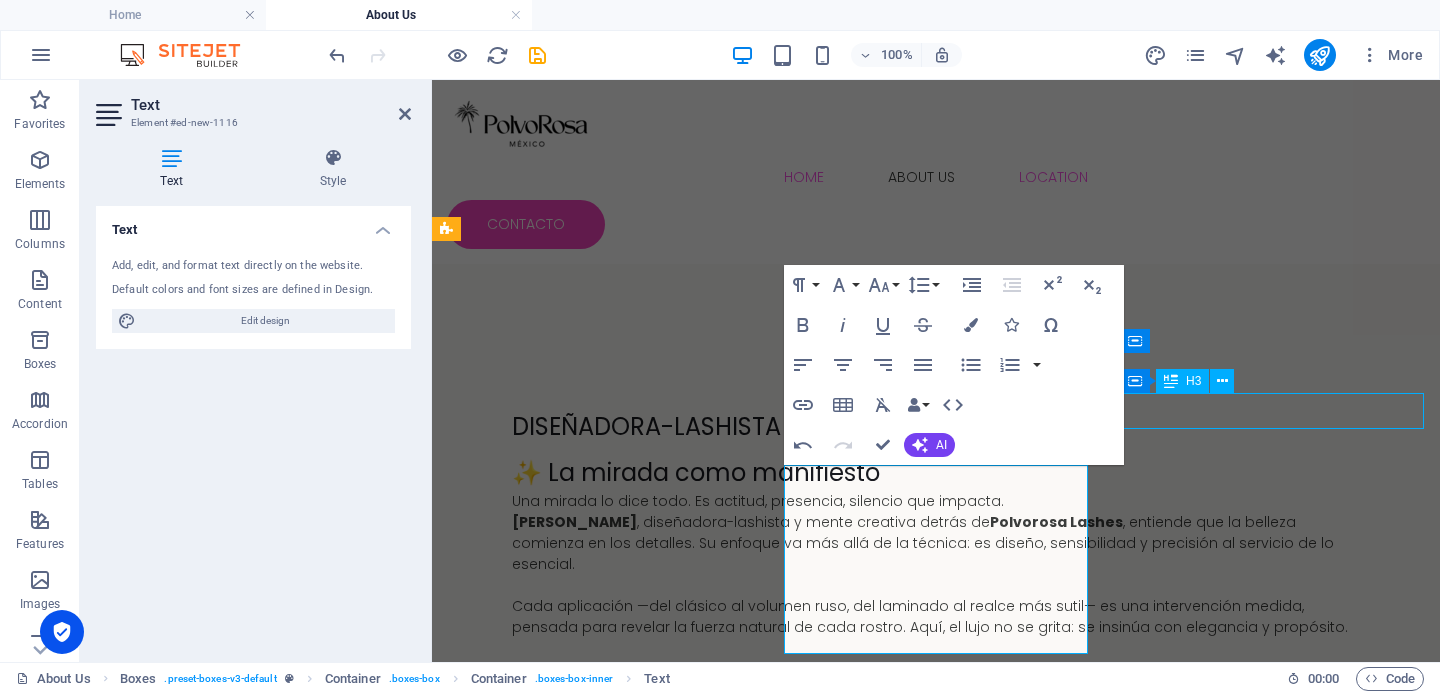 click on "Diseño de Mirada" at bounding box center (600, 2926) 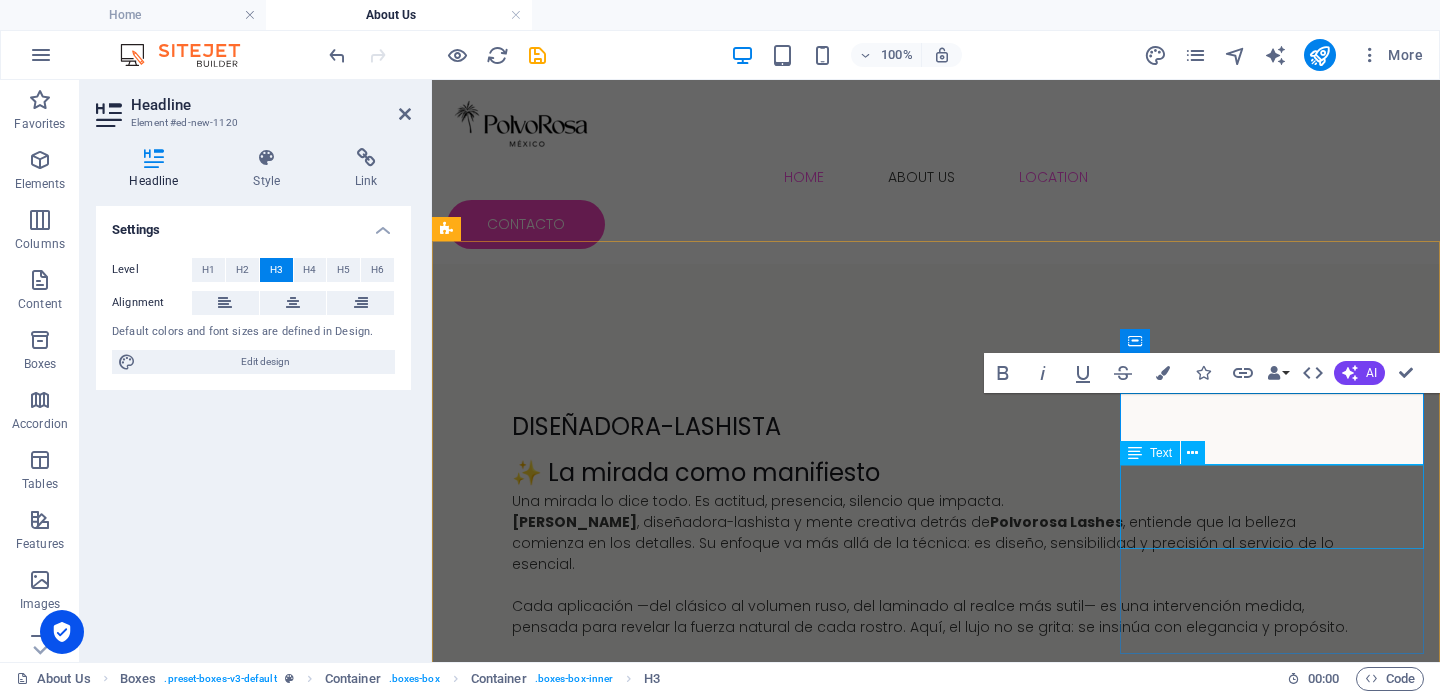 click on "Lorem ipsum dolor sit amet, consectetuer adipiscing elit. Aenean commodo ligula eget dolor. Lorem ipsum dolor sit amet, consectetuer adipiscing elit leget dolor." at bounding box center [600, 3022] 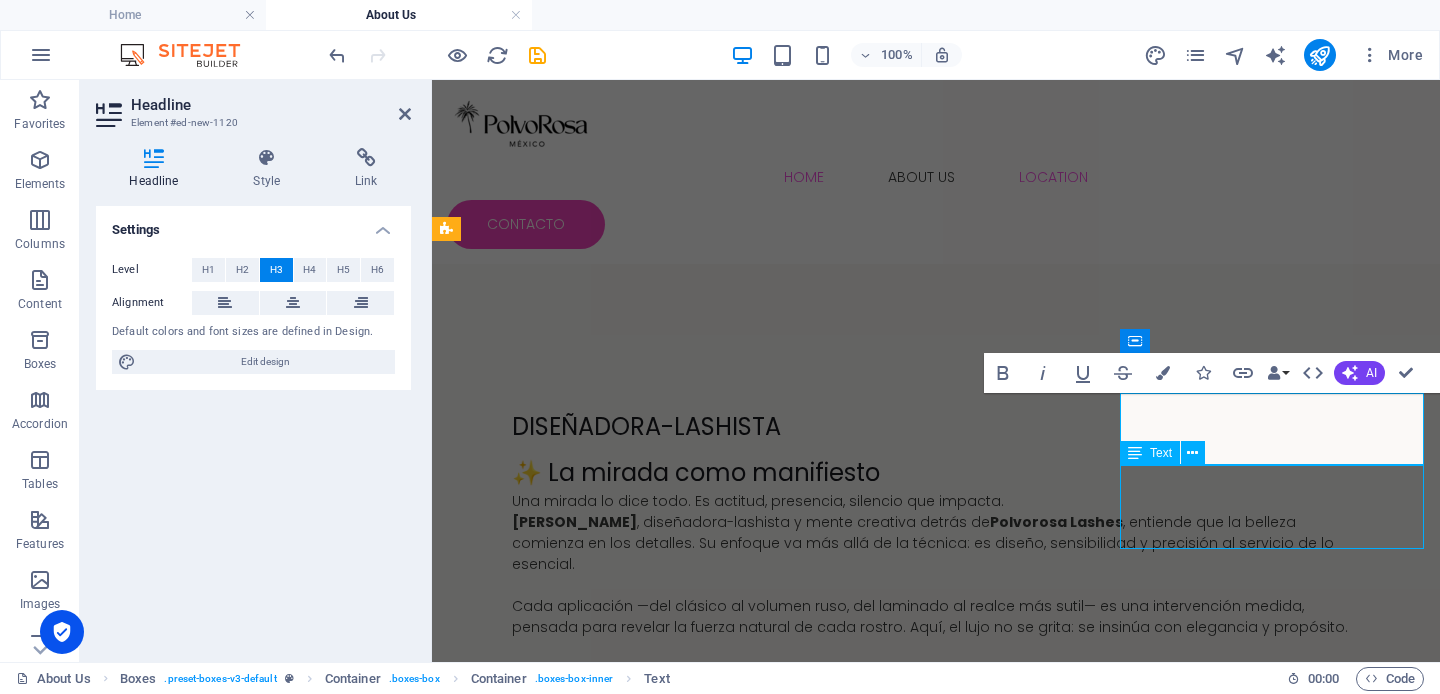 click on "Lorem ipsum dolor sit amet, consectetuer adipiscing elit. Aenean commodo ligula eget dolor. Lorem ipsum dolor sit amet, consectetuer adipiscing elit leget dolor." at bounding box center [600, 3022] 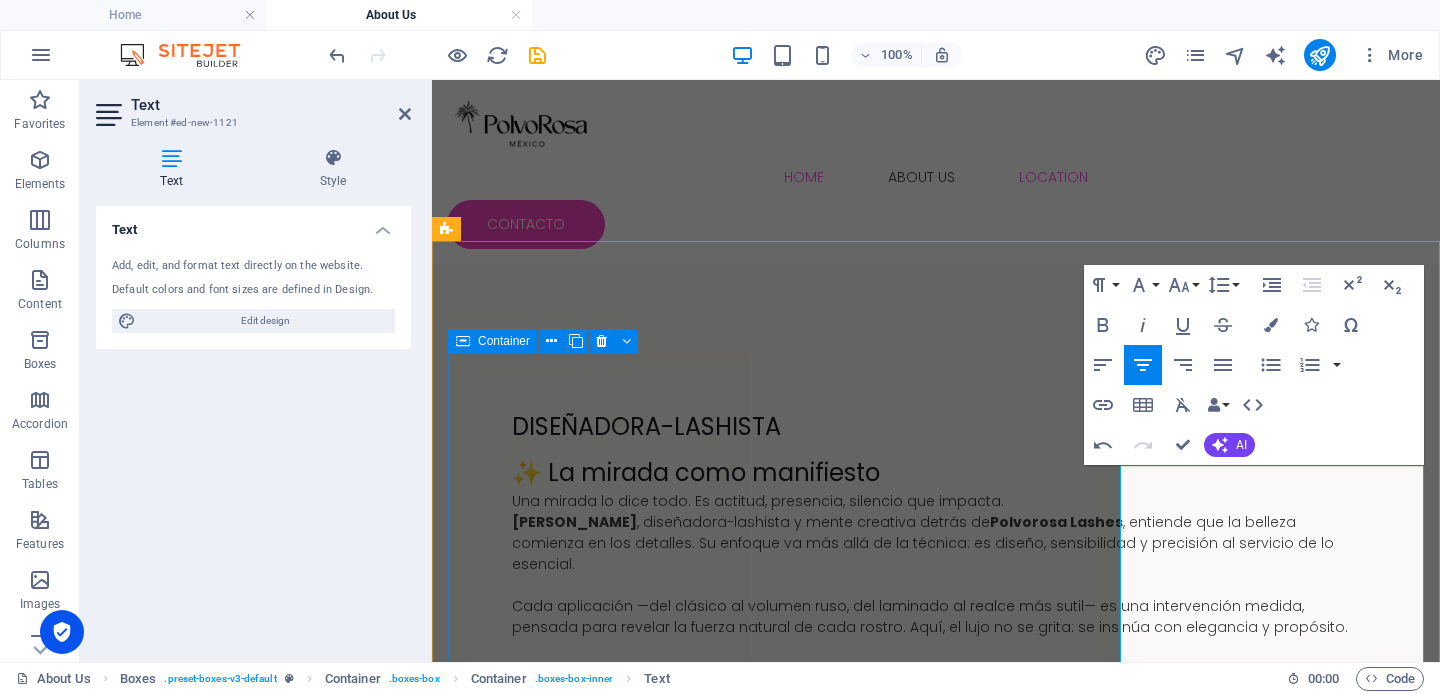 click on "Diseñadora de Modas  con enfoque en estética y construcción visual. Una base creativa que aporta sensibilidad, estilo y atención al detalle en cada mirada." at bounding box center (600, 2444) 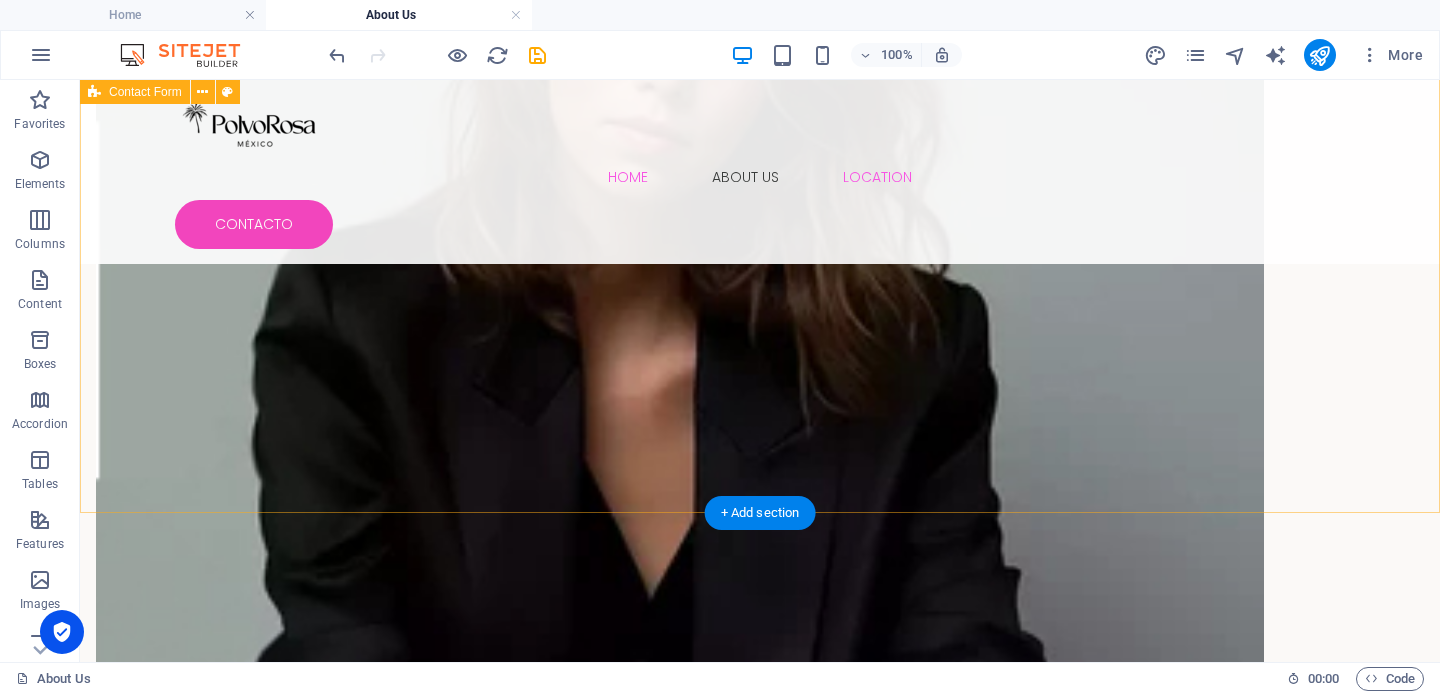 scroll, scrollTop: 3001, scrollLeft: 0, axis: vertical 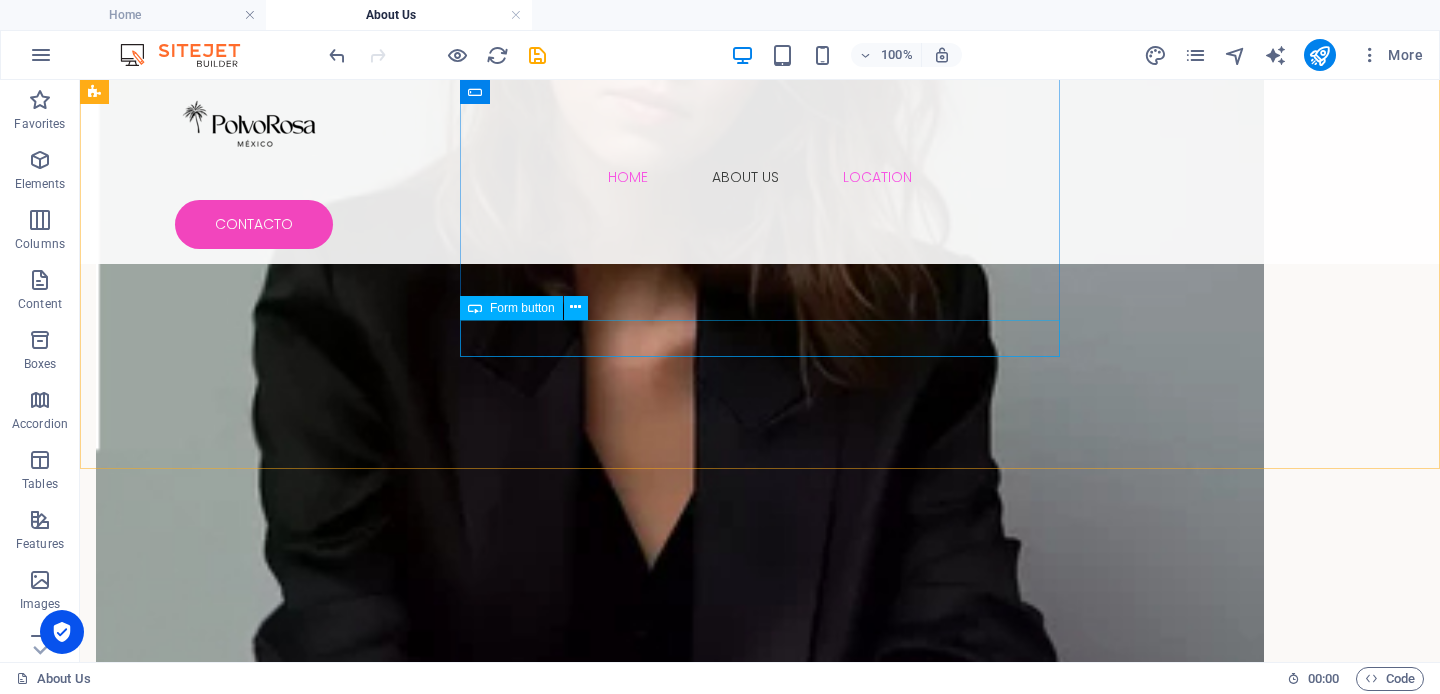 click on "Form button" at bounding box center [522, 308] 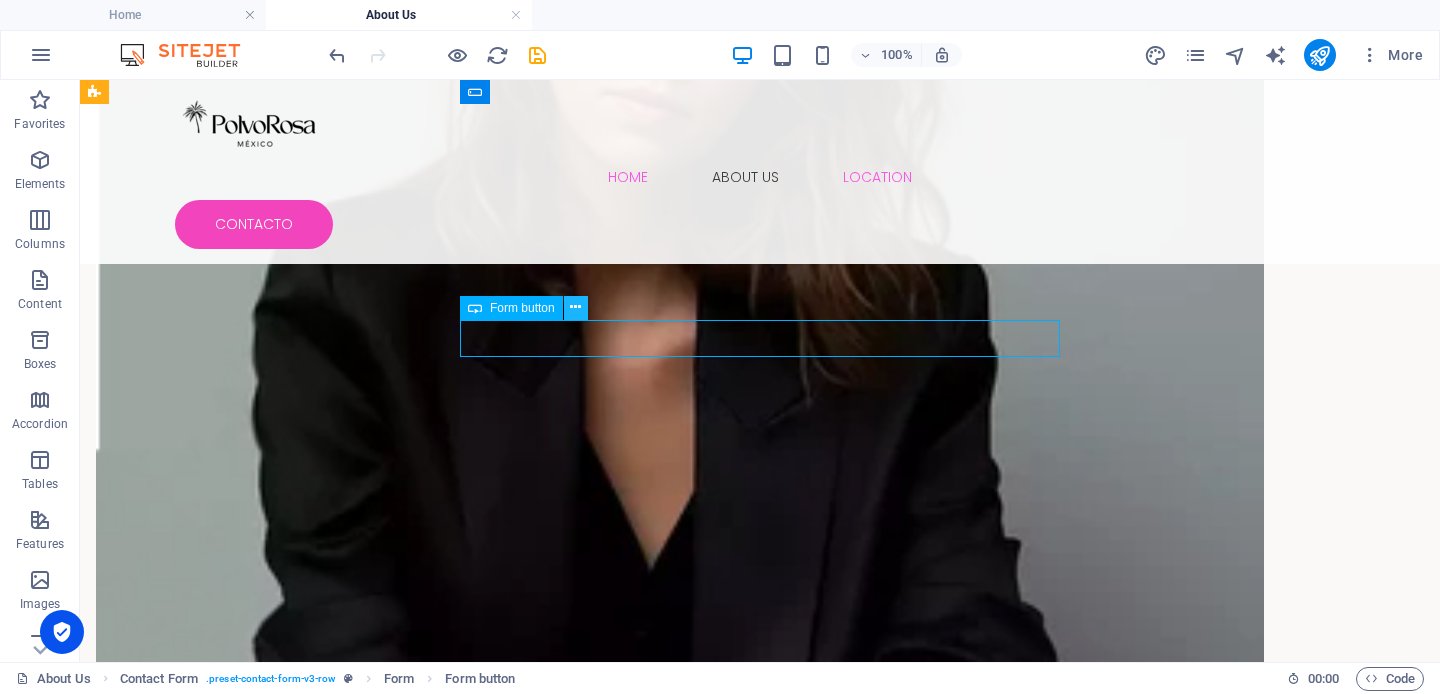 click at bounding box center [575, 307] 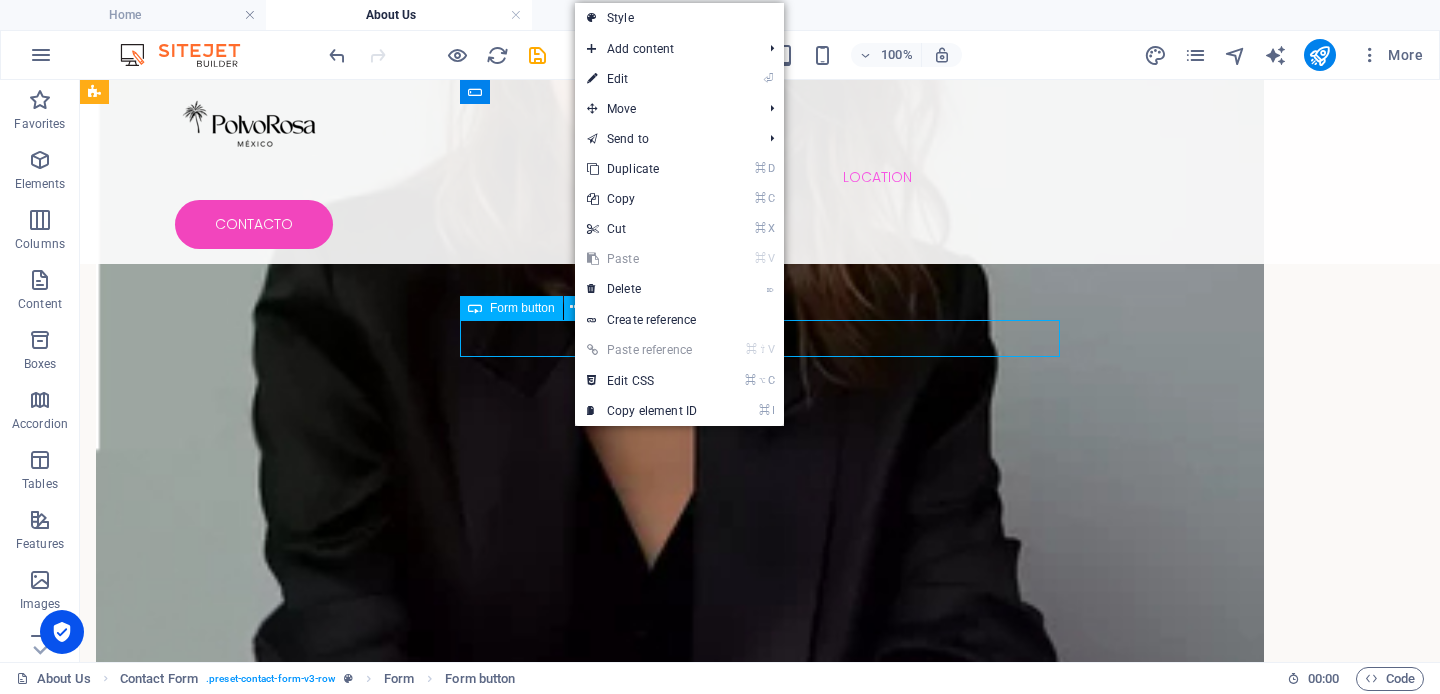 click on "Form button" at bounding box center (522, 308) 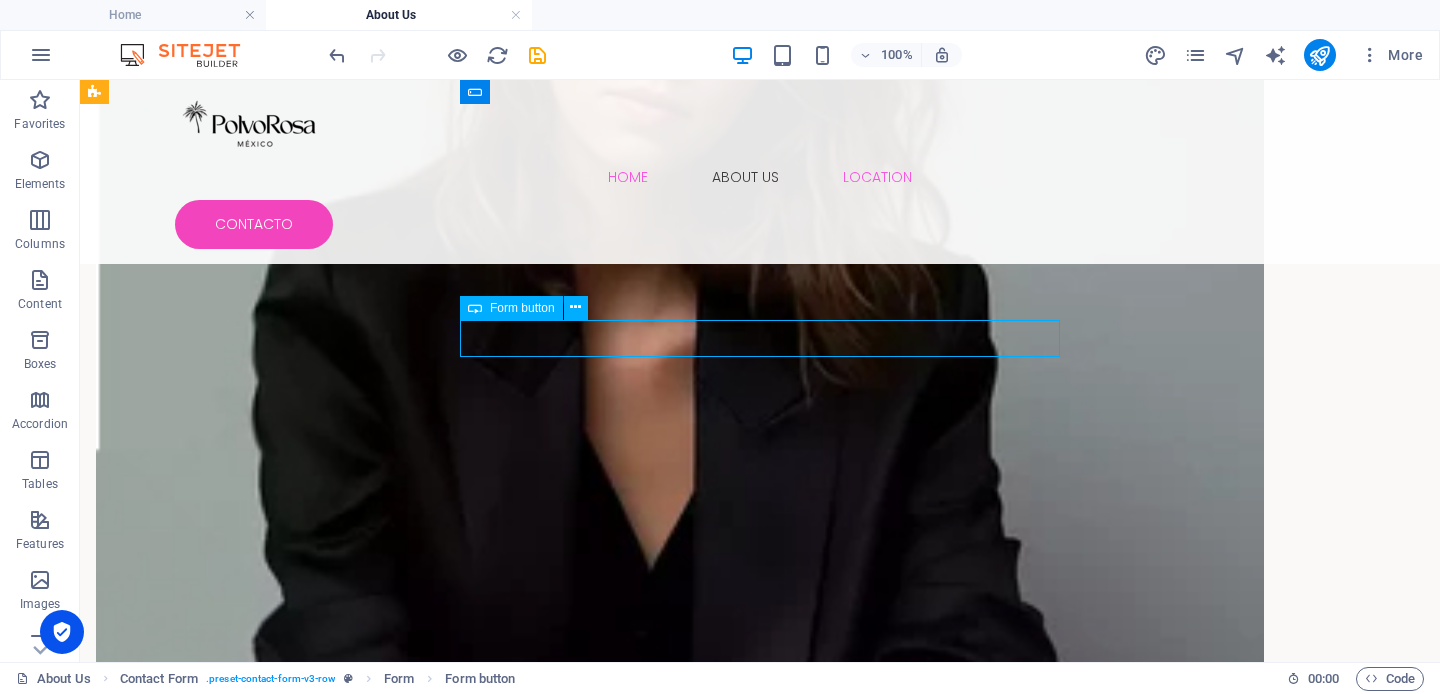 click on "Form button" at bounding box center [522, 308] 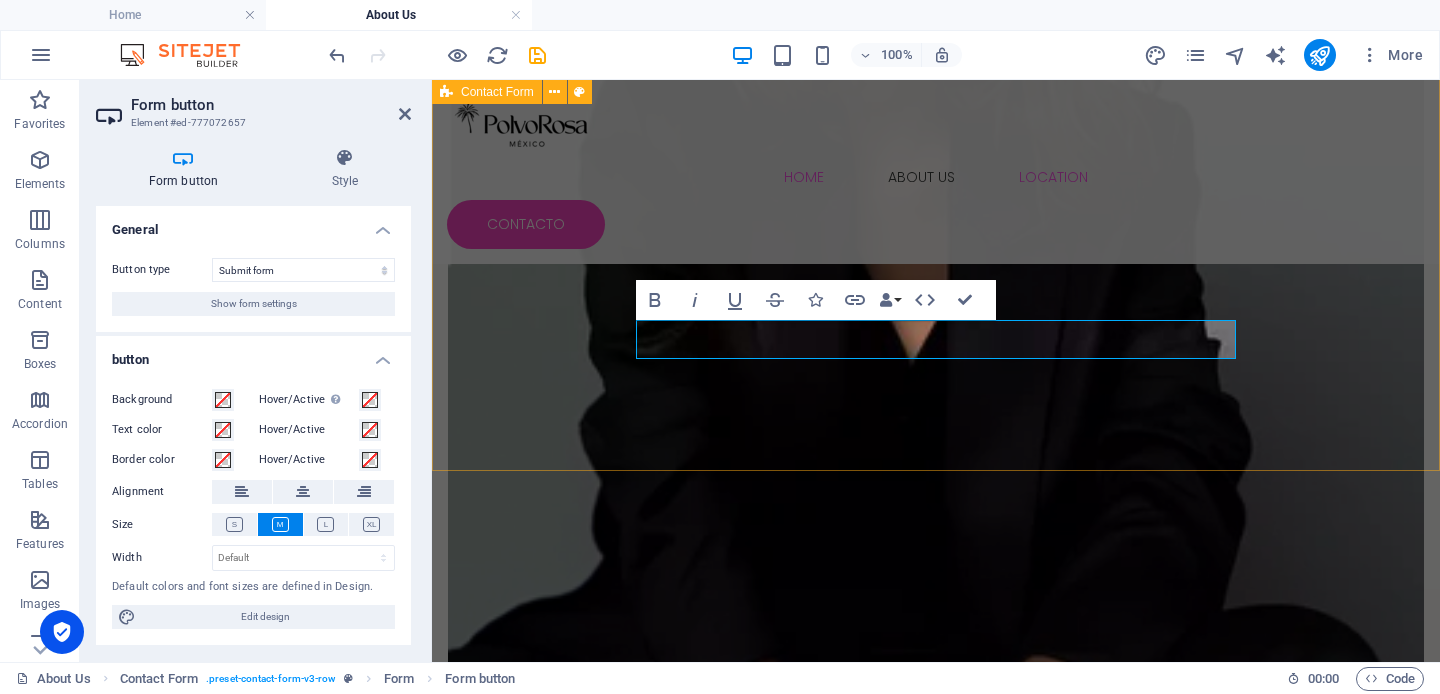 scroll, scrollTop: 3029, scrollLeft: 0, axis: vertical 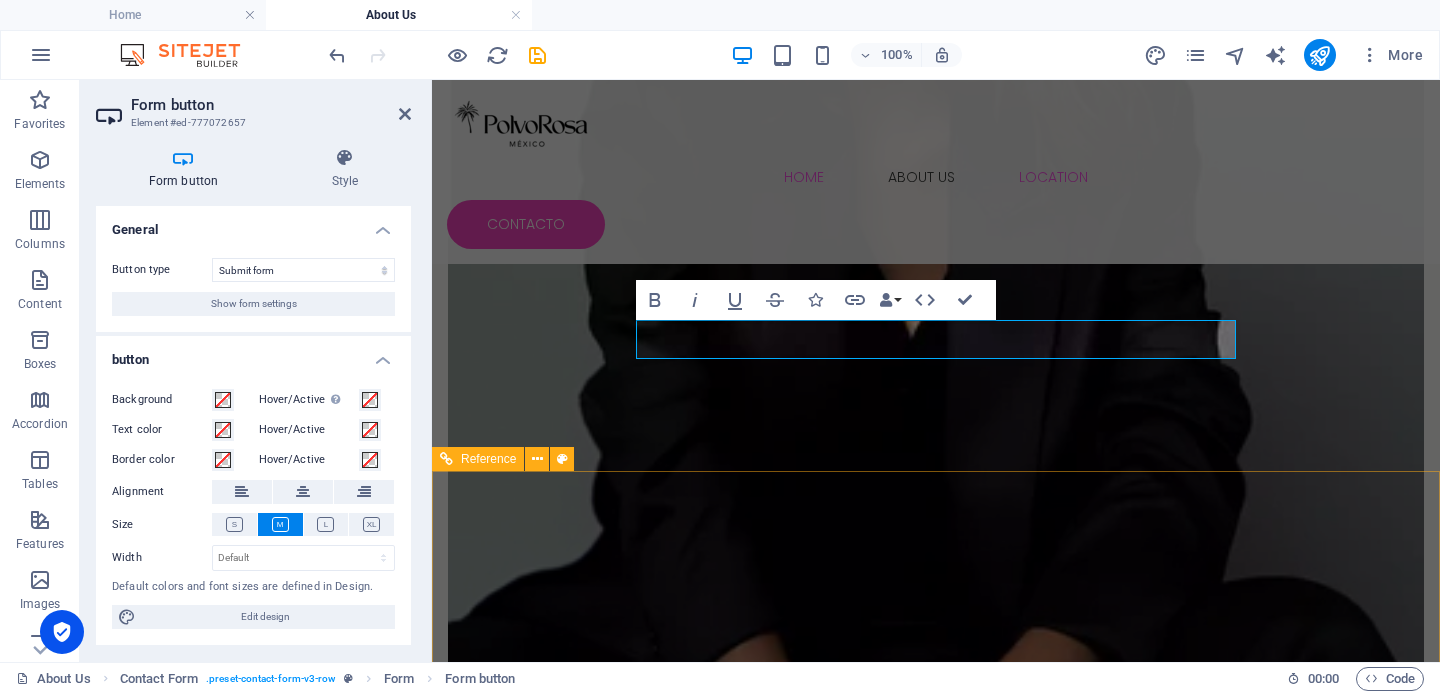 click at bounding box center [936, 2995] 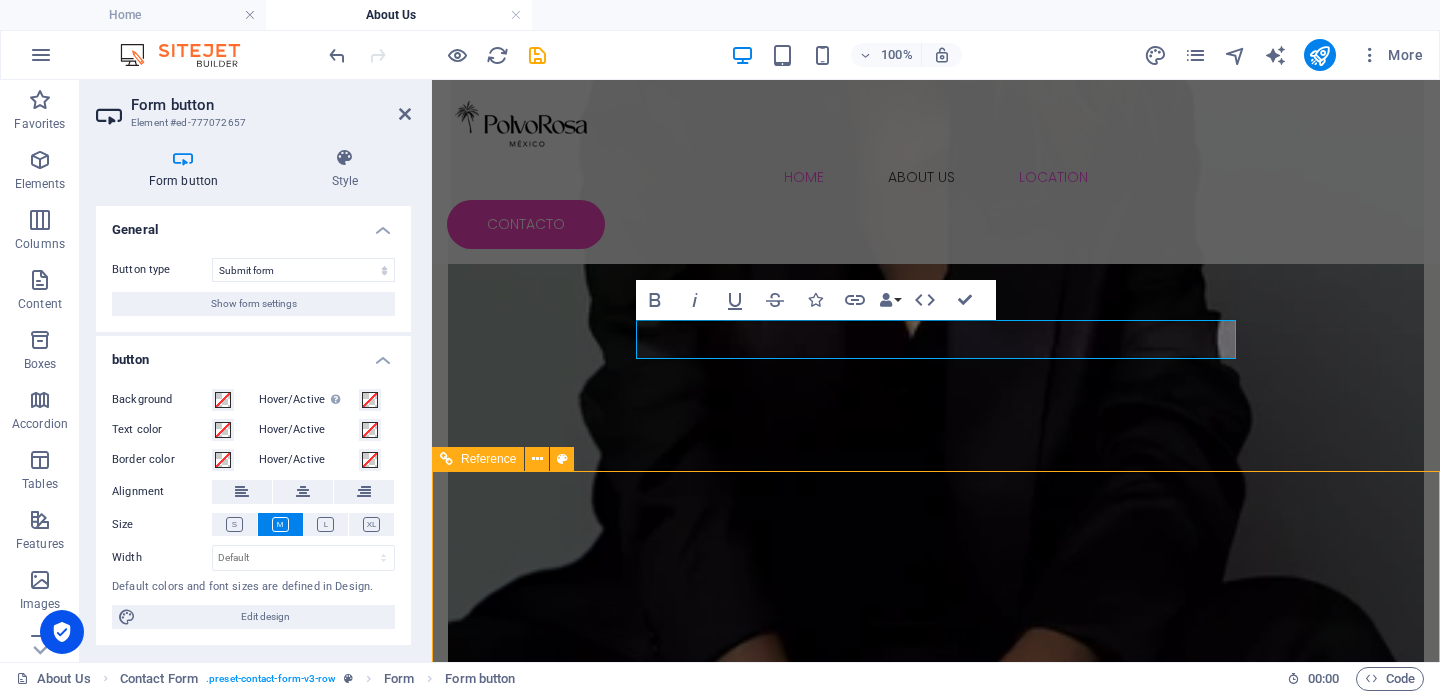 click at bounding box center [936, 2995] 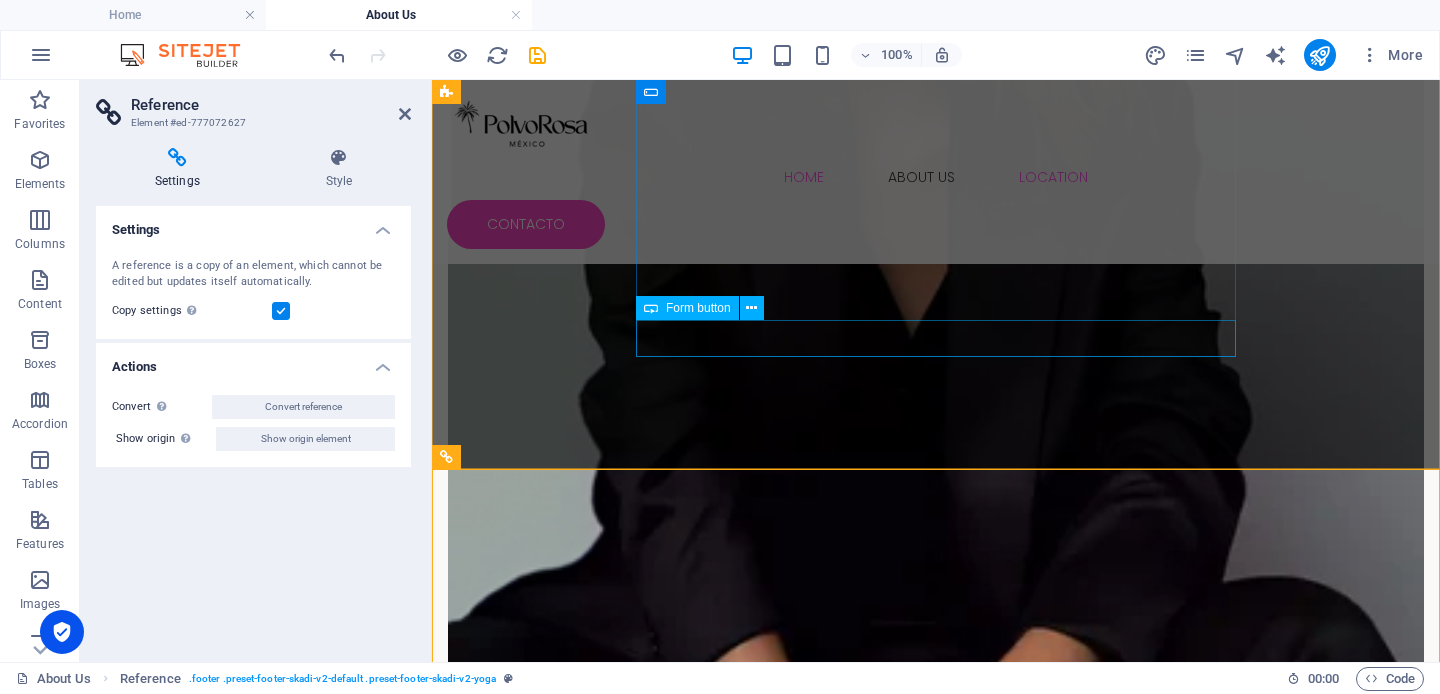 click on "Submit" at bounding box center (936, 2778) 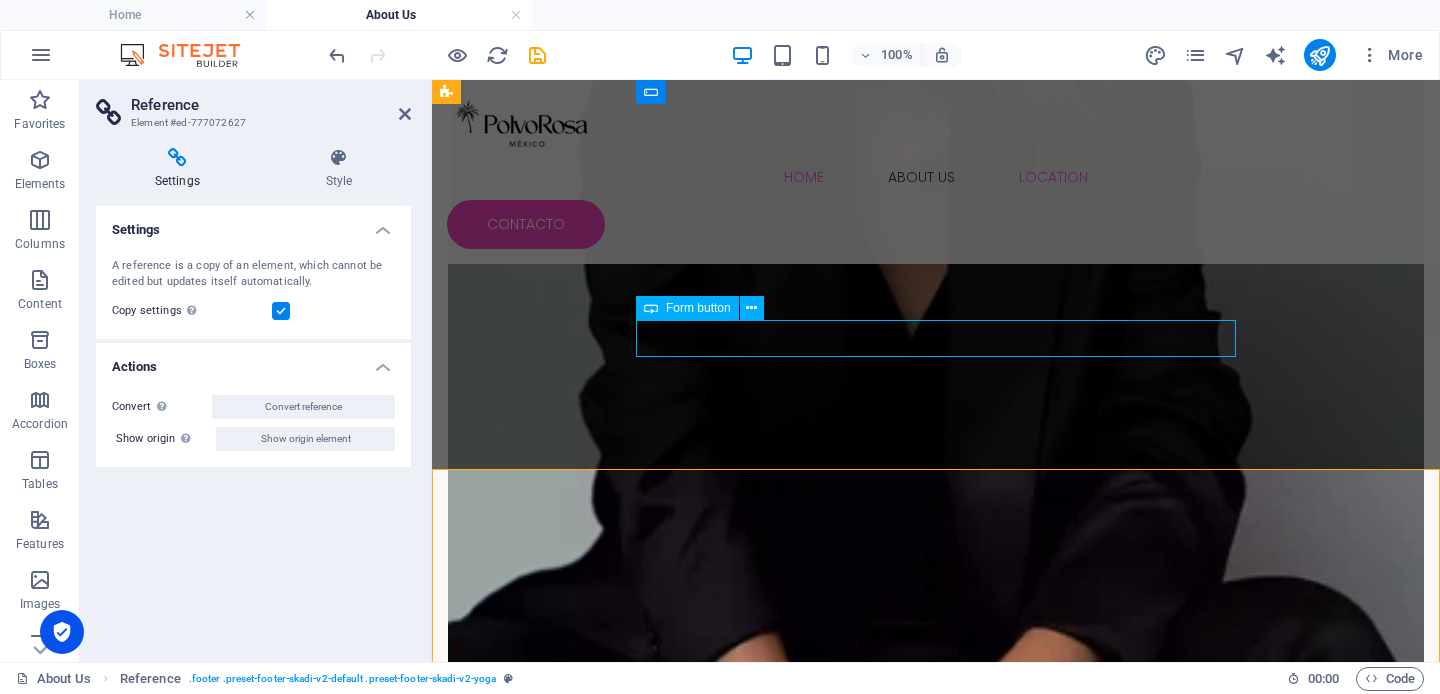 click on "Submit" at bounding box center [936, 2778] 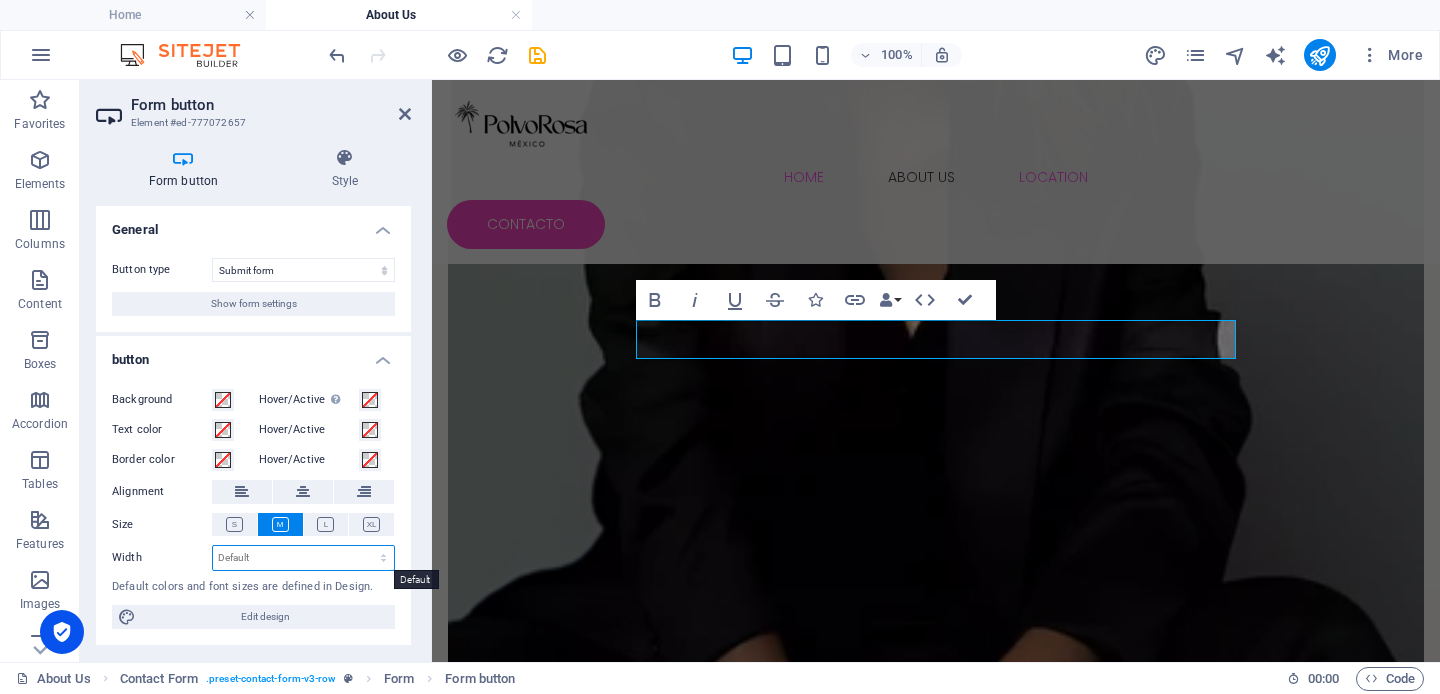 click on "Default px rem % em vh vw" at bounding box center [303, 558] 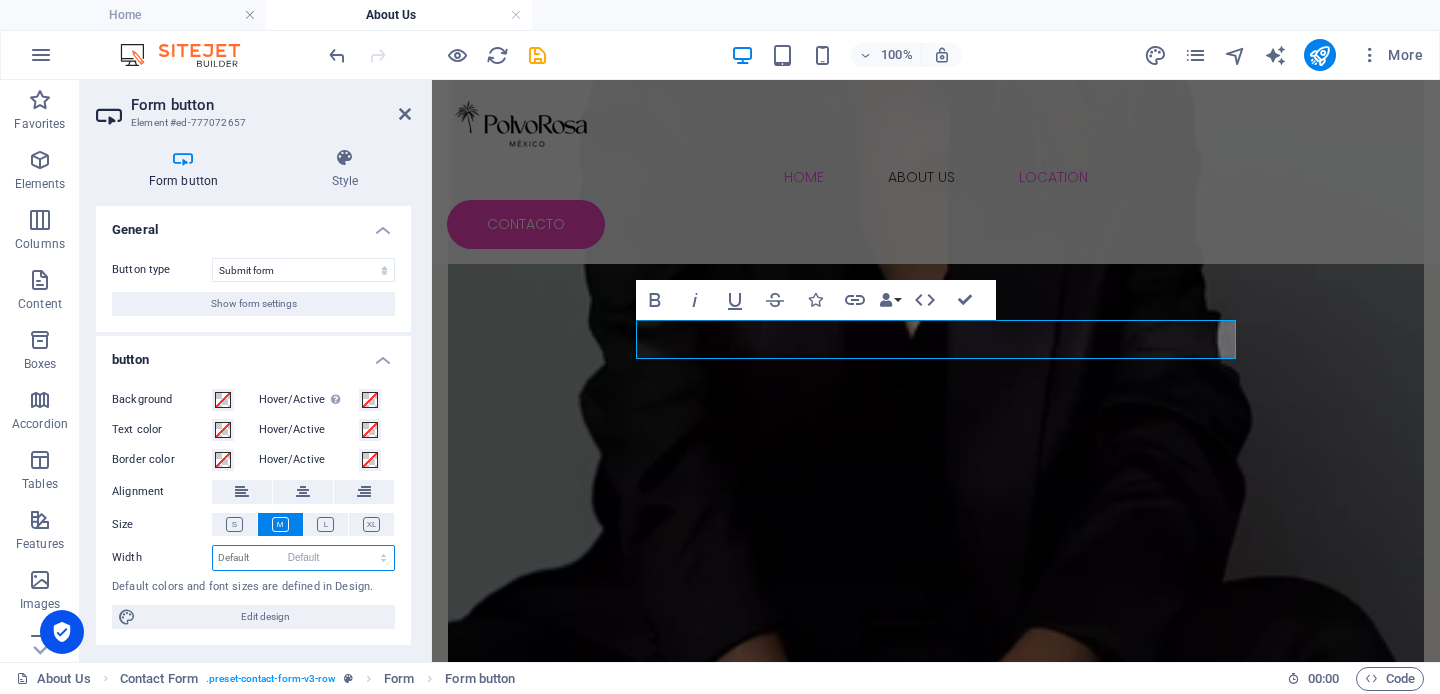select on "DISABLED_OPTION_VALUE" 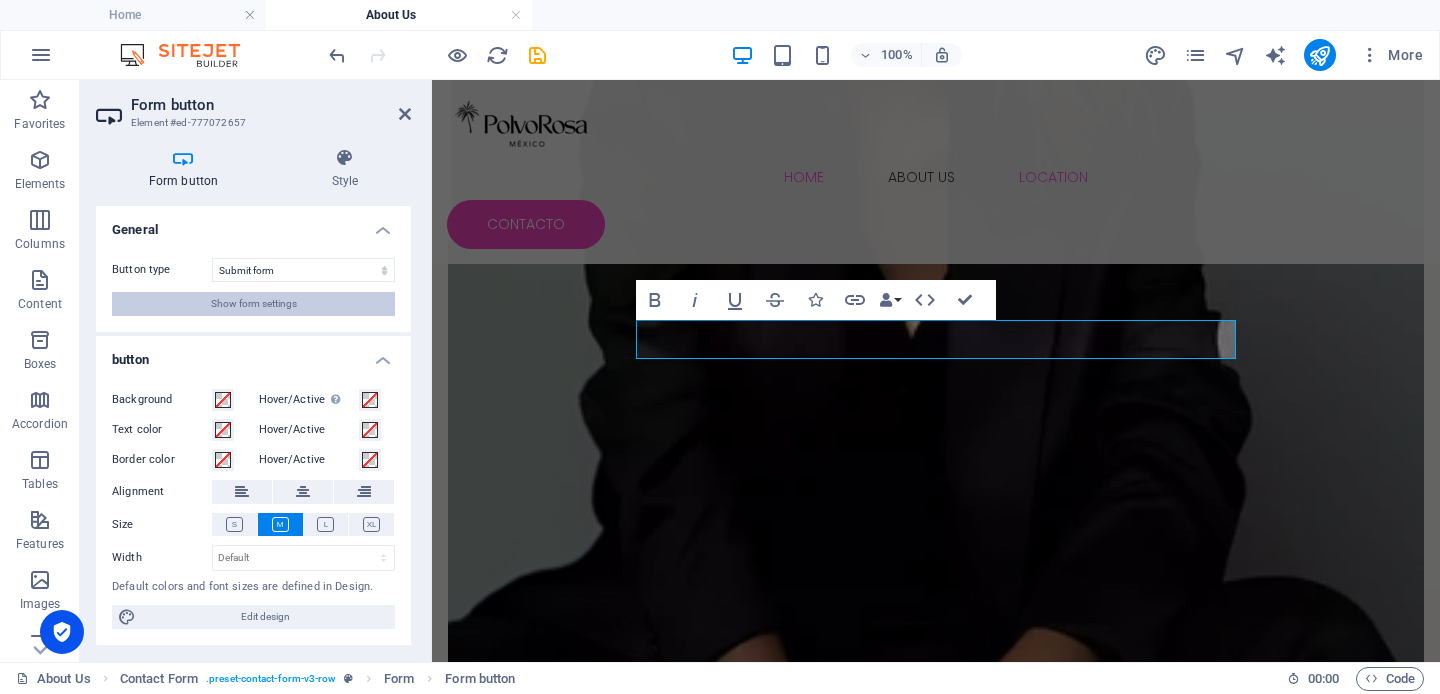 click on "Show form settings" at bounding box center (253, 304) 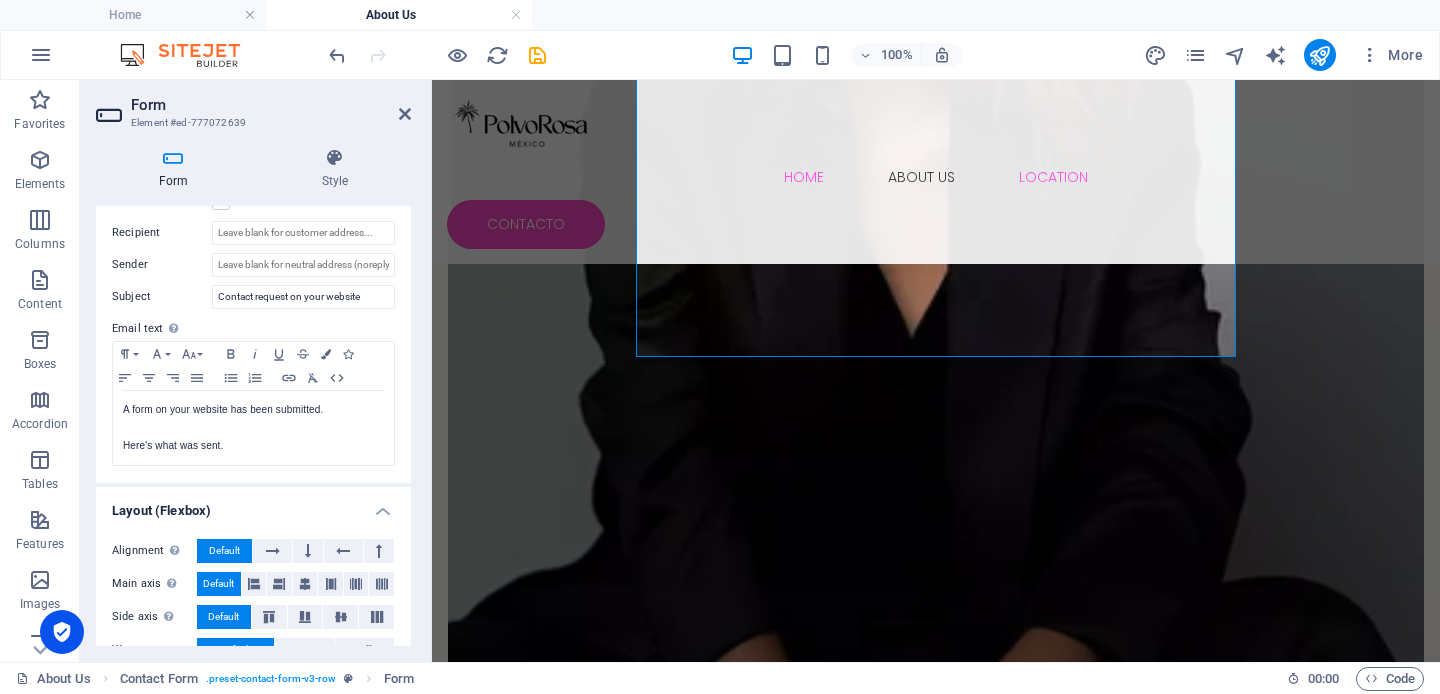 scroll, scrollTop: 679, scrollLeft: 0, axis: vertical 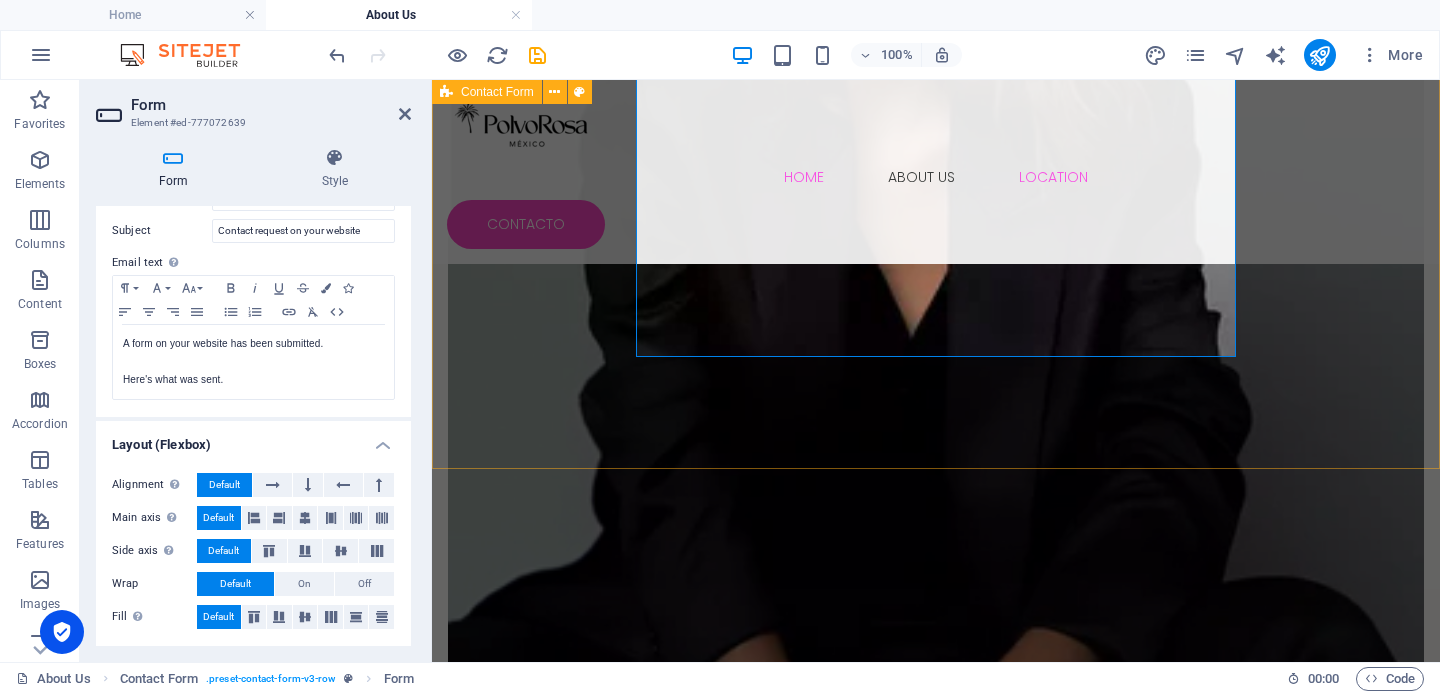 click on "Contact us Your Name Your Email Your Message   I have read and understand the privacy policy. Unreadable? Regenerate Submit" at bounding box center (936, 2548) 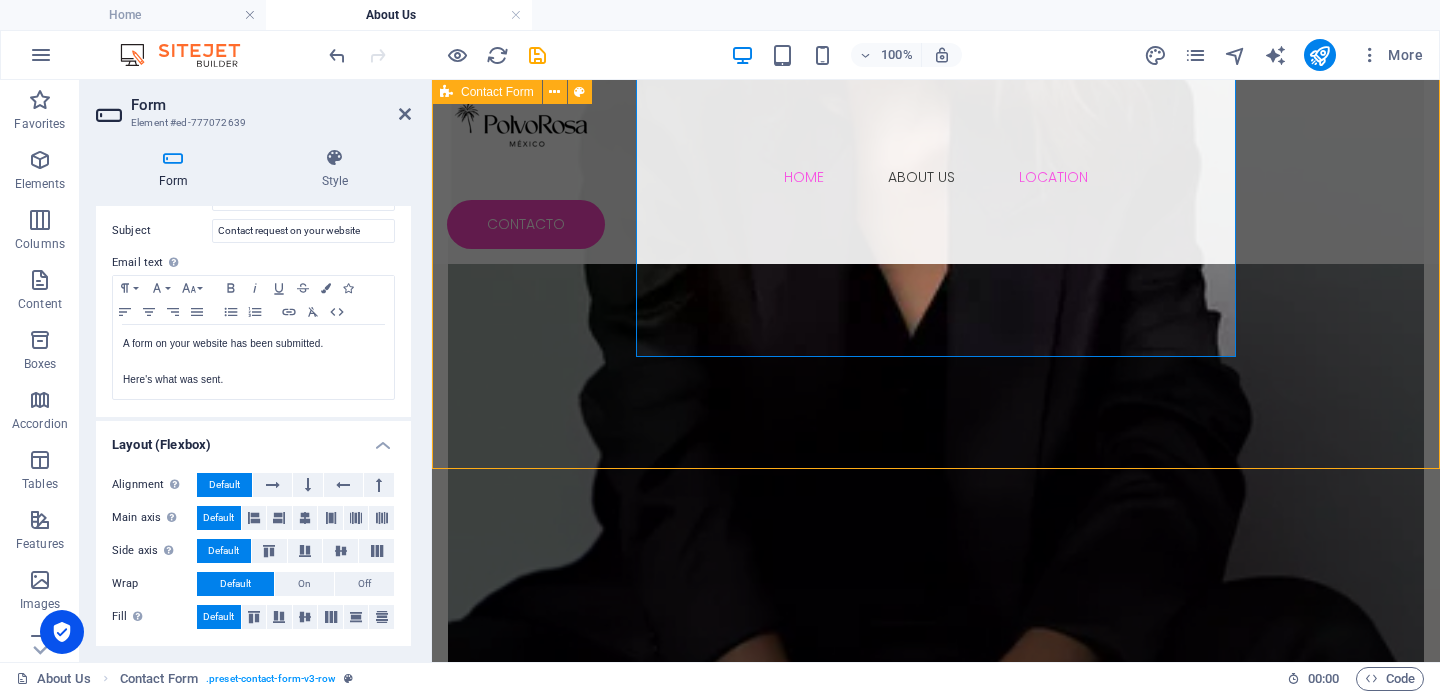 click on "Contact us Your Name Your Email Your Message   I have read and understand the privacy policy. Unreadable? Regenerate Submit" at bounding box center (936, 2548) 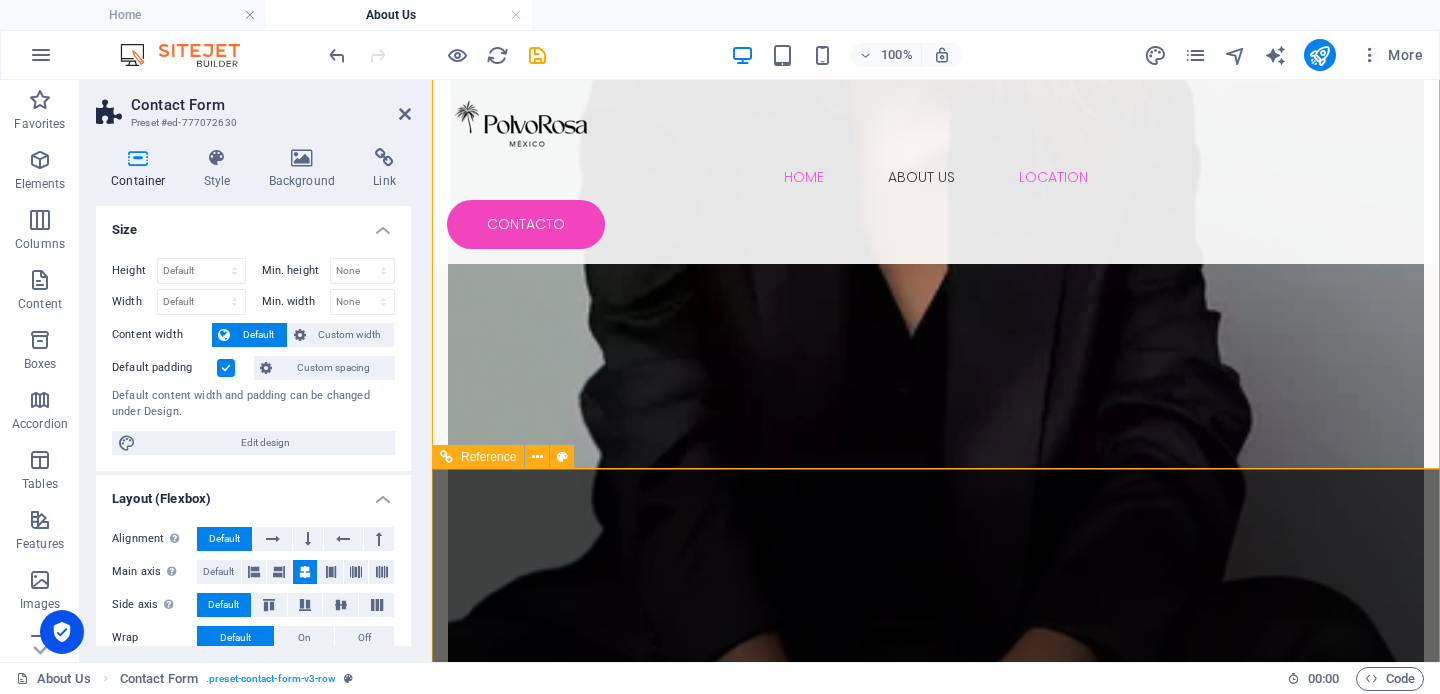 click at bounding box center (936, 2995) 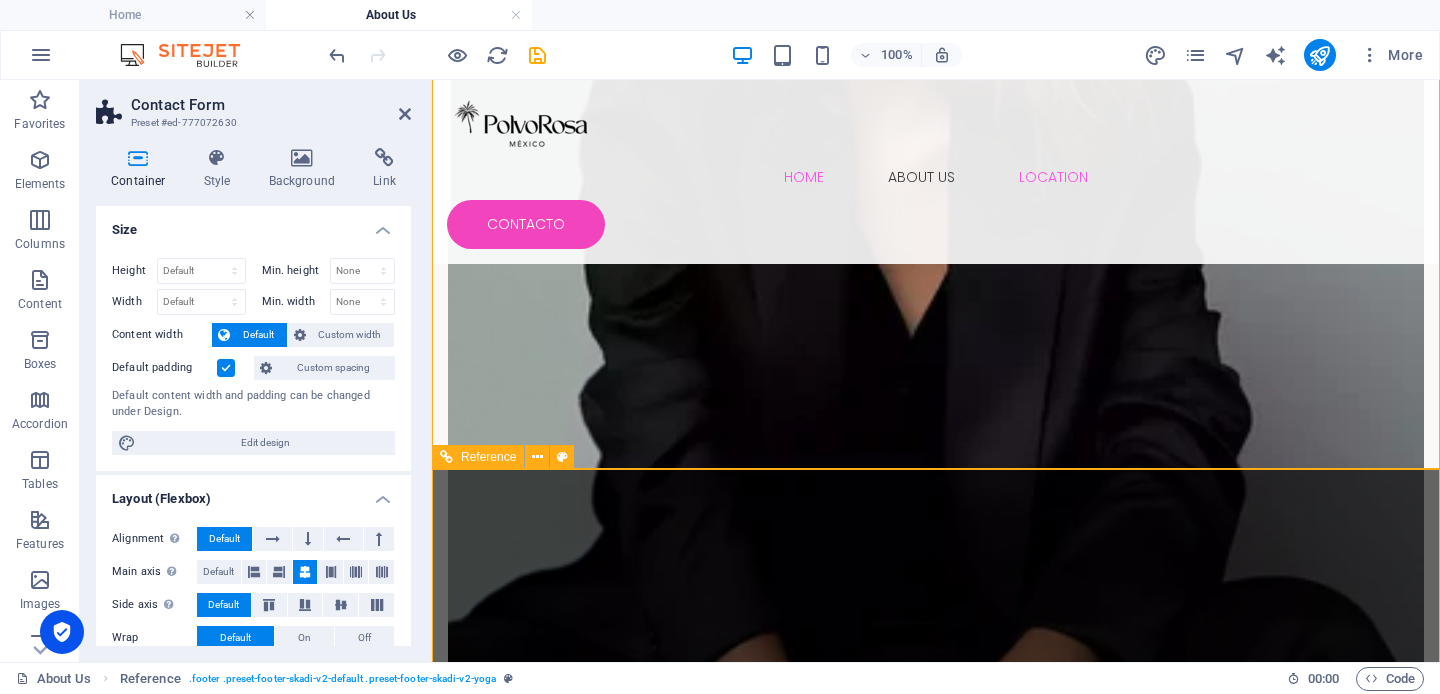 click at bounding box center [936, 2995] 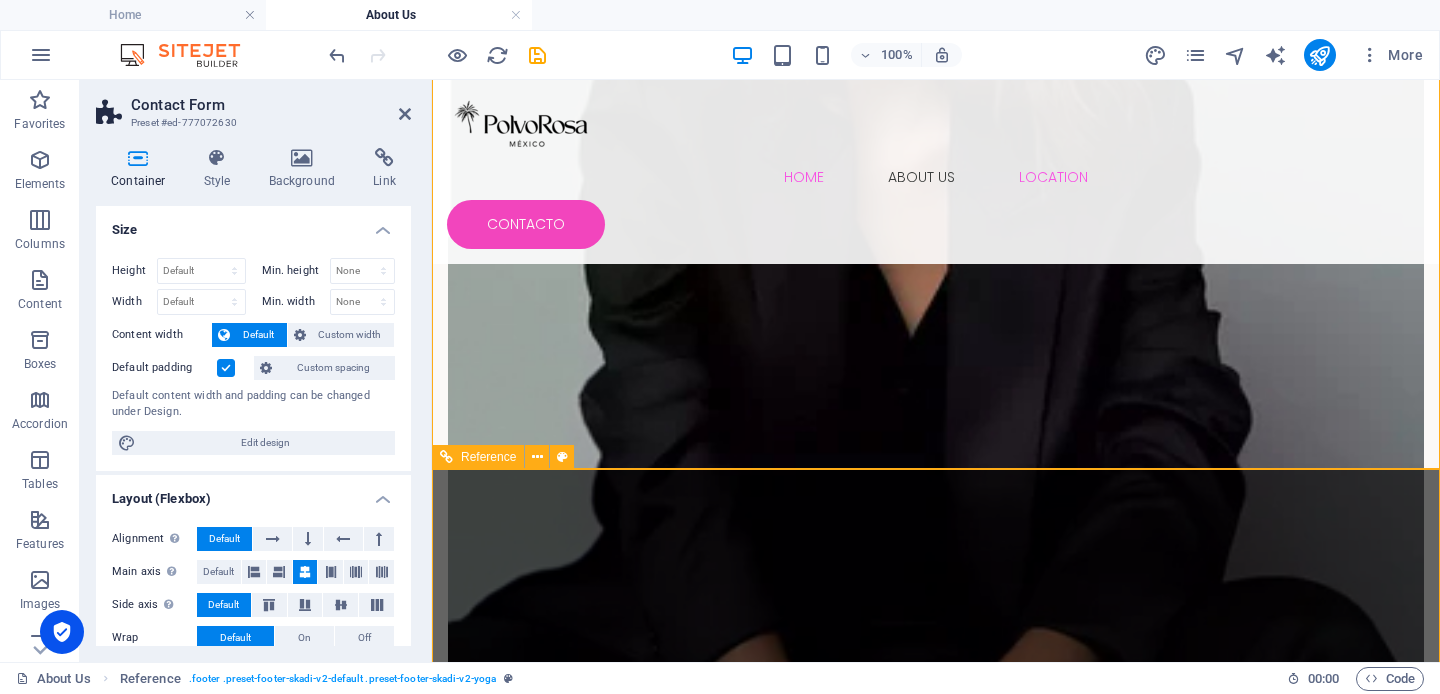 click at bounding box center (936, 2995) 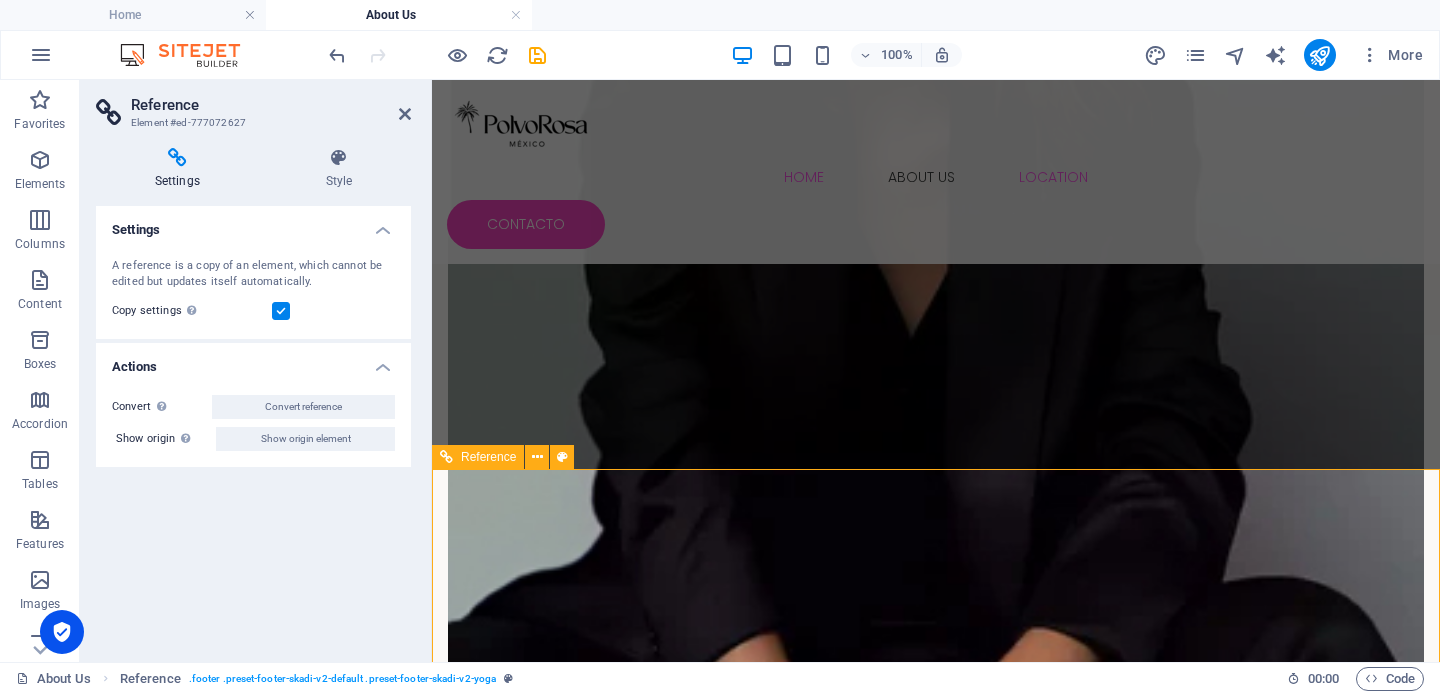 click at bounding box center [936, 2995] 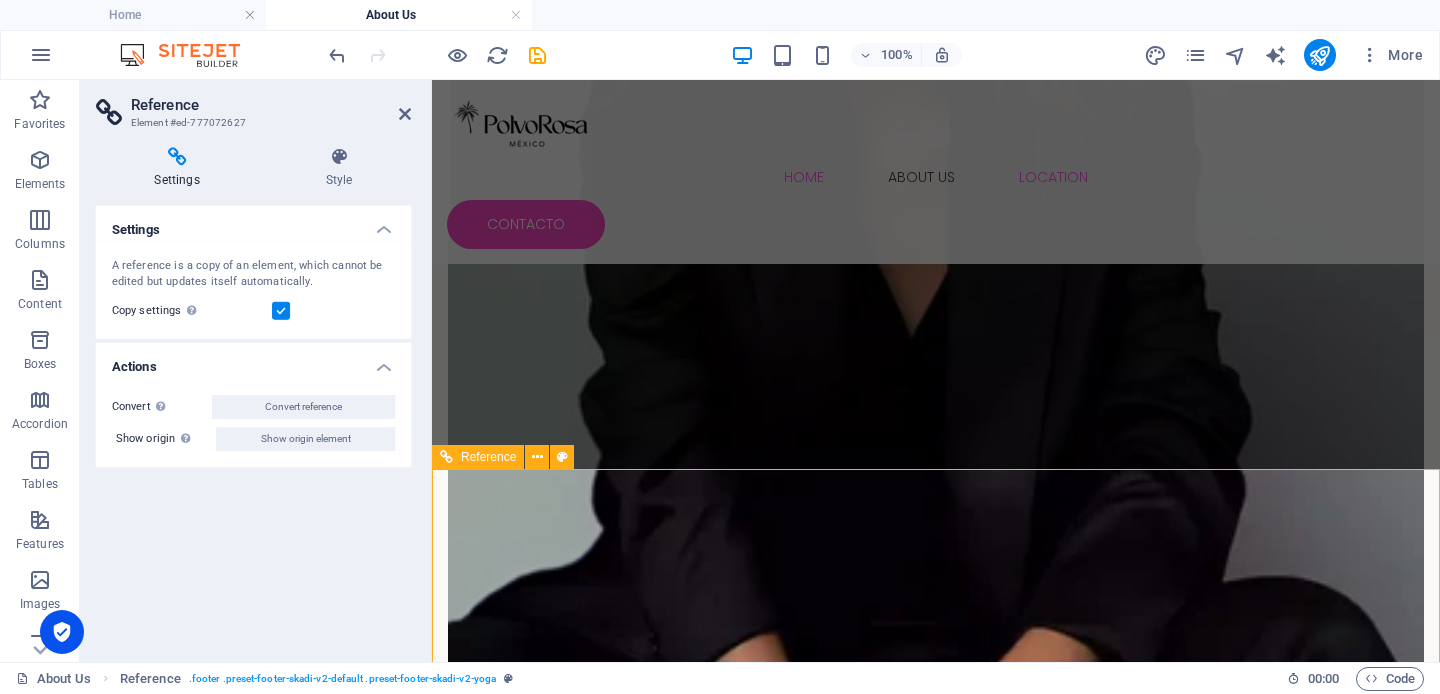 click at bounding box center (936, 2995) 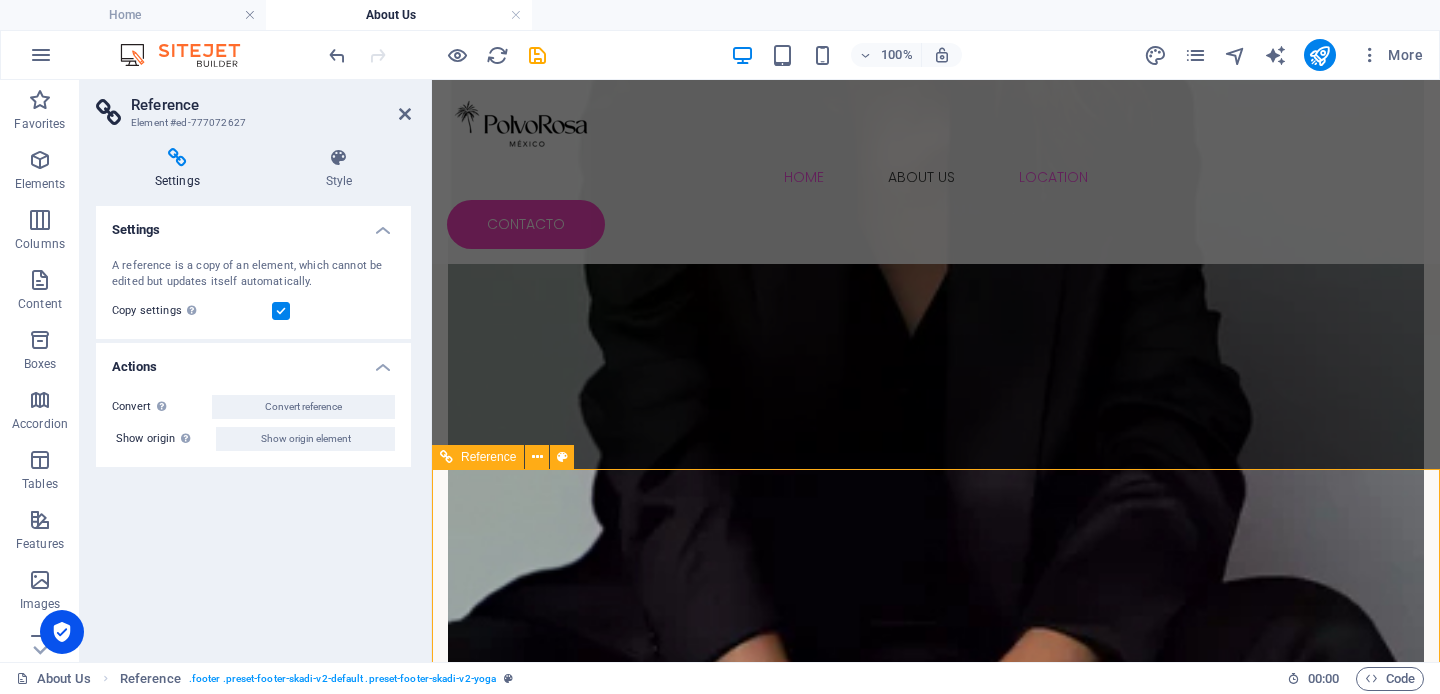 click at bounding box center [936, 2995] 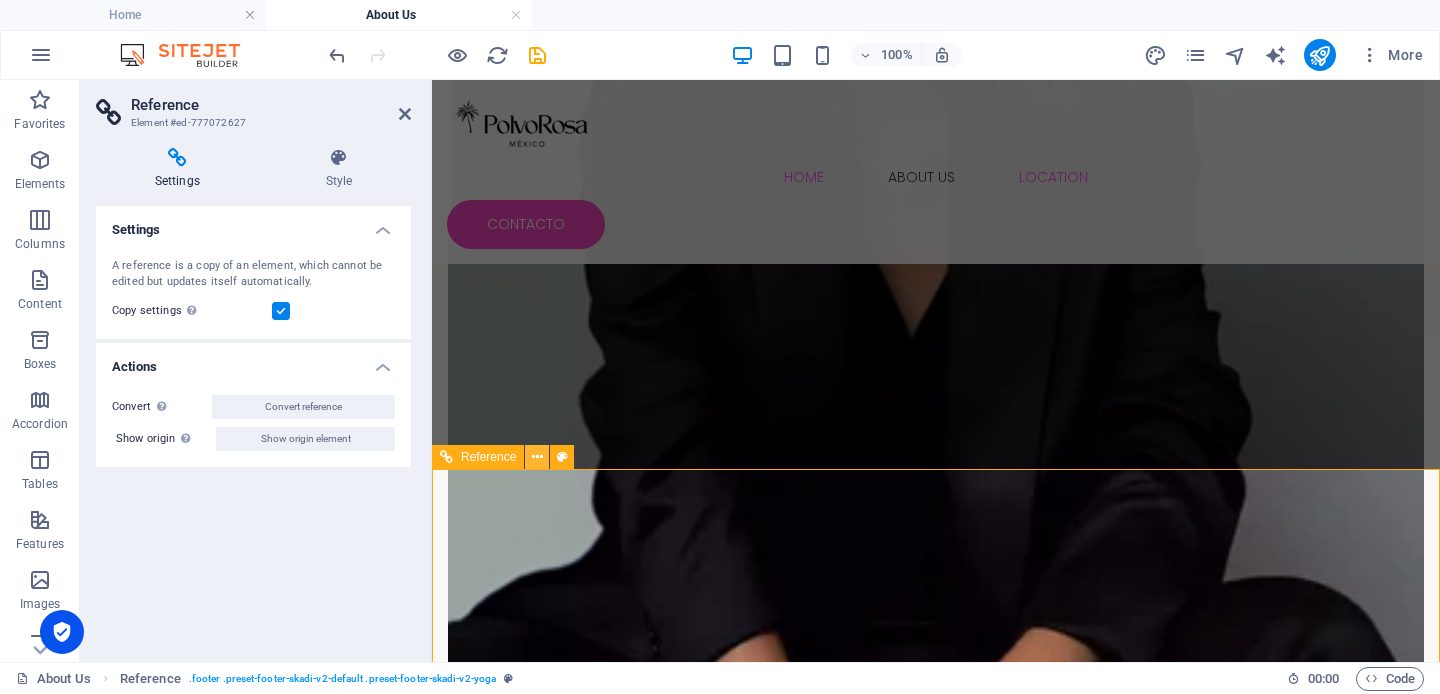 click at bounding box center (537, 457) 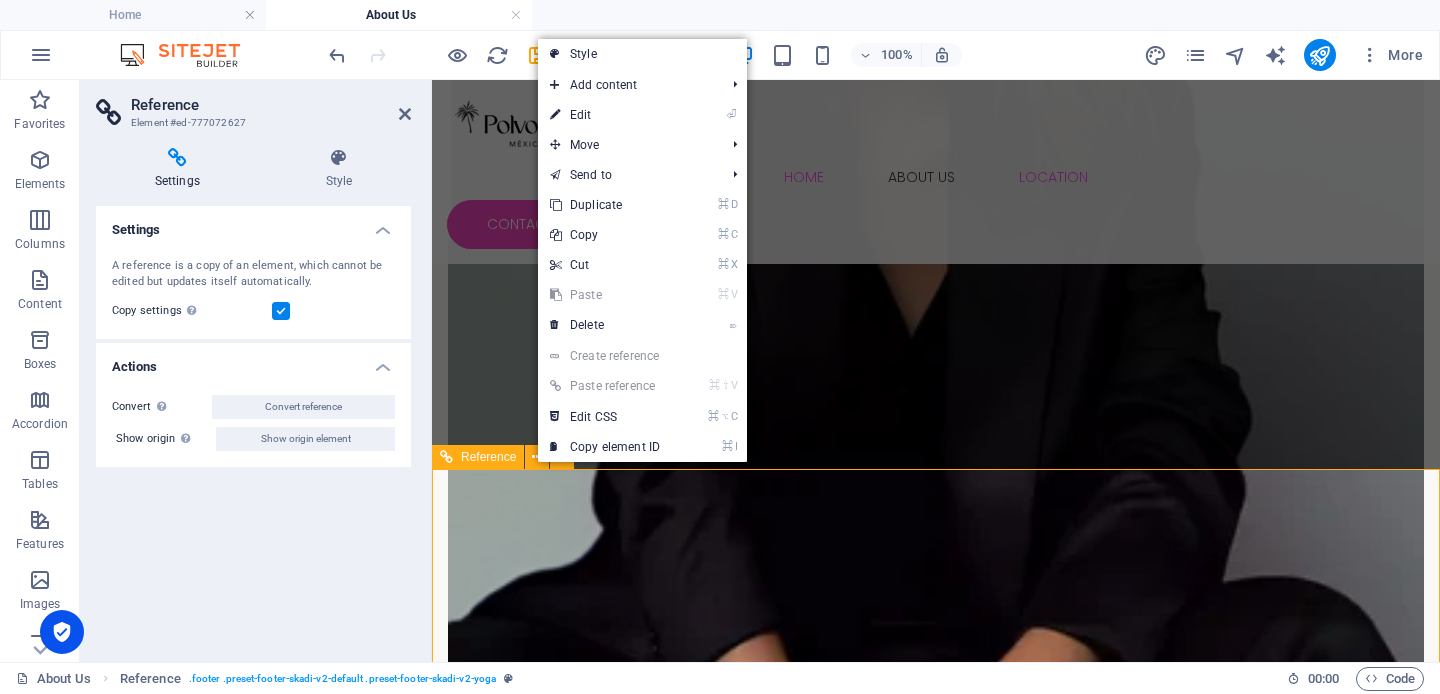 click on "Home About Us Location     © 2021  [DOMAIN_NAME][PERSON_NAME] . All rights reserved |  Legal Notice  |  Privacy Policy" at bounding box center (936, 3236) 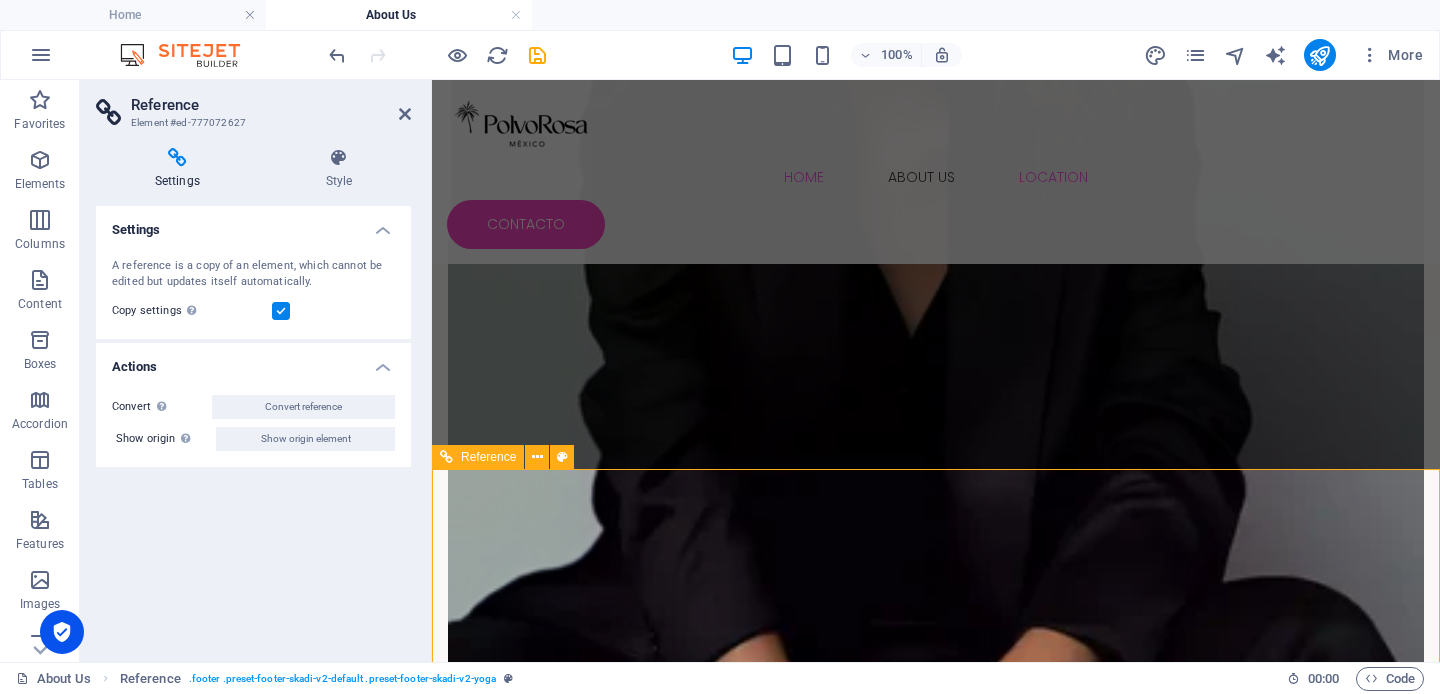 click on "Home About Us Location     © 2021  [DOMAIN_NAME][PERSON_NAME] . All rights reserved |  Legal Notice  |  Privacy Policy" at bounding box center (936, 3236) 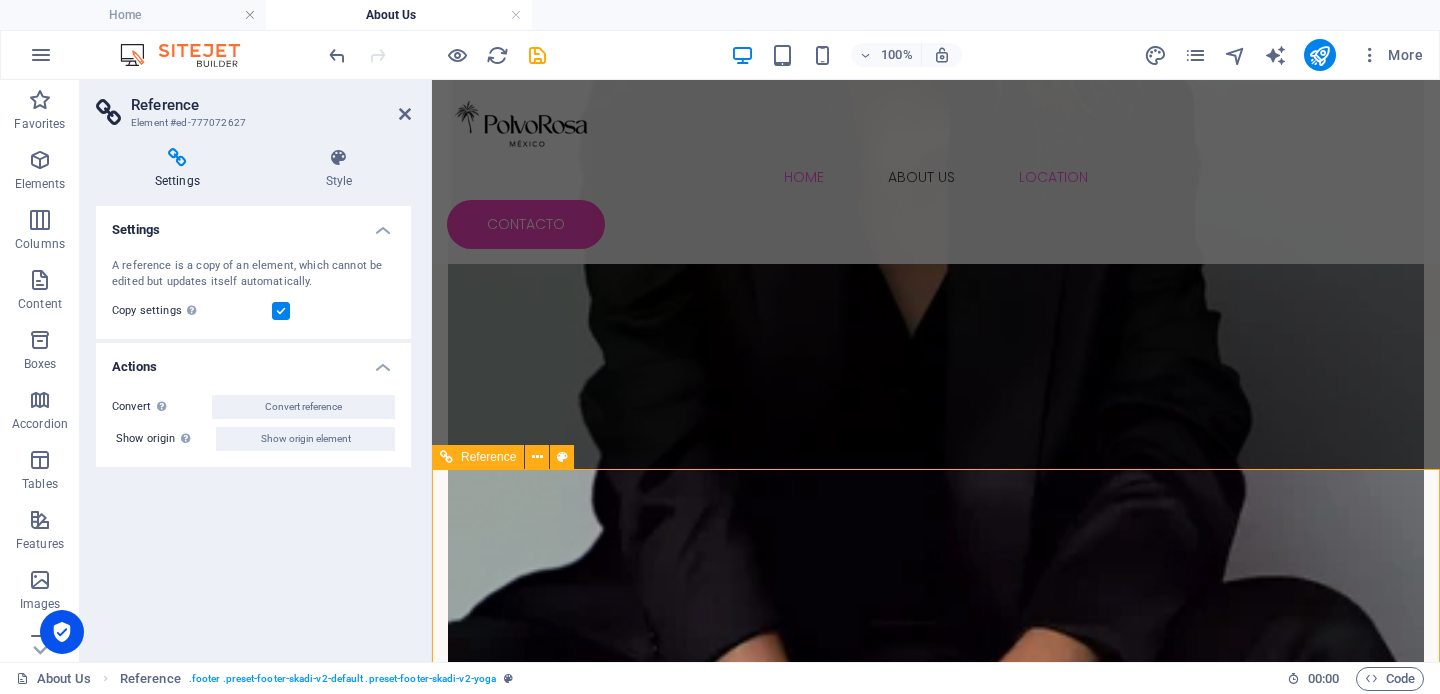 click on "Home About Us Location     © 2021  [DOMAIN_NAME][PERSON_NAME] . All rights reserved |  Legal Notice  |  Privacy Policy" at bounding box center [936, 3236] 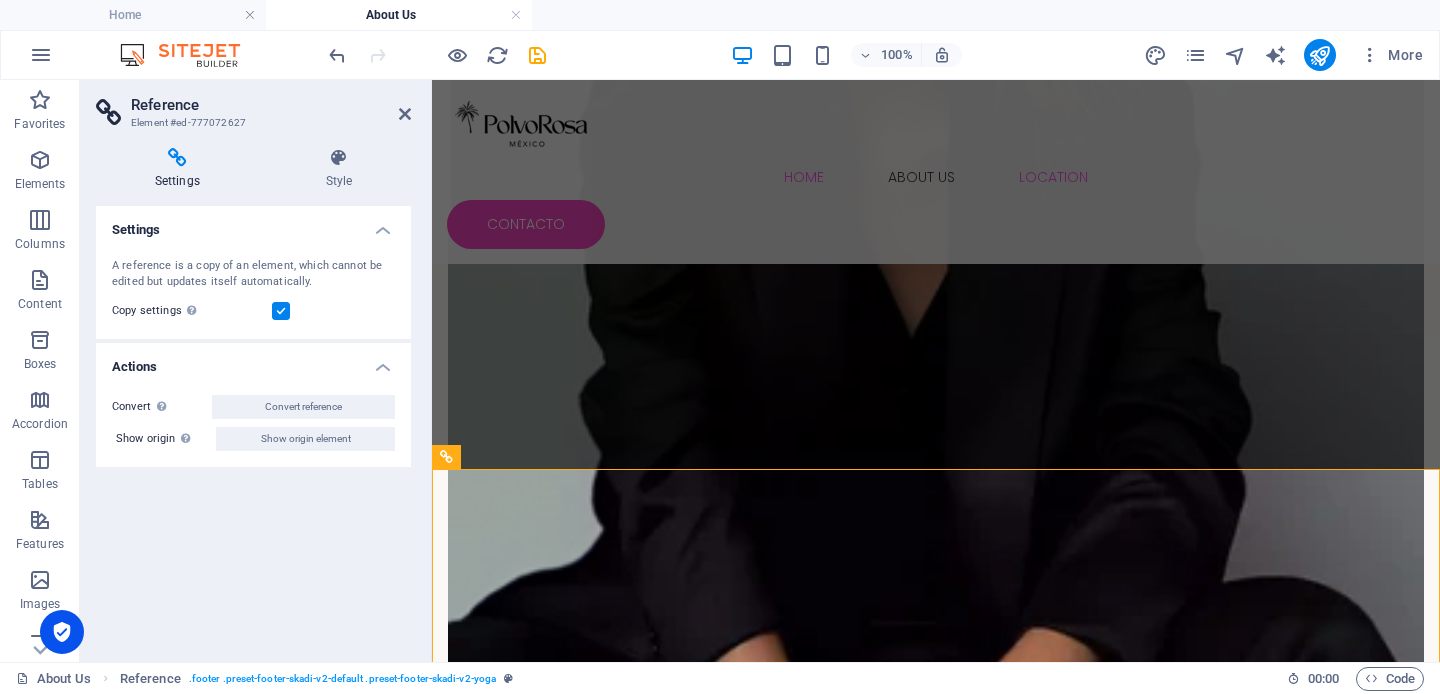 click at bounding box center (281, 311) 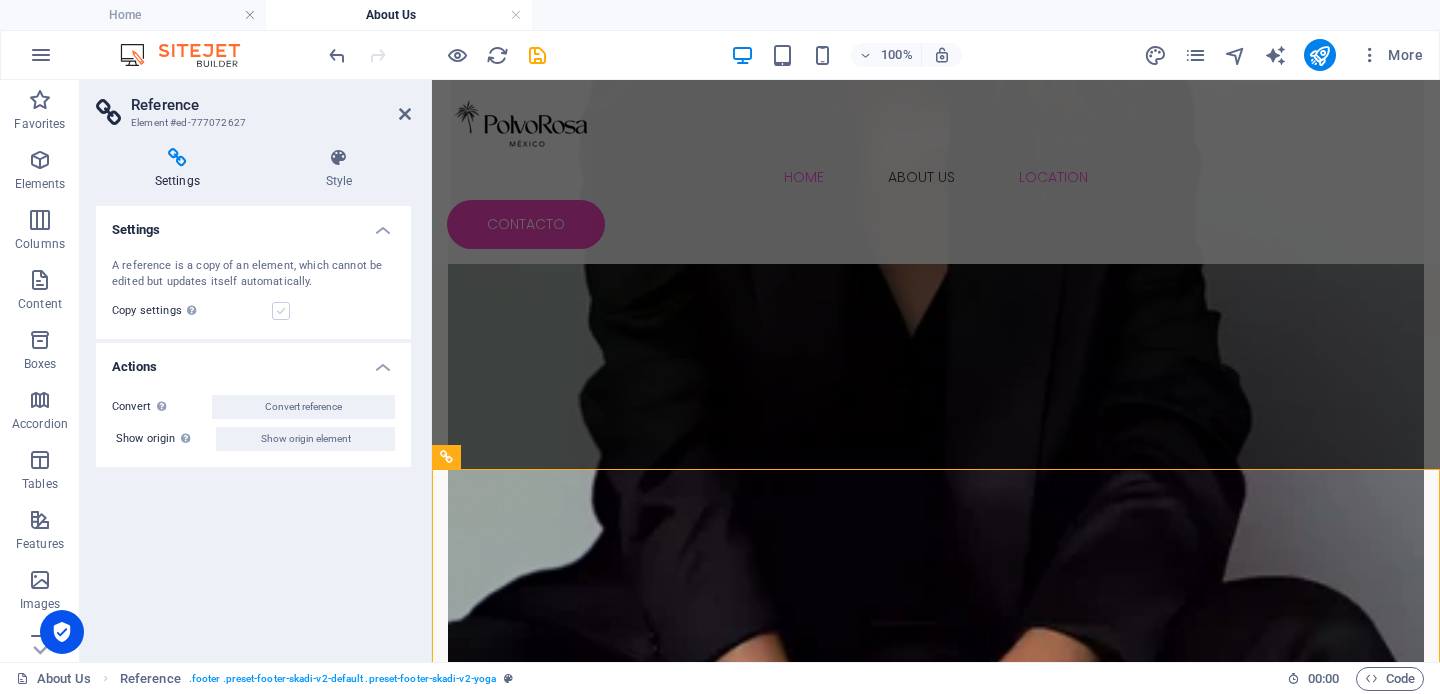 click at bounding box center (281, 311) 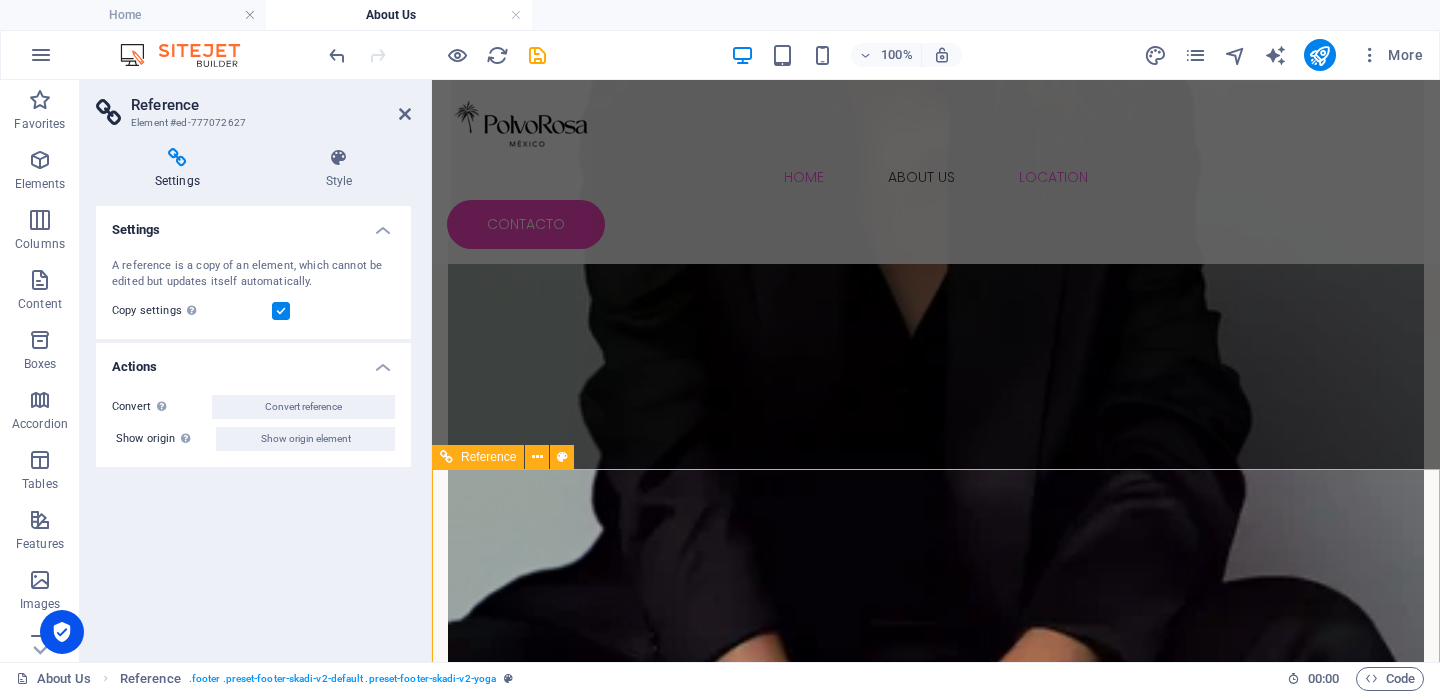 click on "Reference" at bounding box center [488, 457] 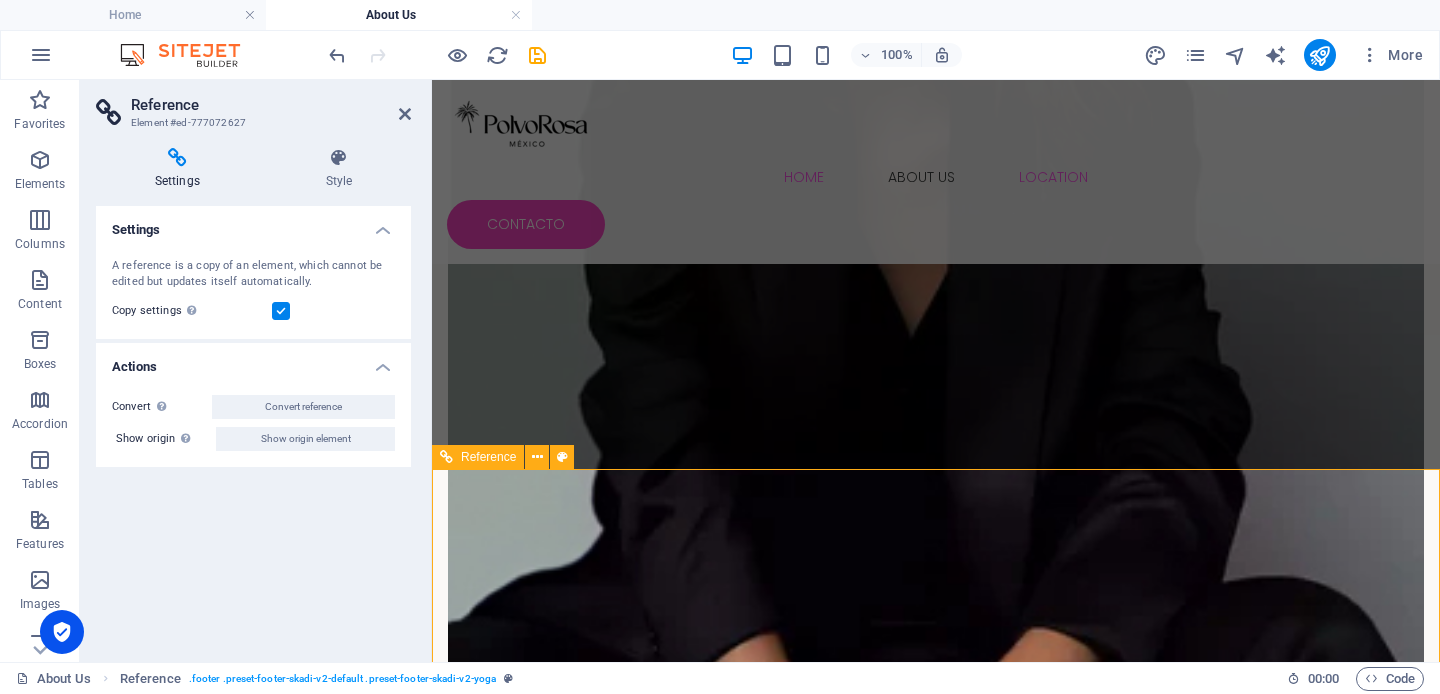 click on "Reference" at bounding box center (488, 457) 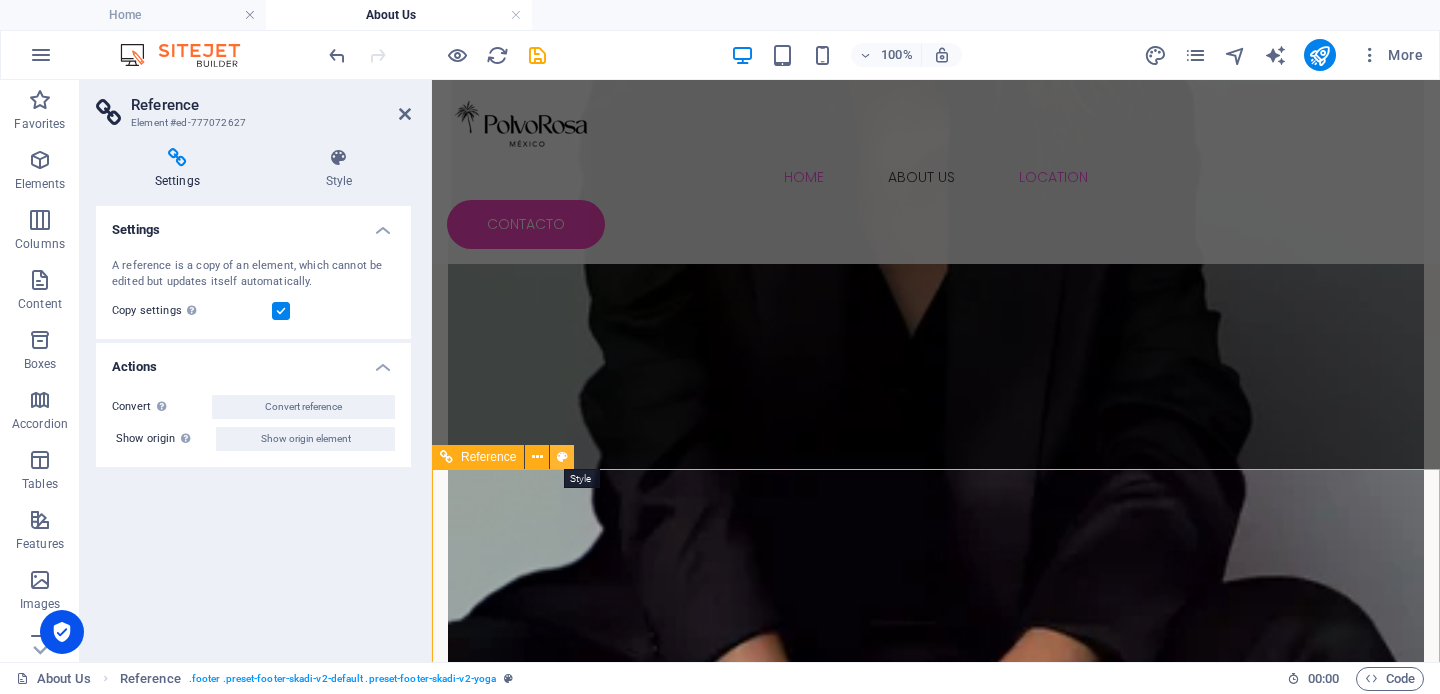 click at bounding box center [562, 457] 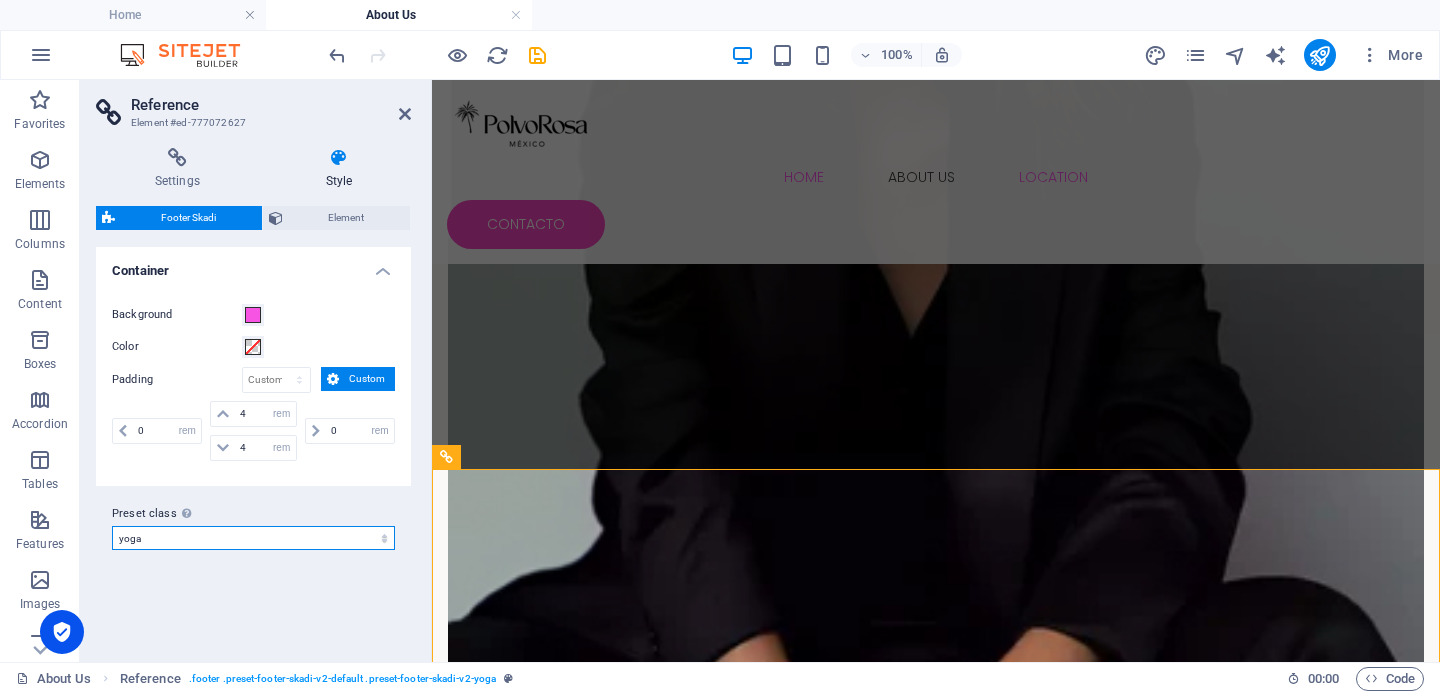 click on "yoga Add preset class" at bounding box center [253, 538] 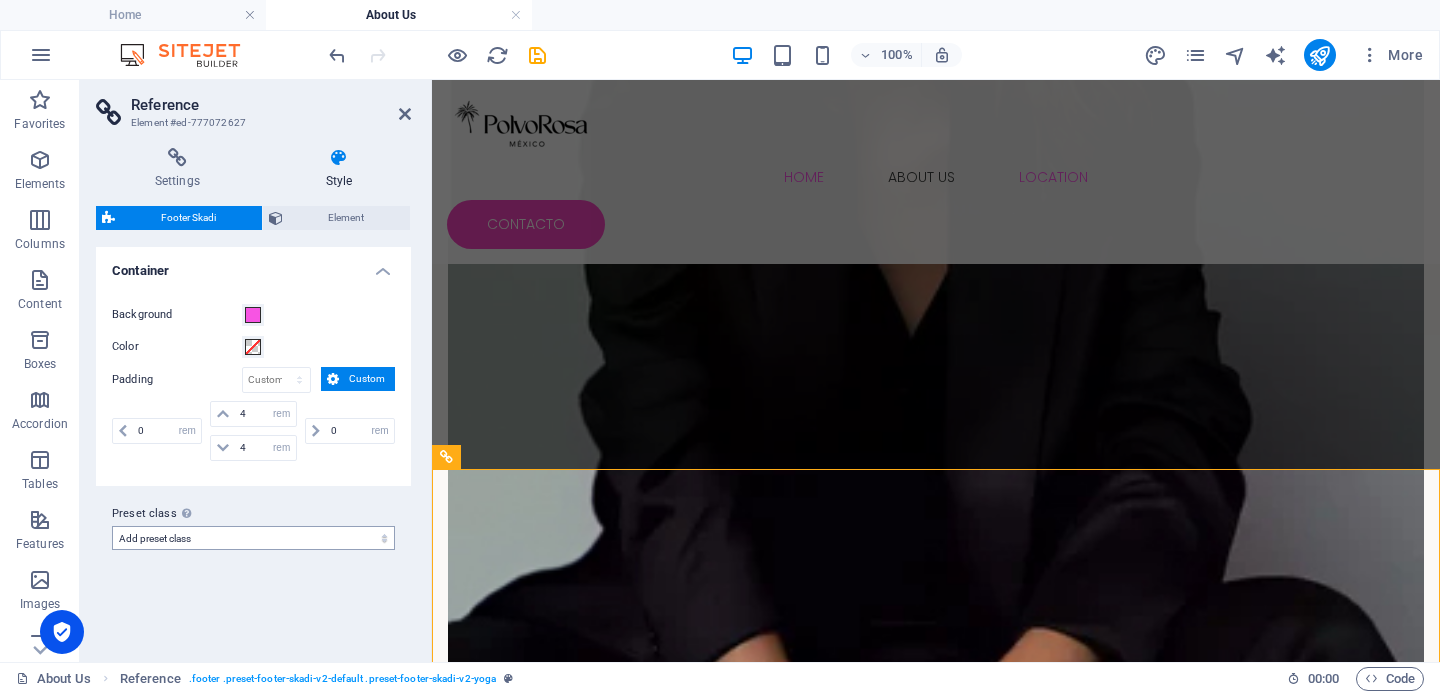 select on "preset-footer-skadi-v2-yoga" 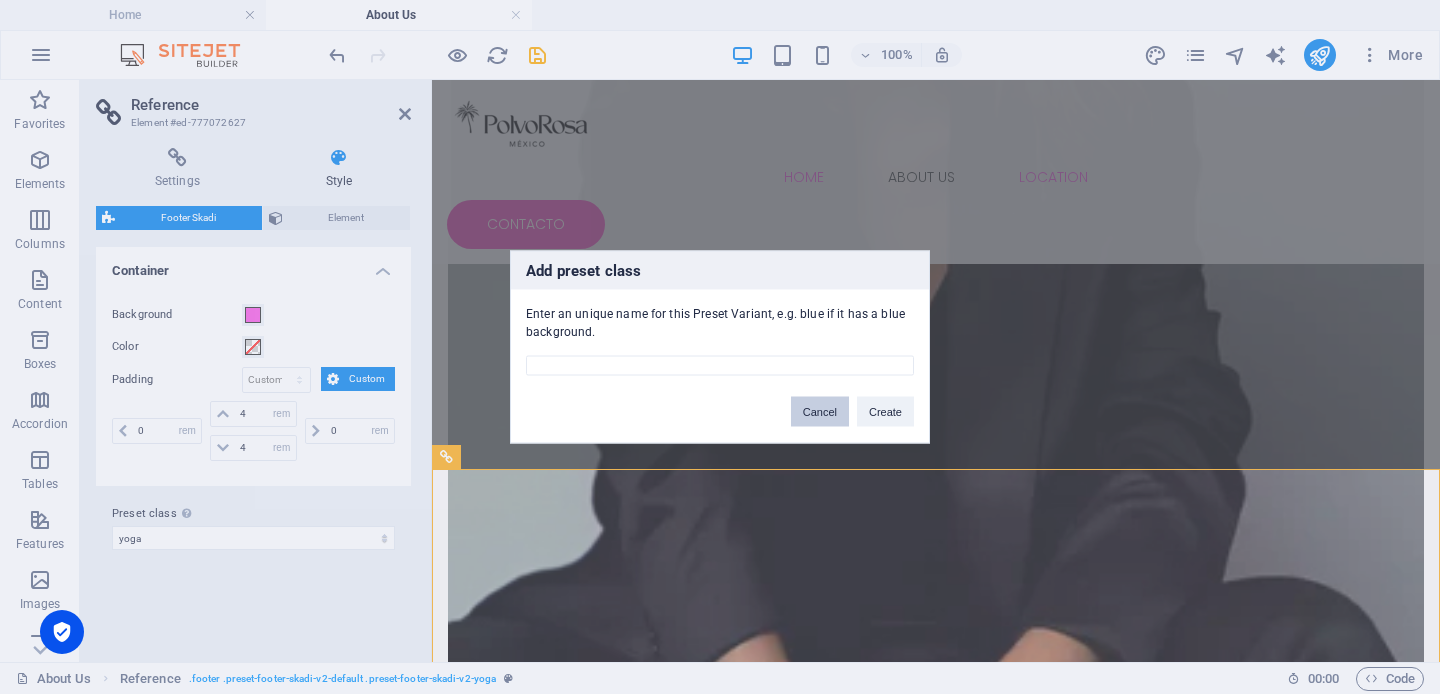 click on "Cancel" at bounding box center [820, 412] 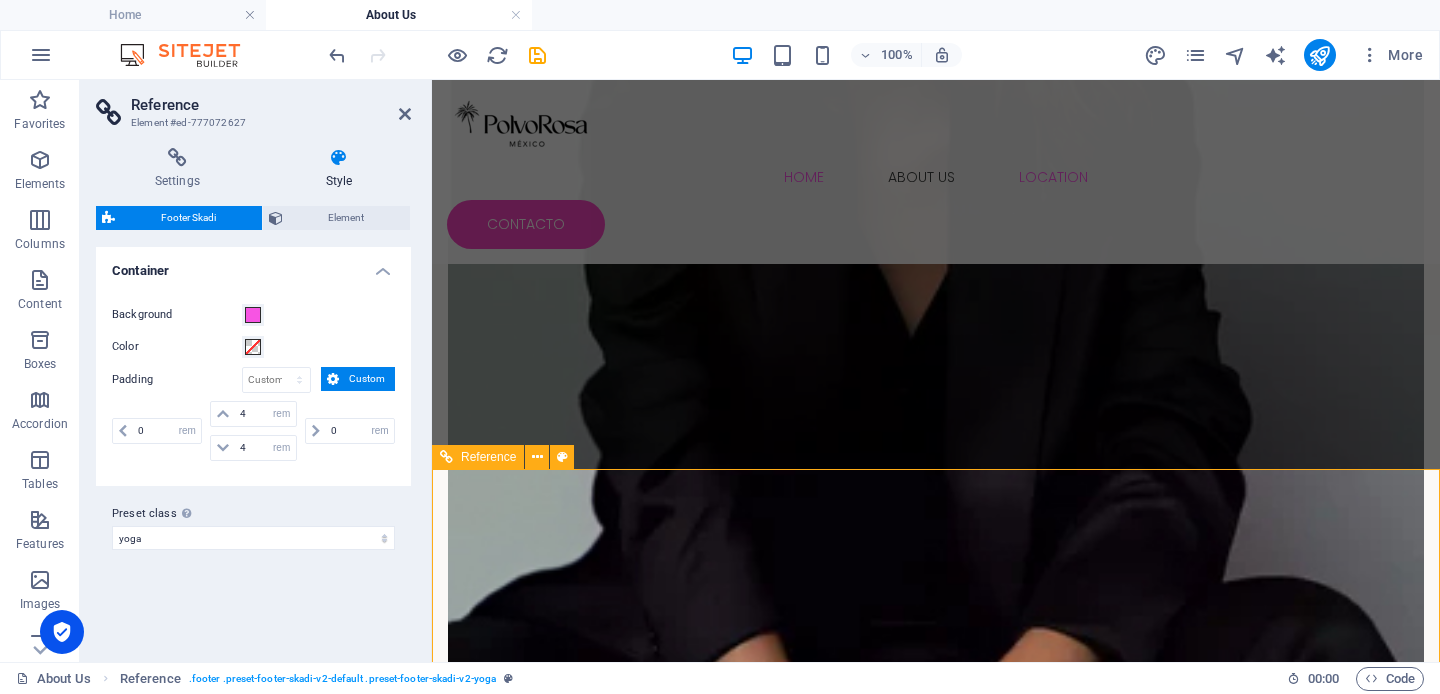 click at bounding box center (936, 2995) 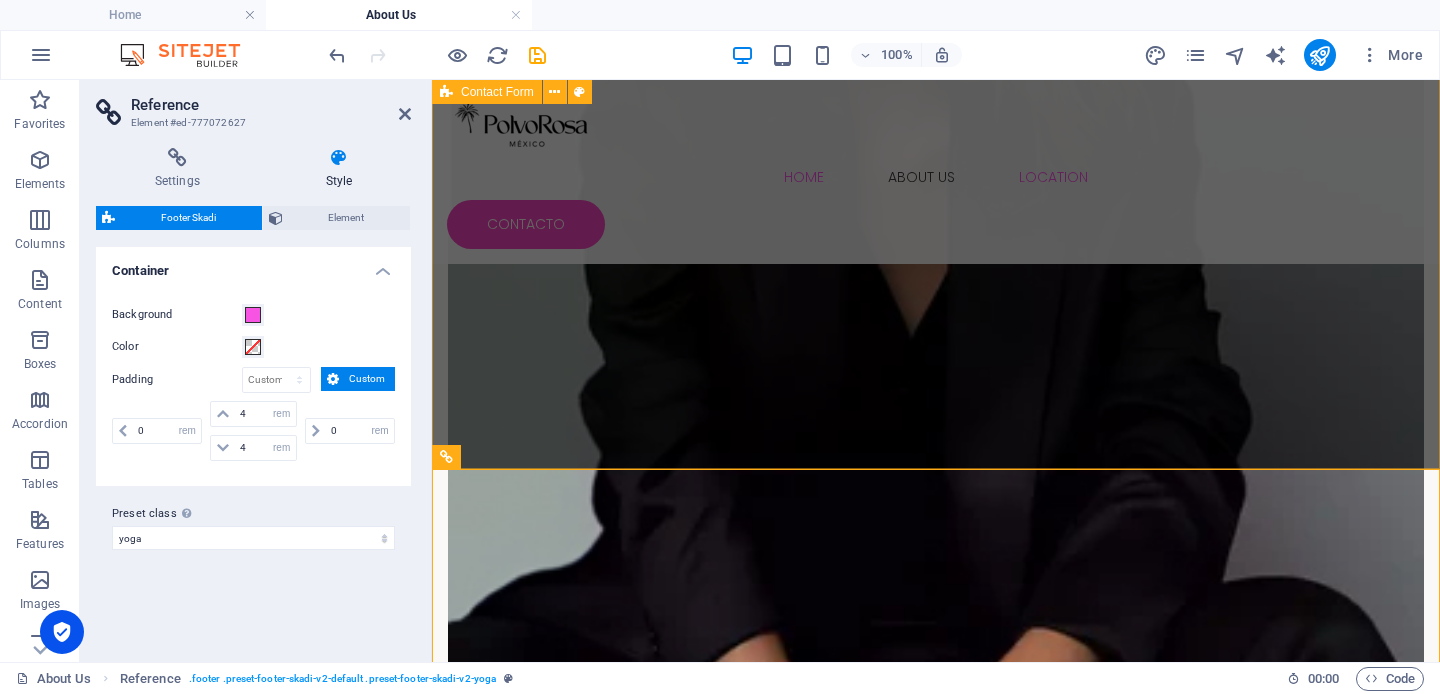 click on "Contact us Your Name Your Email Your Message   I have read and understand the privacy policy. Unreadable? Regenerate Submit" at bounding box center [936, 2548] 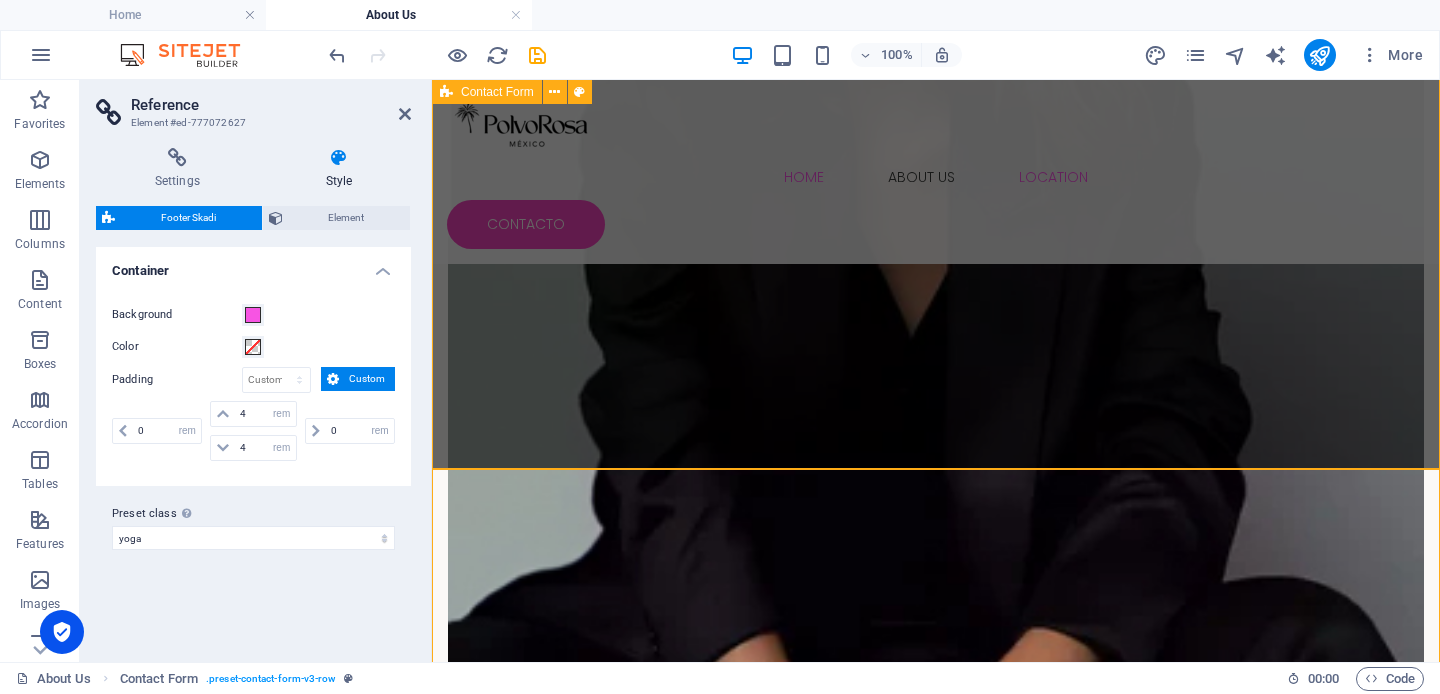 scroll, scrollTop: 3001, scrollLeft: 0, axis: vertical 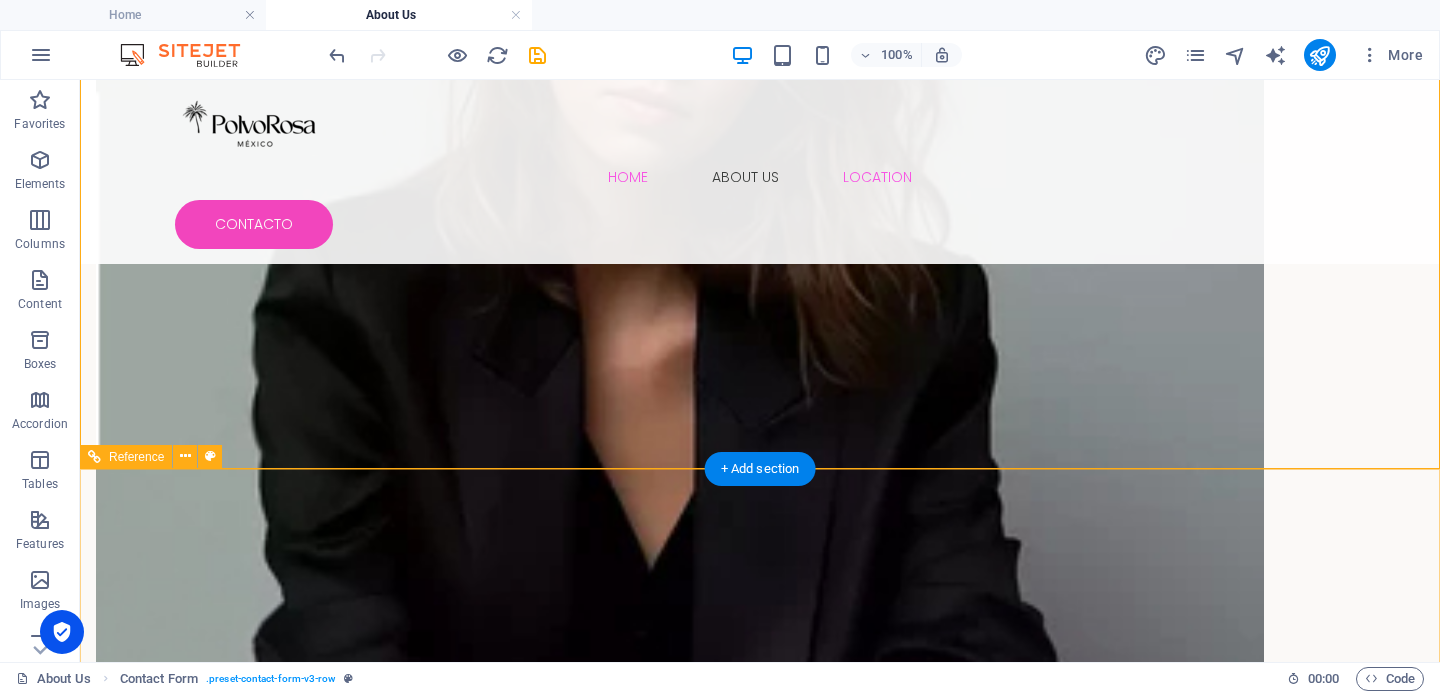click at bounding box center [760, 3212] 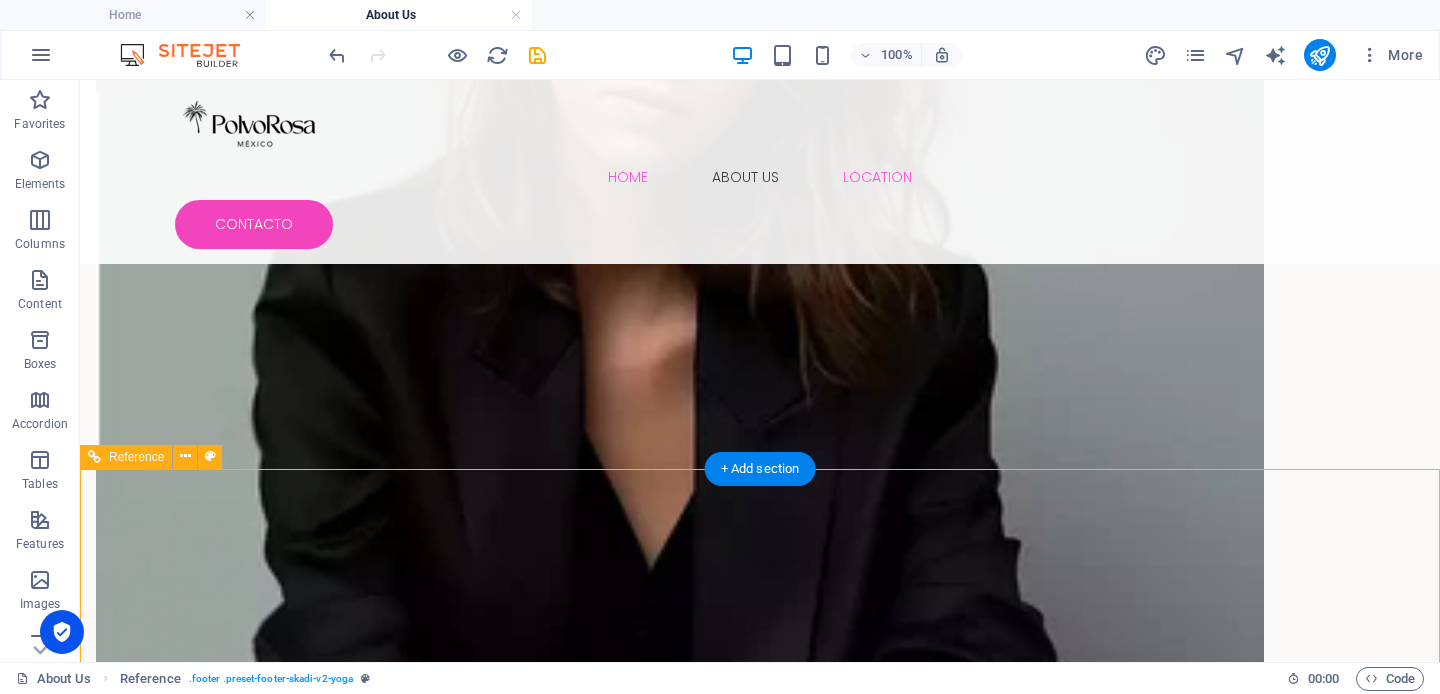 click at bounding box center (760, 3212) 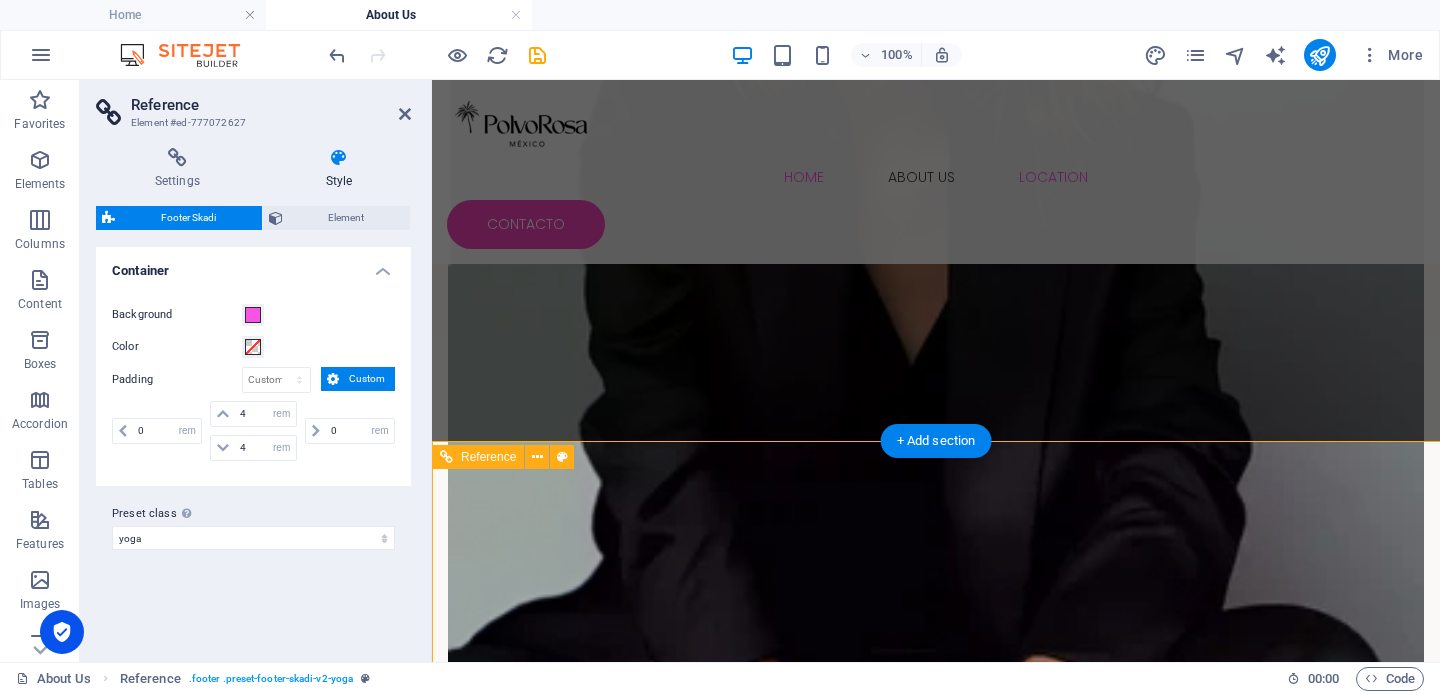 scroll, scrollTop: 3029, scrollLeft: 0, axis: vertical 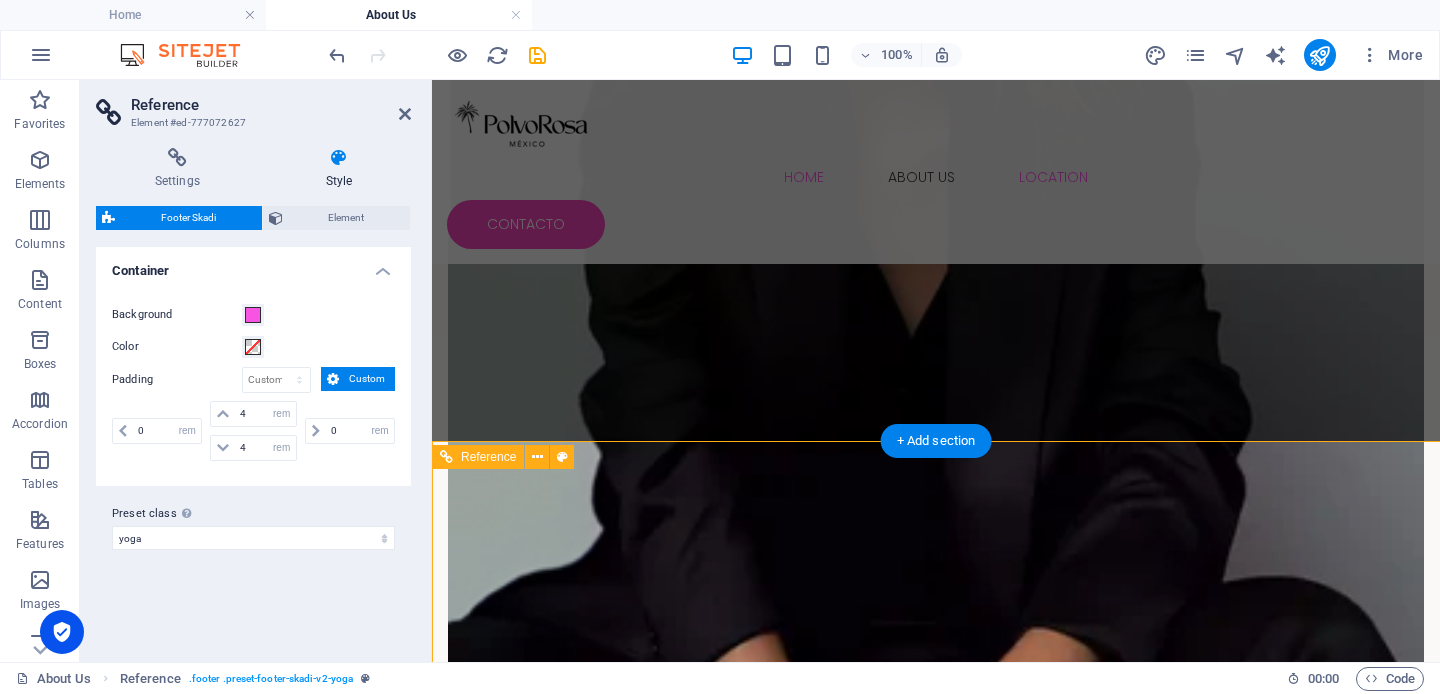 click at bounding box center [936, 2995] 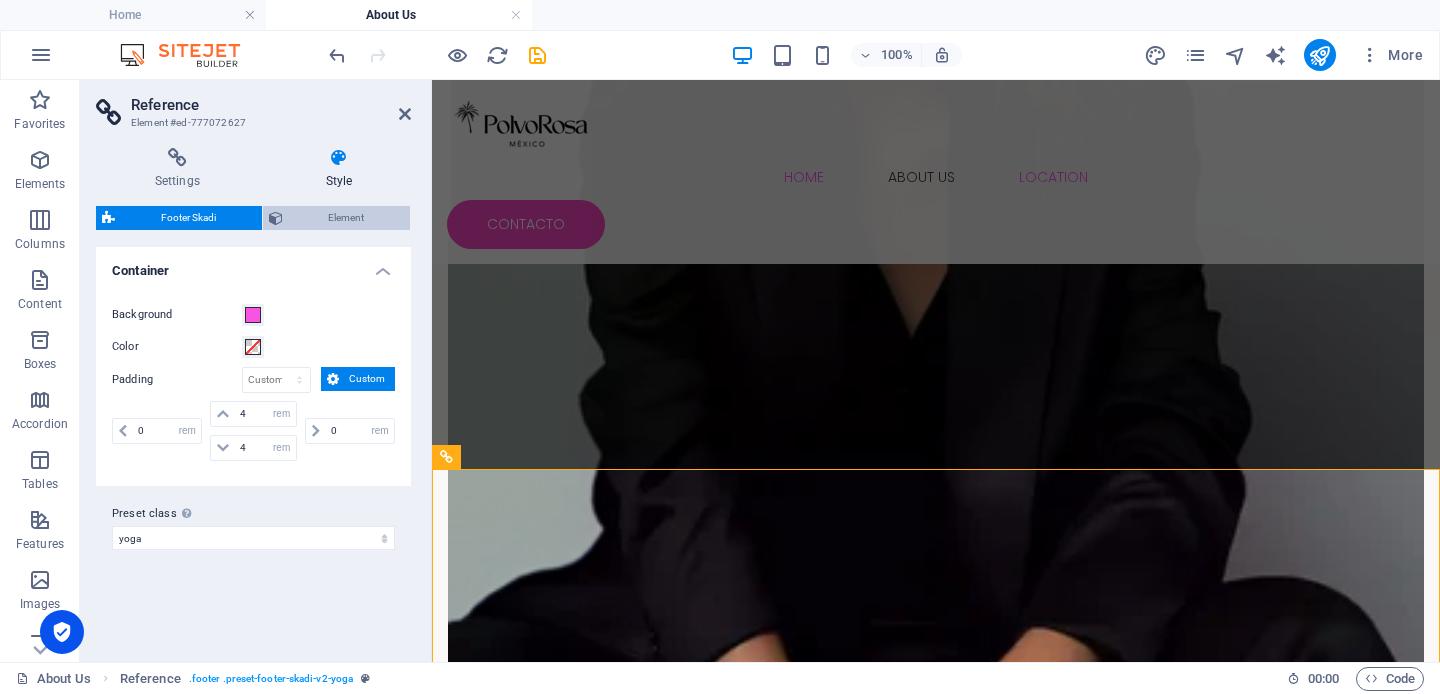click on "Element" at bounding box center (347, 218) 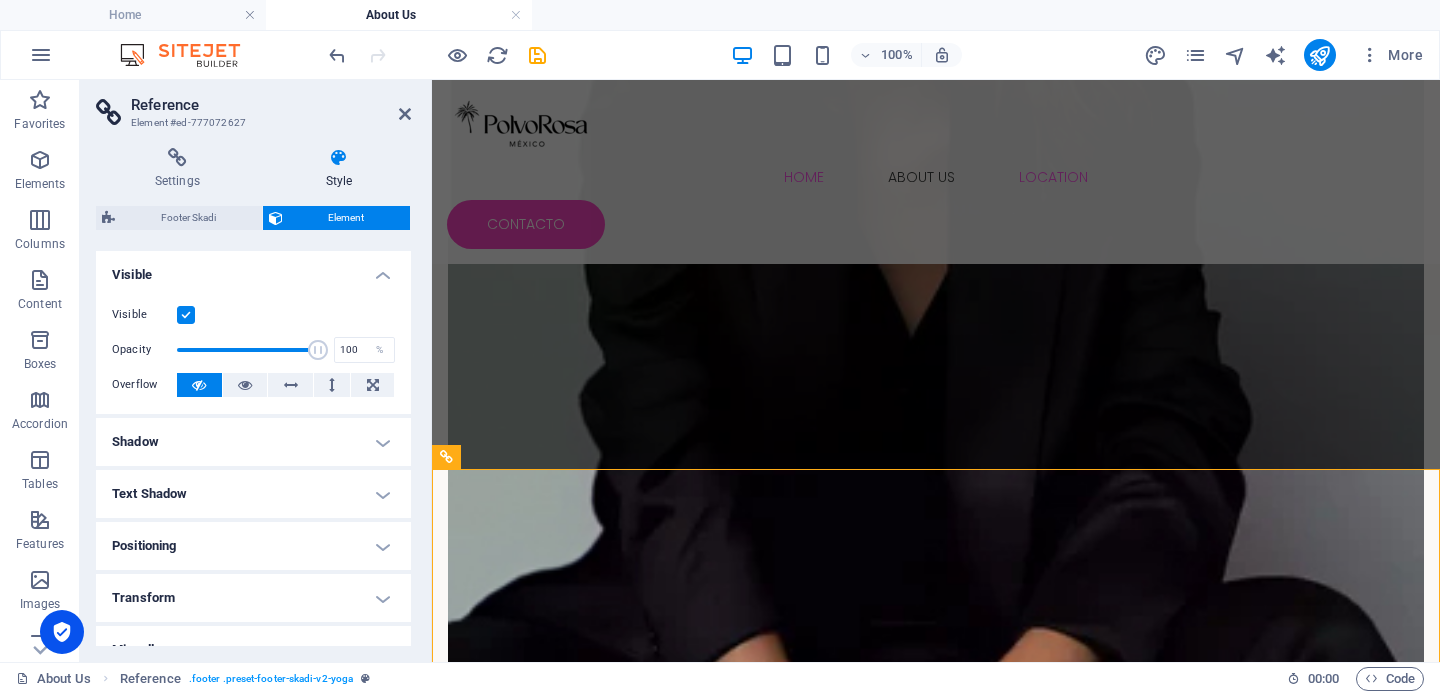 click at bounding box center (186, 315) 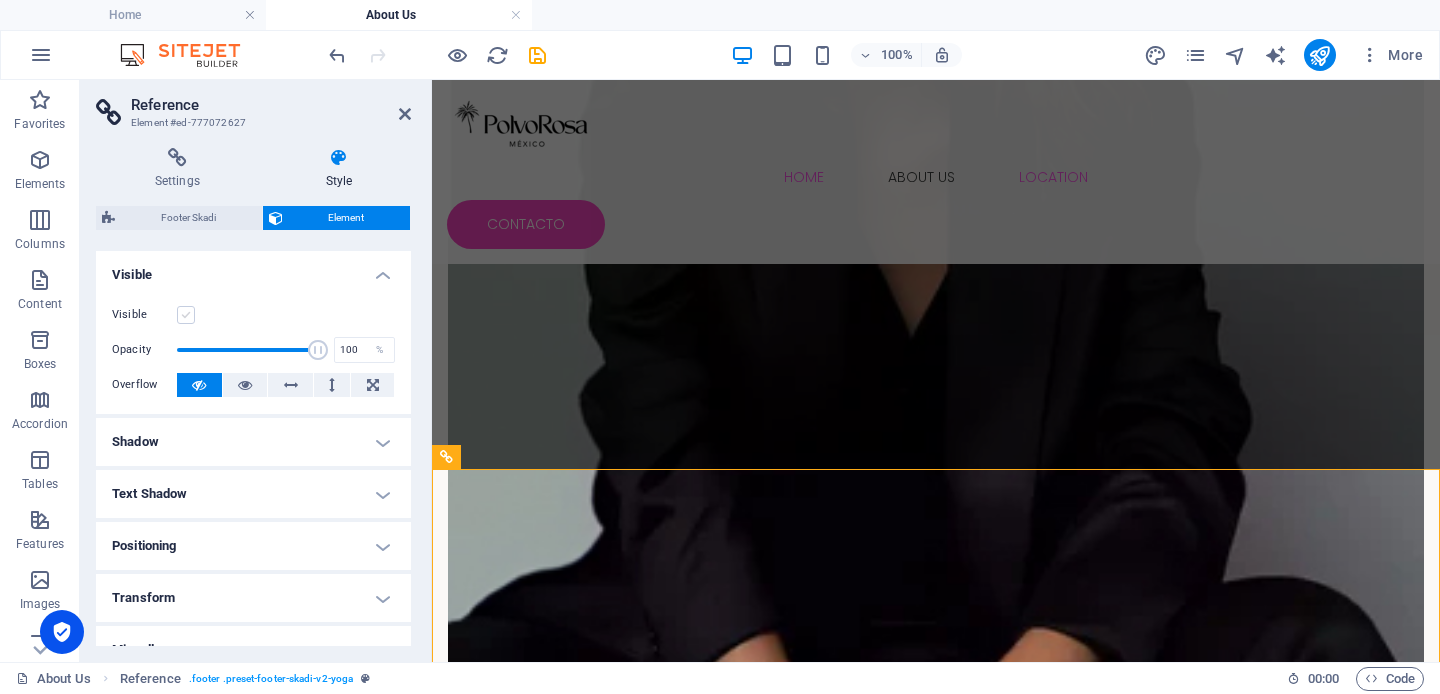 click at bounding box center [186, 315] 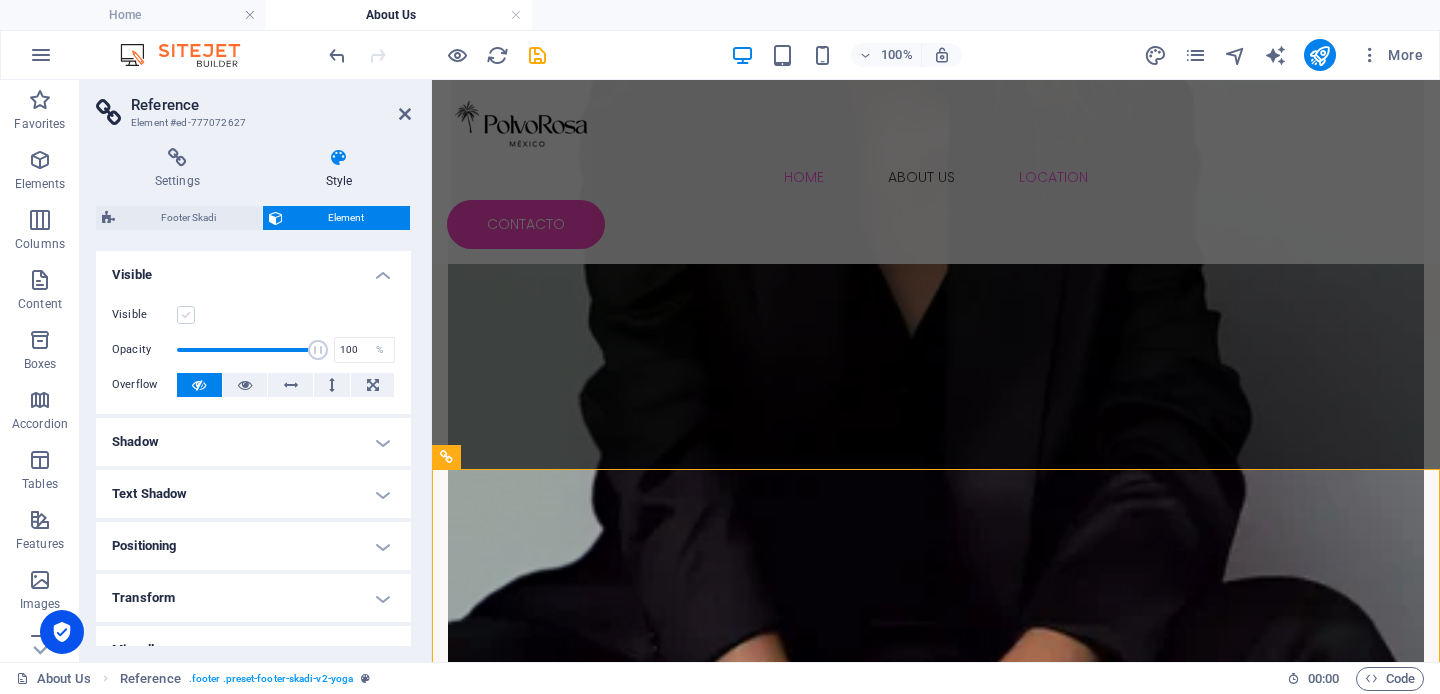 click on "Visible" at bounding box center (0, 0) 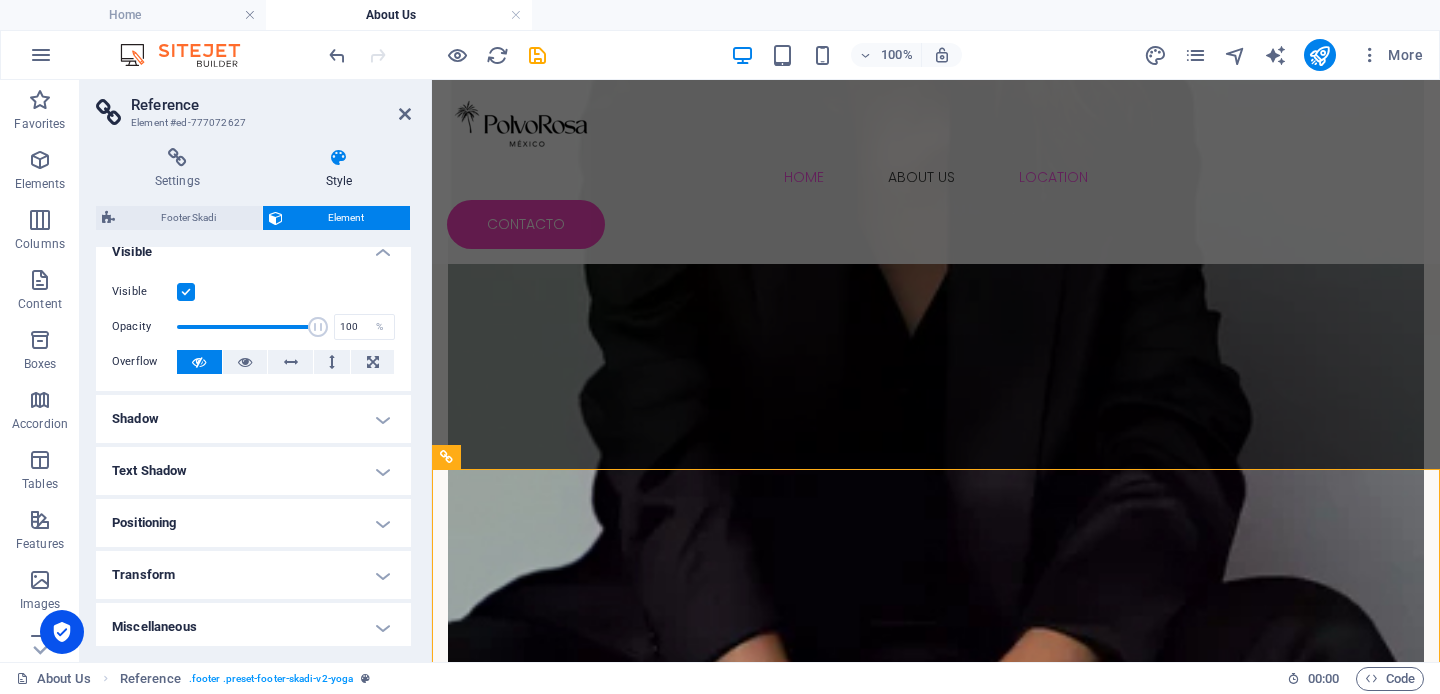 scroll, scrollTop: 28, scrollLeft: 0, axis: vertical 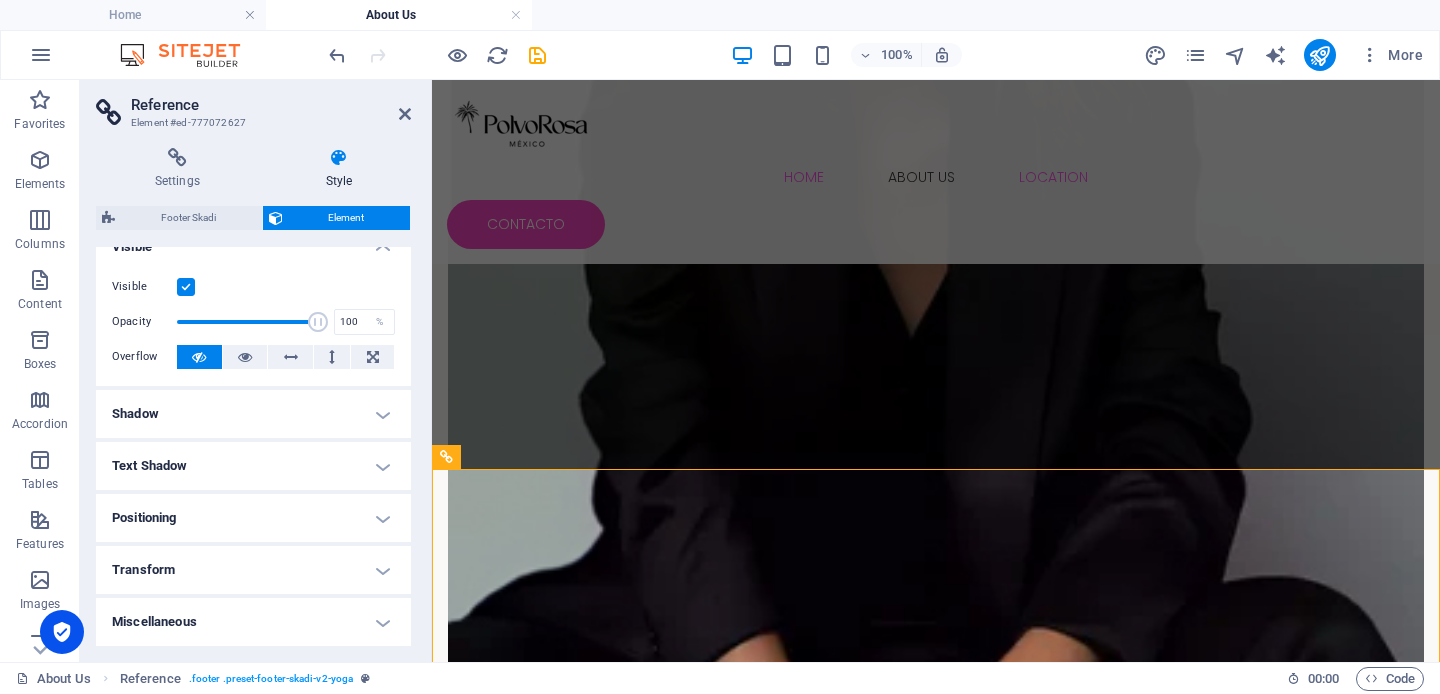 click on "Shadow" at bounding box center [253, 414] 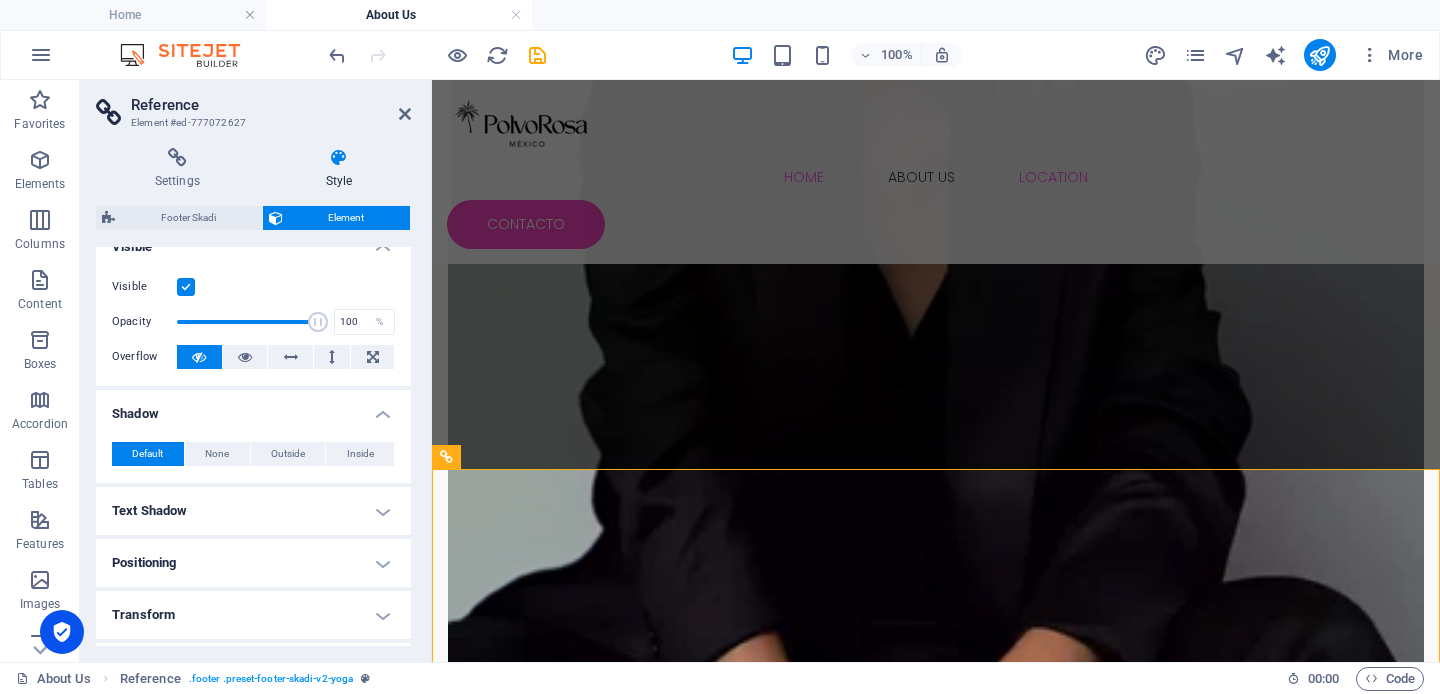 click on "Text Shadow" at bounding box center [253, 511] 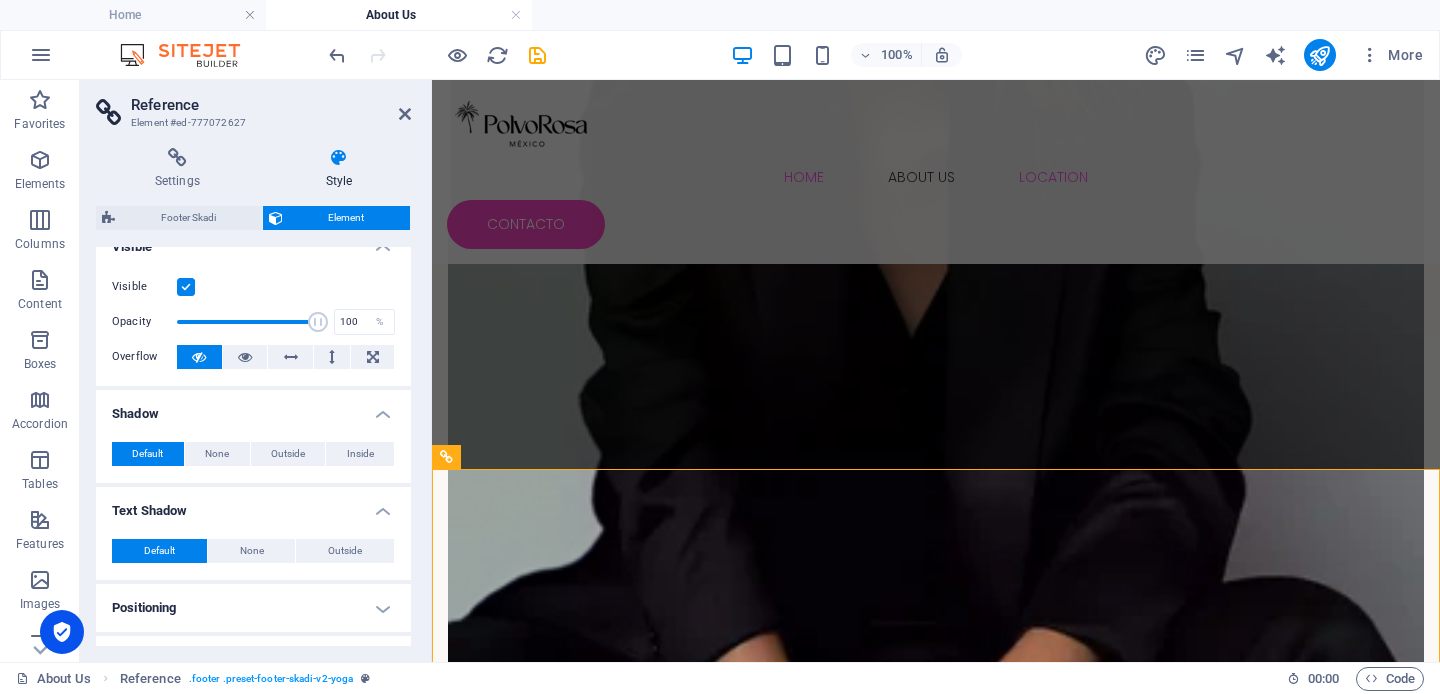scroll, scrollTop: 118, scrollLeft: 0, axis: vertical 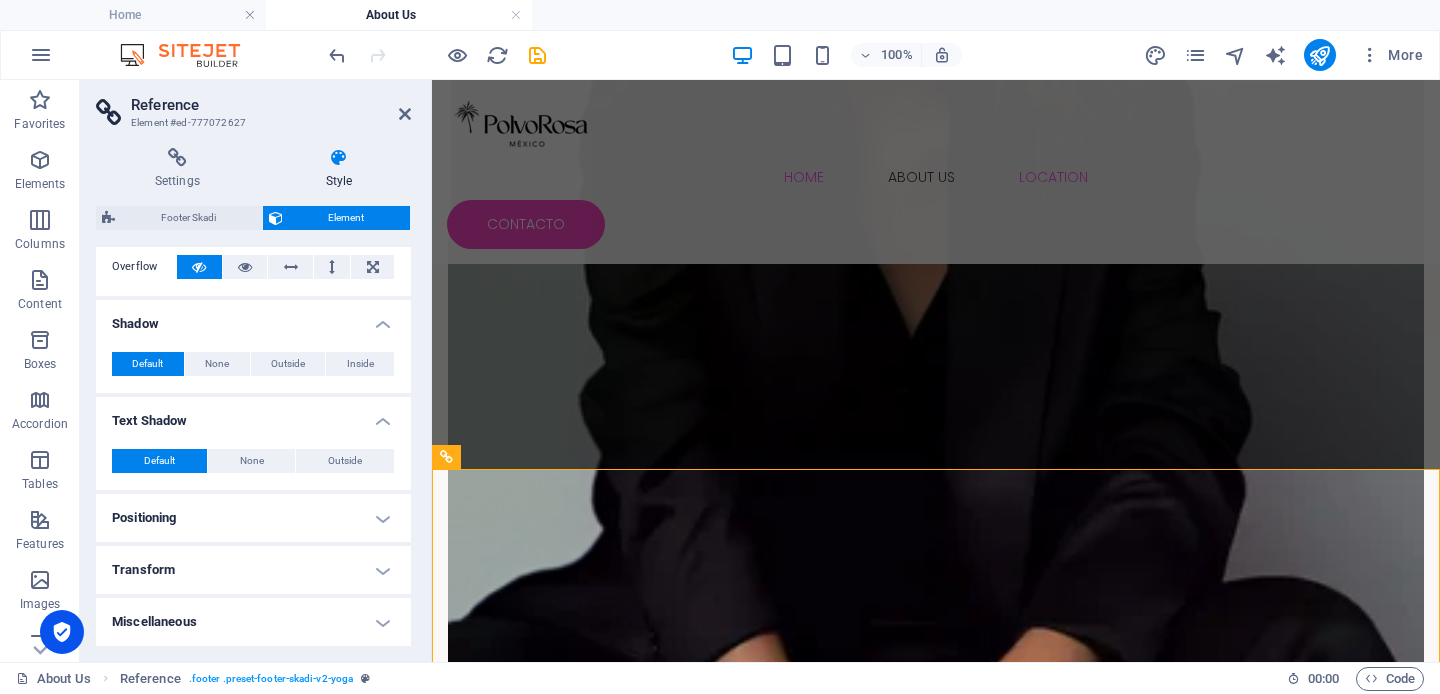 click on "Positioning" at bounding box center [253, 518] 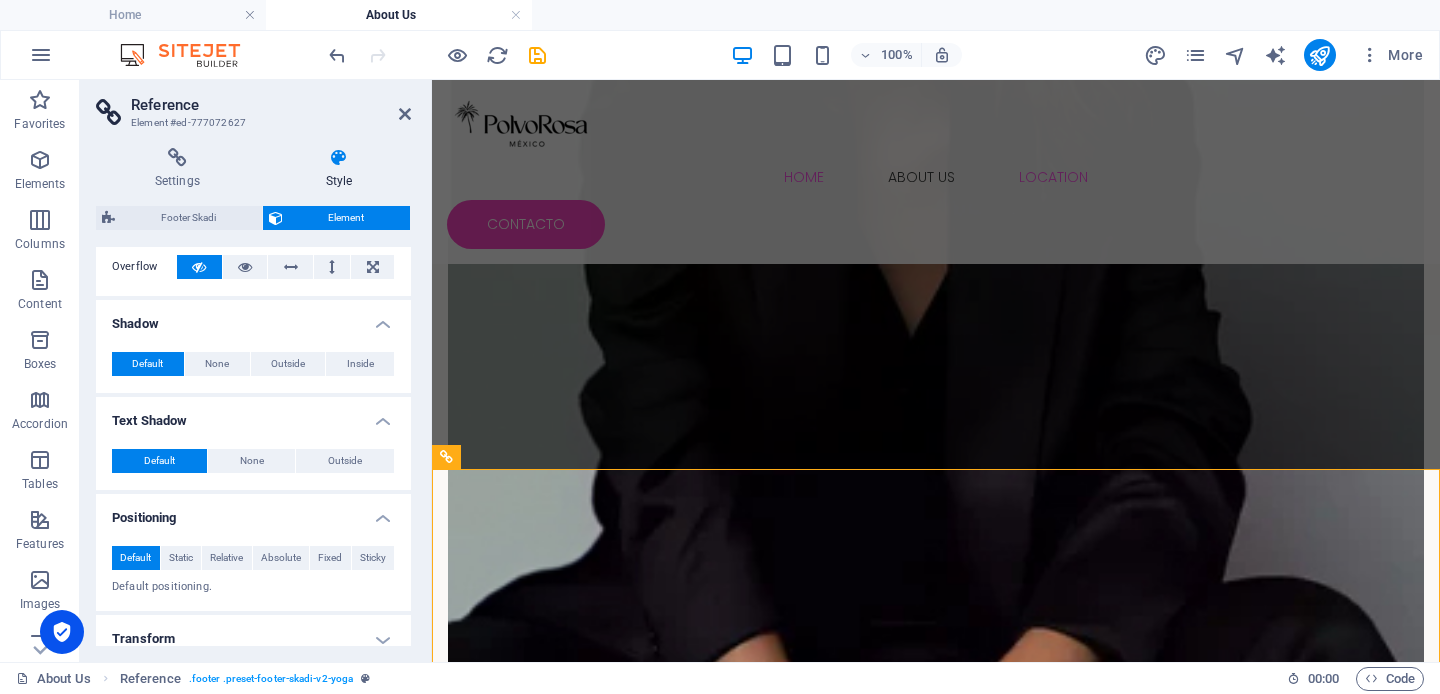 scroll, scrollTop: 187, scrollLeft: 0, axis: vertical 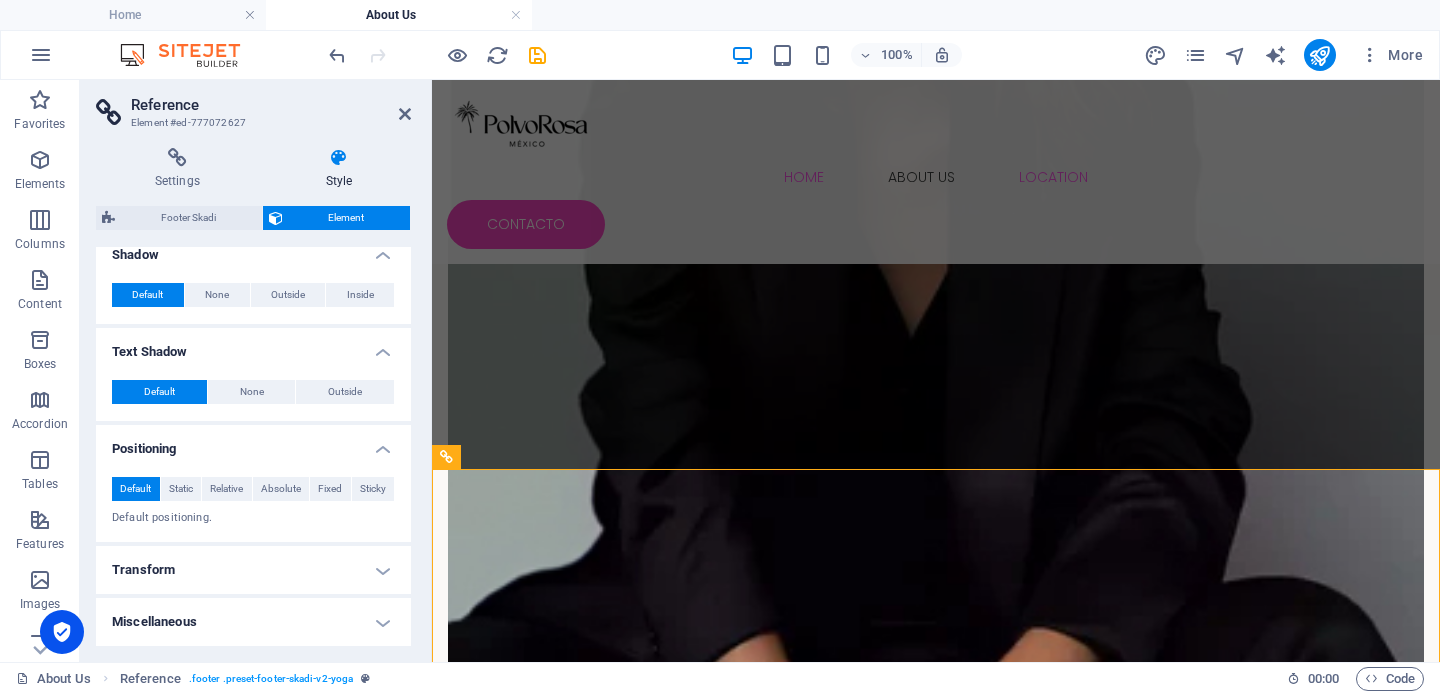 click on "Miscellaneous" at bounding box center (253, 622) 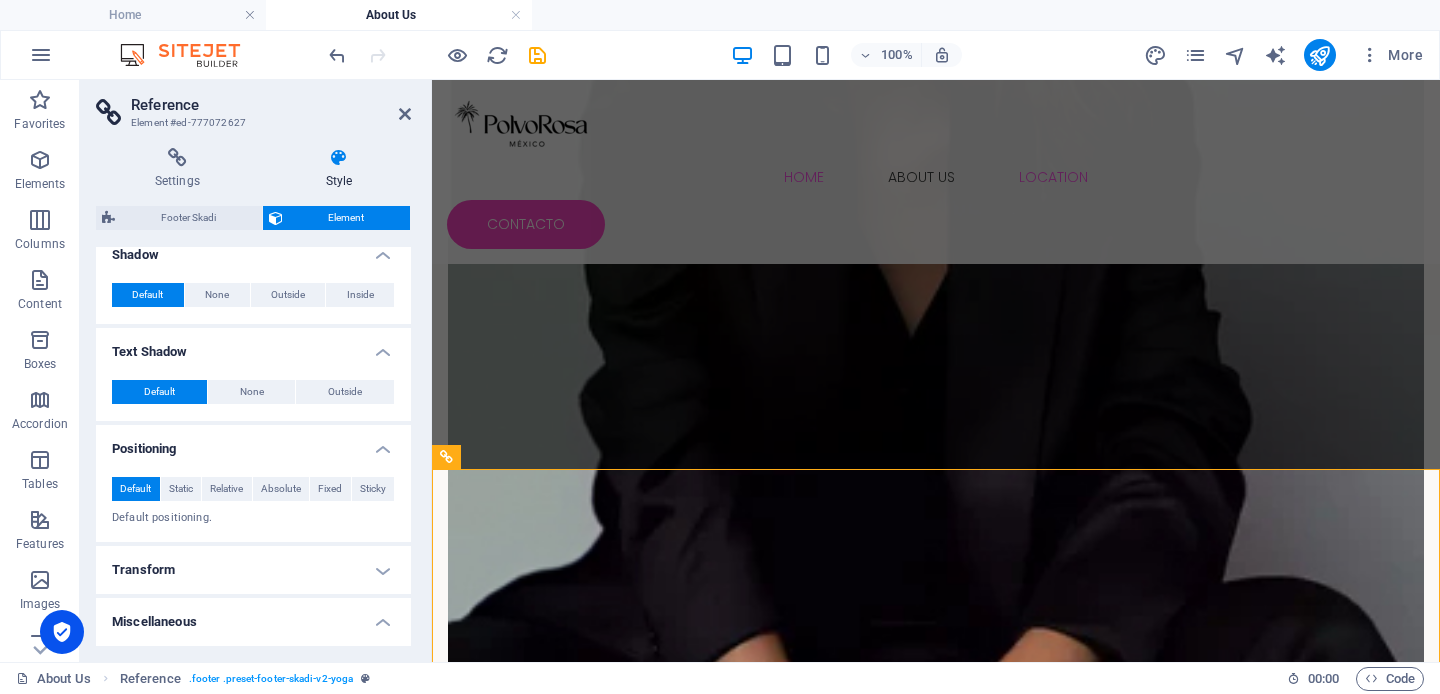 scroll, scrollTop: 311, scrollLeft: 0, axis: vertical 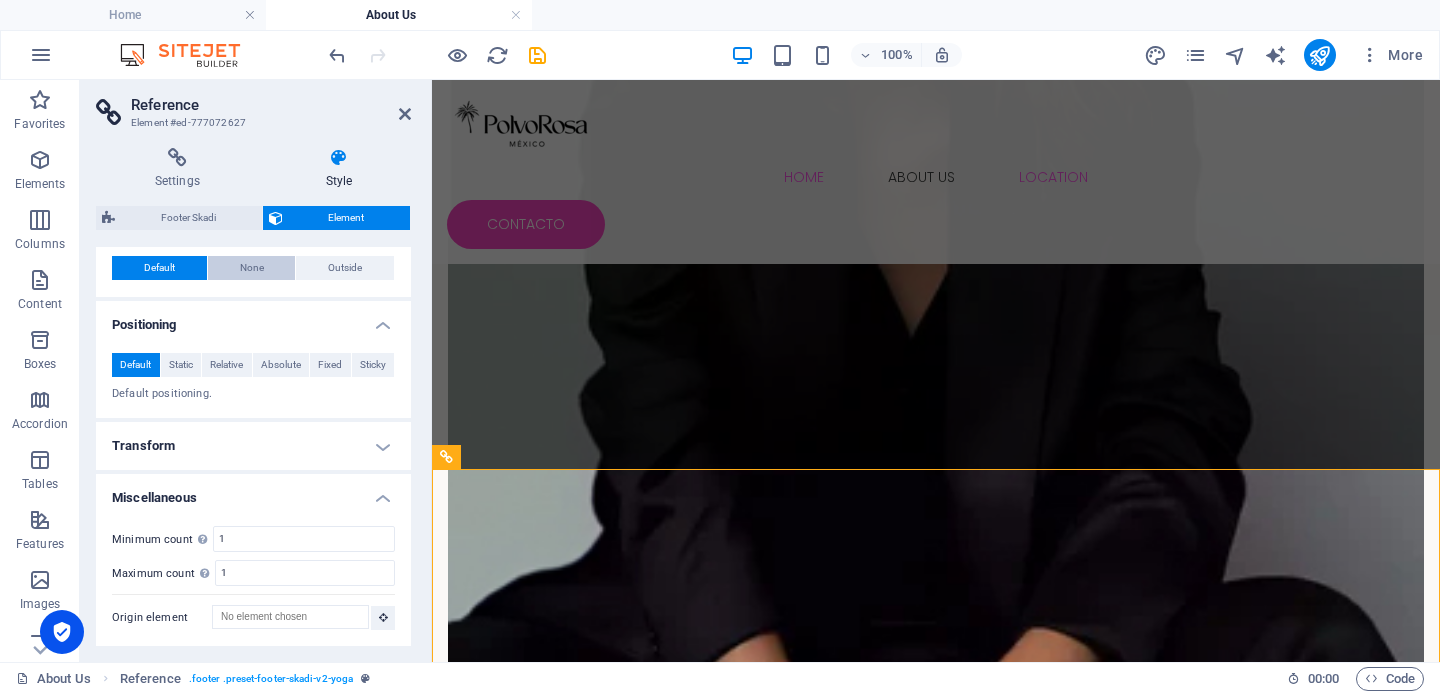 click on "None" at bounding box center [252, 268] 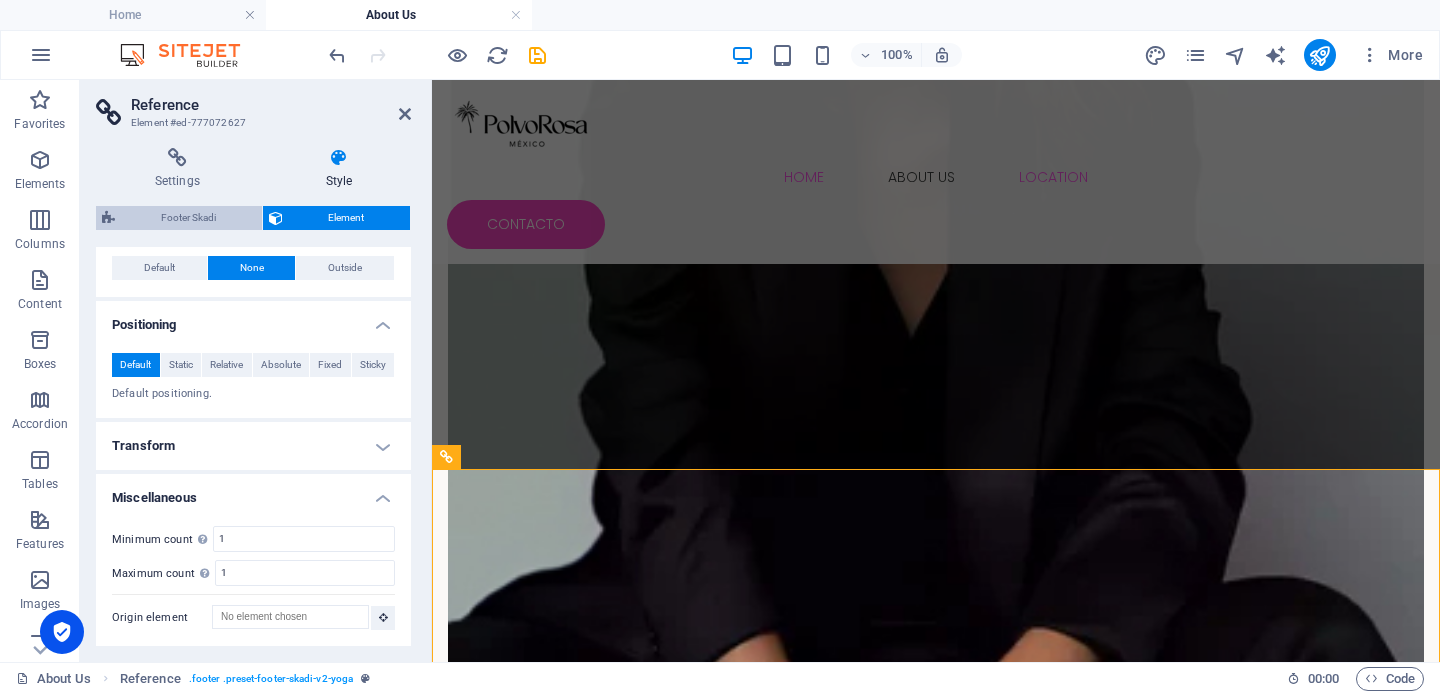 click on "Footer Skadi" at bounding box center [188, 218] 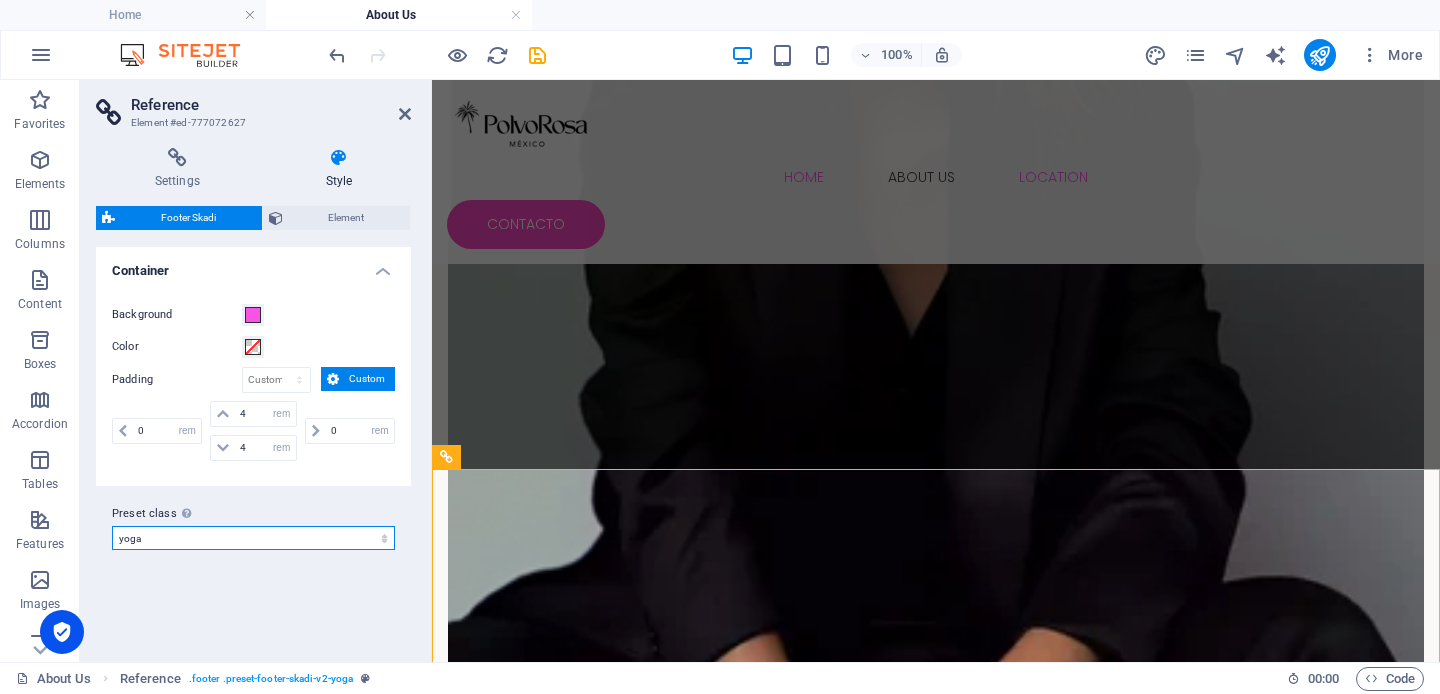 click on "yoga Add preset class" at bounding box center (253, 538) 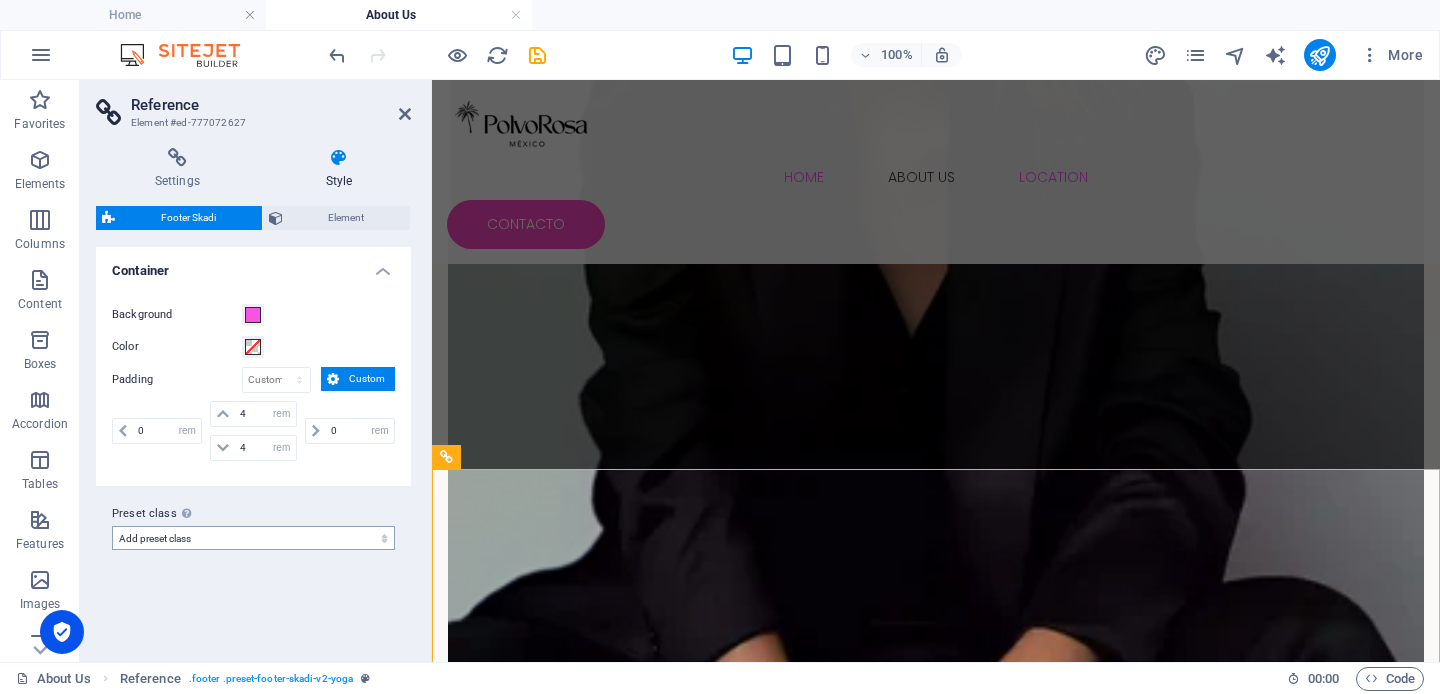 select on "preset-footer-skadi-v2-yoga" 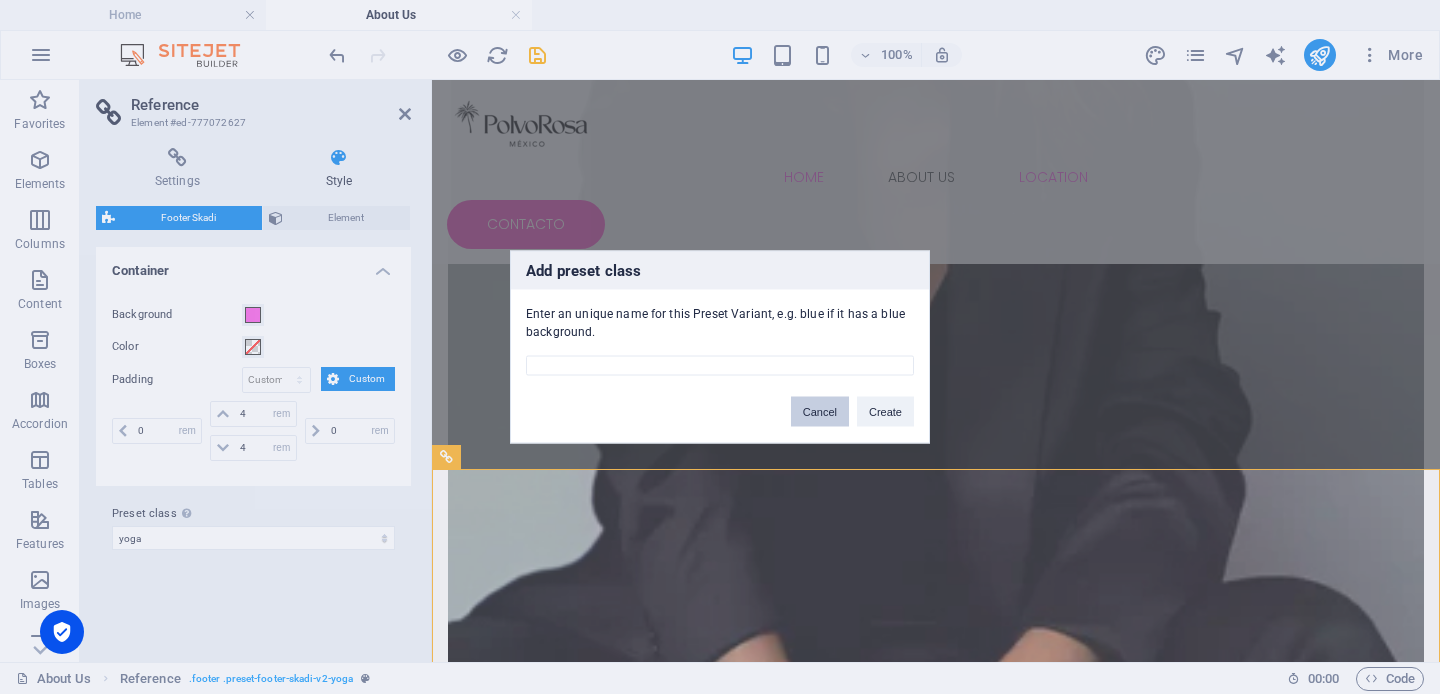 click on "Cancel" at bounding box center (820, 412) 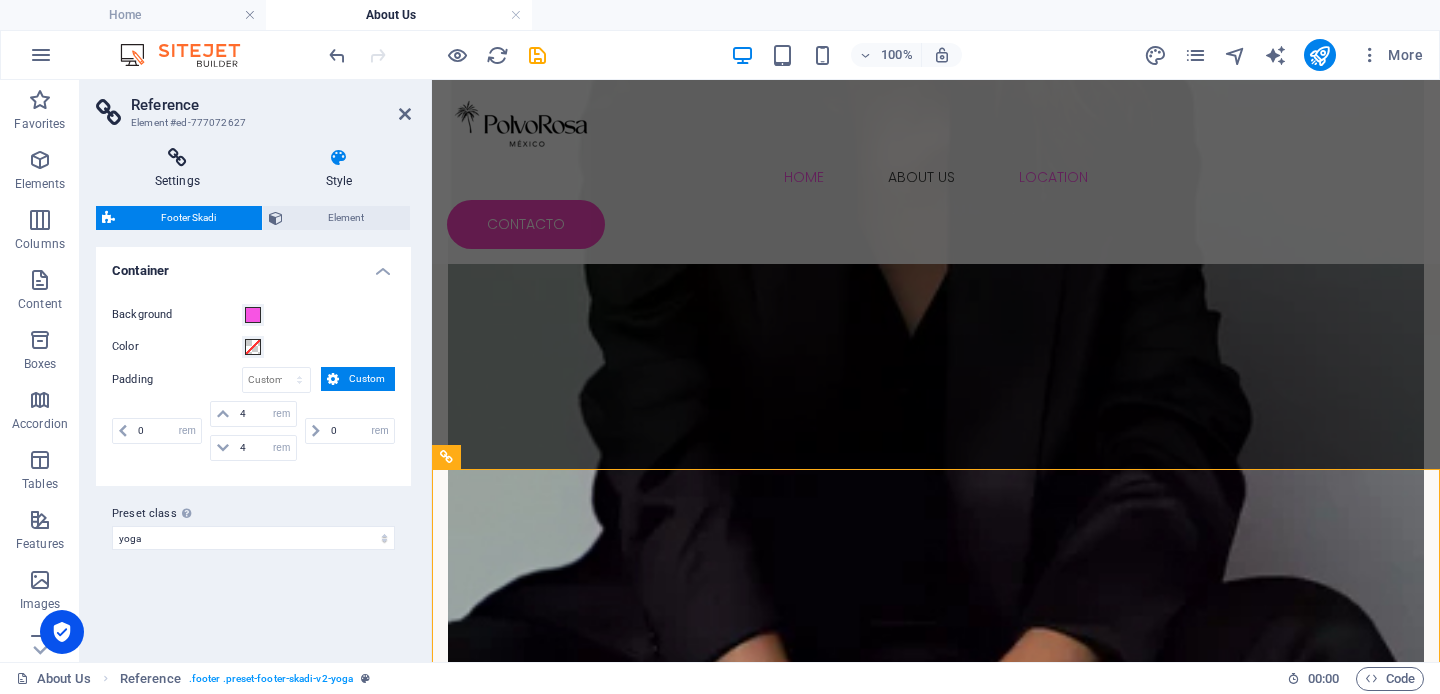 click at bounding box center (177, 158) 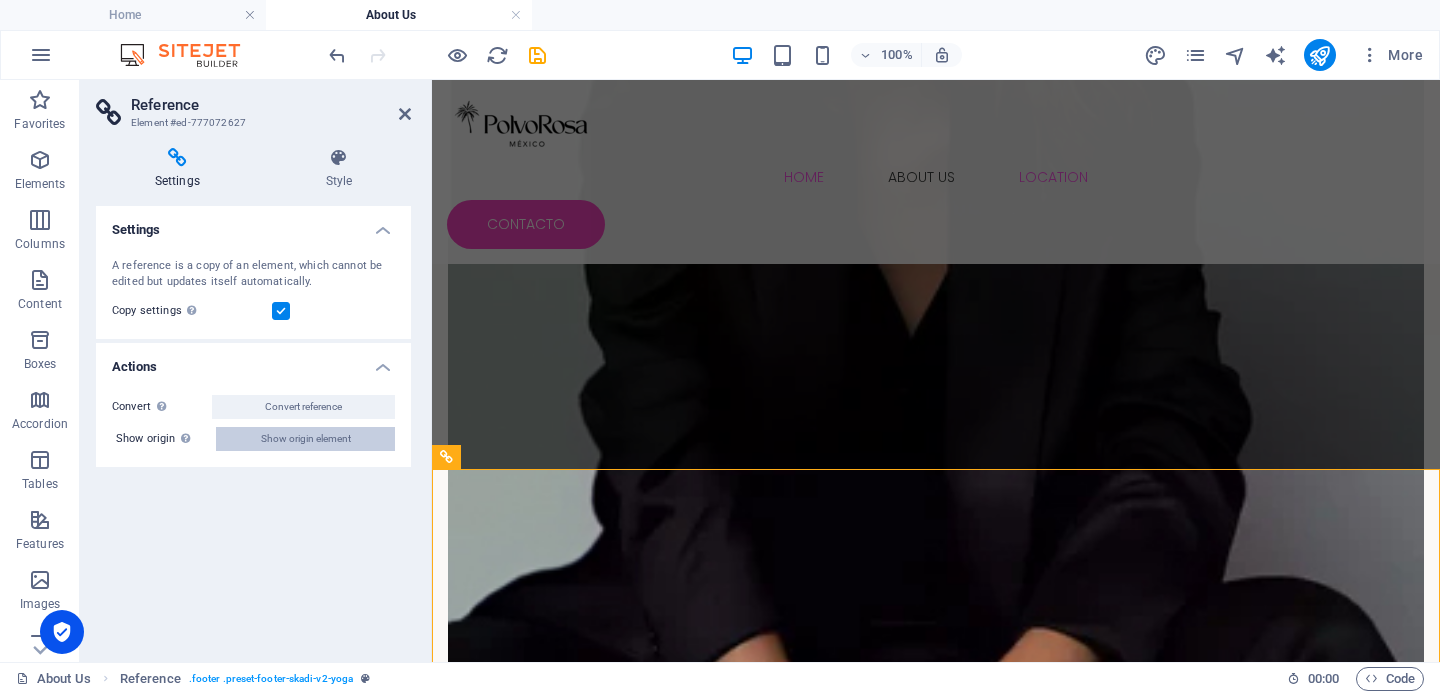 click on "Show origin element" at bounding box center (306, 439) 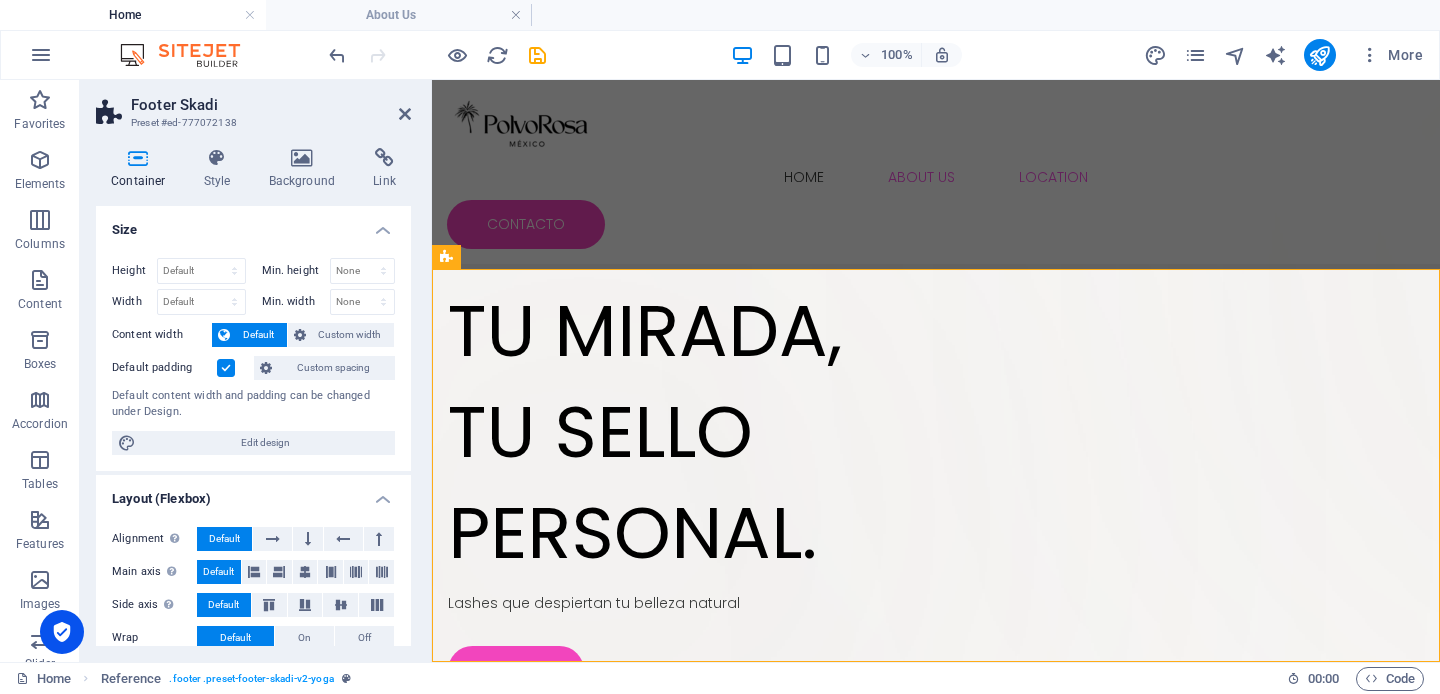scroll, scrollTop: 6753, scrollLeft: 0, axis: vertical 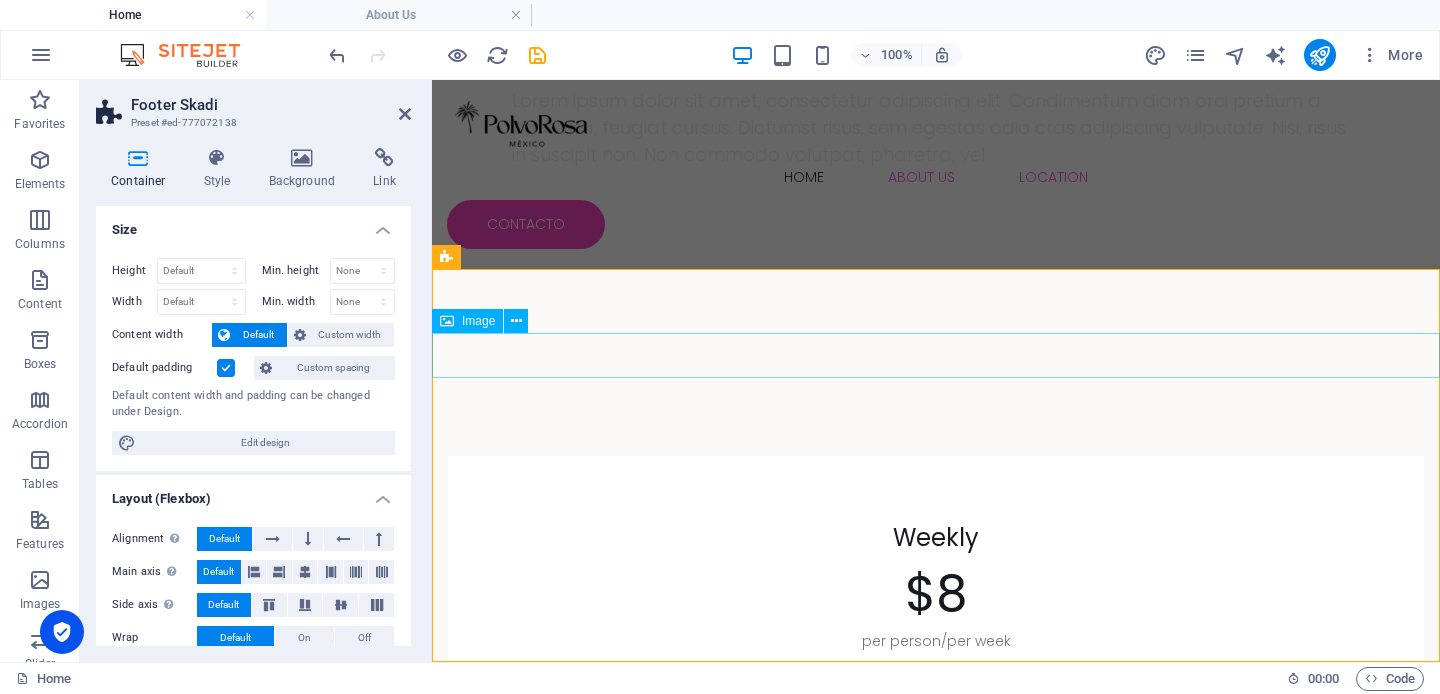 click at bounding box center [936, 7225] 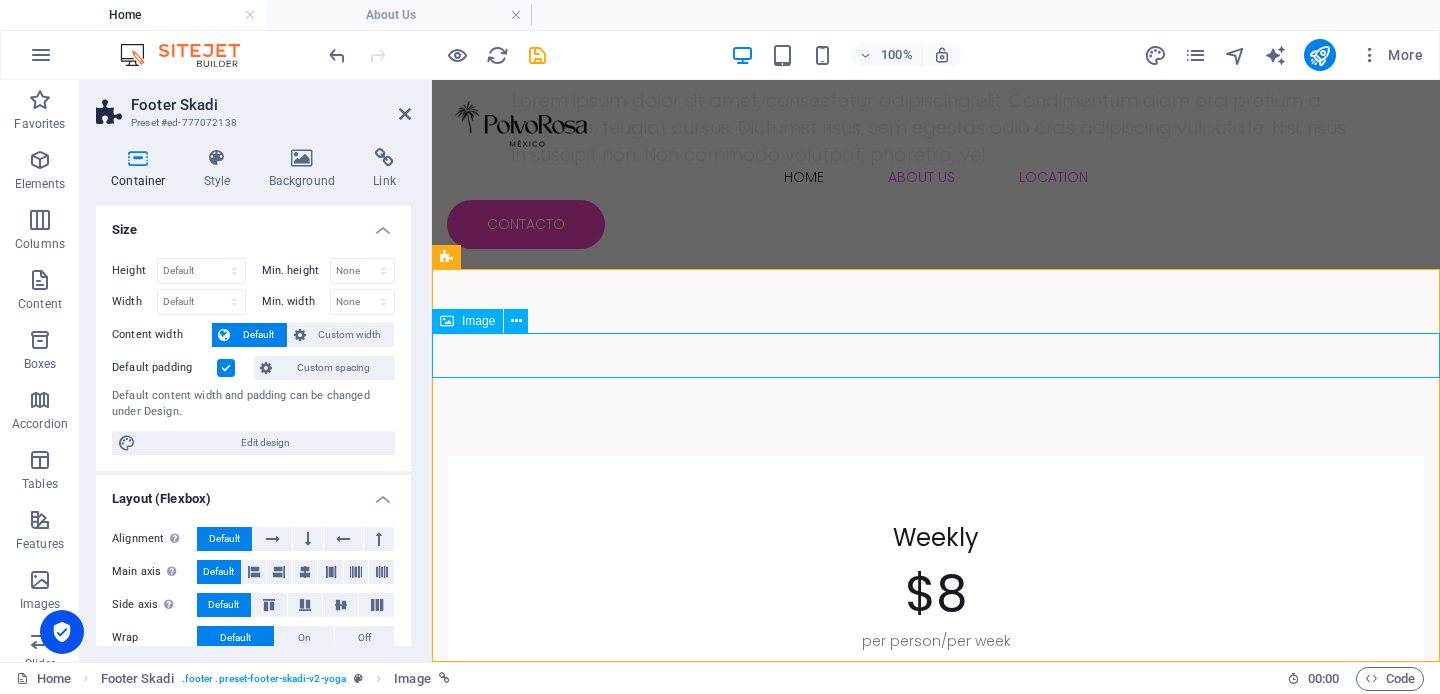 click at bounding box center [936, 7225] 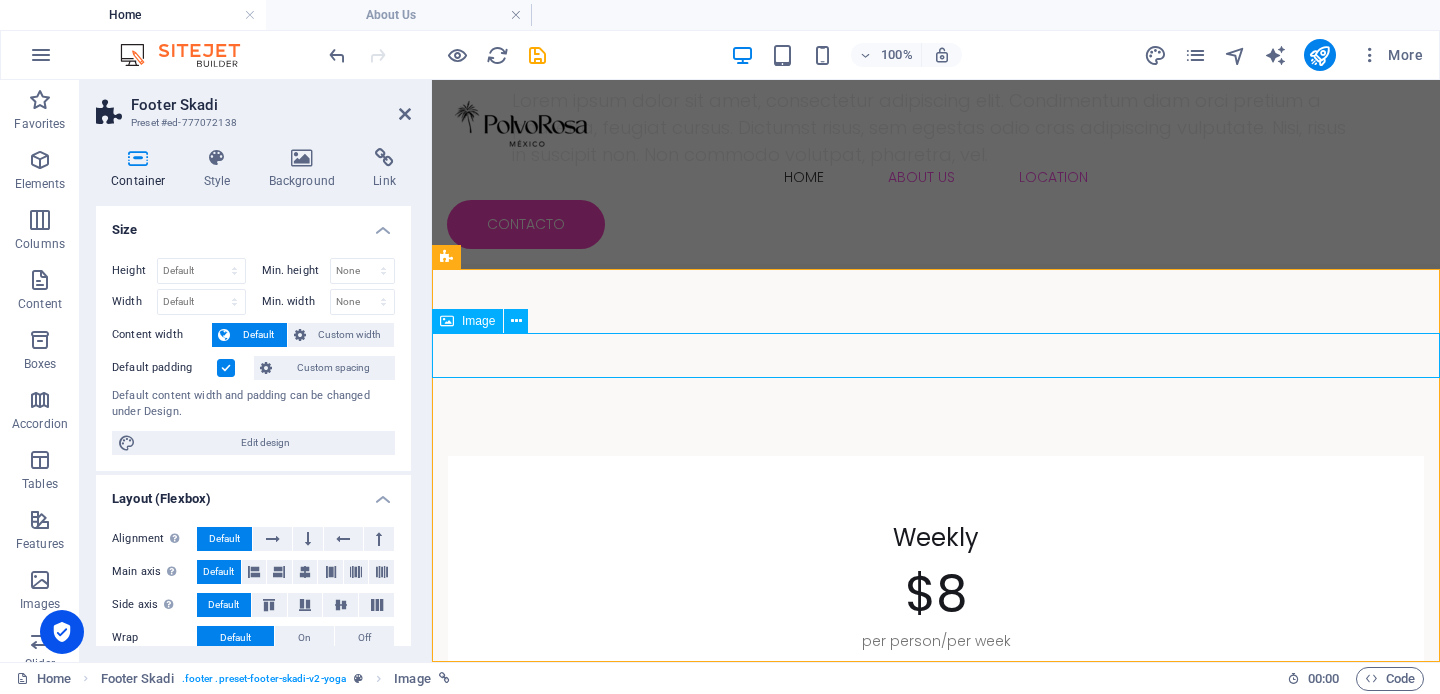 click at bounding box center [936, 7225] 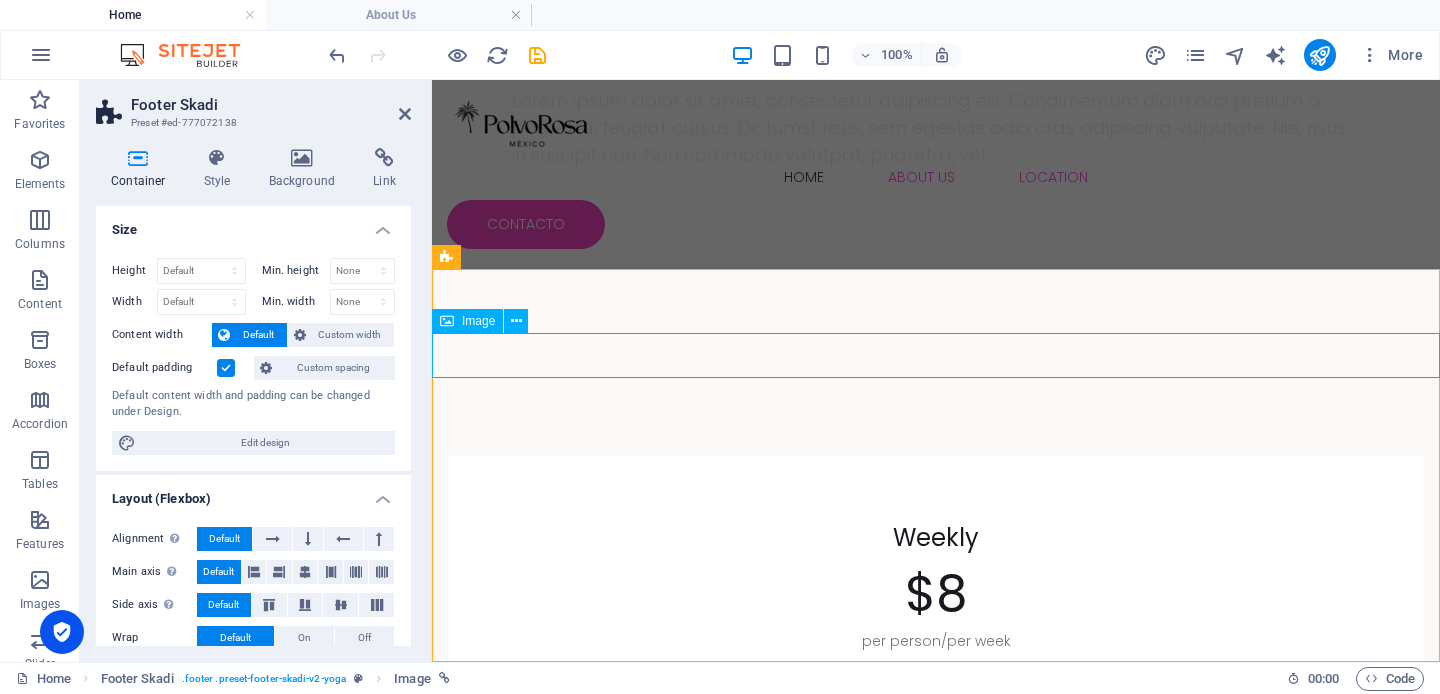 select on "px" 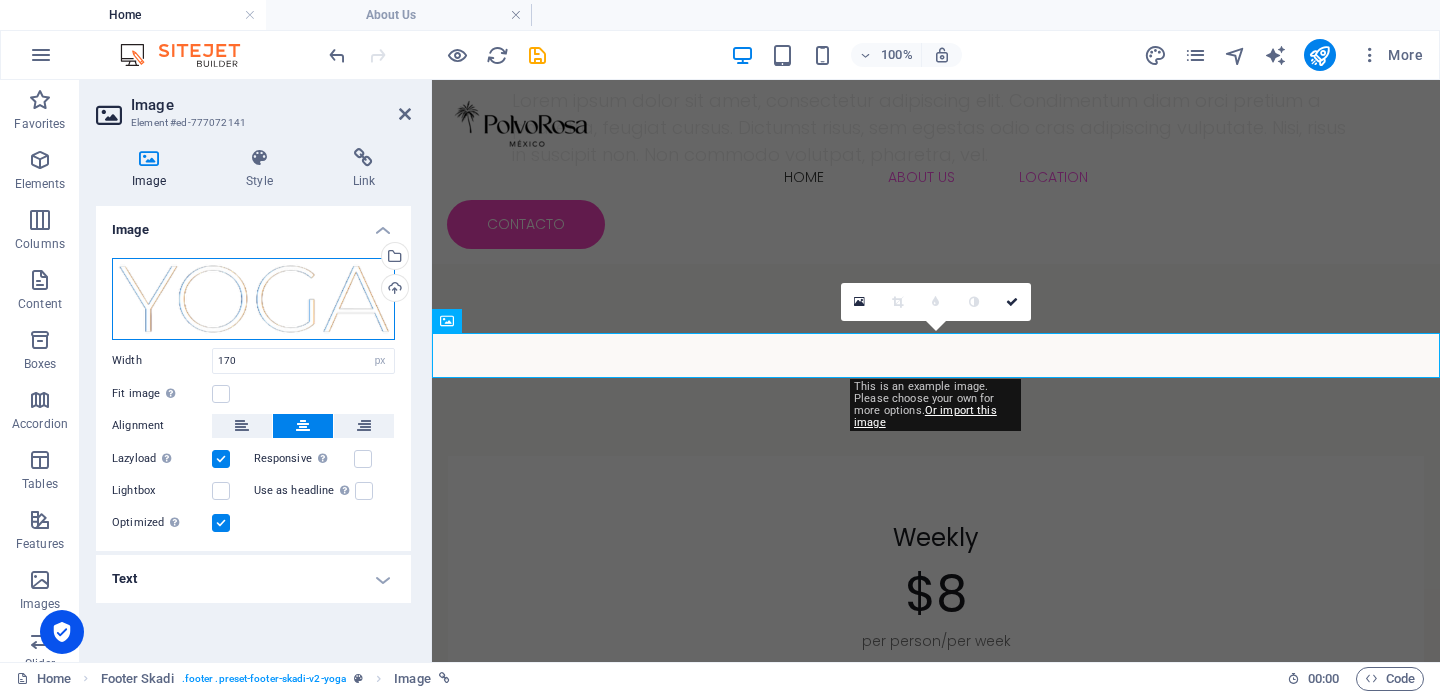 click on "Drag files here, click to choose files or select files from Files or our free stock photos & videos" at bounding box center (253, 299) 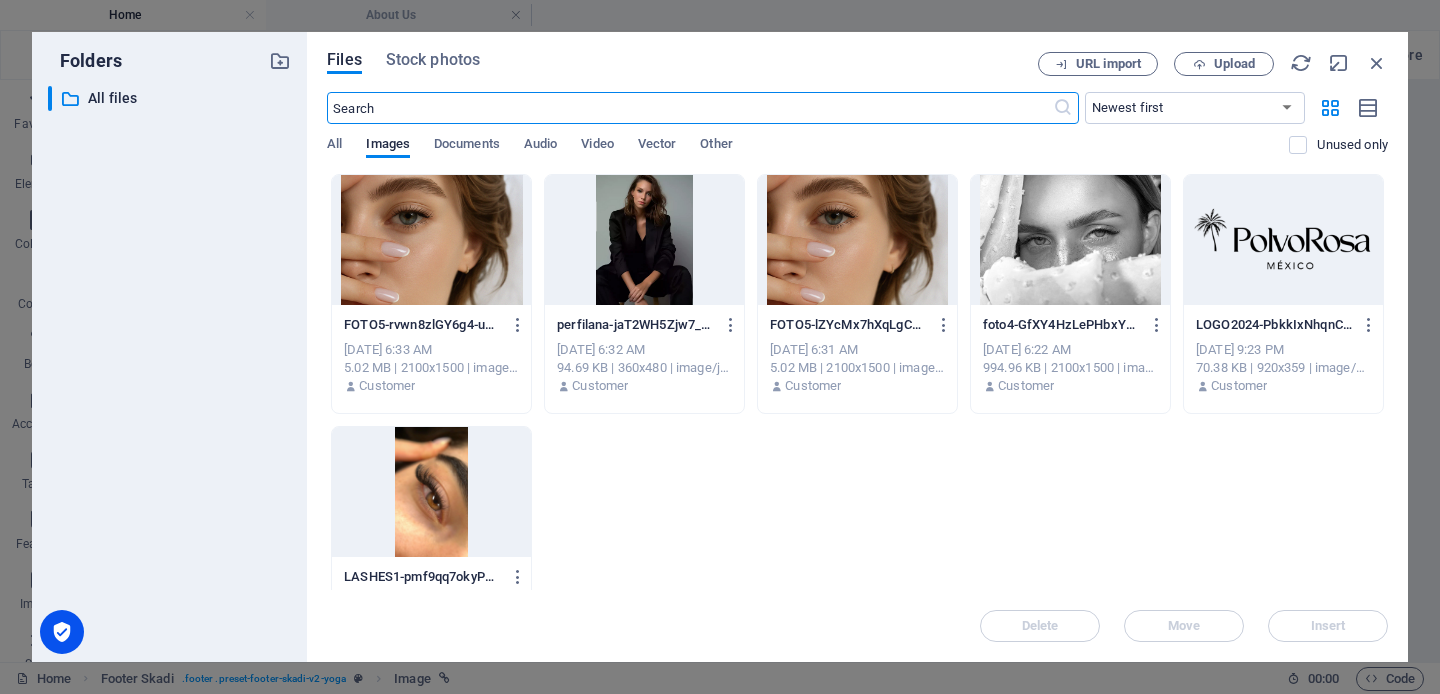 scroll, scrollTop: 6194, scrollLeft: 0, axis: vertical 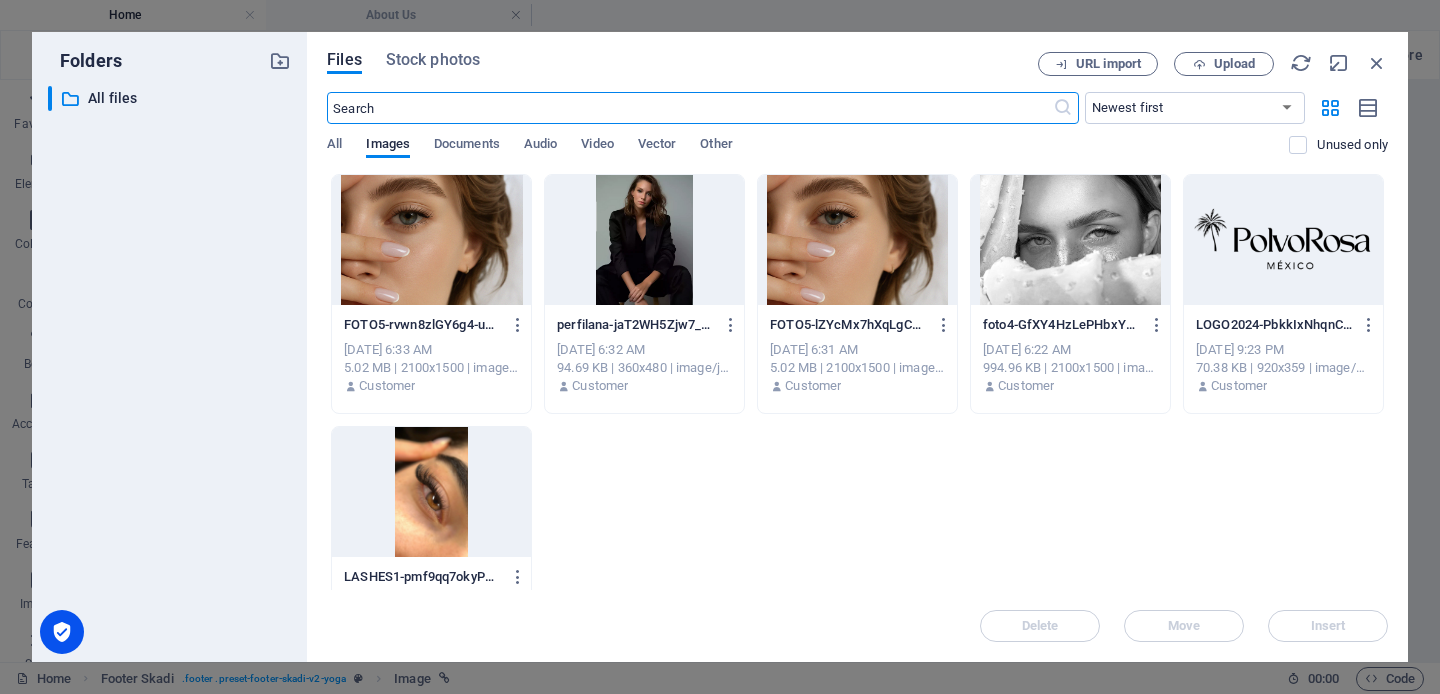 click at bounding box center (1283, 240) 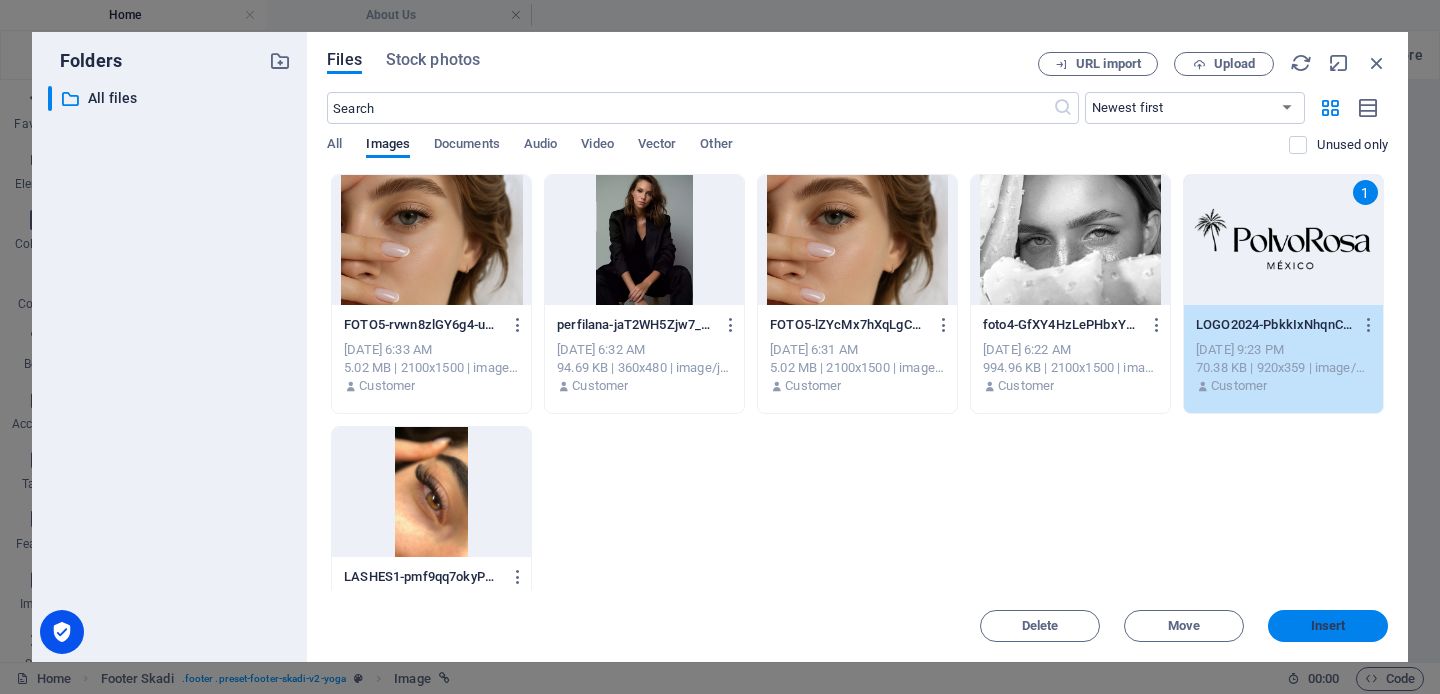 click on "Insert" at bounding box center (1328, 626) 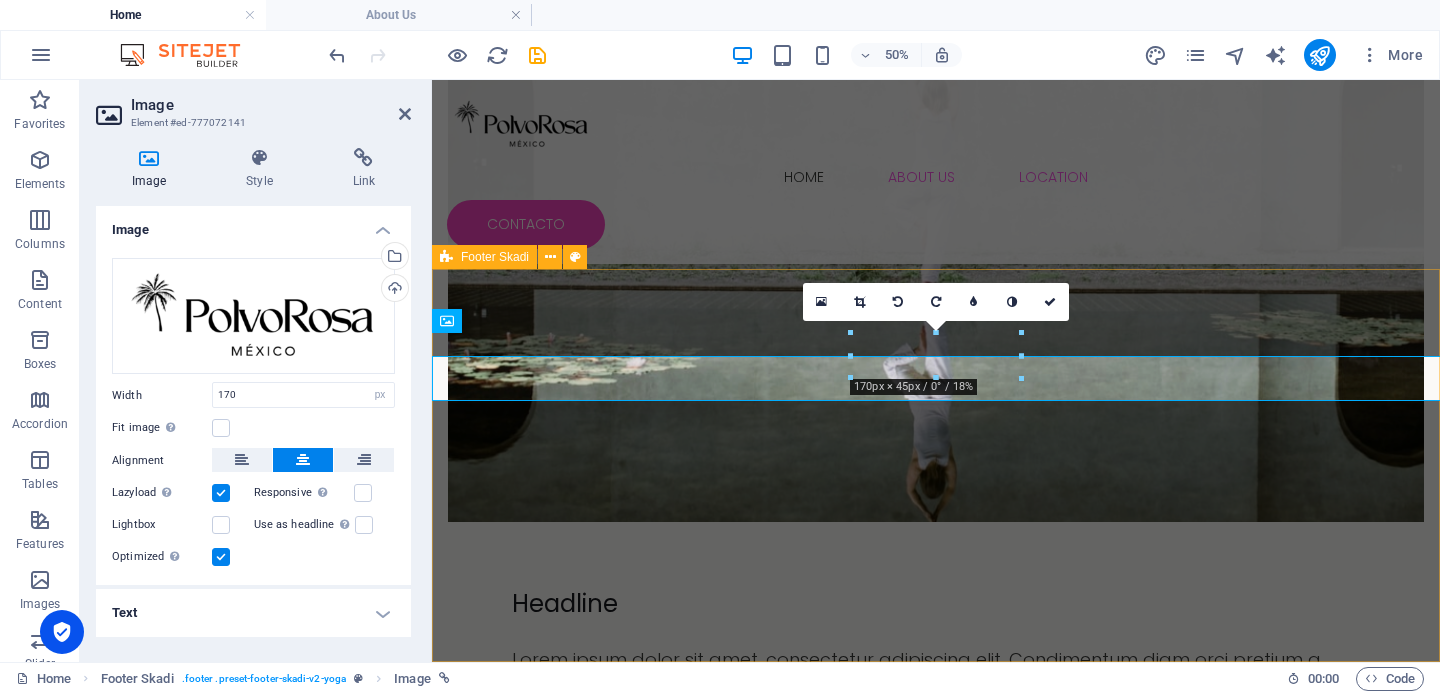 scroll, scrollTop: 6753, scrollLeft: 0, axis: vertical 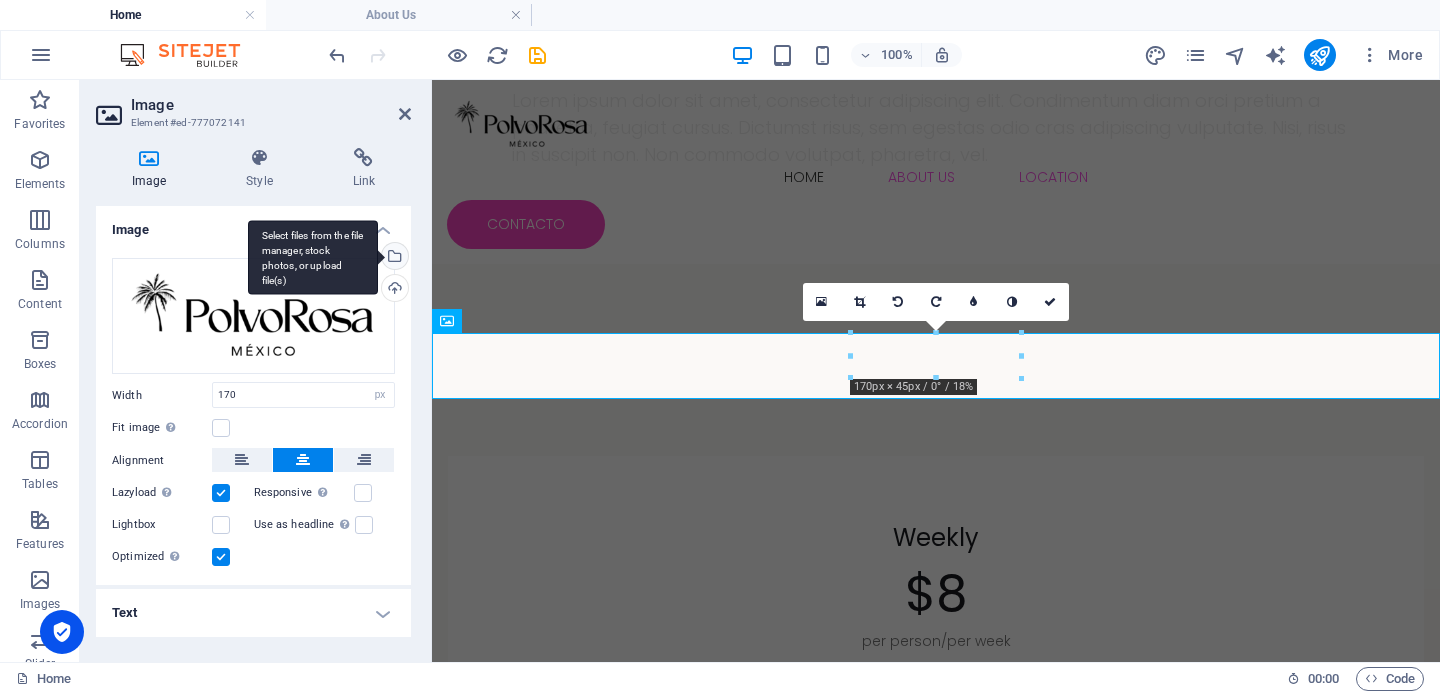 click on "Select files from the file manager, stock photos, or upload file(s)" at bounding box center (393, 258) 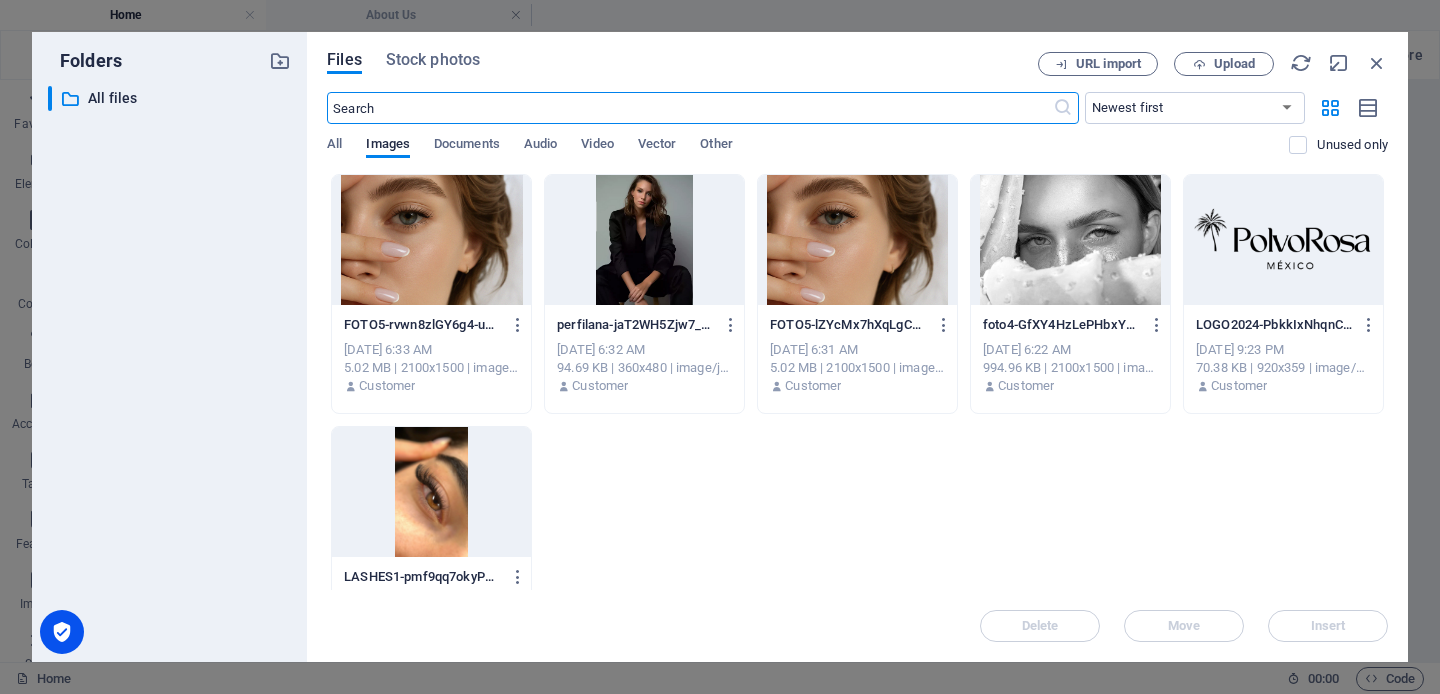 scroll, scrollTop: 6215, scrollLeft: 0, axis: vertical 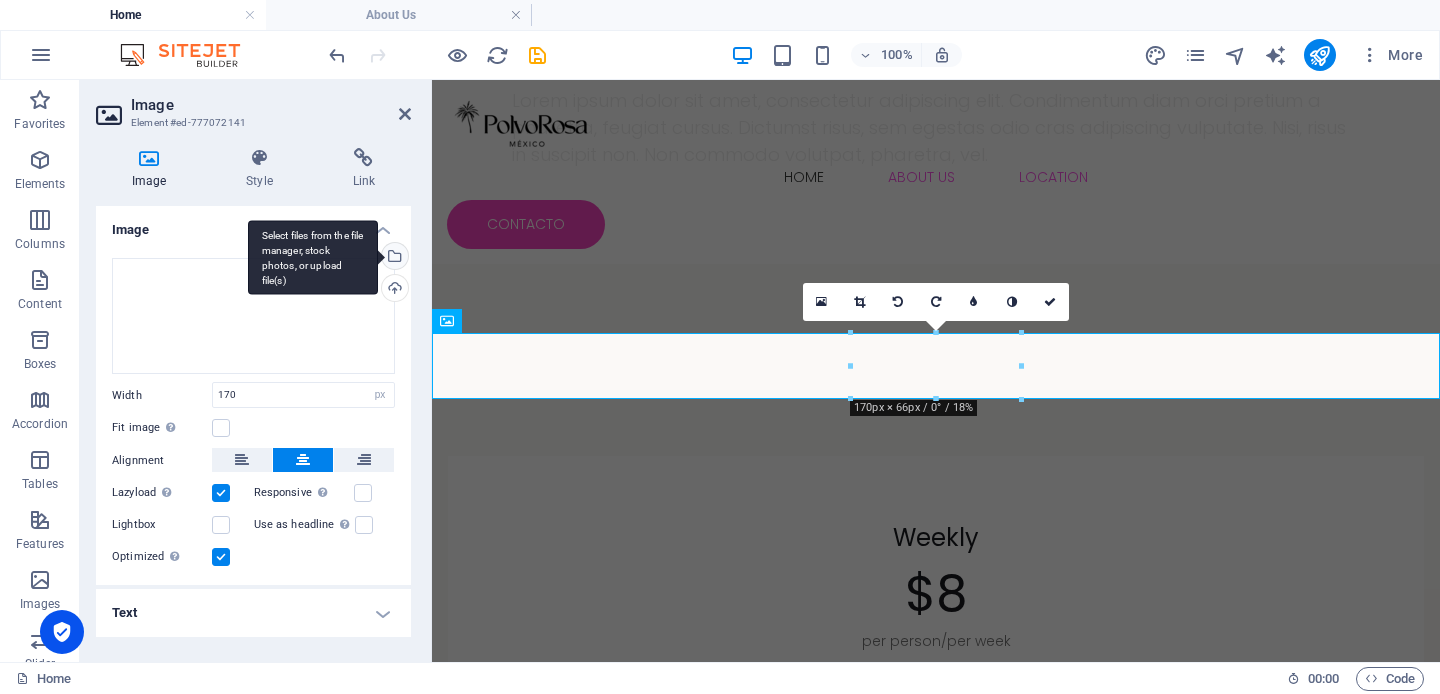 click on "Select files from the file manager, stock photos, or upload file(s)" at bounding box center (313, 257) 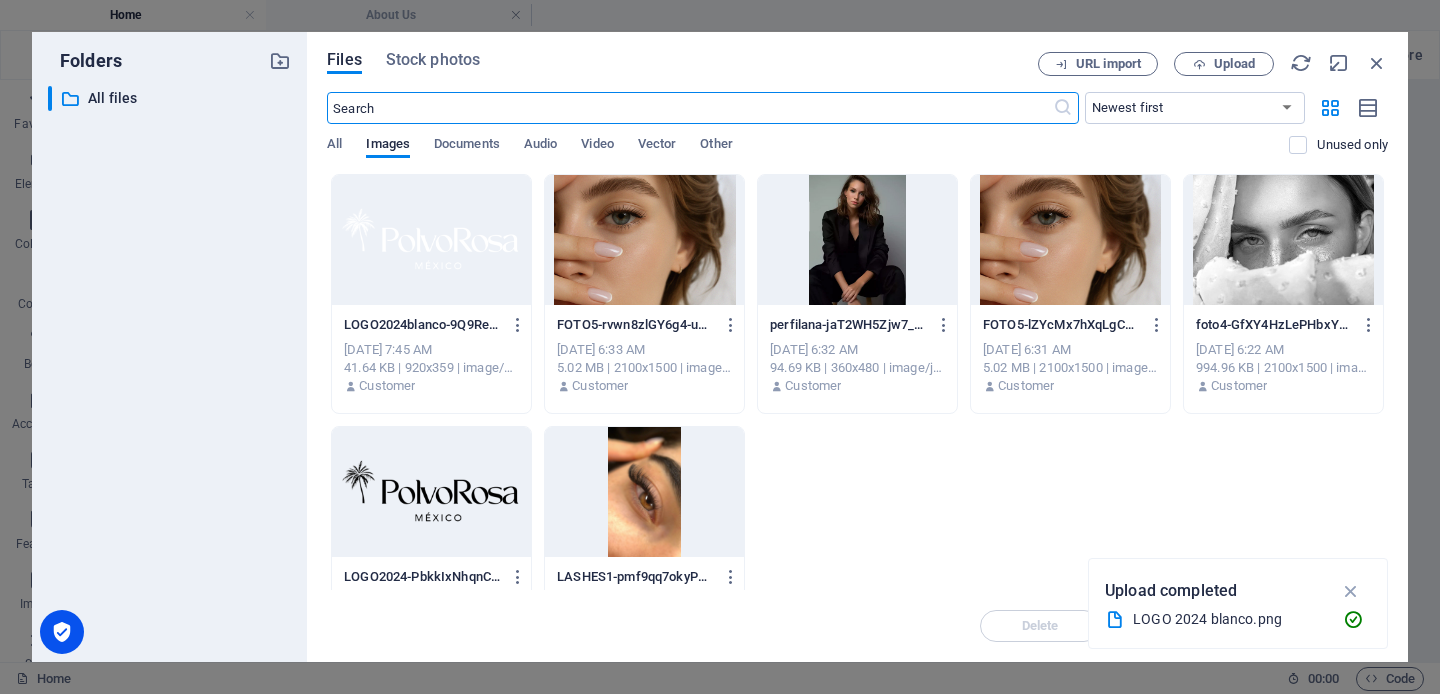 scroll, scrollTop: 6215, scrollLeft: 0, axis: vertical 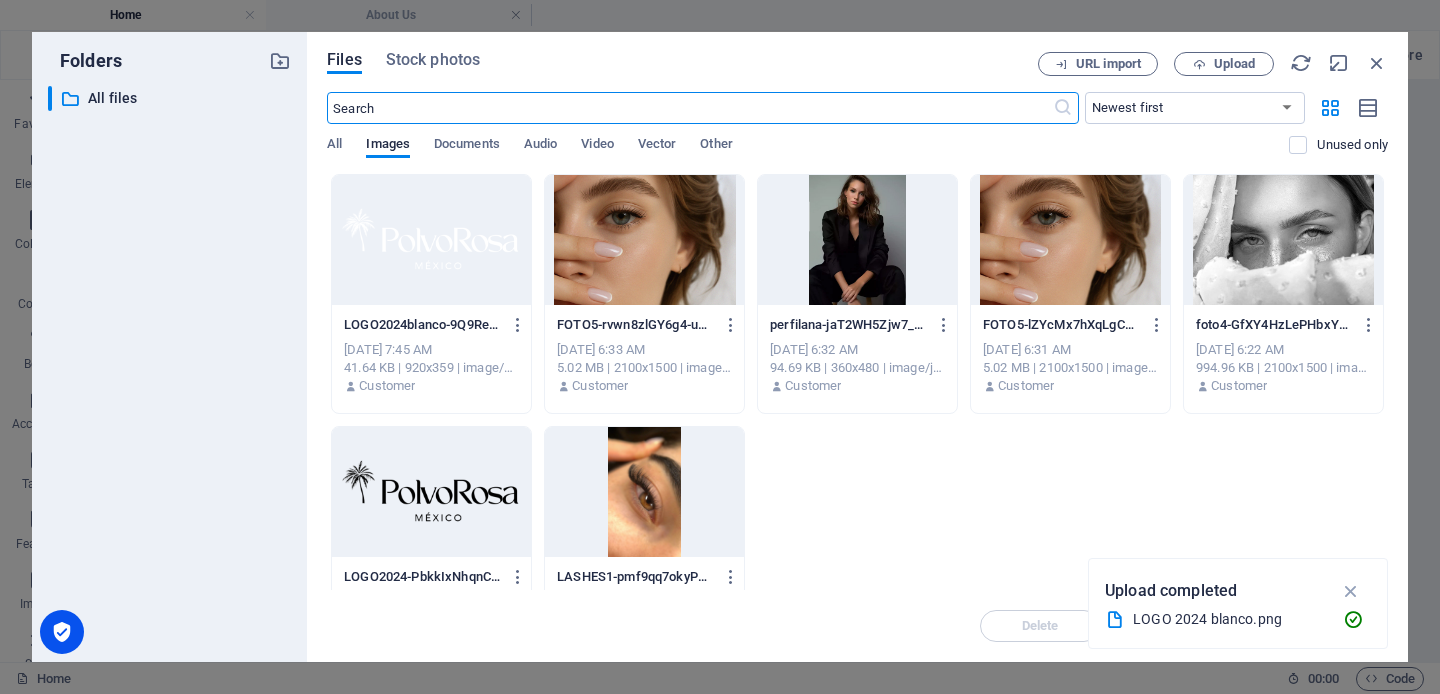click at bounding box center (431, 240) 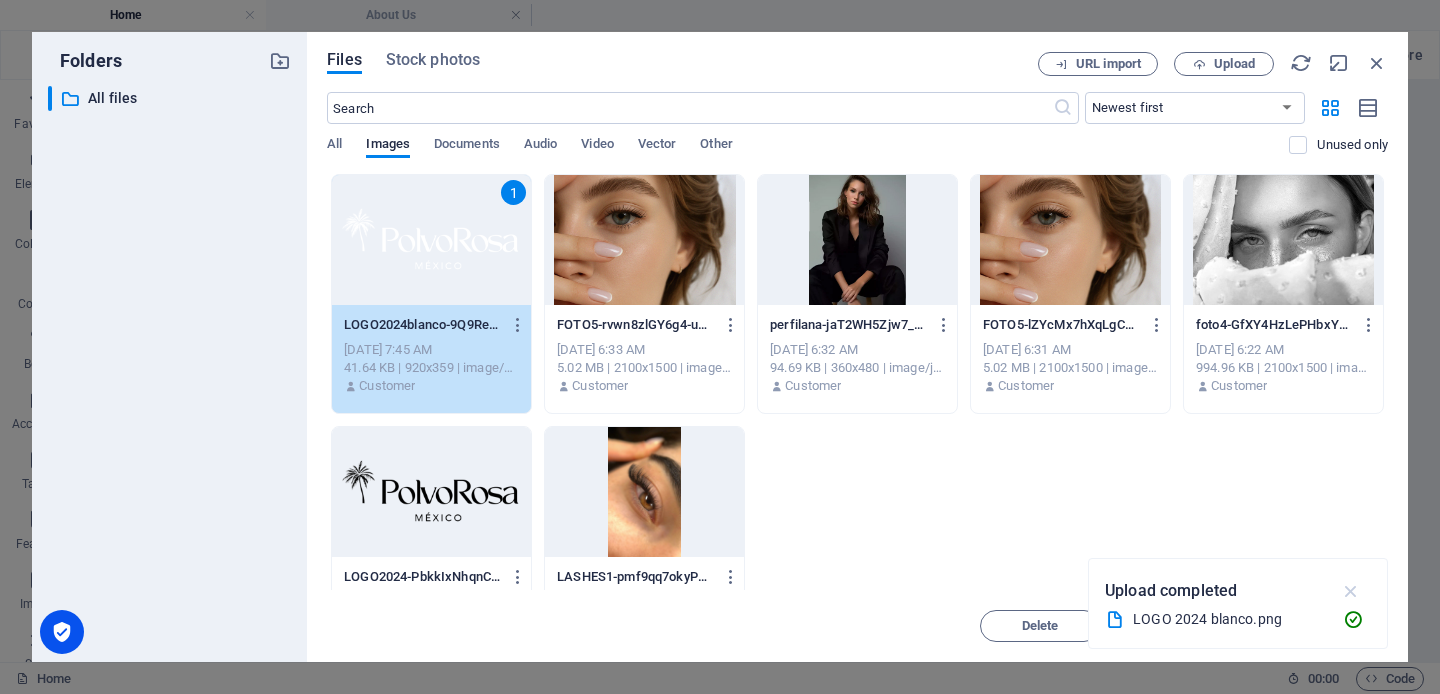 click at bounding box center (1351, 591) 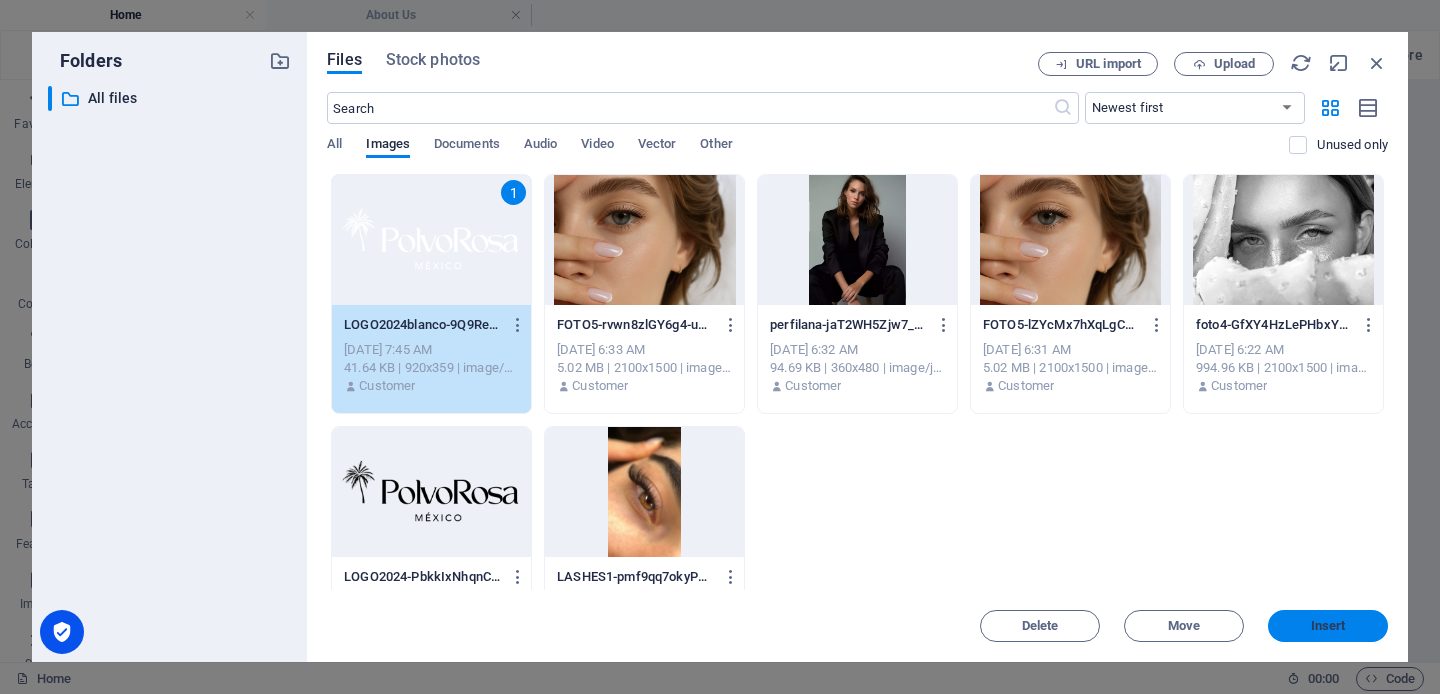 click on "Insert" at bounding box center [1328, 626] 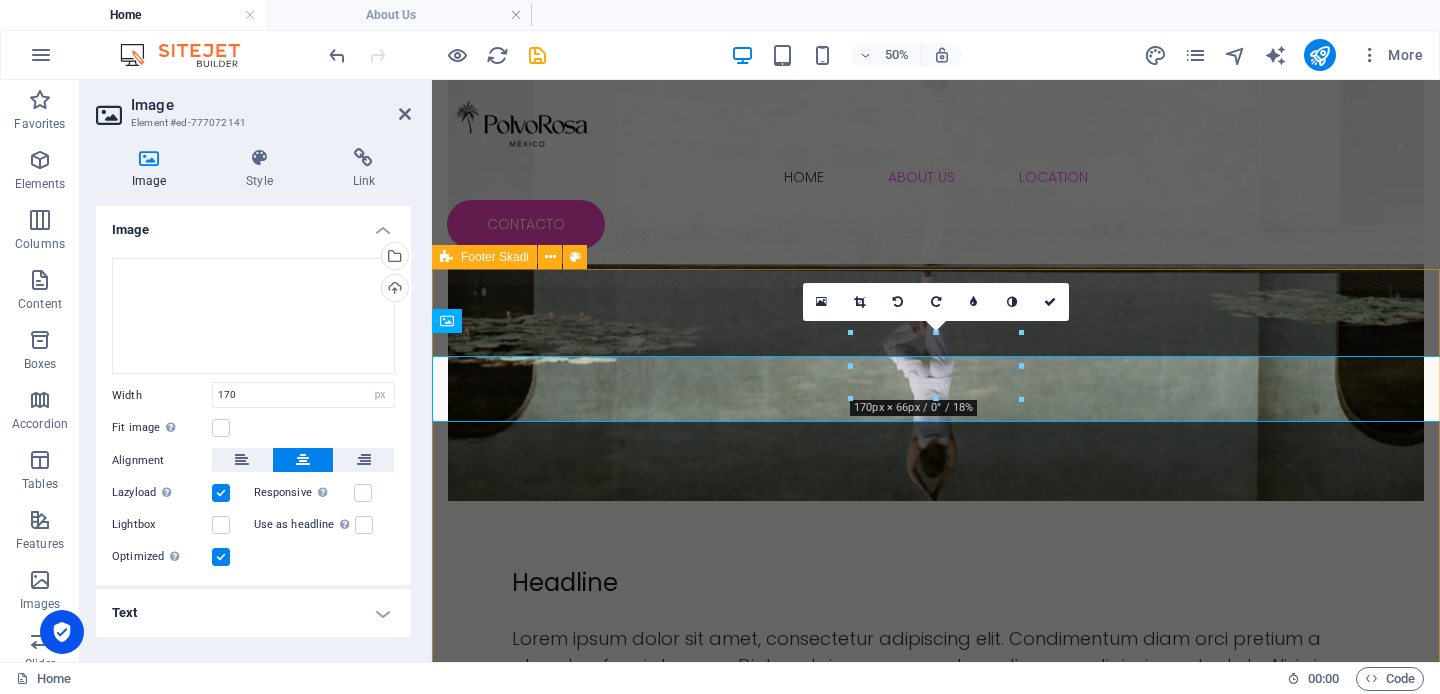 scroll, scrollTop: 6753, scrollLeft: 0, axis: vertical 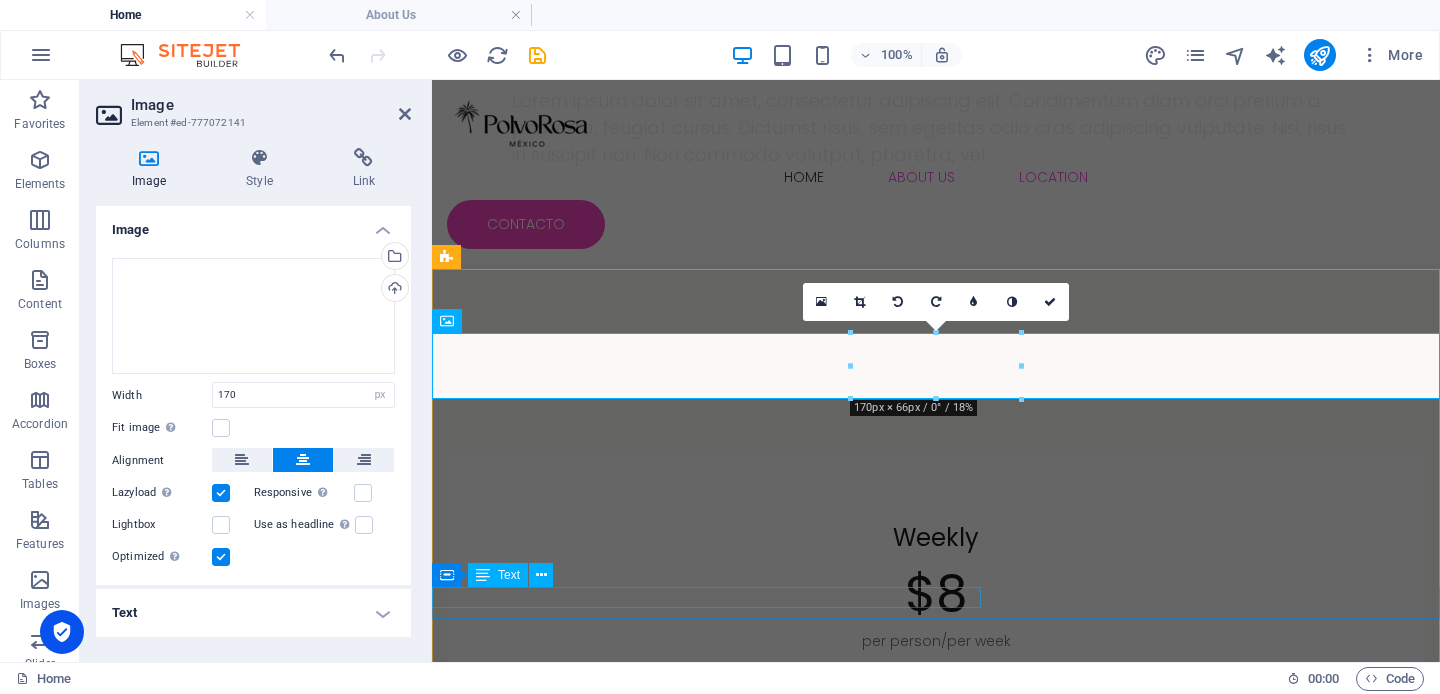 click on "© 2021  [DOMAIN_NAME][PERSON_NAME] . All rights reserved |  Legal Notice  |  Privacy Policy" at bounding box center (936, 7587) 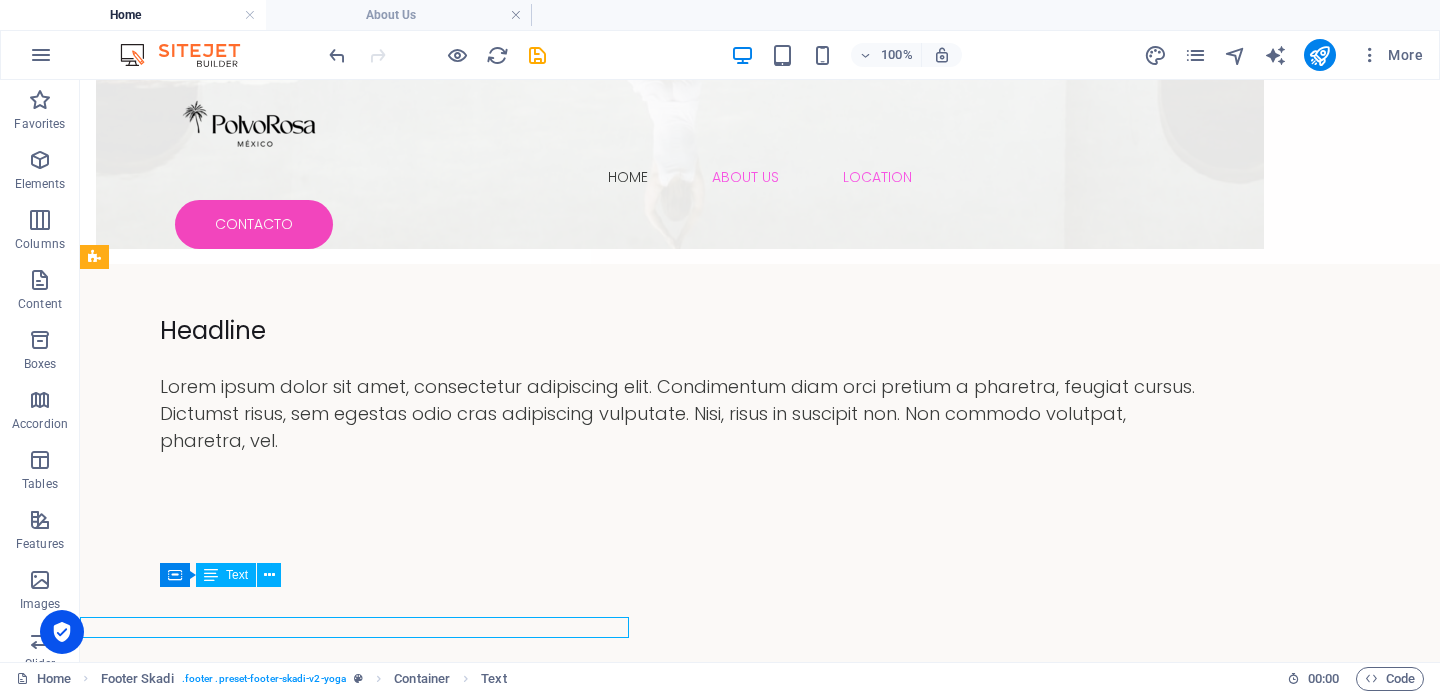 scroll, scrollTop: 6723, scrollLeft: 0, axis: vertical 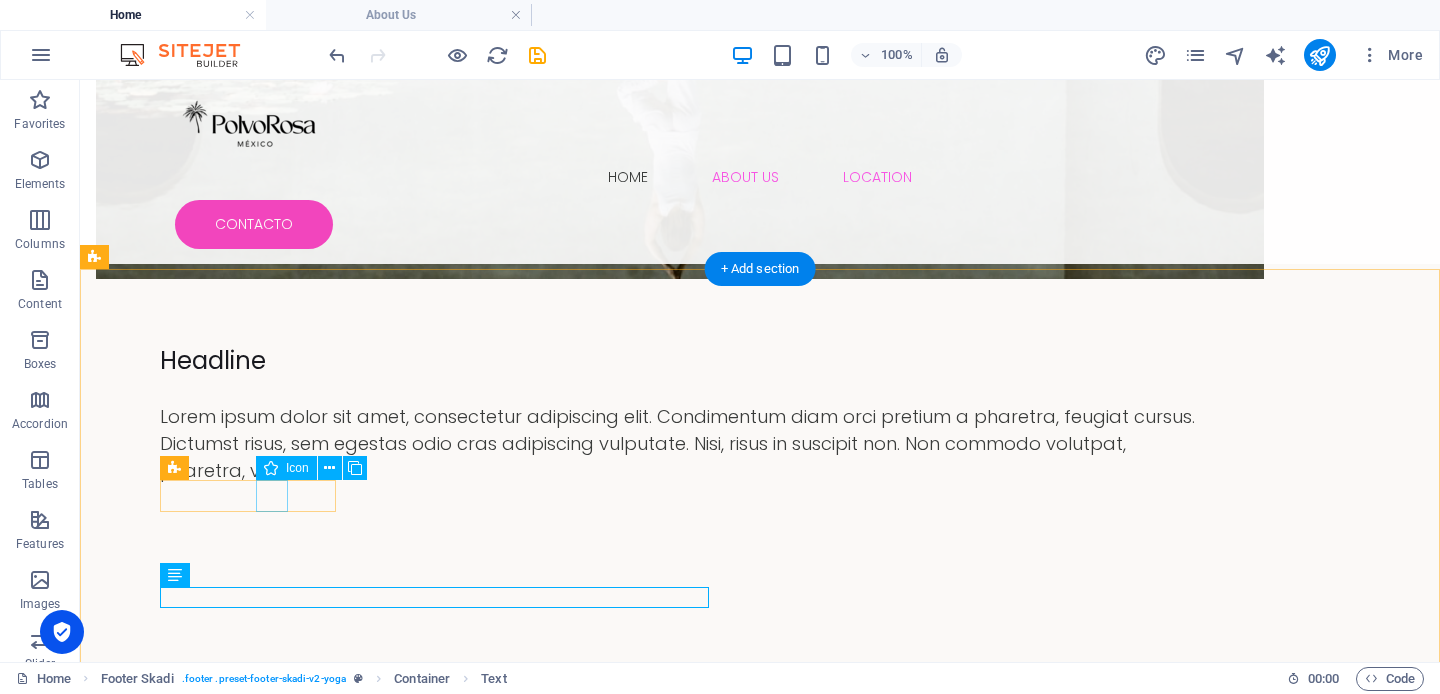 click at bounding box center [760, 7660] 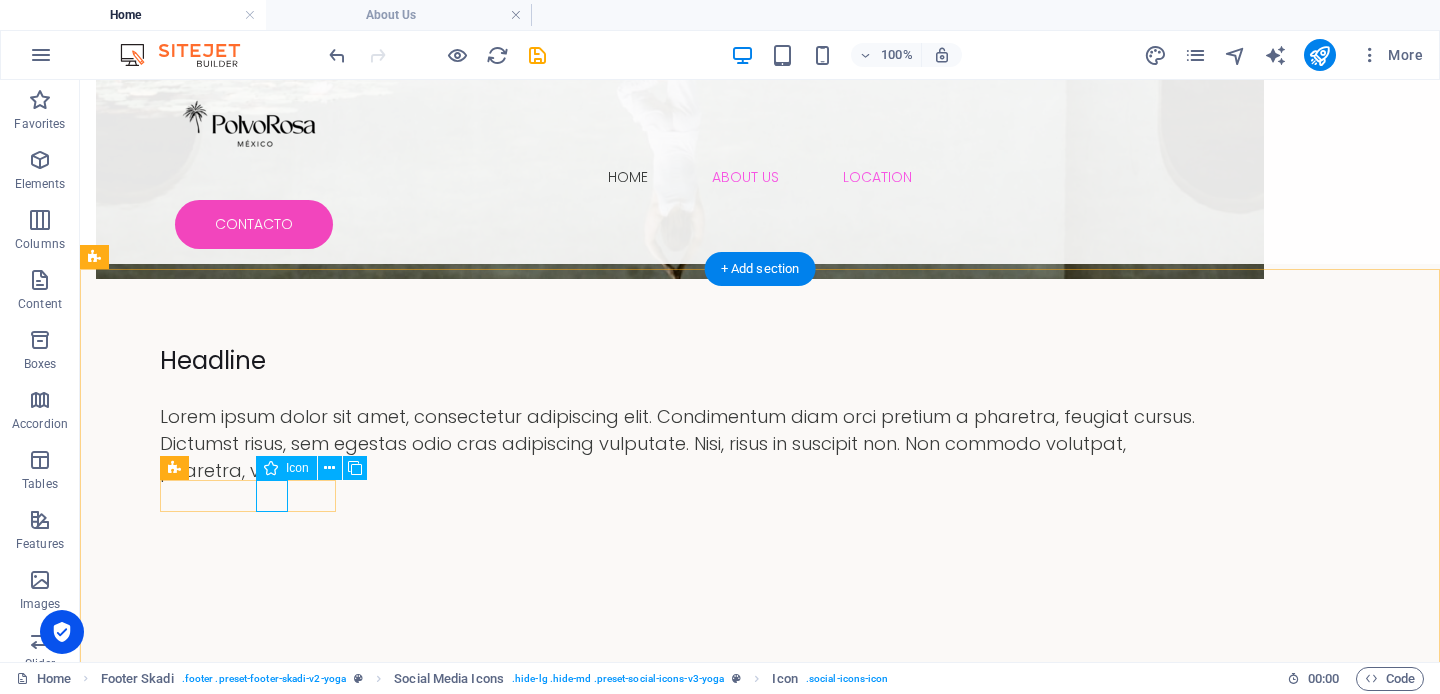 click at bounding box center [760, 7660] 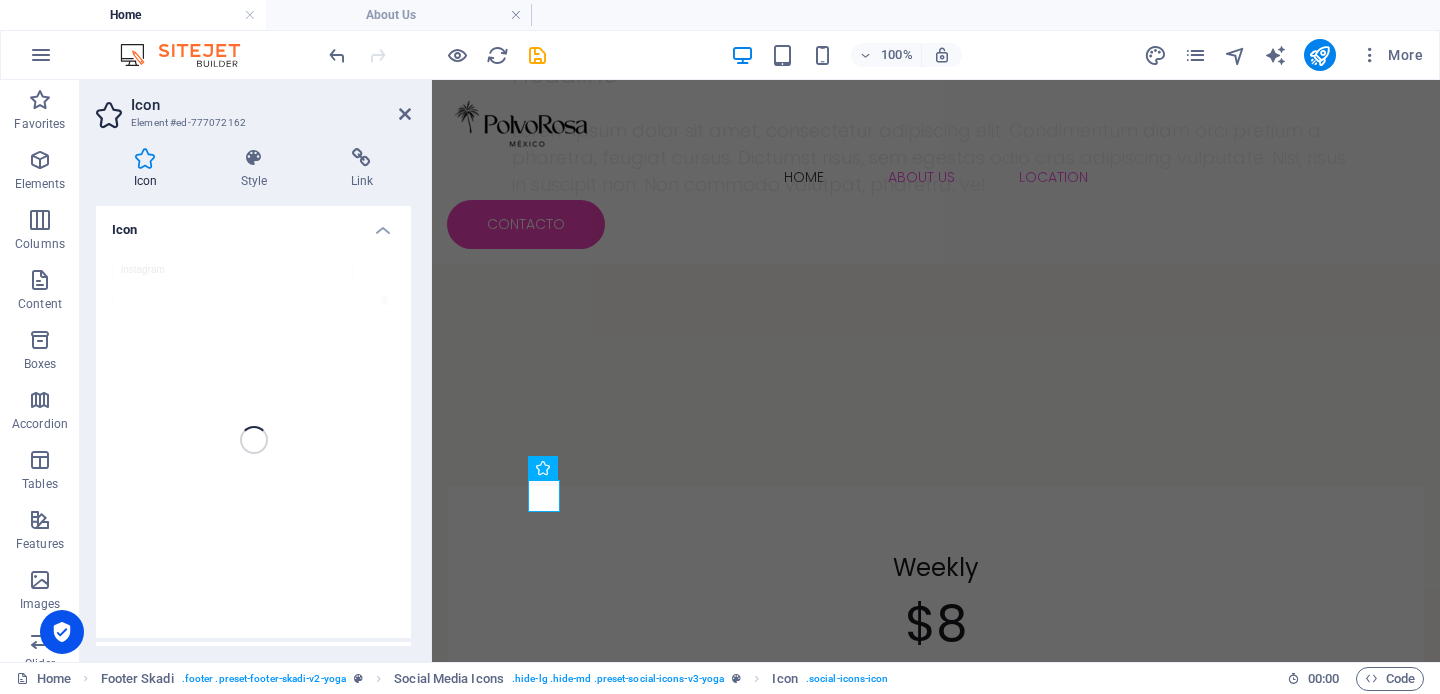 scroll, scrollTop: 6753, scrollLeft: 0, axis: vertical 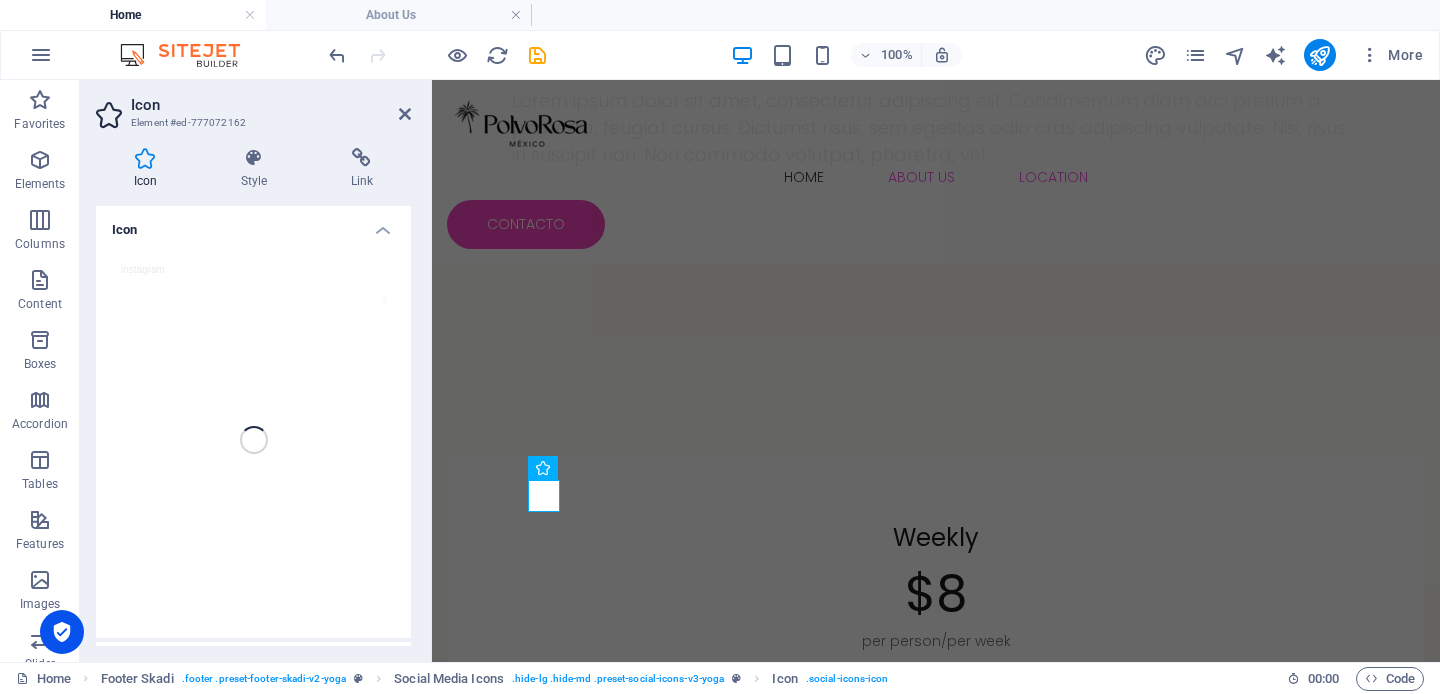 click on "instagram" at bounding box center [253, 440] 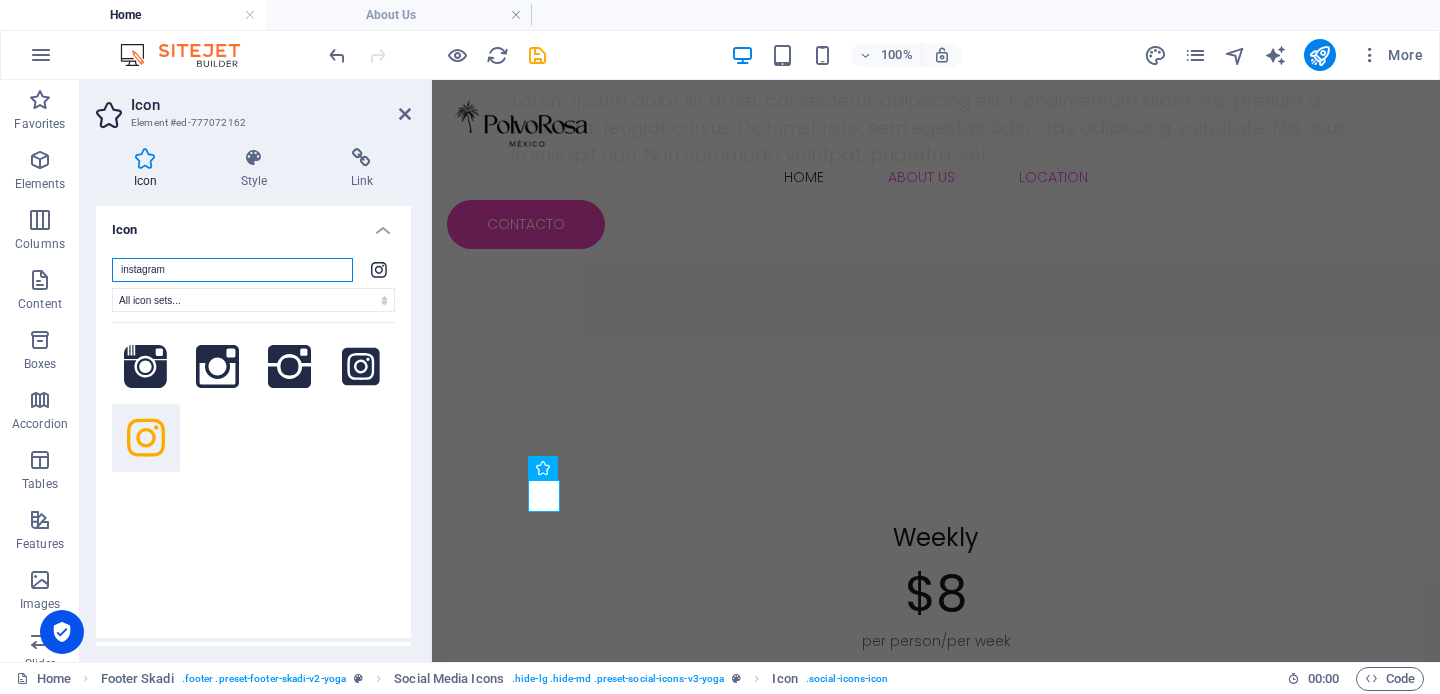 click on "instagram" at bounding box center [232, 270] 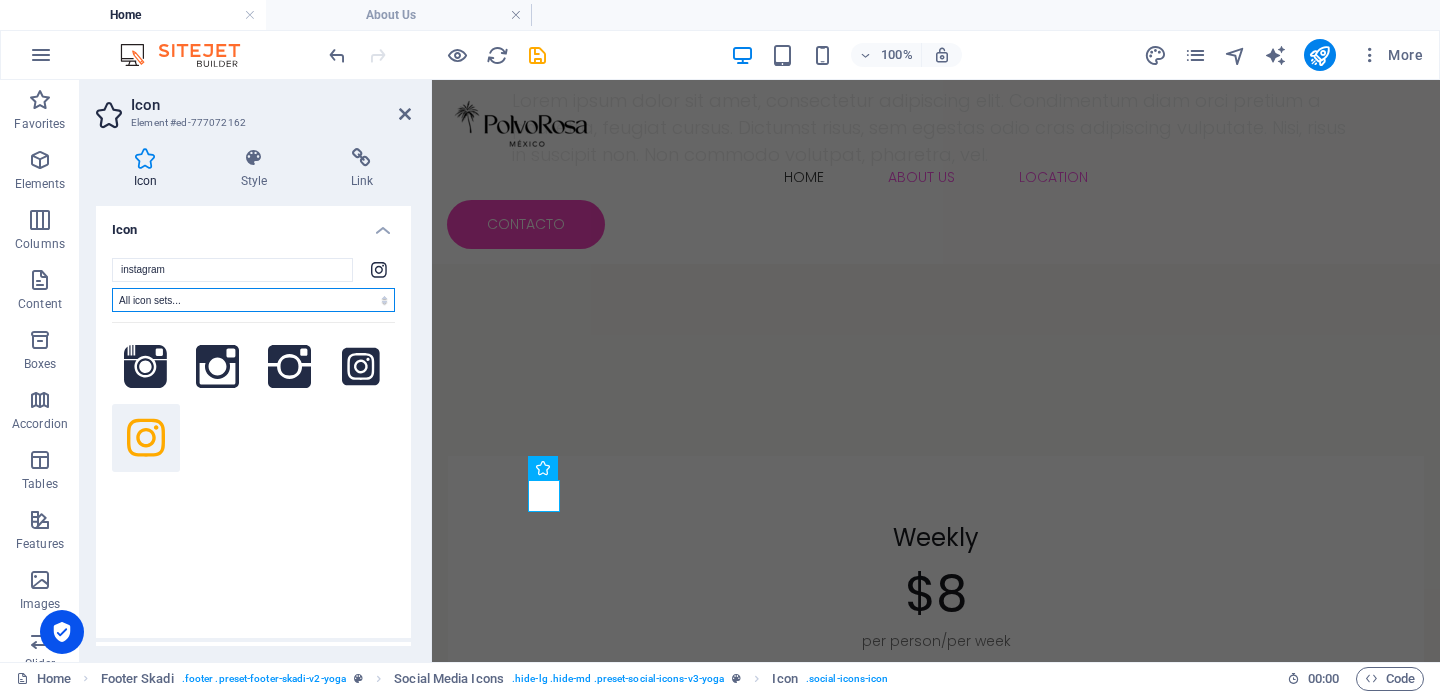 click on "All icon sets... IcoFont Ionicons FontAwesome Brands FontAwesome Duotone FontAwesome Solid FontAwesome Regular FontAwesome Light FontAwesome Thin FontAwesome Sharp Solid FontAwesome Sharp Regular FontAwesome Sharp Light FontAwesome Sharp Thin" at bounding box center [253, 300] 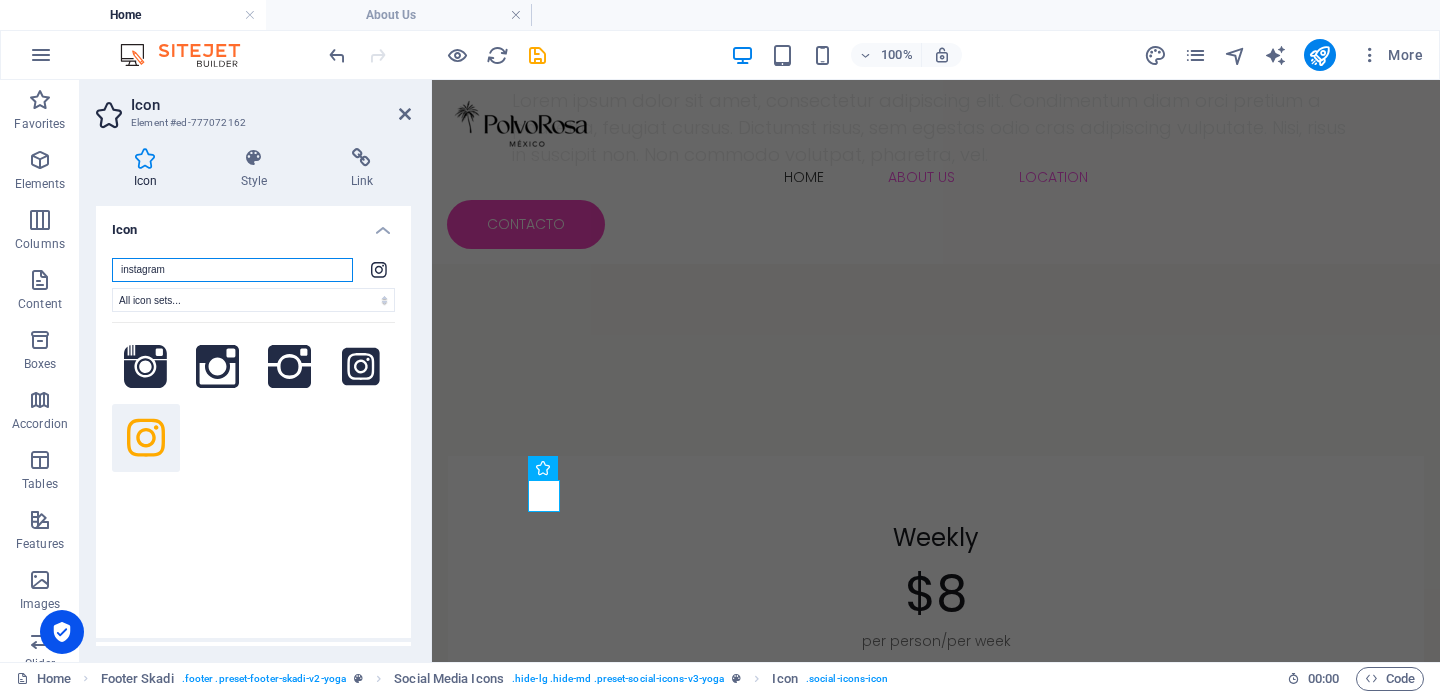 click on "instagram" at bounding box center [232, 270] 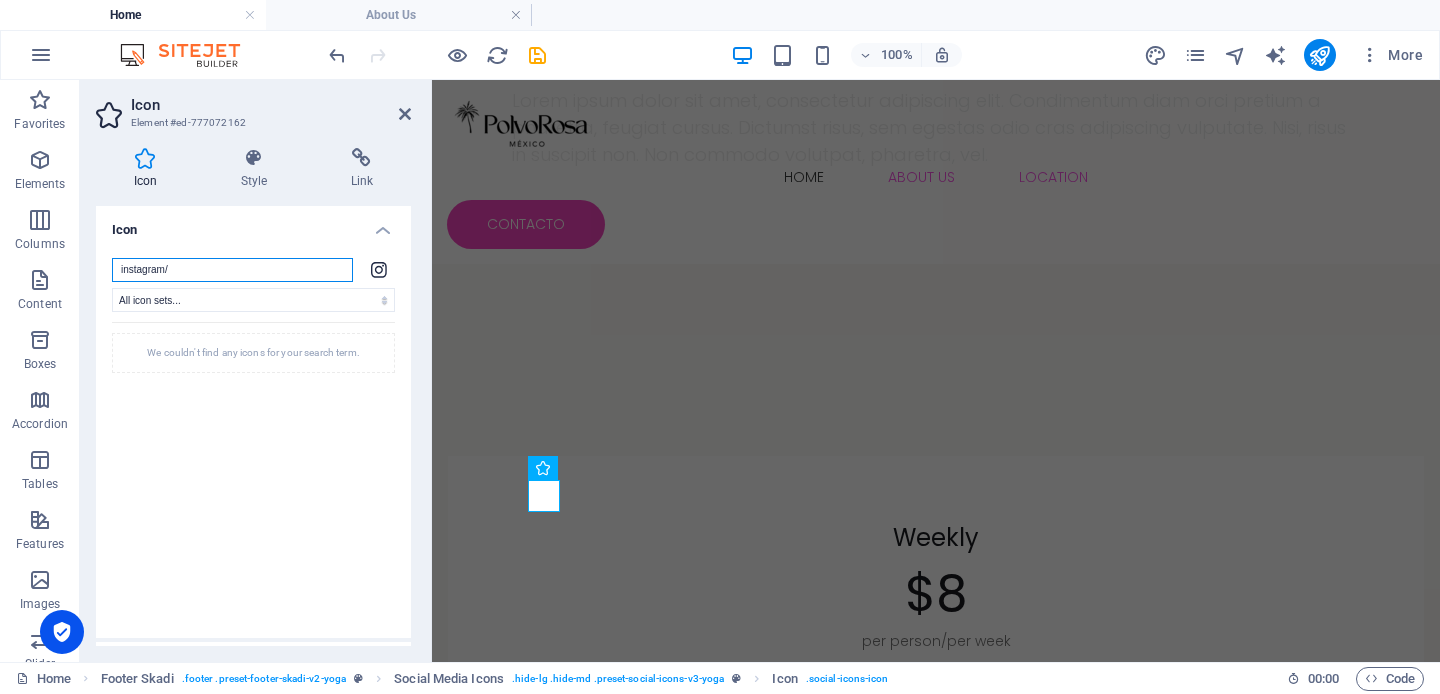 type on "instagram" 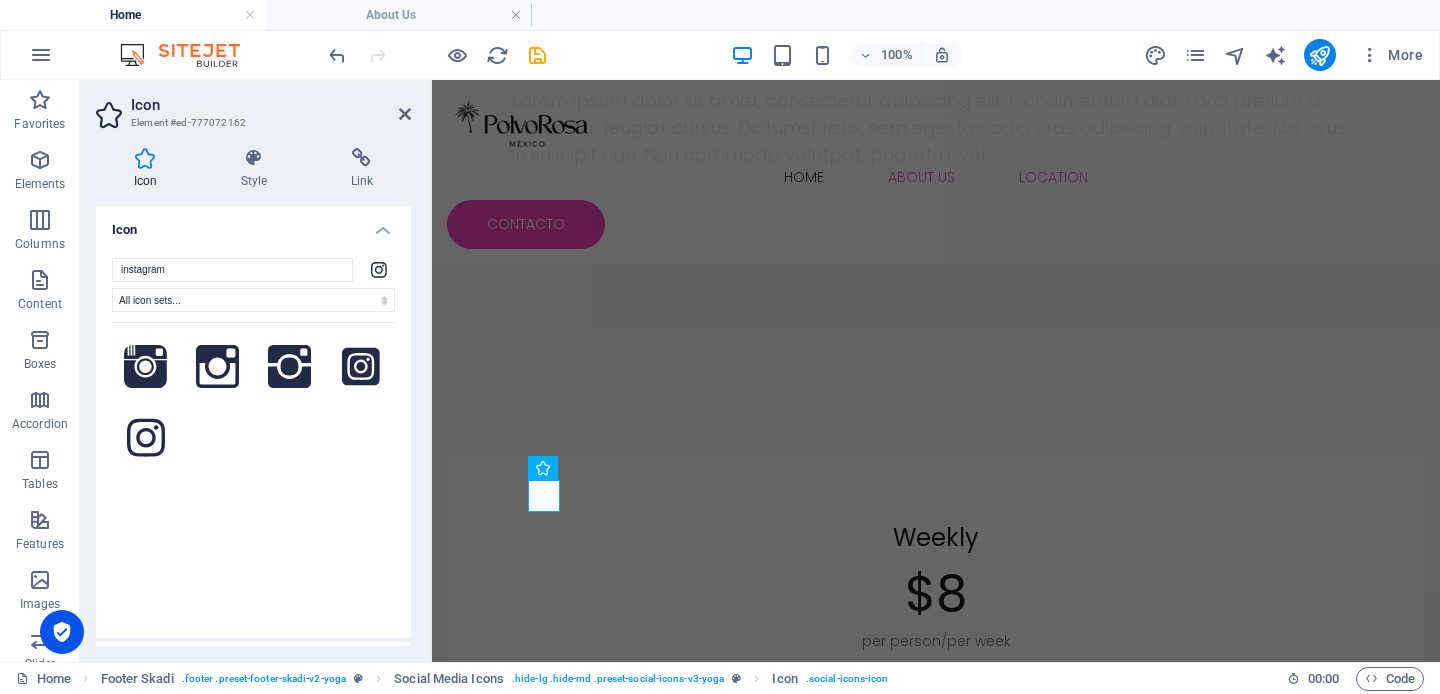 click on "We couldn't find any icons for your search term." at bounding box center [253, 467] 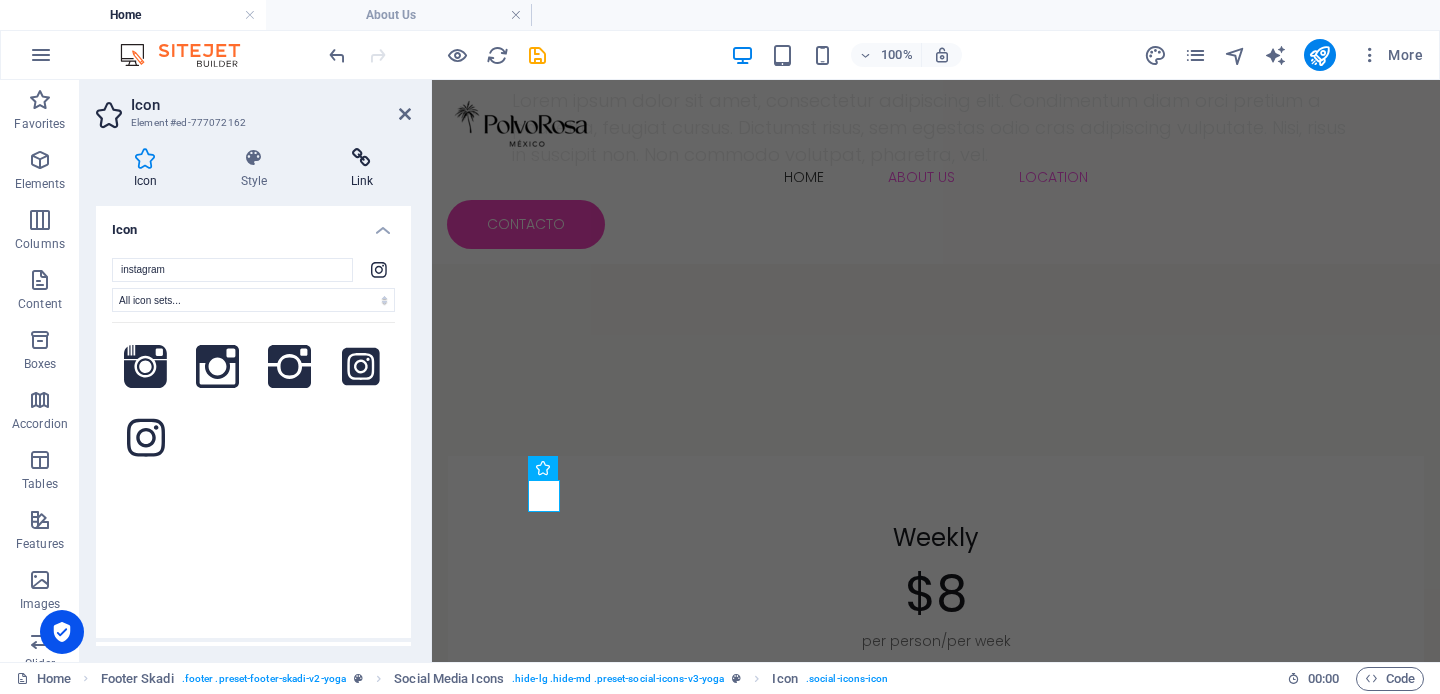 click on "Link" at bounding box center [362, 169] 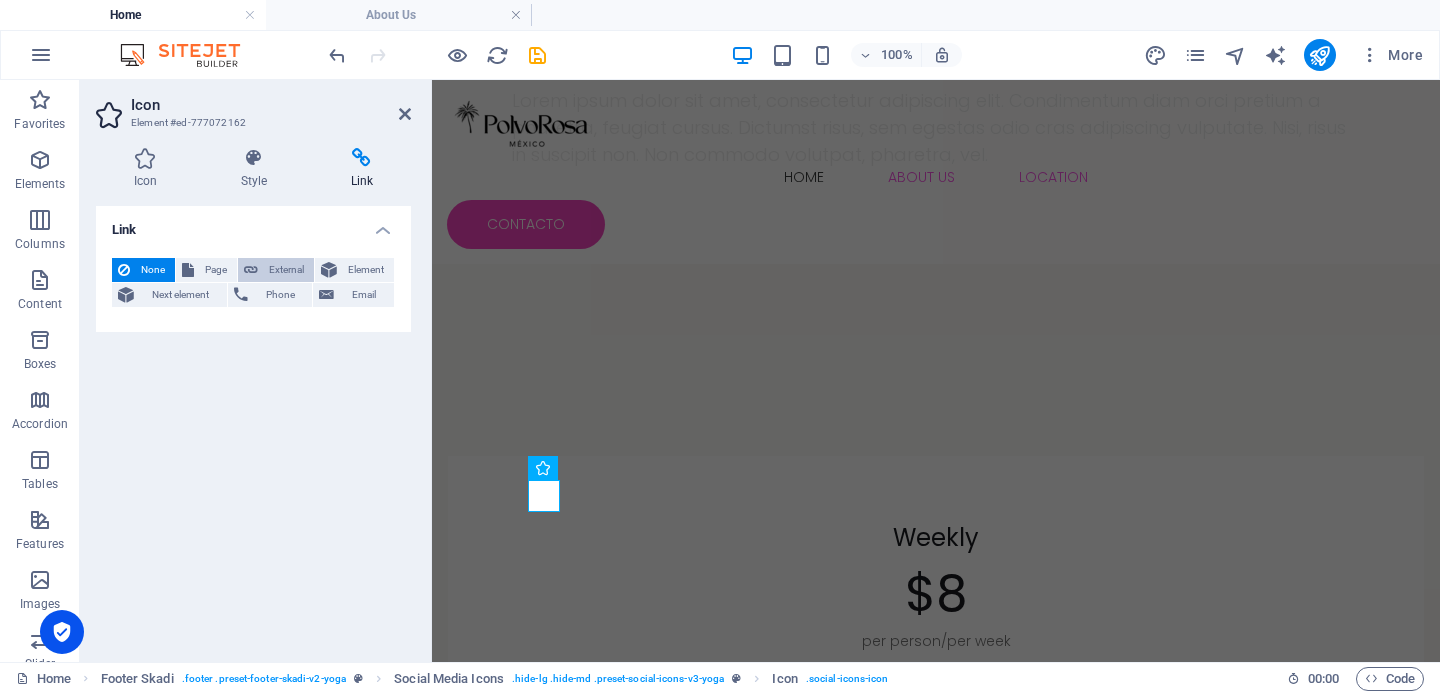 click on "External" at bounding box center [286, 270] 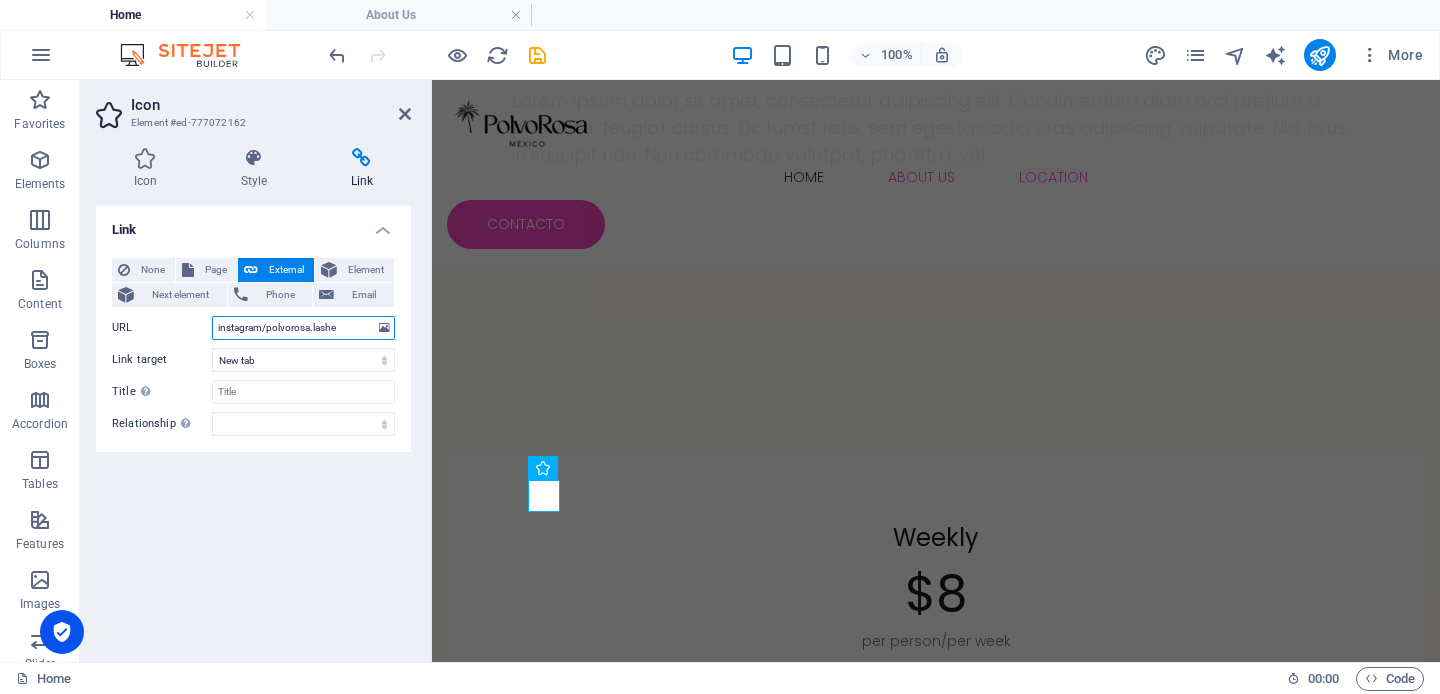 type on "instagram/polvorosa.lashes" 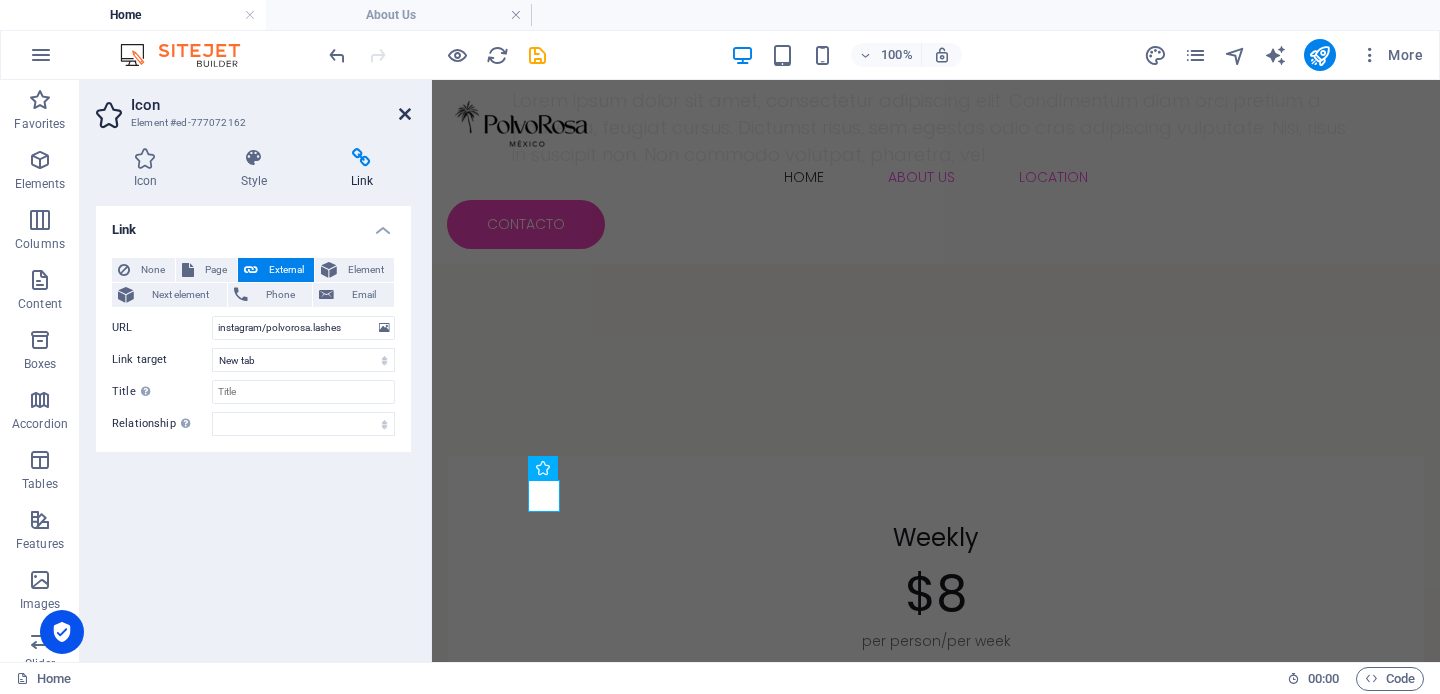 click at bounding box center [405, 114] 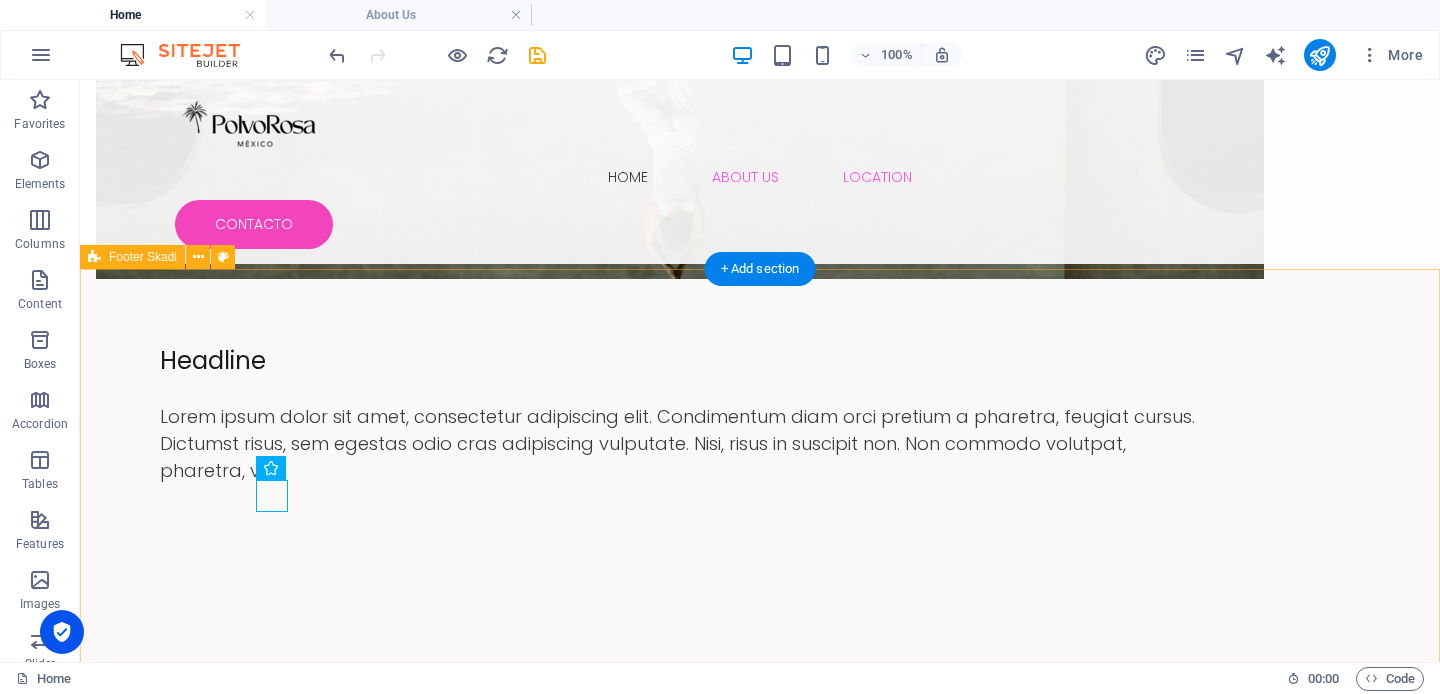 click on "Home About Us Location     © 2021  [DOMAIN_NAME][PERSON_NAME] . All rights reserved |  Legal Notice  |  Privacy Policy" at bounding box center (760, 7690) 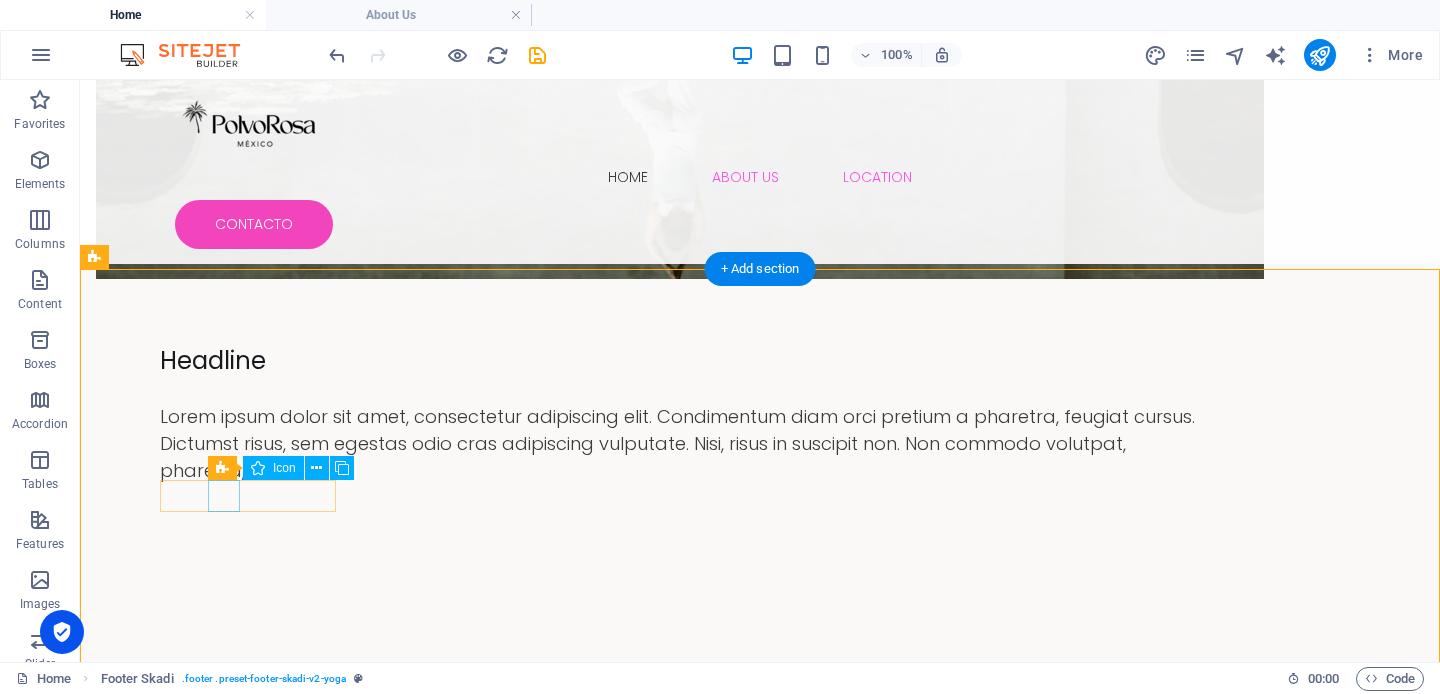click at bounding box center (760, 7620) 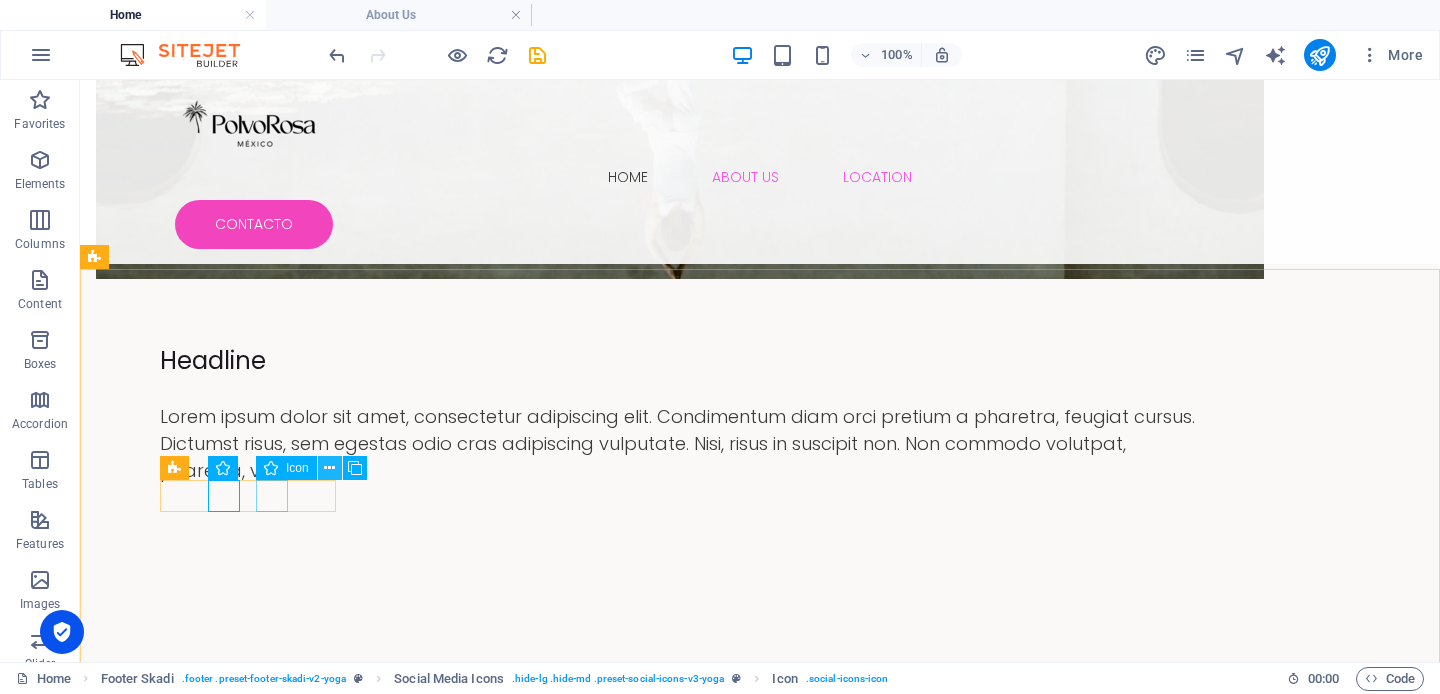click at bounding box center (329, 468) 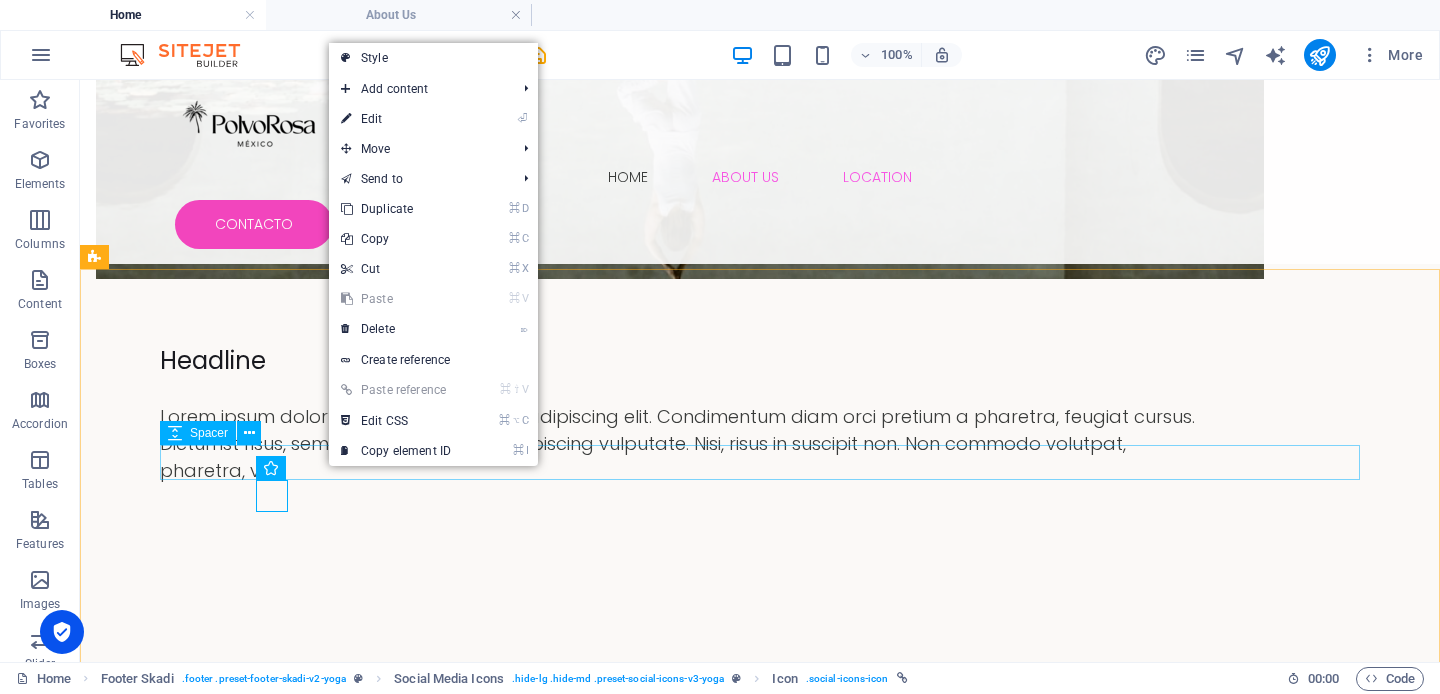 click on "Spacer" at bounding box center (198, 433) 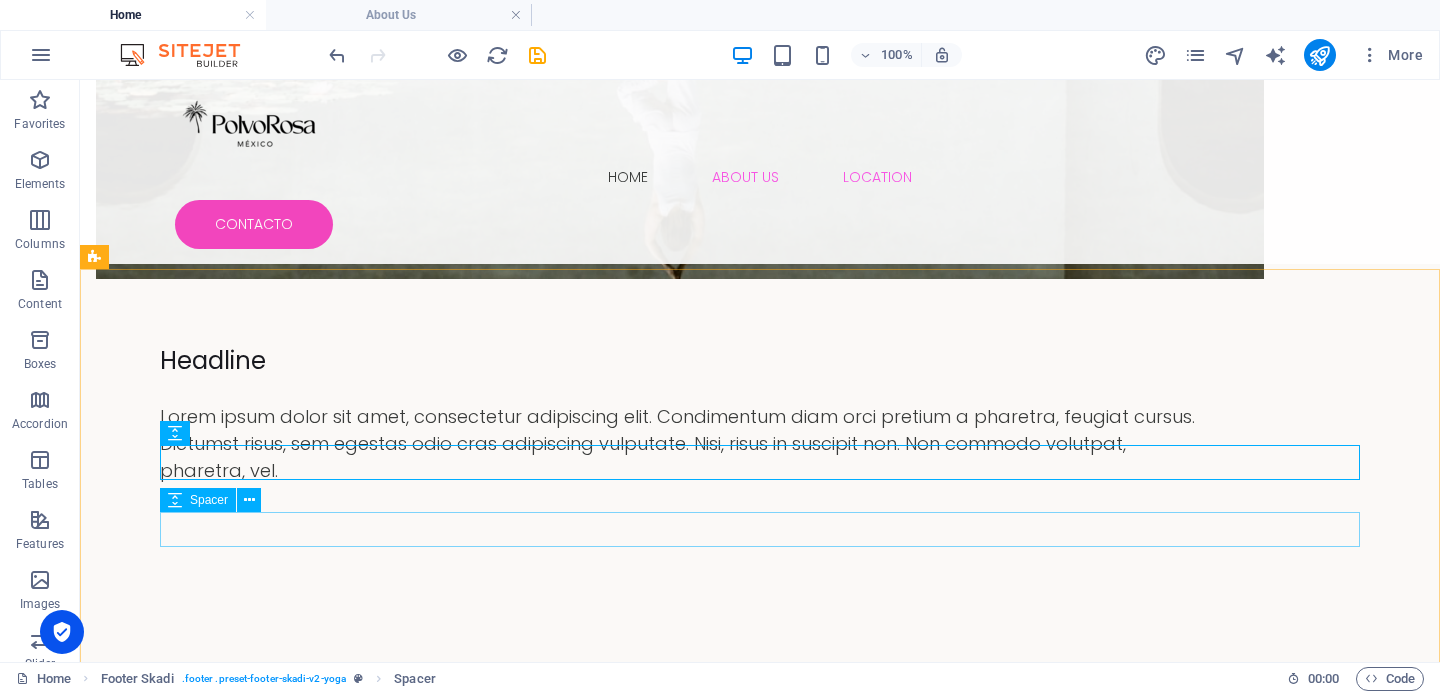 click on "Spacer" at bounding box center [198, 500] 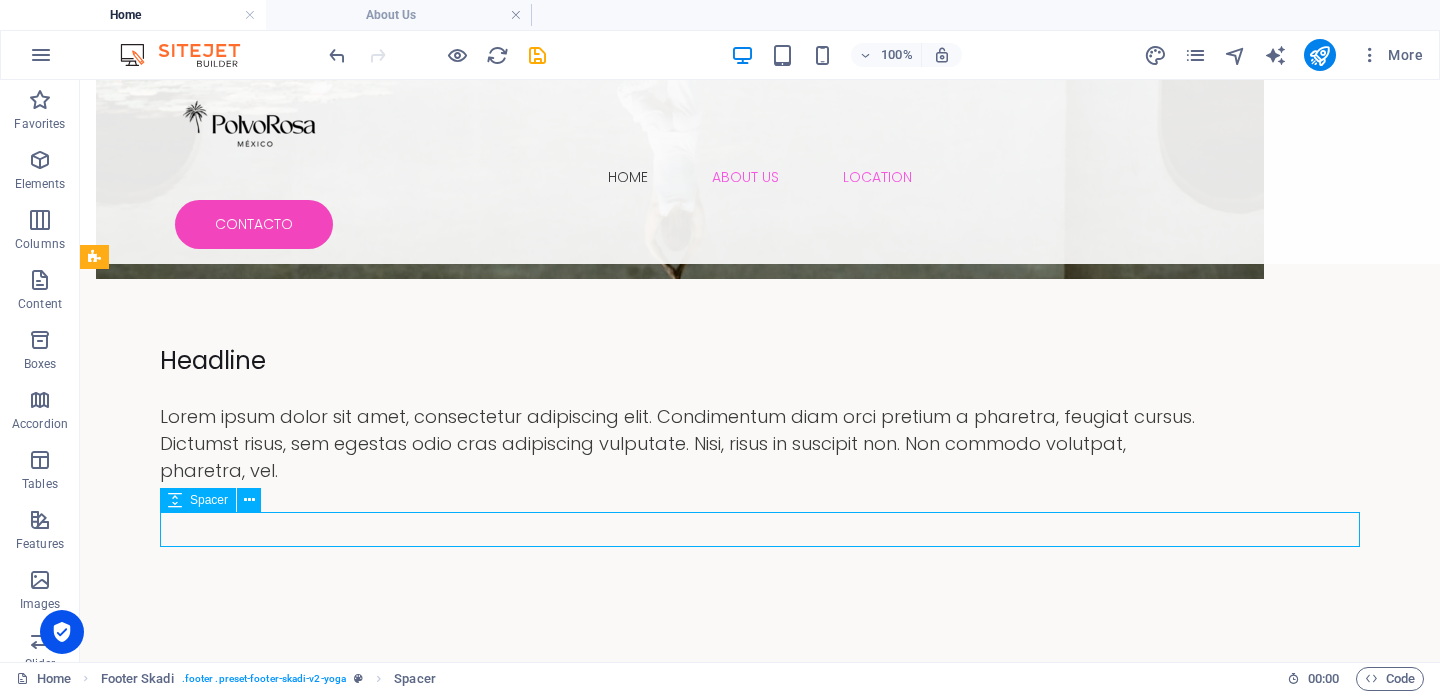 click on "Spacer" at bounding box center (198, 500) 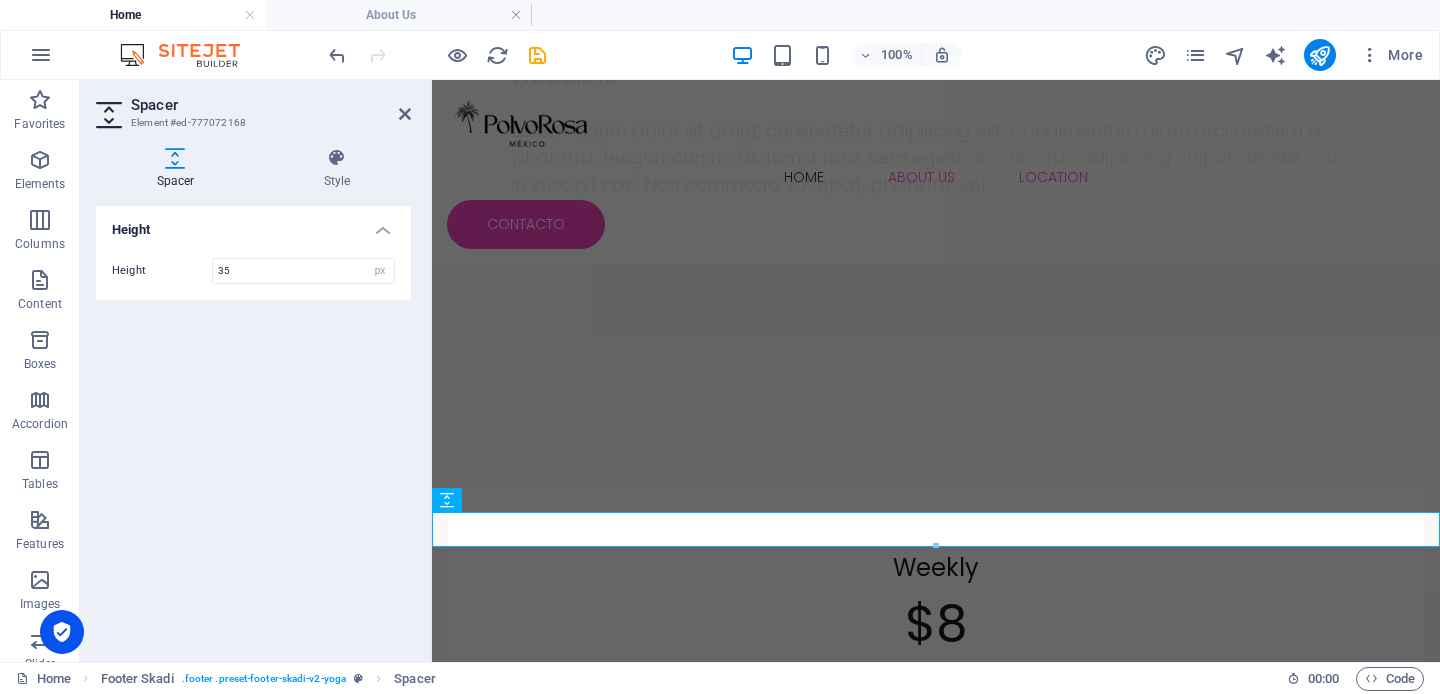 scroll, scrollTop: 6753, scrollLeft: 0, axis: vertical 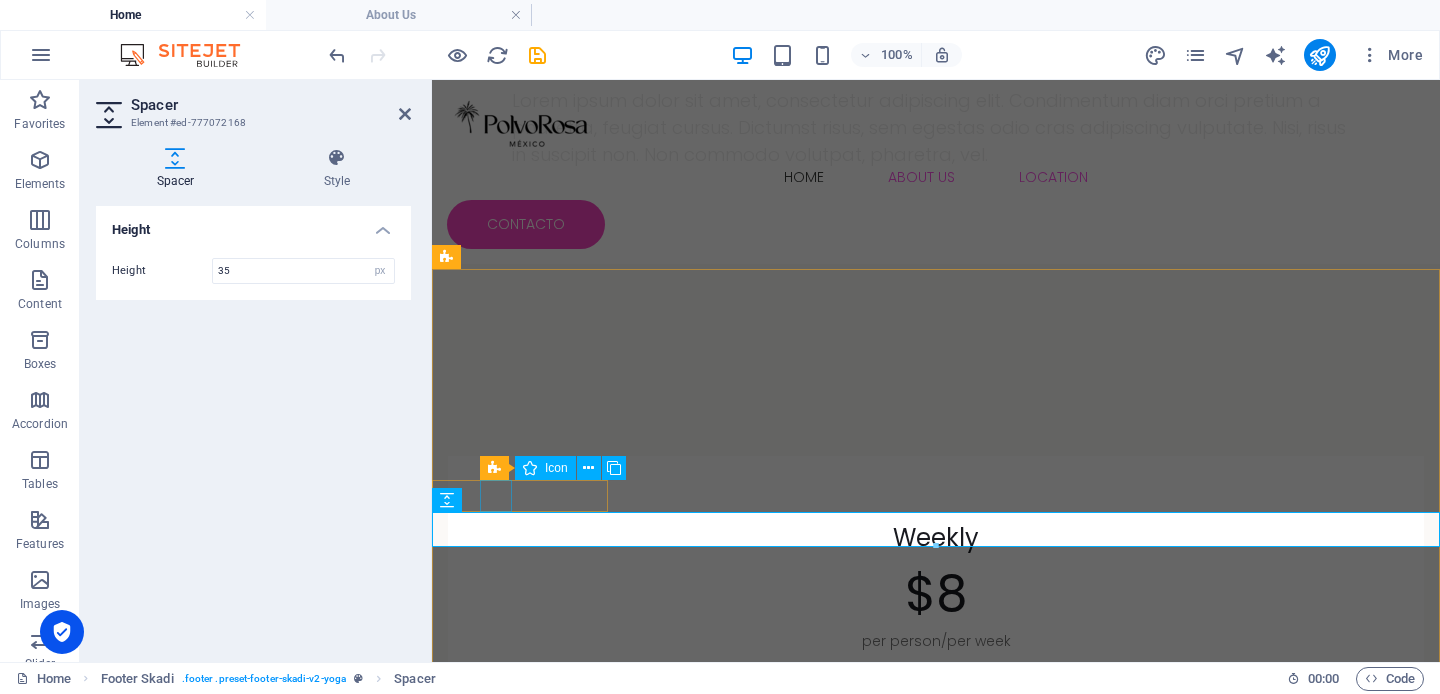 click at bounding box center (936, 7406) 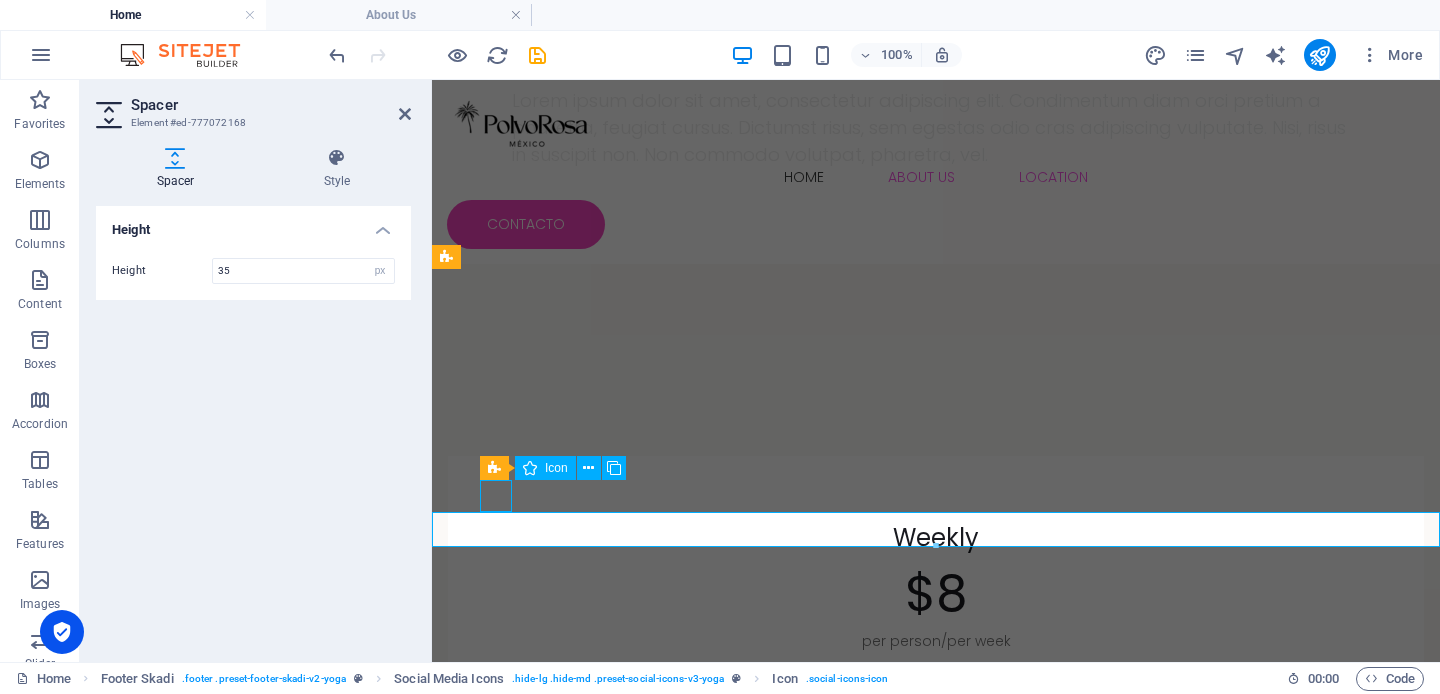 click at bounding box center [936, 7406] 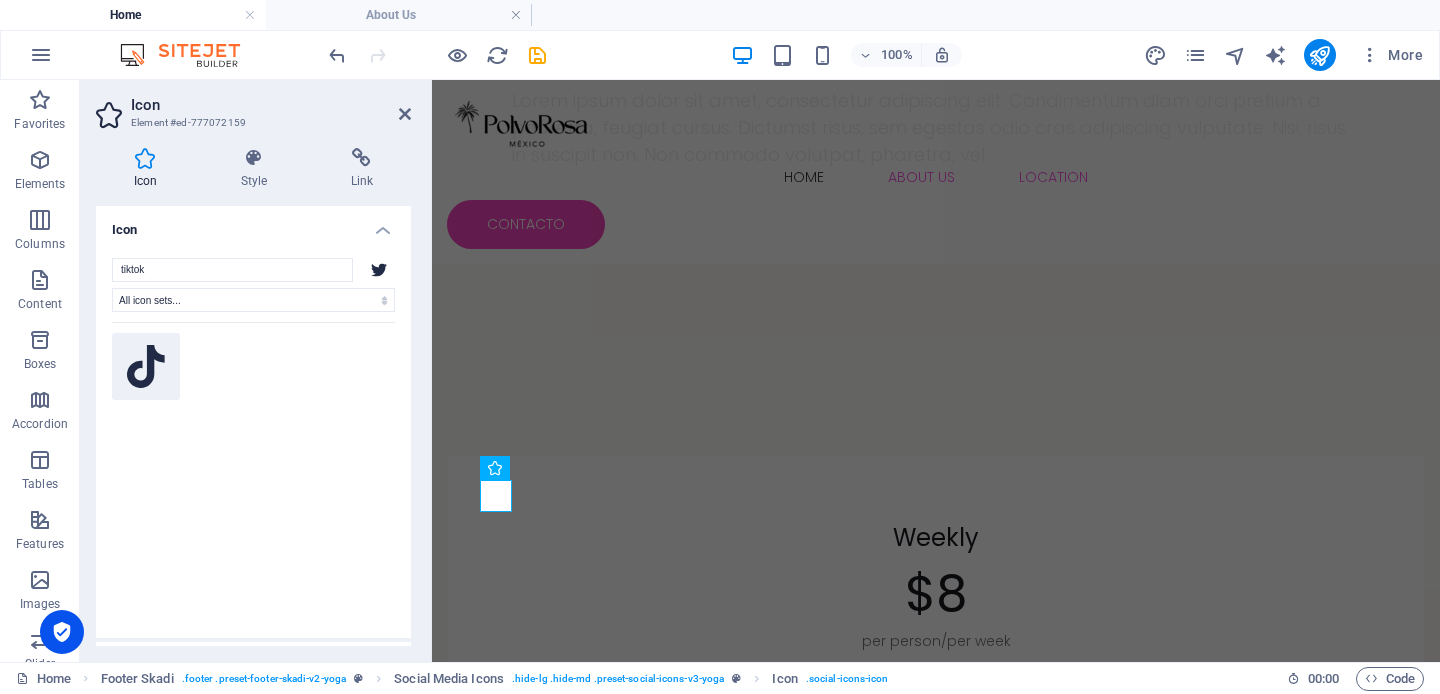 type on "tiktok" 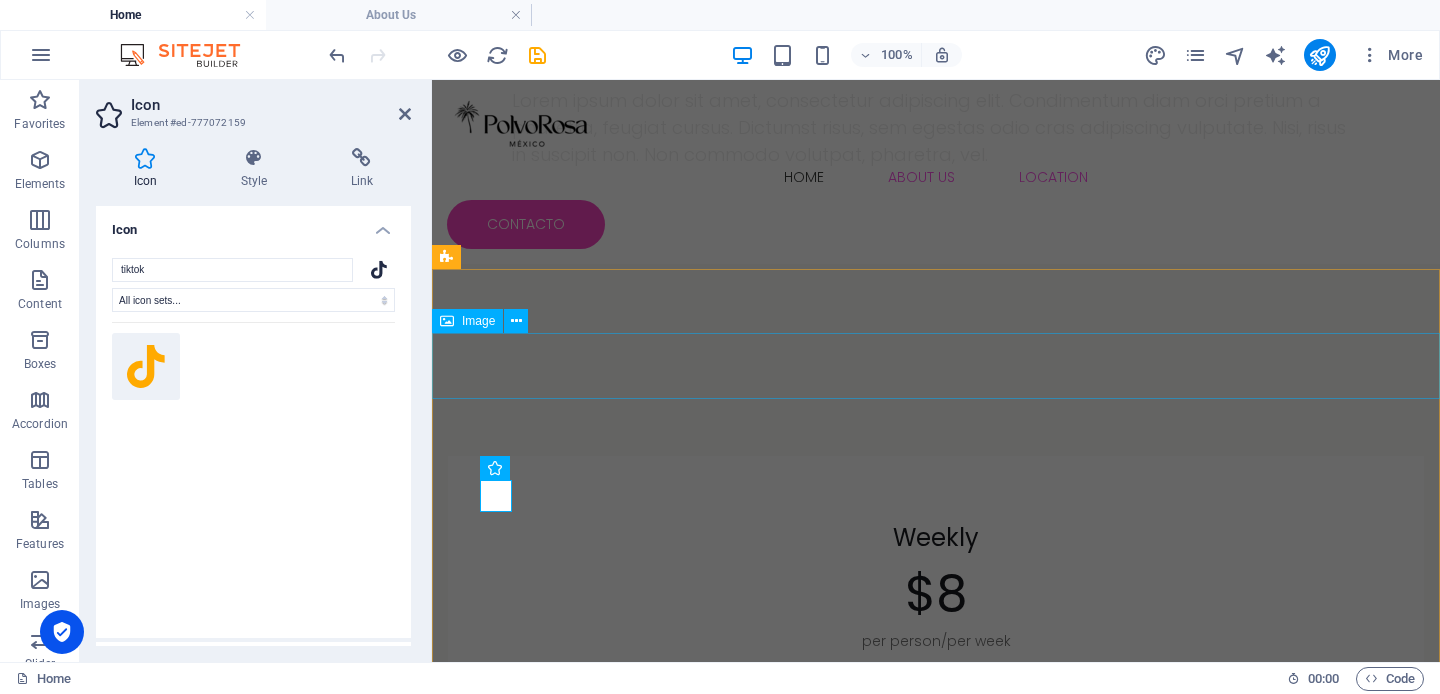 click at bounding box center (936, 7236) 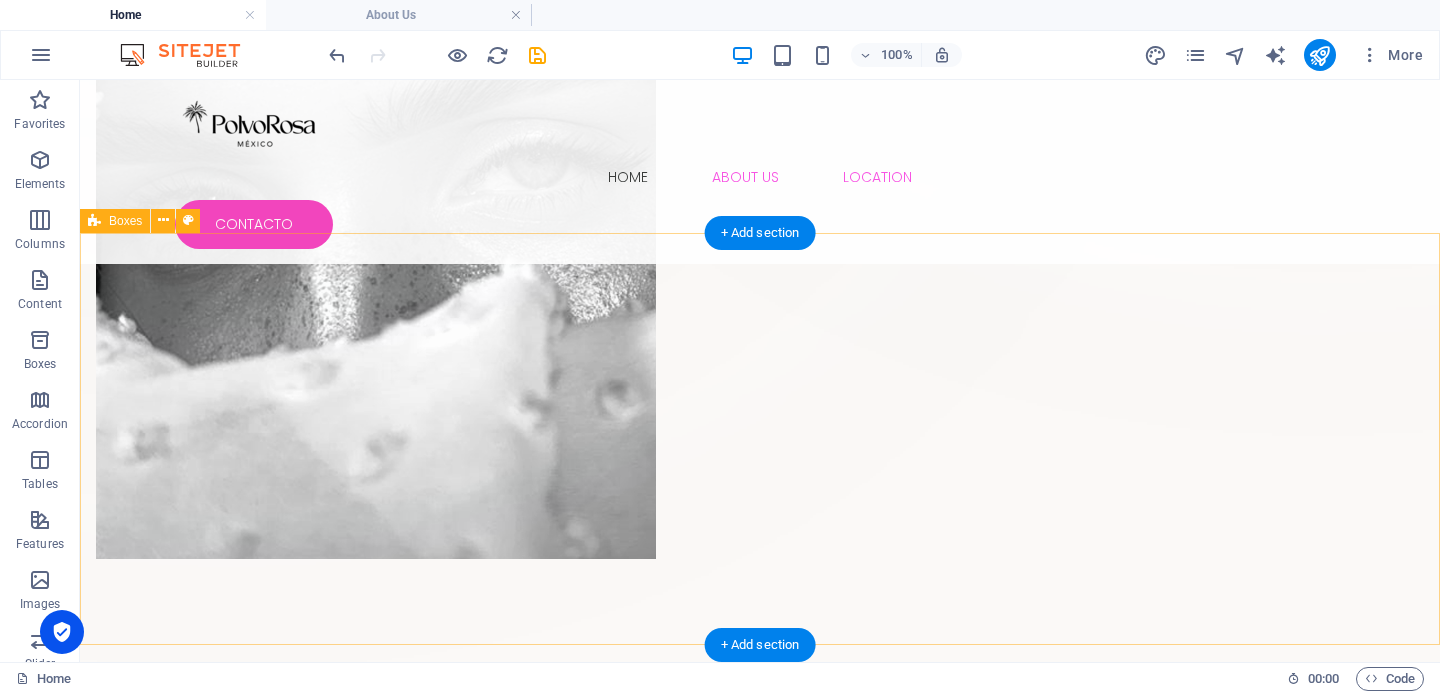 scroll, scrollTop: 872, scrollLeft: 0, axis: vertical 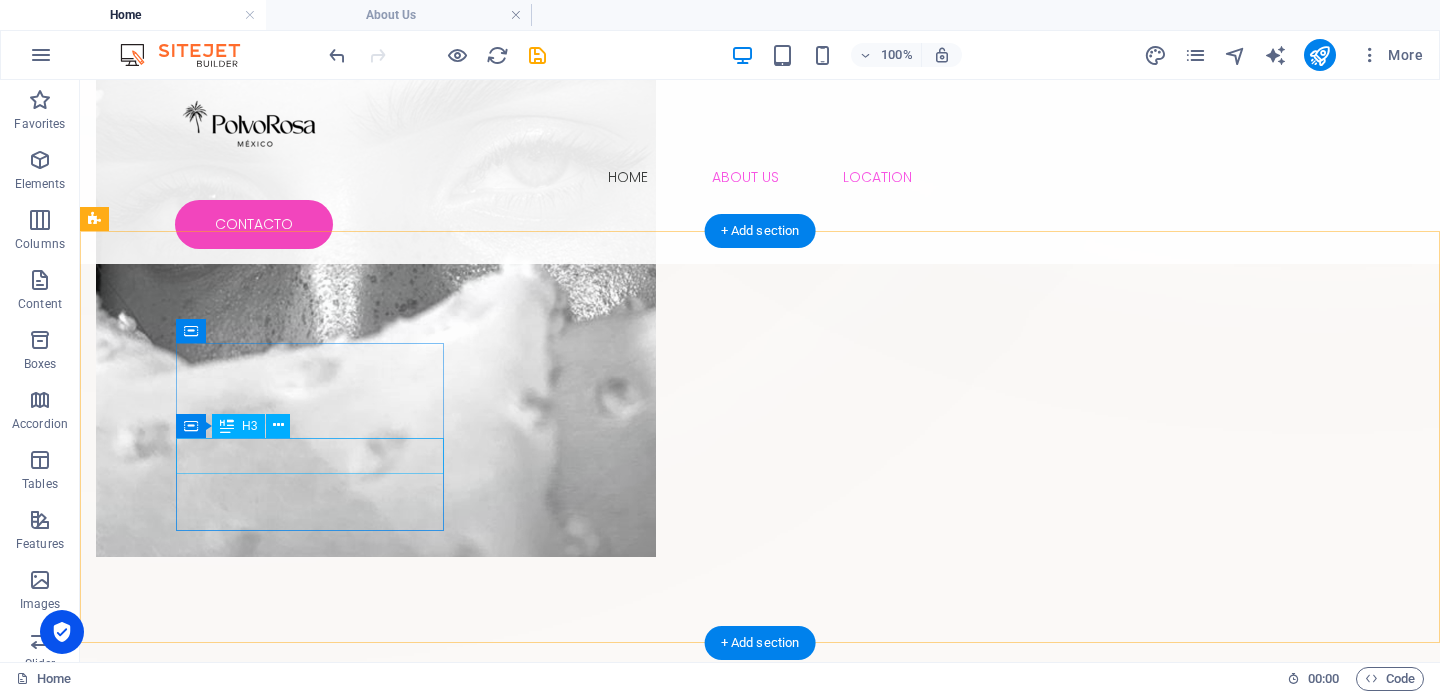 click on "Mind" at bounding box center [230, 894] 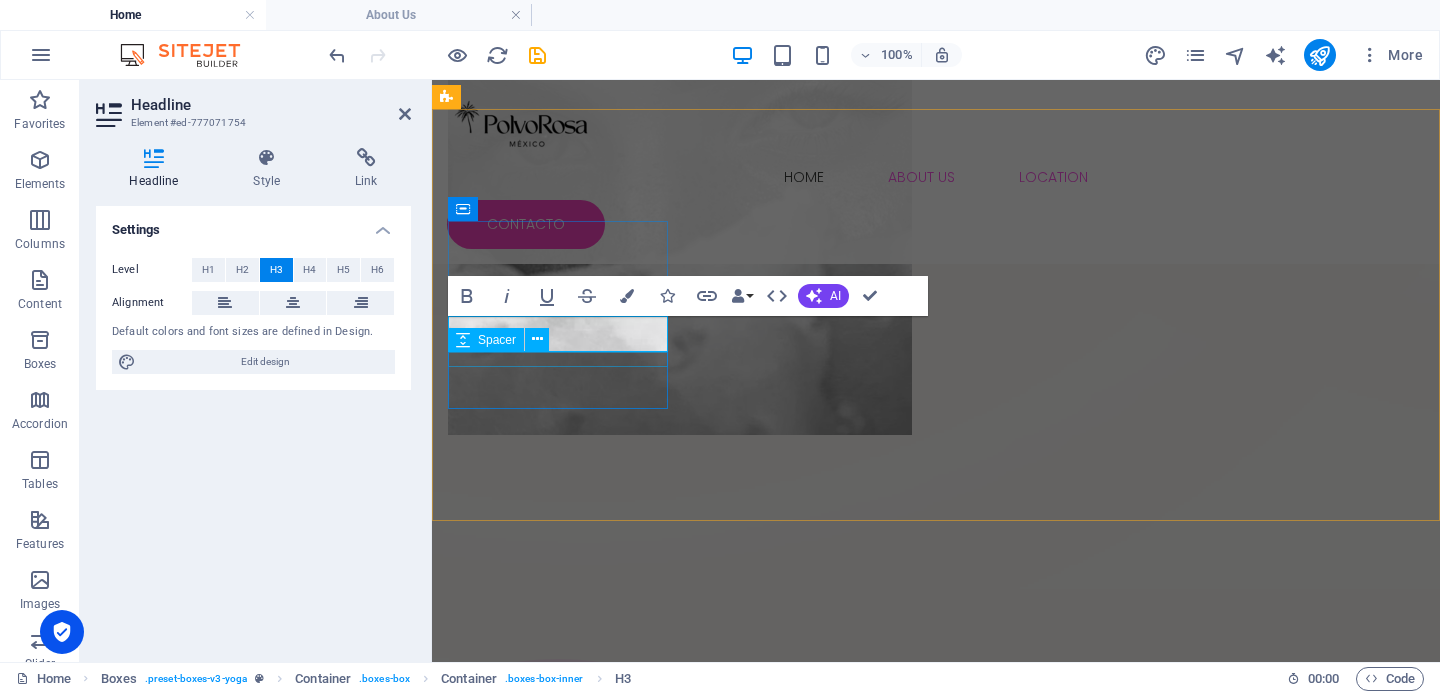 type 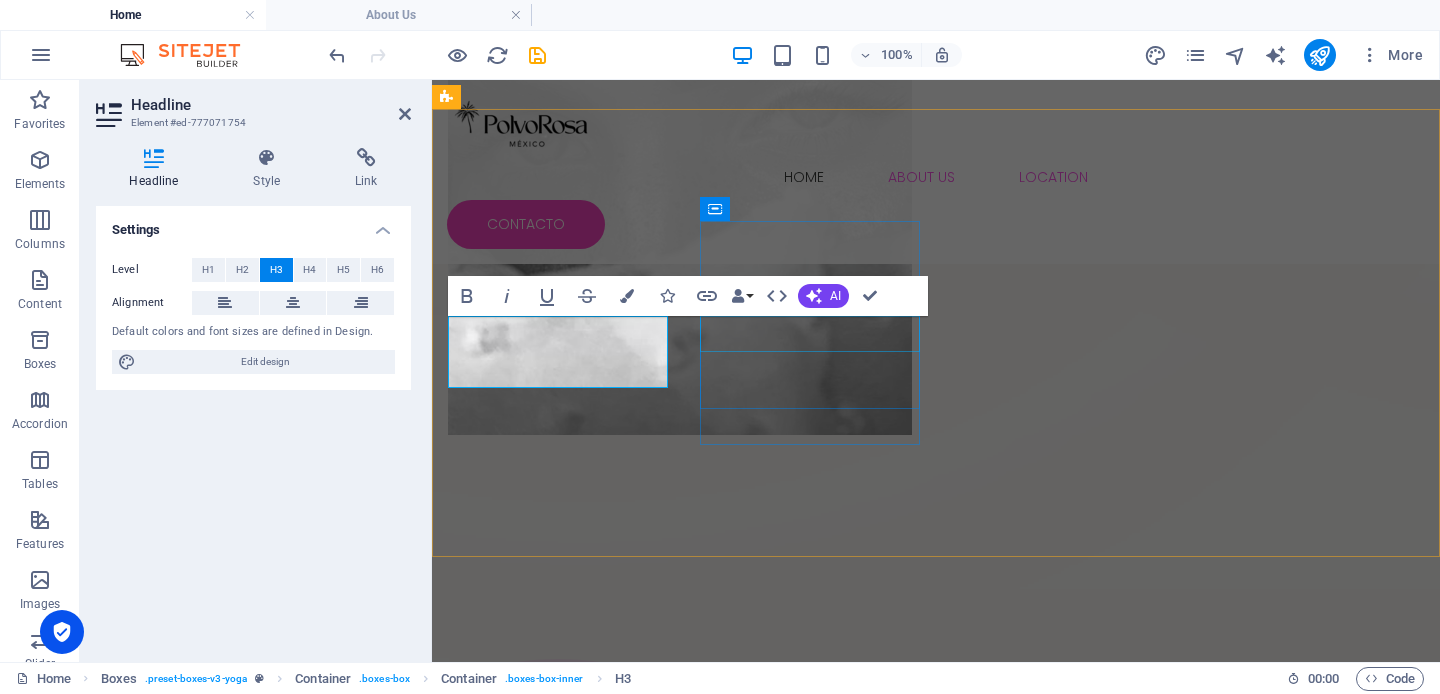 click on "Balance" at bounding box center (558, 1012) 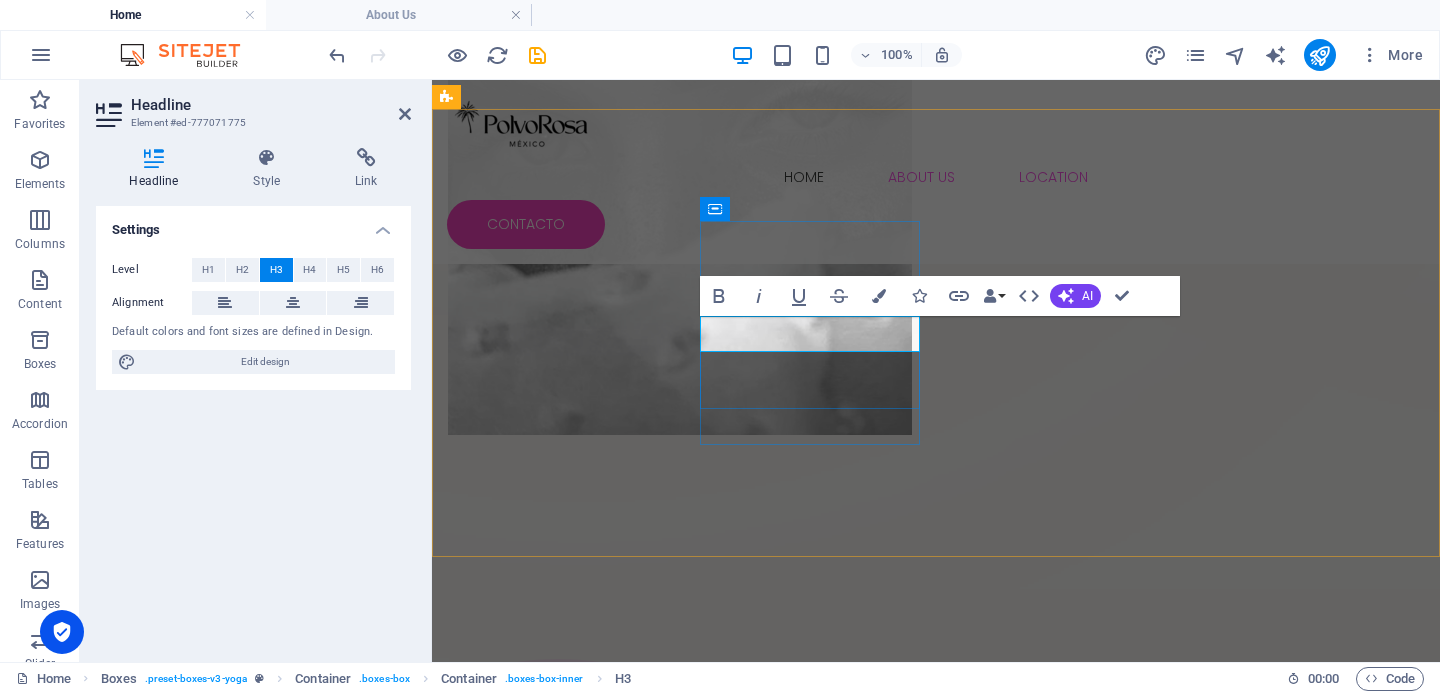 type 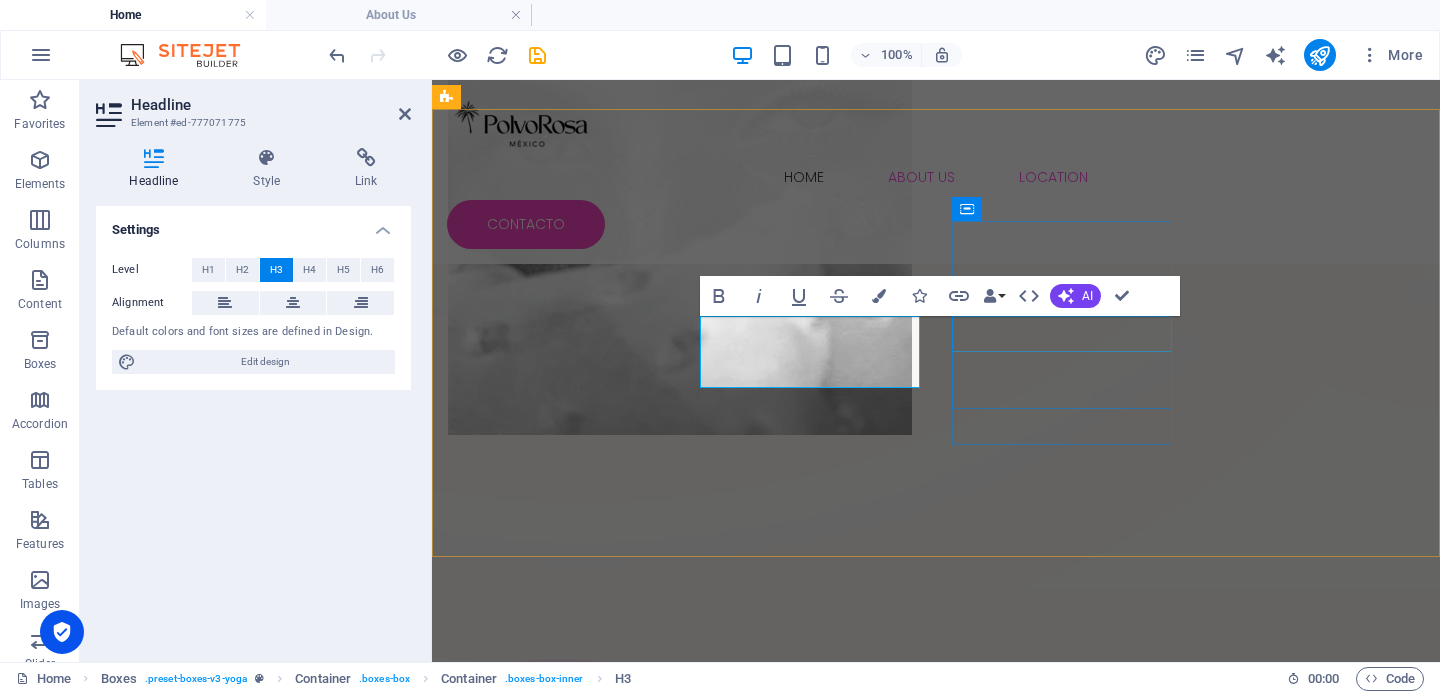 click on "Strength" at bounding box center (558, 1252) 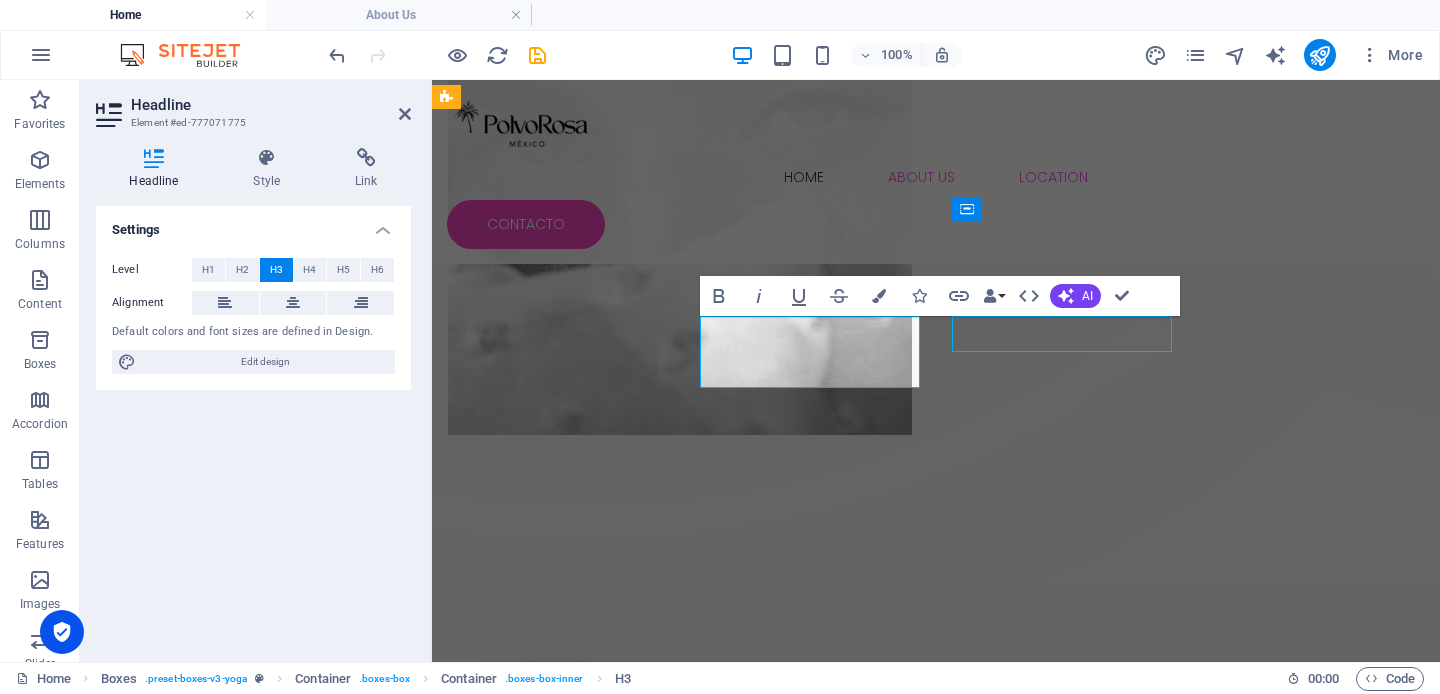 click on "Strength" at bounding box center [558, 1252] 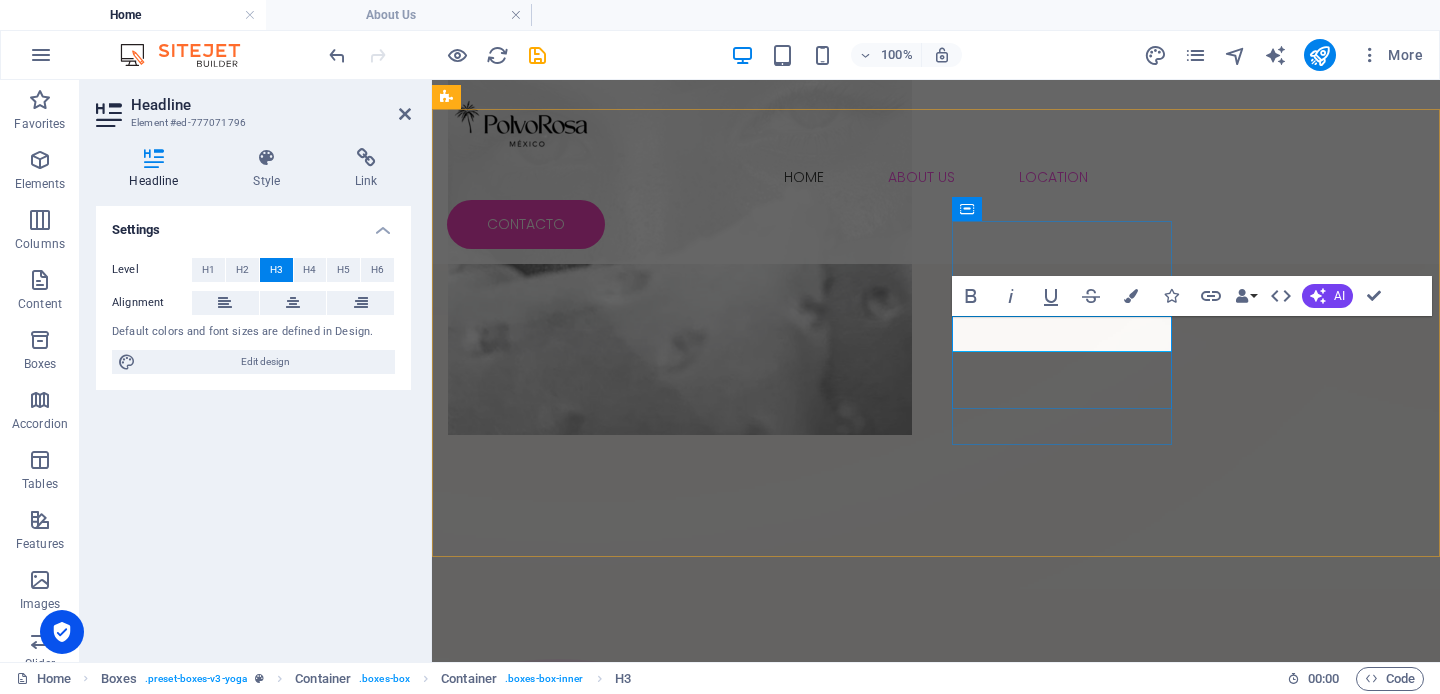 type 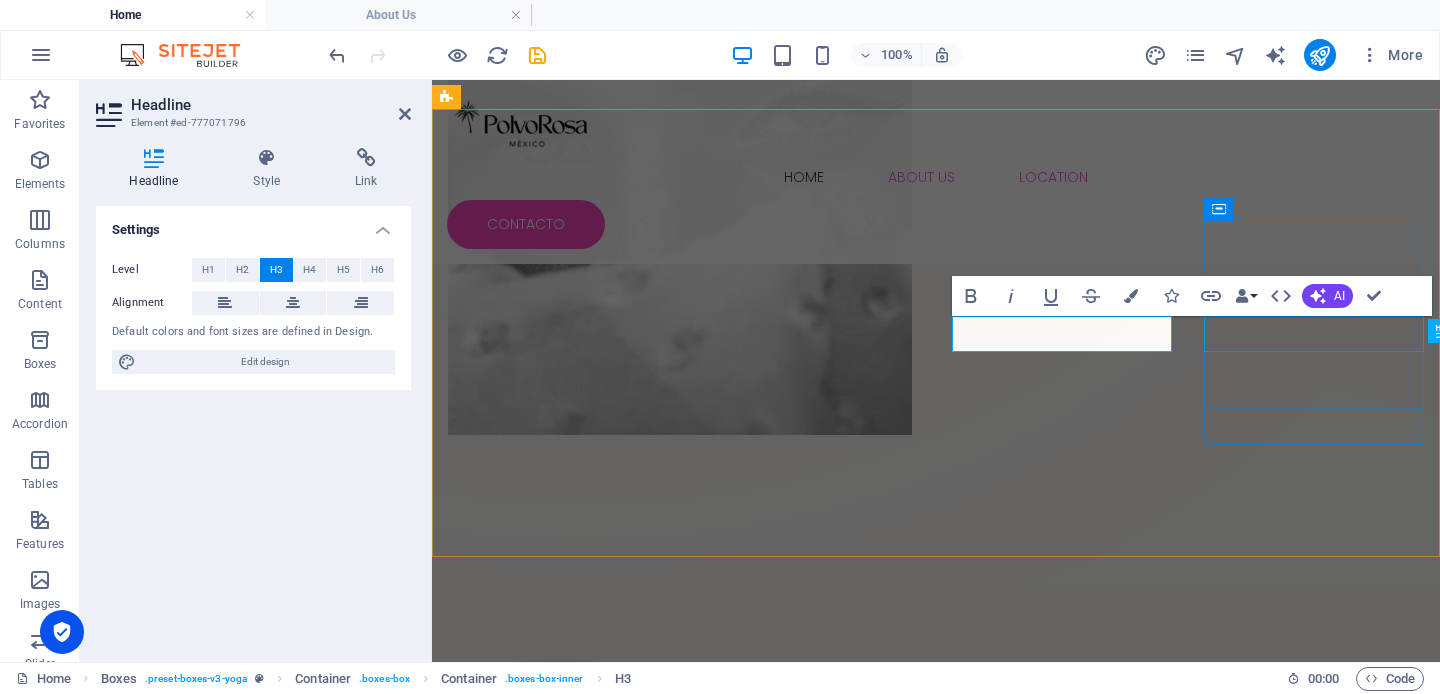 click on "Flexibility" at bounding box center (558, 1456) 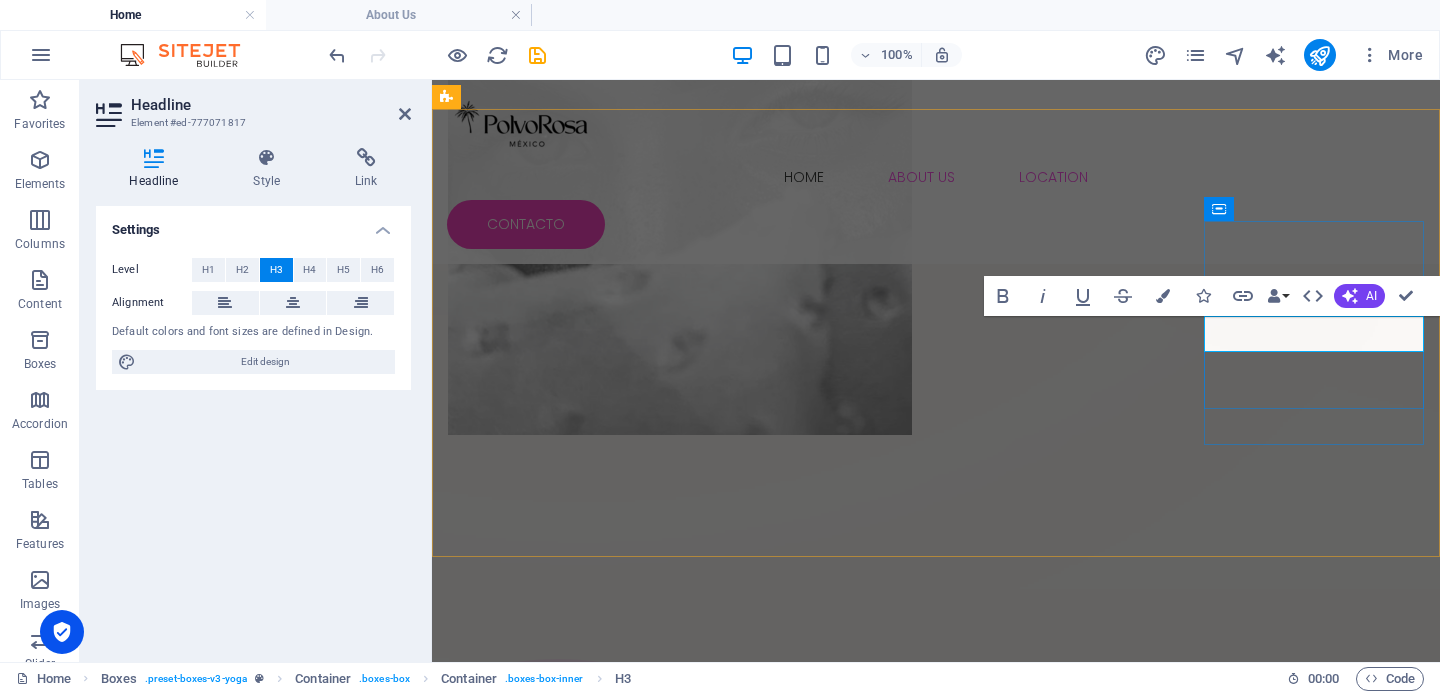 type 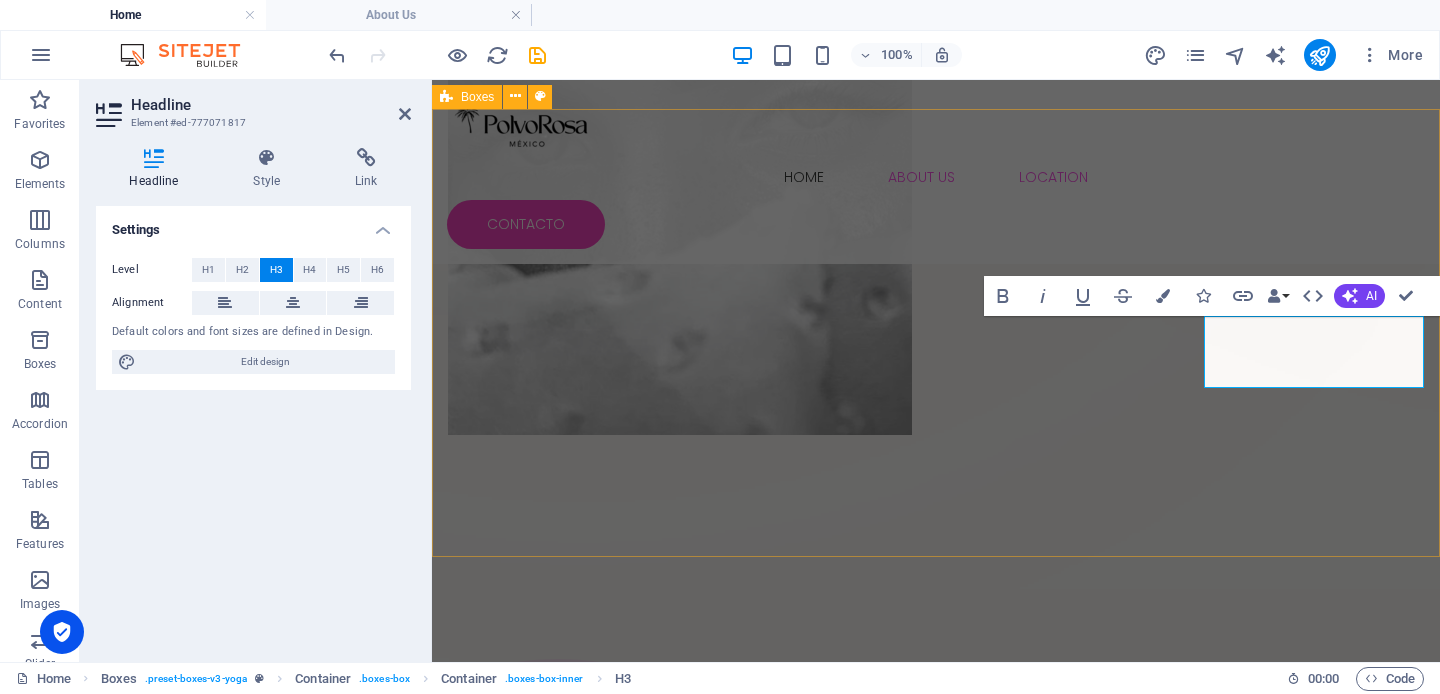 click on "EXTENSIÓN DE PESTAÑAS Lorem ipsum dolor sit amet, consectetur adipiscing el.
LAMINADO [PERSON_NAME] Lorem ipsum dolor sit amet, consectetur adipiscing el.
DISEÑO DE MIRADA Lorem ipsum dolor sit amet, consectetur adipiscing el.
LIFTING DE PESTAÑAS Lorem ipsum dolor sit amet, consectetur adipiscing el." at bounding box center [936, 1113] 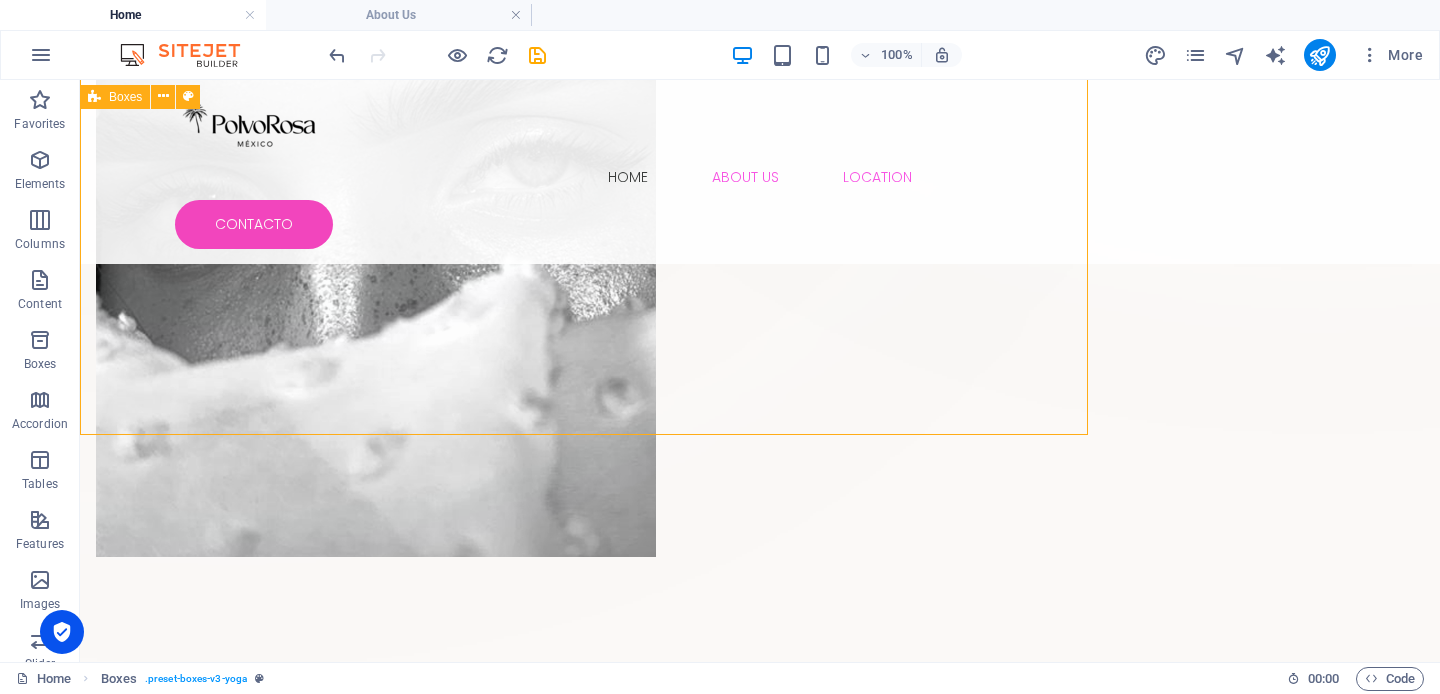 scroll, scrollTop: 994, scrollLeft: 0, axis: vertical 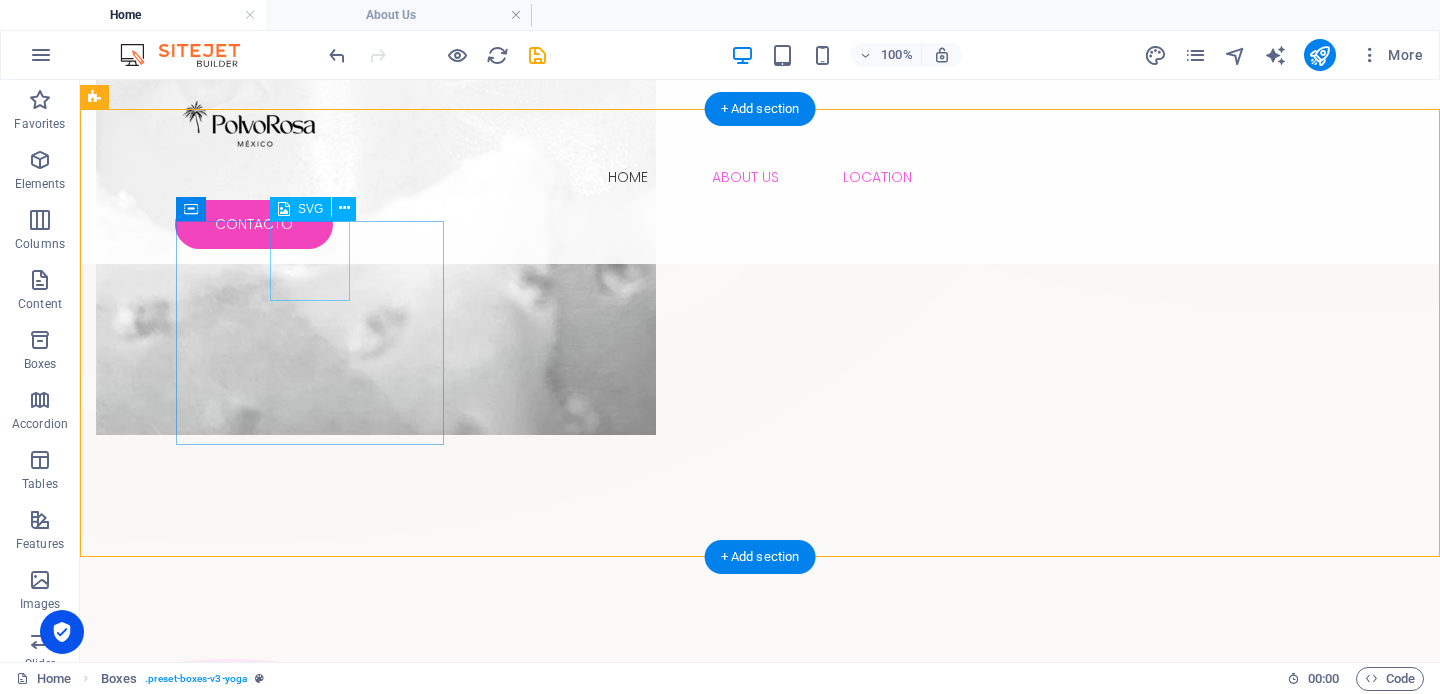 click at bounding box center [230, 699] 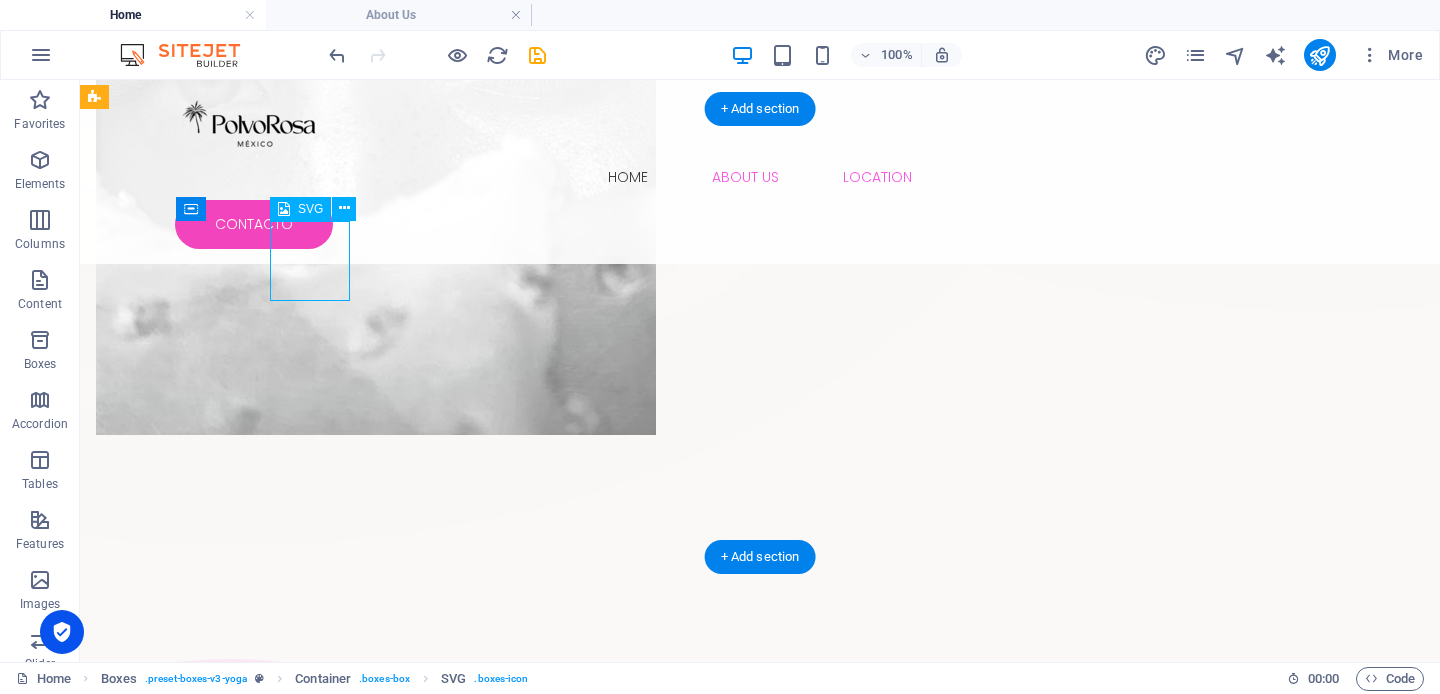 click at bounding box center (230, 699) 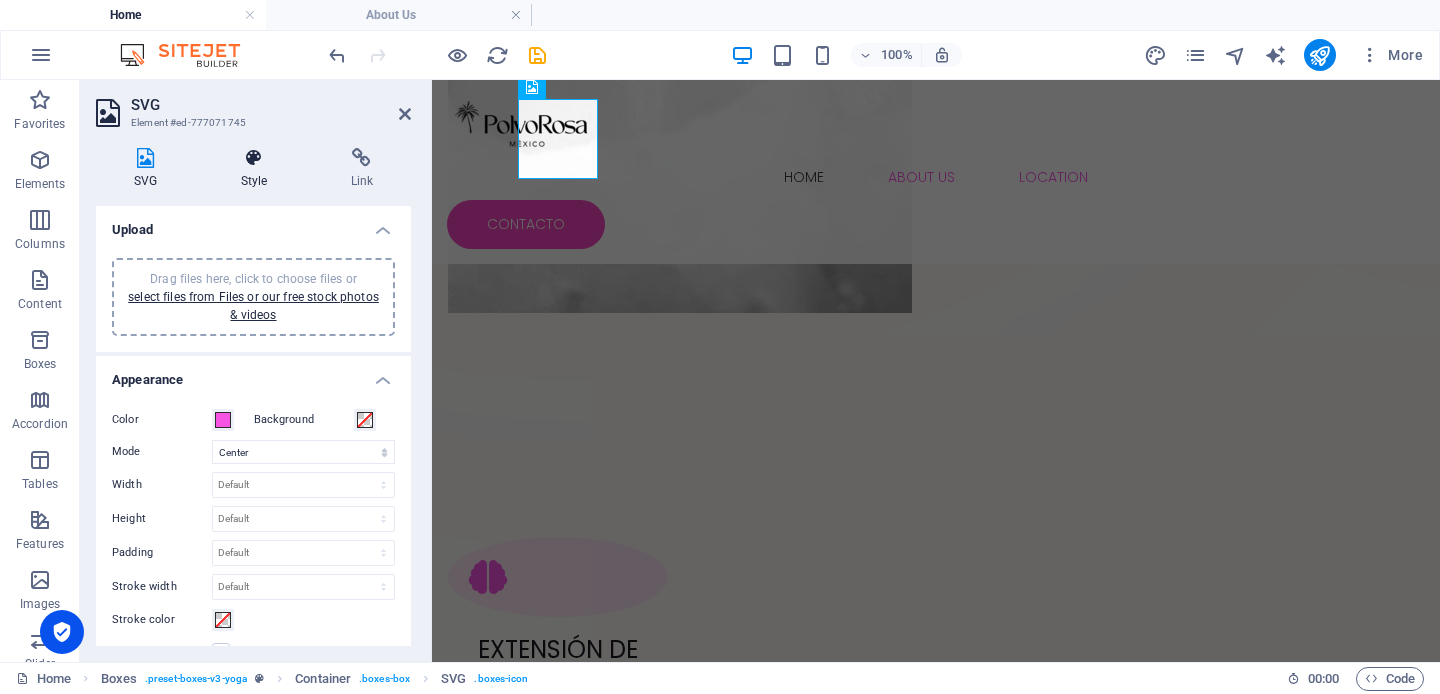 click on "Style" at bounding box center (258, 169) 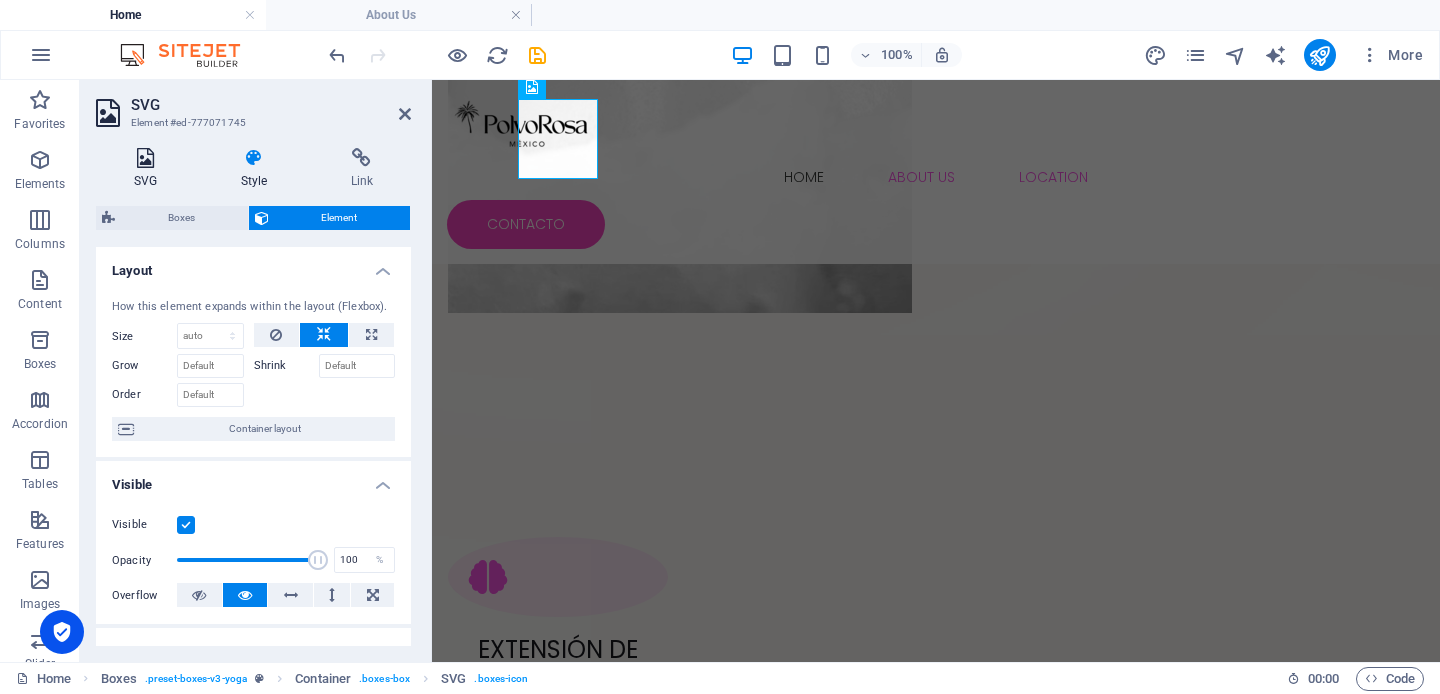 click at bounding box center [145, 158] 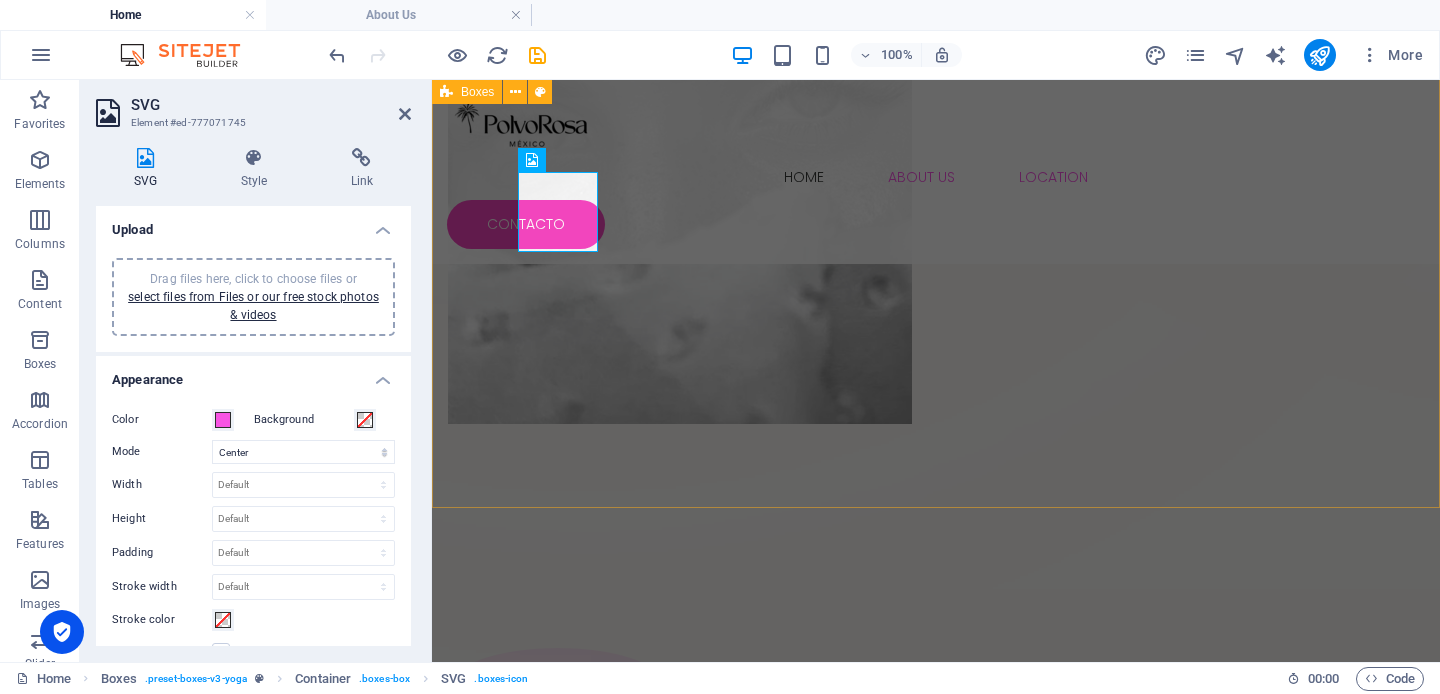 scroll, scrollTop: 839, scrollLeft: 0, axis: vertical 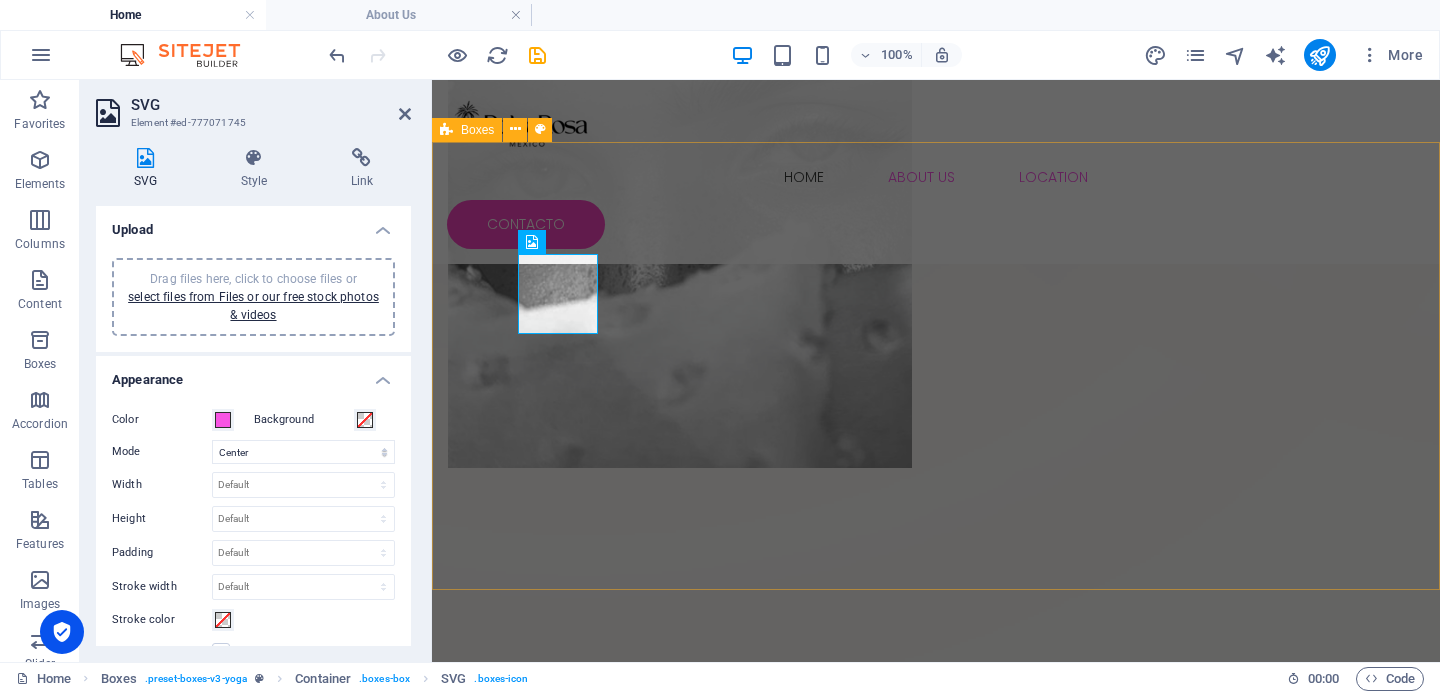 click on "EXTENSIÓN DE PESTAÑAS Lorem ipsum dolor sit amet, consectetur adipiscing el.
LAMINADO [PERSON_NAME] Lorem ipsum dolor sit amet, consectetur adipiscing el.
DISEÑO DE MIRADA Lorem ipsum dolor sit amet, consectetur adipiscing el.
LIFTING DE PESTAÑAS Lorem ipsum dolor sit amet, consectetur adipiscing el." at bounding box center (936, 1146) 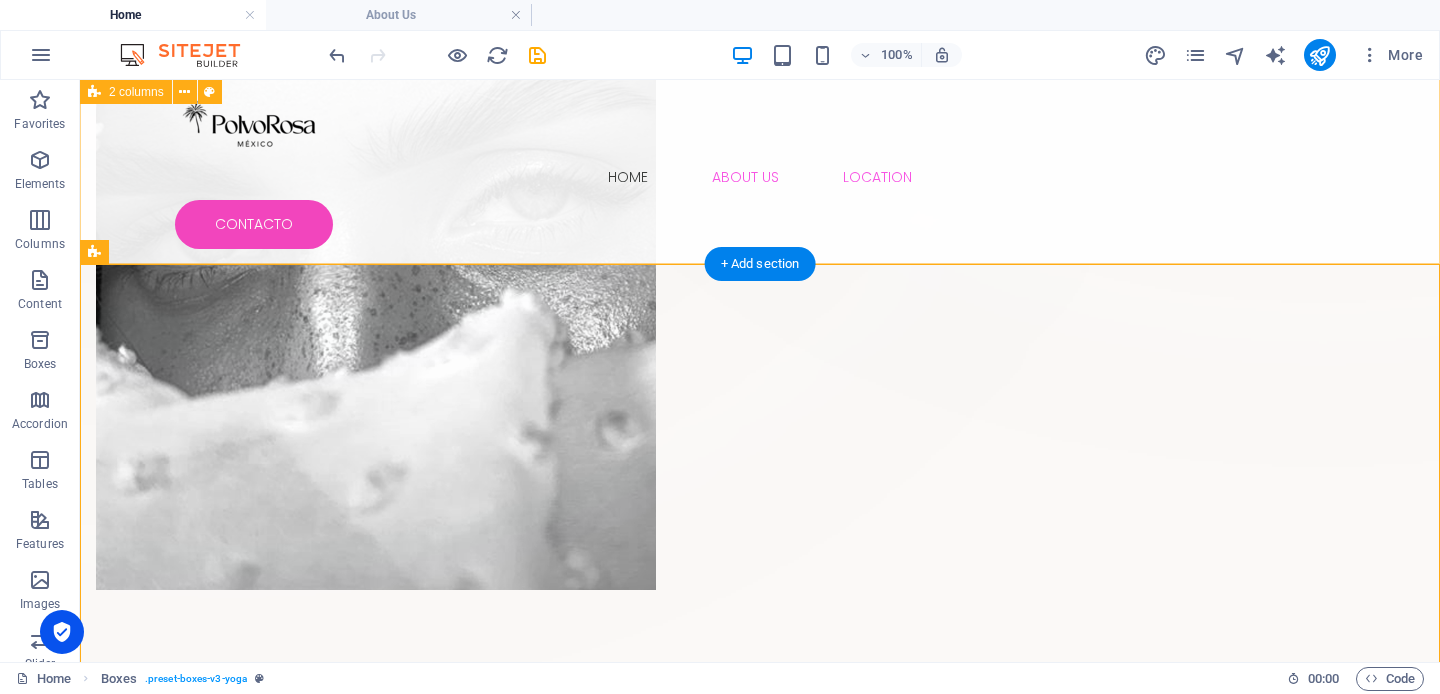 click on "Drop content here or  Add elements  Paste clipboard TU MIRADA, TU SELLO PERSONAL. Lashes que despiertan tu belleza natural AGENDA" at bounding box center (760, 16) 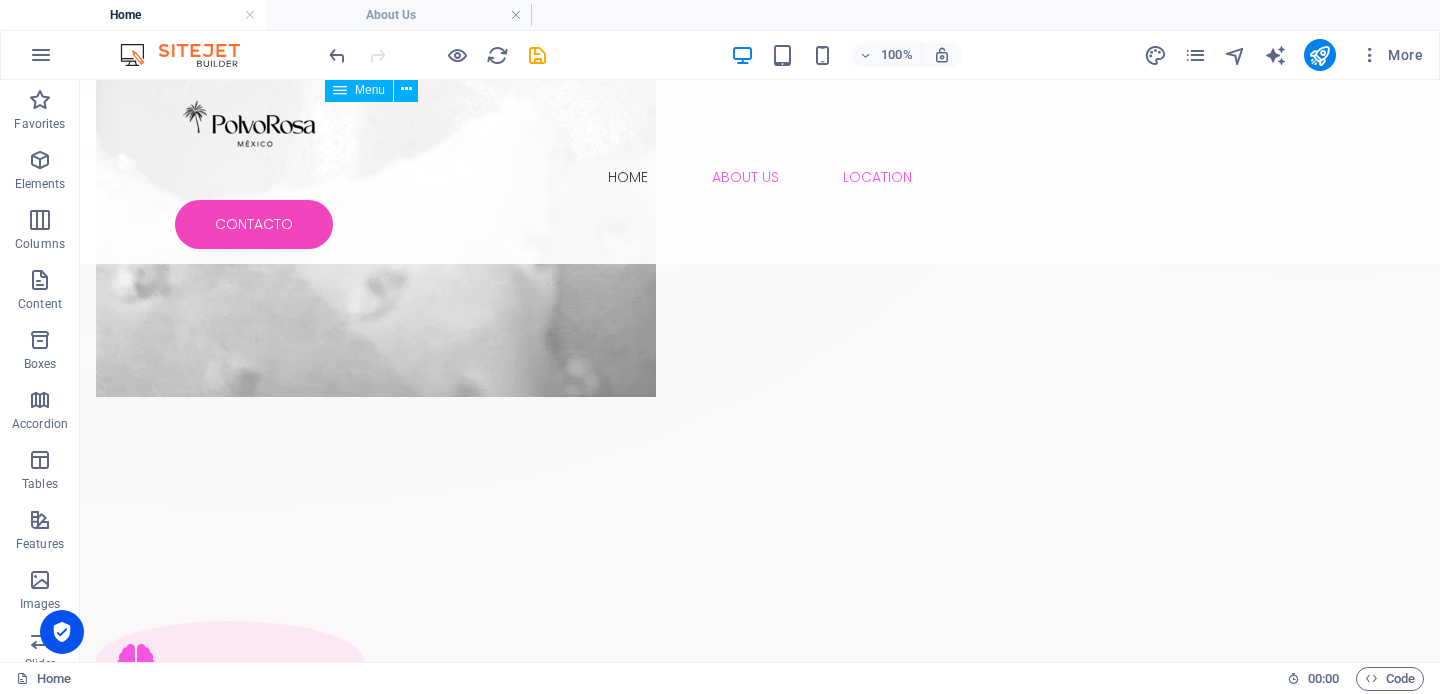 scroll, scrollTop: 1026, scrollLeft: 0, axis: vertical 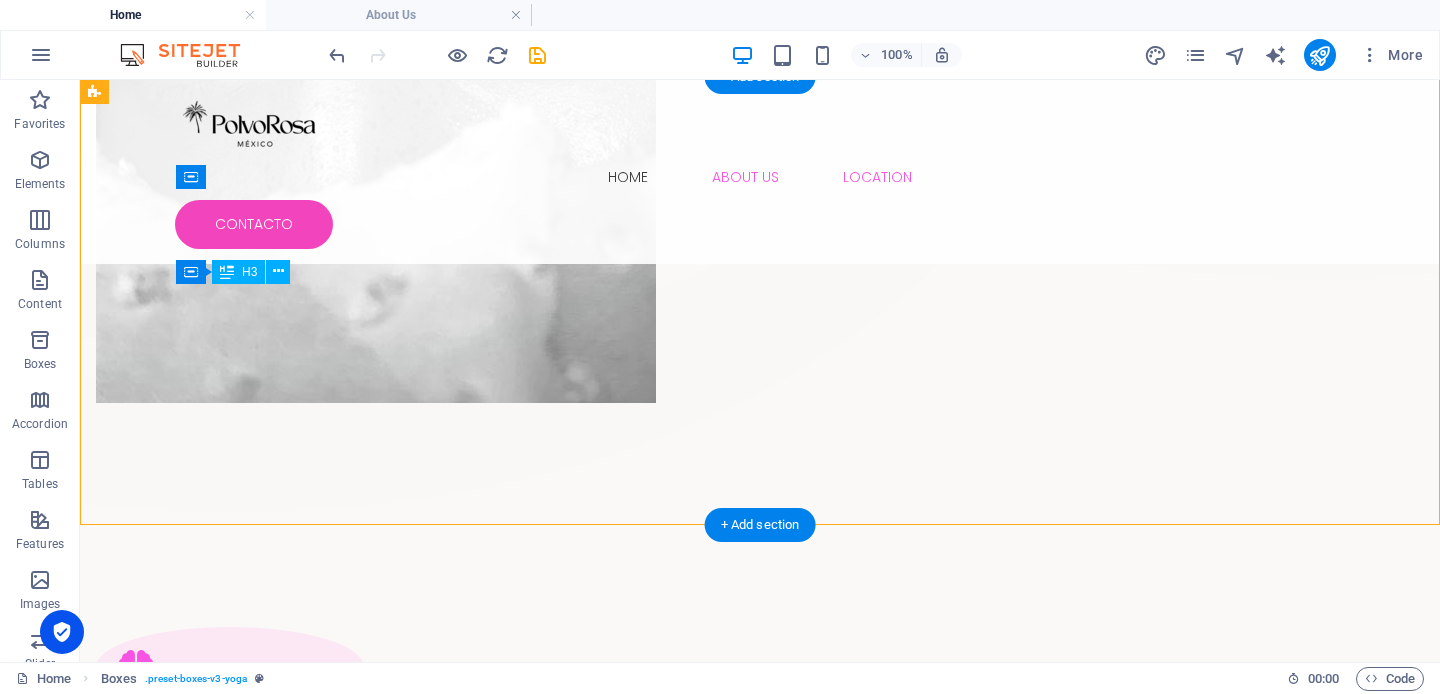 drag, startPoint x: 224, startPoint y: 300, endPoint x: 415, endPoint y: 326, distance: 192.7615 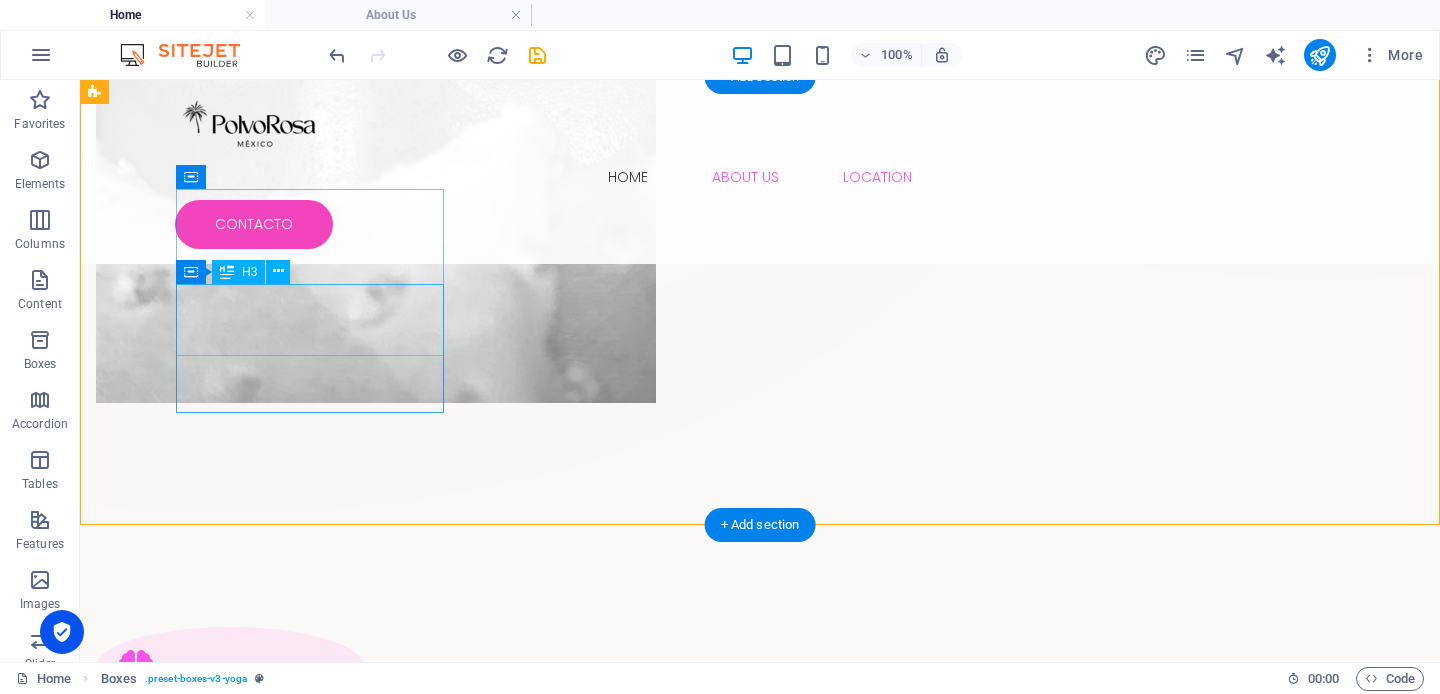 click on "EXTENSIÓN DE PESTAÑAS" at bounding box center [230, 758] 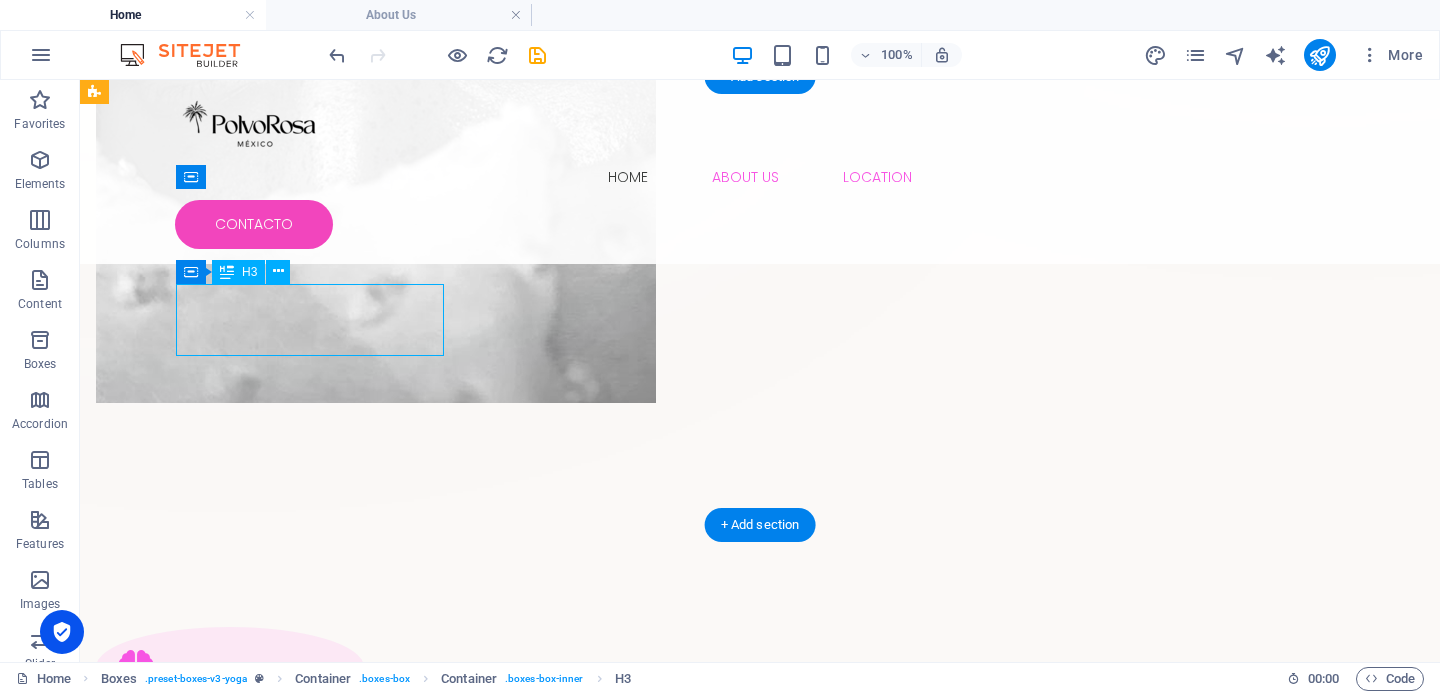 click on "EXTENSIÓN DE PESTAÑAS" at bounding box center (230, 758) 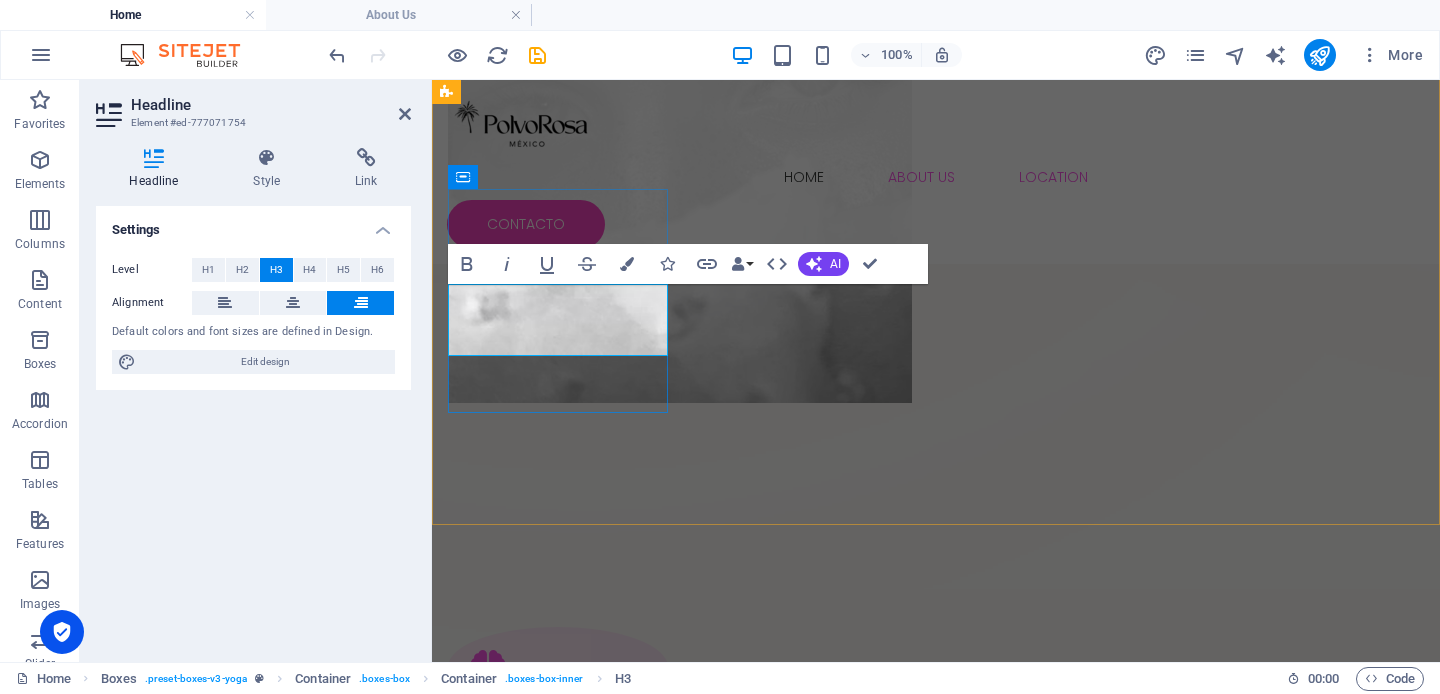 click on "EXTENSIÓN DE PESTAÑAS" at bounding box center (558, 758) 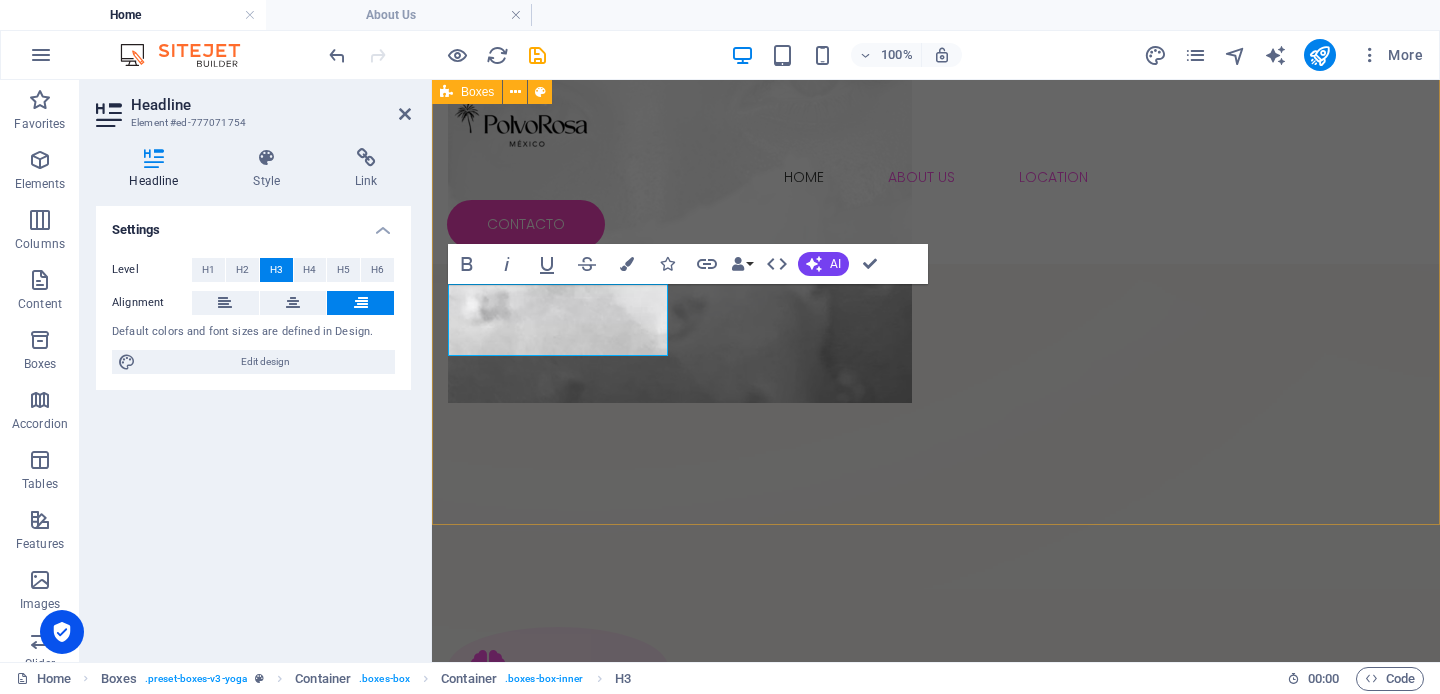 type 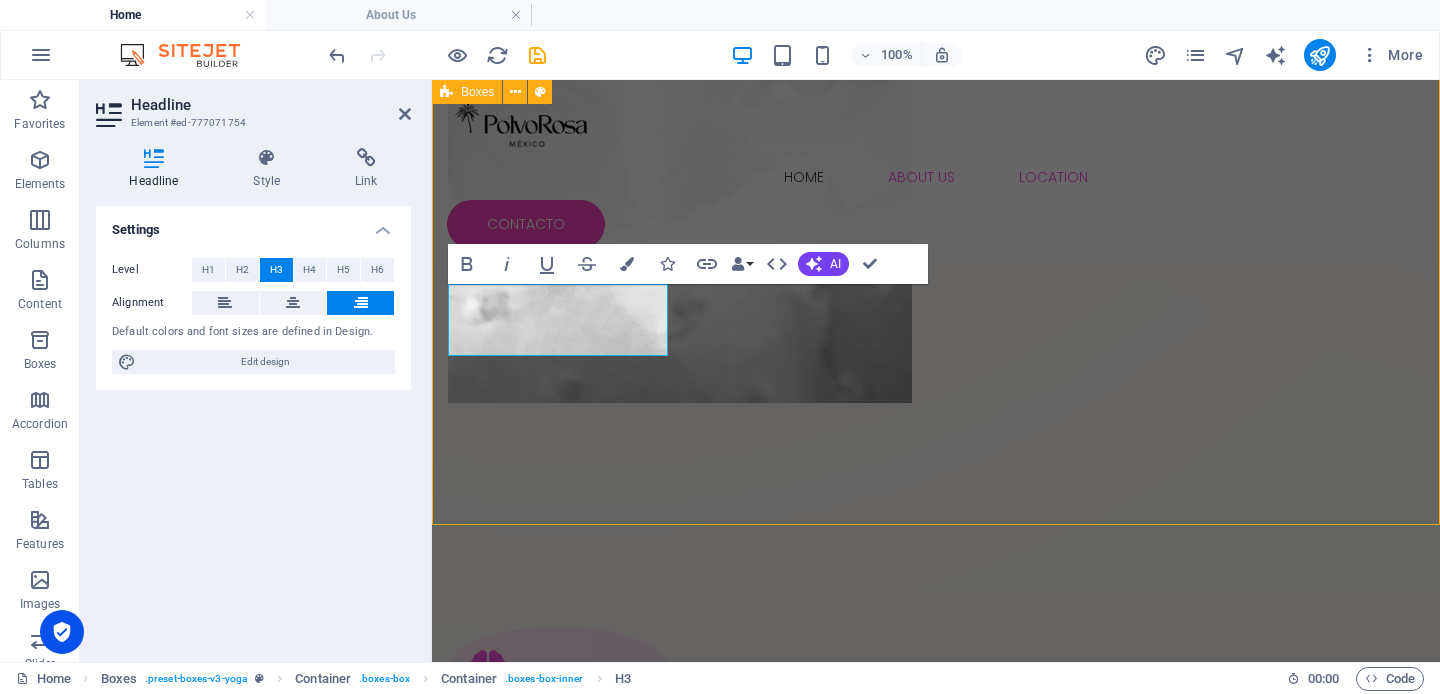 click on "EXTENSIÓN Y EFECTOS Lorem ipsum dolor sit amet, consectetur adipiscing el.
LAMINADO [PERSON_NAME] Lorem ipsum dolor sit amet, consectetur adipiscing el.
DISEÑO DE MIRADA Lorem ipsum dolor sit amet, consectetur adipiscing el.
LIFTING DE PESTAÑAS Lorem ipsum dolor sit amet, consectetur adipiscing el." at bounding box center [936, 1081] 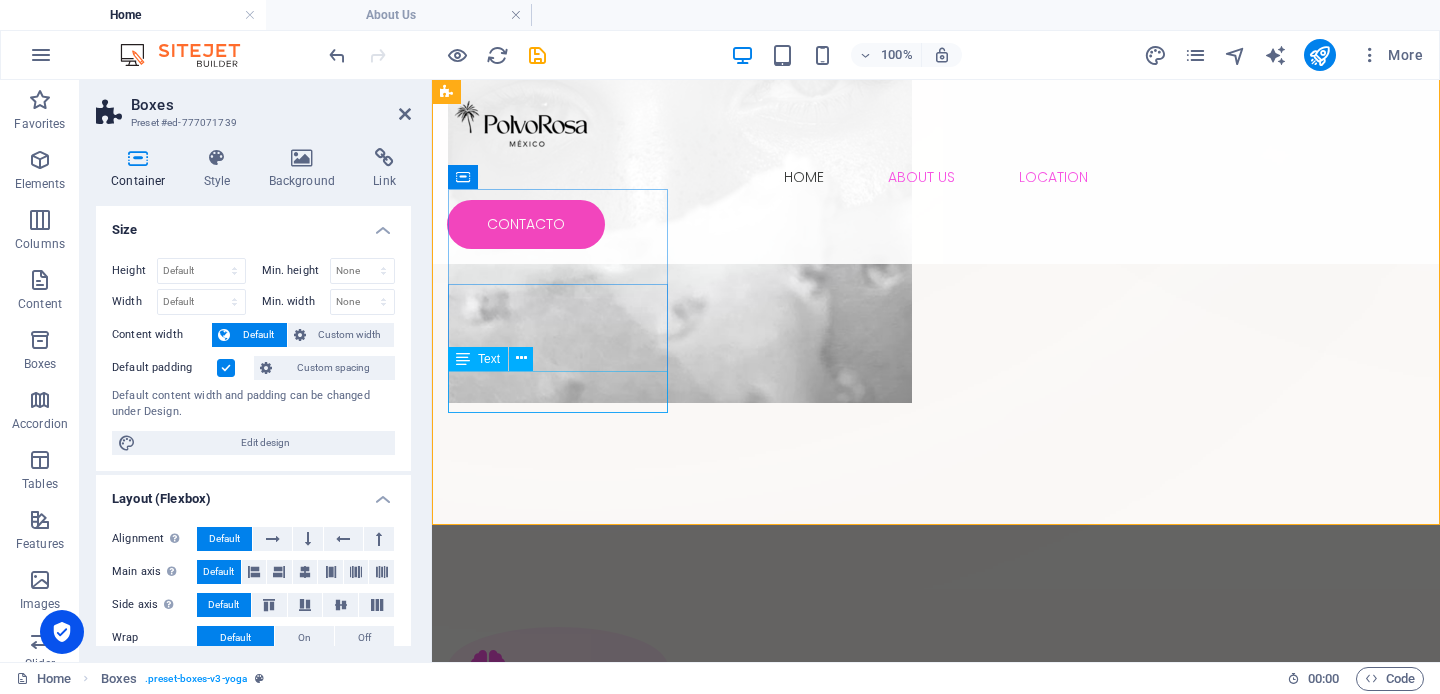 click on "Lorem ipsum dolor sit amet, consectetur adipiscing el." at bounding box center [558, 830] 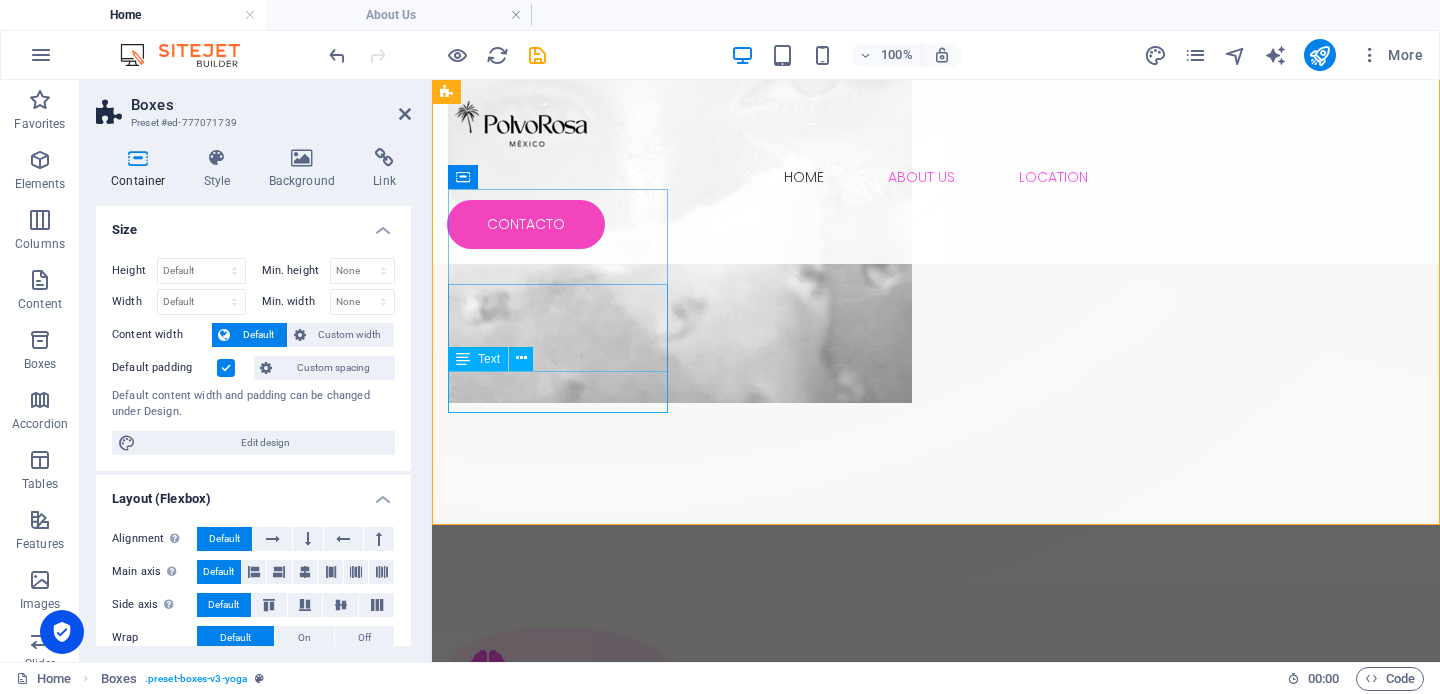 click on "Lorem ipsum dolor sit amet, consectetur adipiscing el." at bounding box center [558, 830] 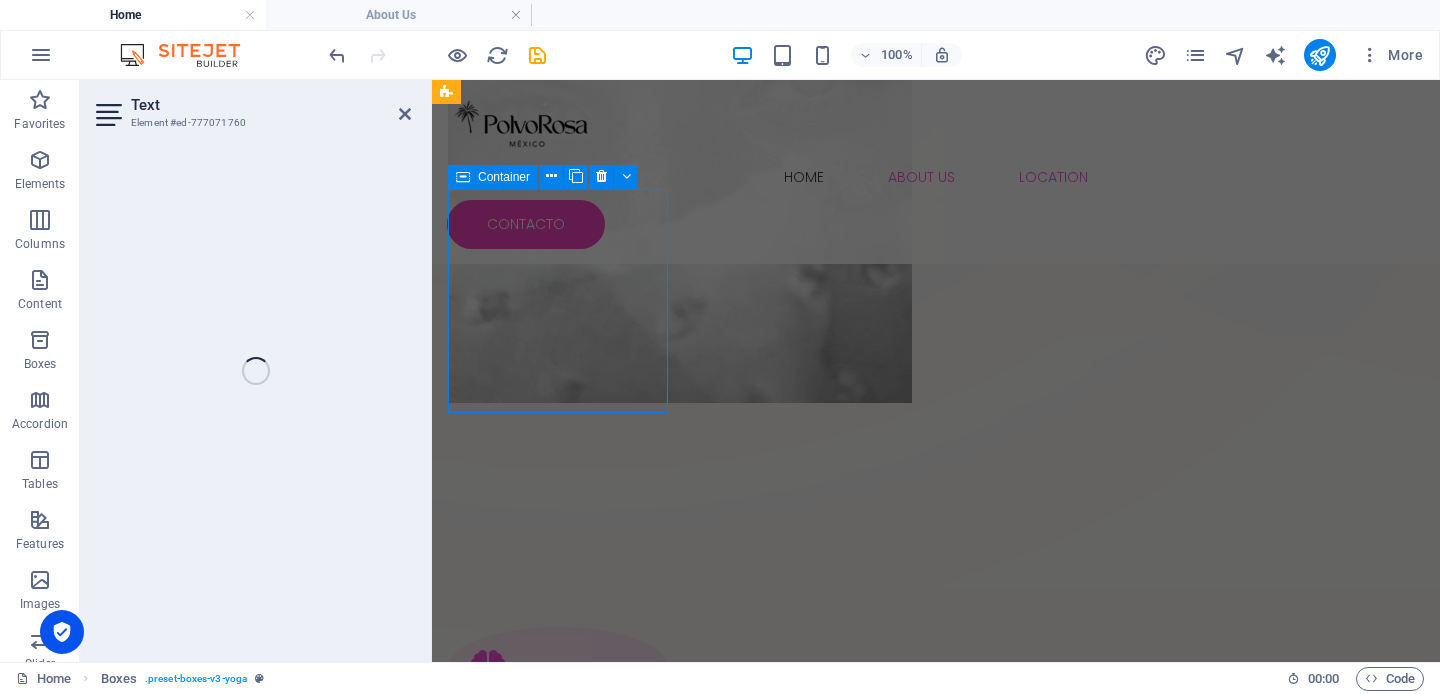 click on "EXTENSIÓN Y EFECTOS" at bounding box center (558, 718) 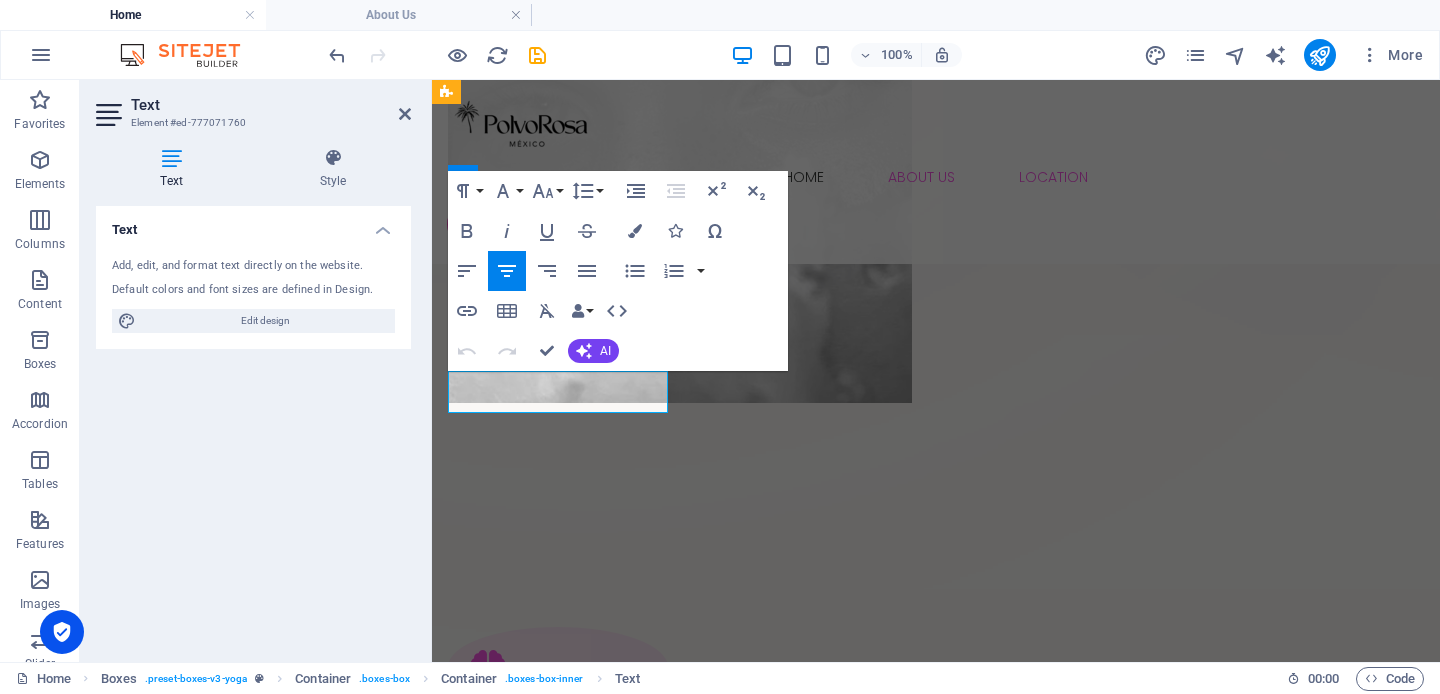 click on "Lorem ipsum dolor sit amet, consectetur adipiscing el." at bounding box center [558, 830] 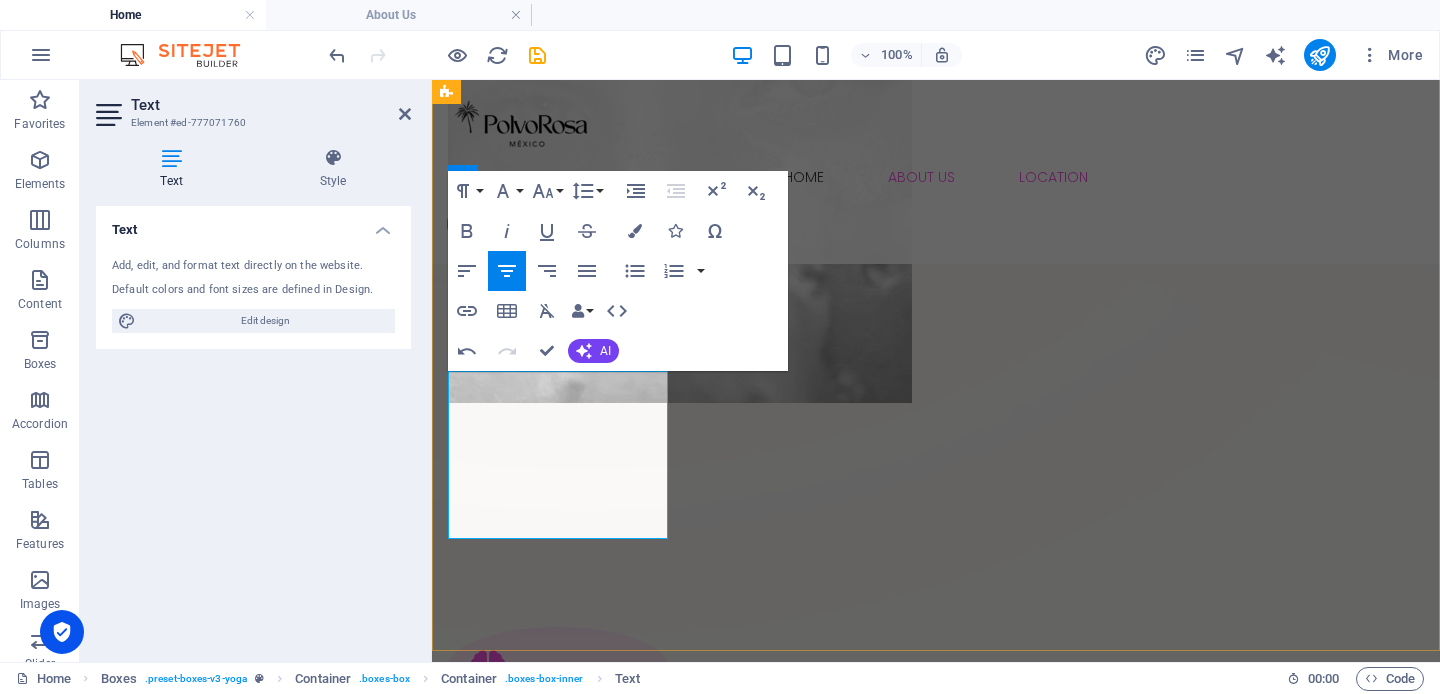 click on "Extiende la belleza natural de tus pestañas con técnicas personalizadas que aportan volumen, longitud y definición. Desde un look sutil hasta un efecto más dramático, diseñamos la intensidad perfecta para ti." at bounding box center (558, 893) 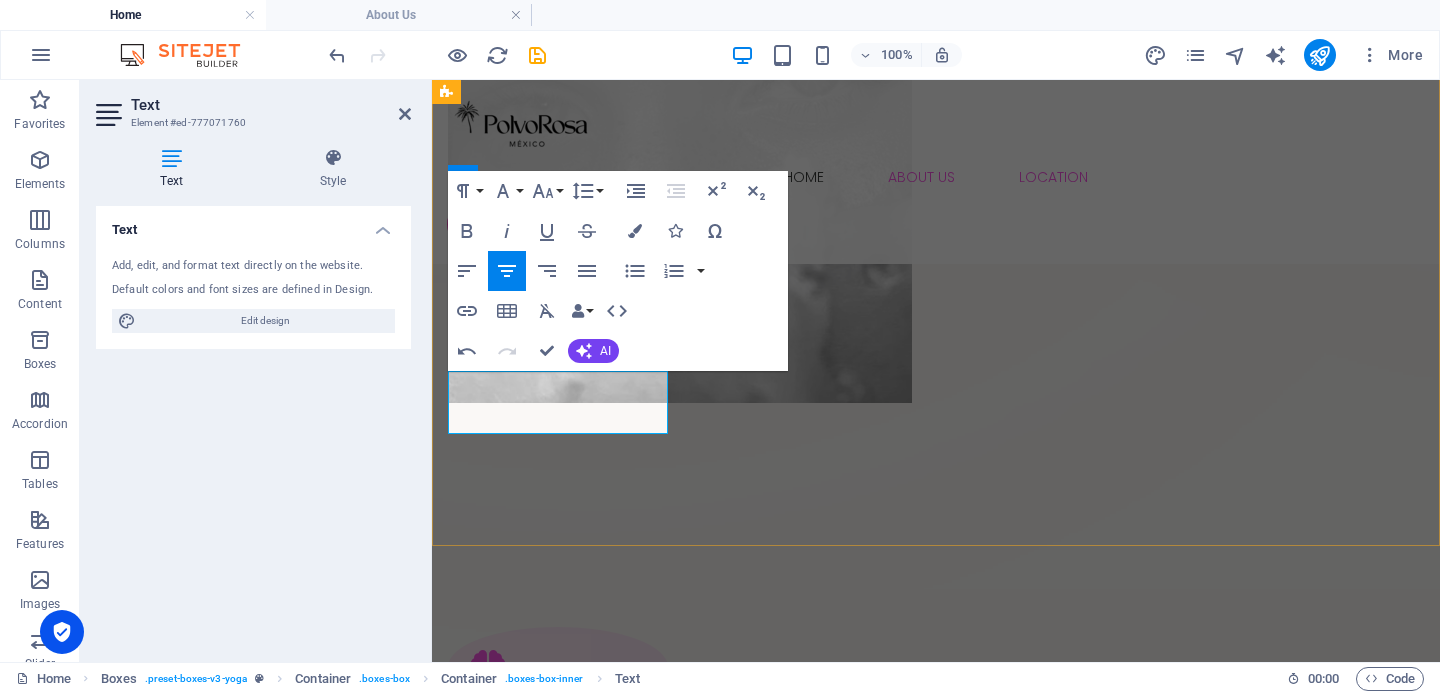drag, startPoint x: 661, startPoint y: 421, endPoint x: 594, endPoint y: 422, distance: 67.00746 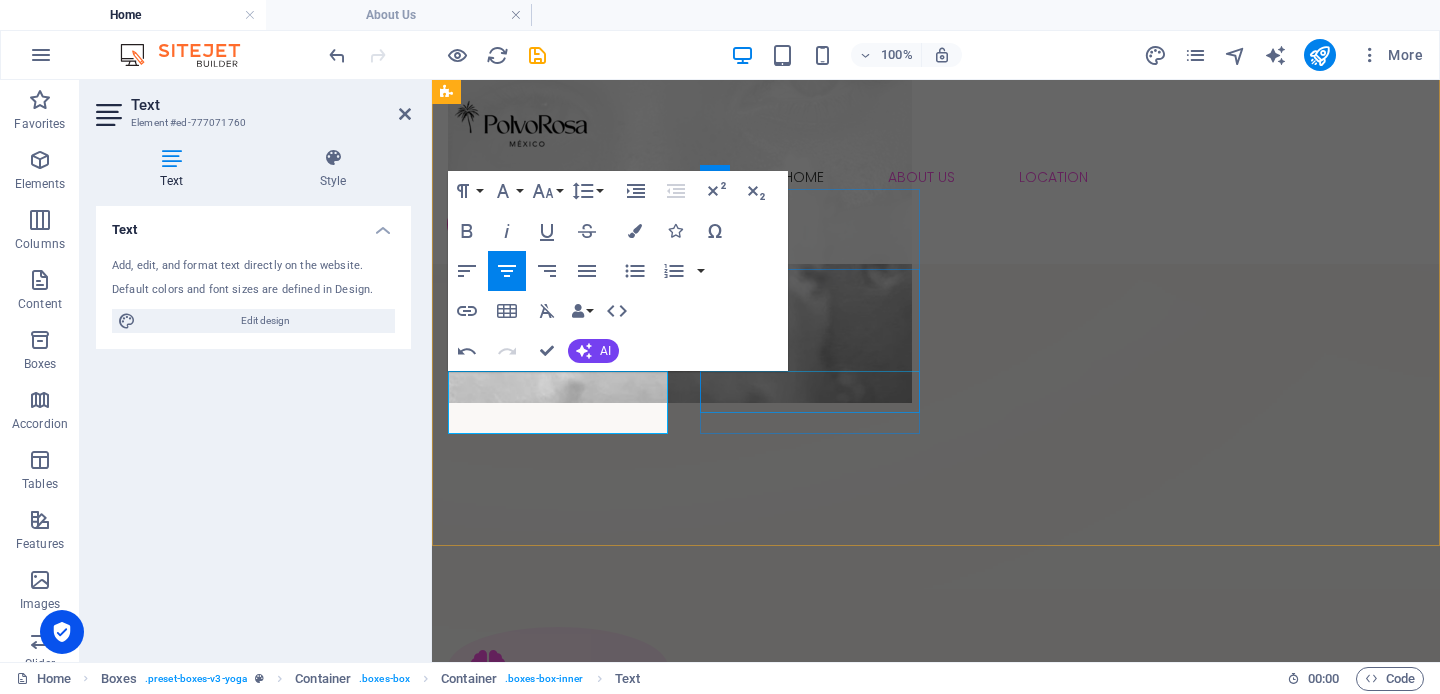 click on "Lorem ipsum dolor sit amet, consectetur adipiscing el." at bounding box center [558, 1091] 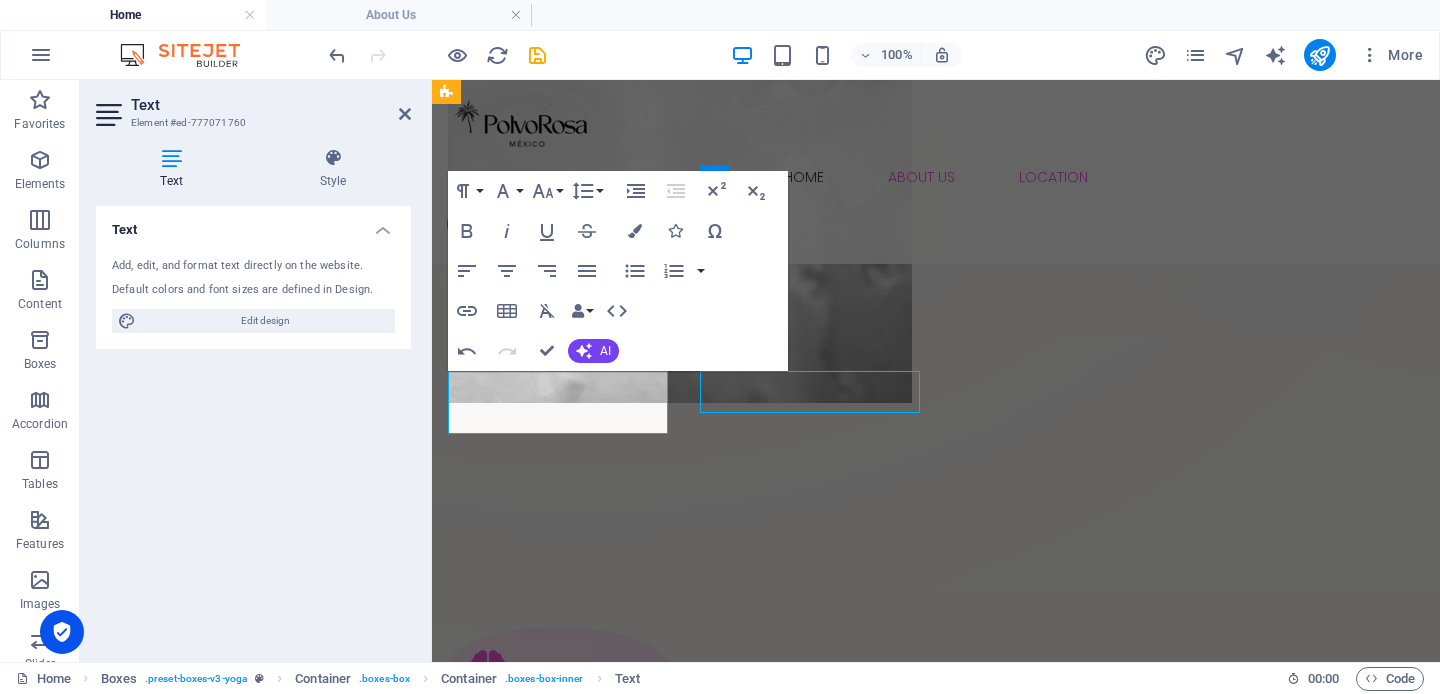 click on "Lorem ipsum dolor sit amet, consectetur adipiscing el." at bounding box center (558, 1091) 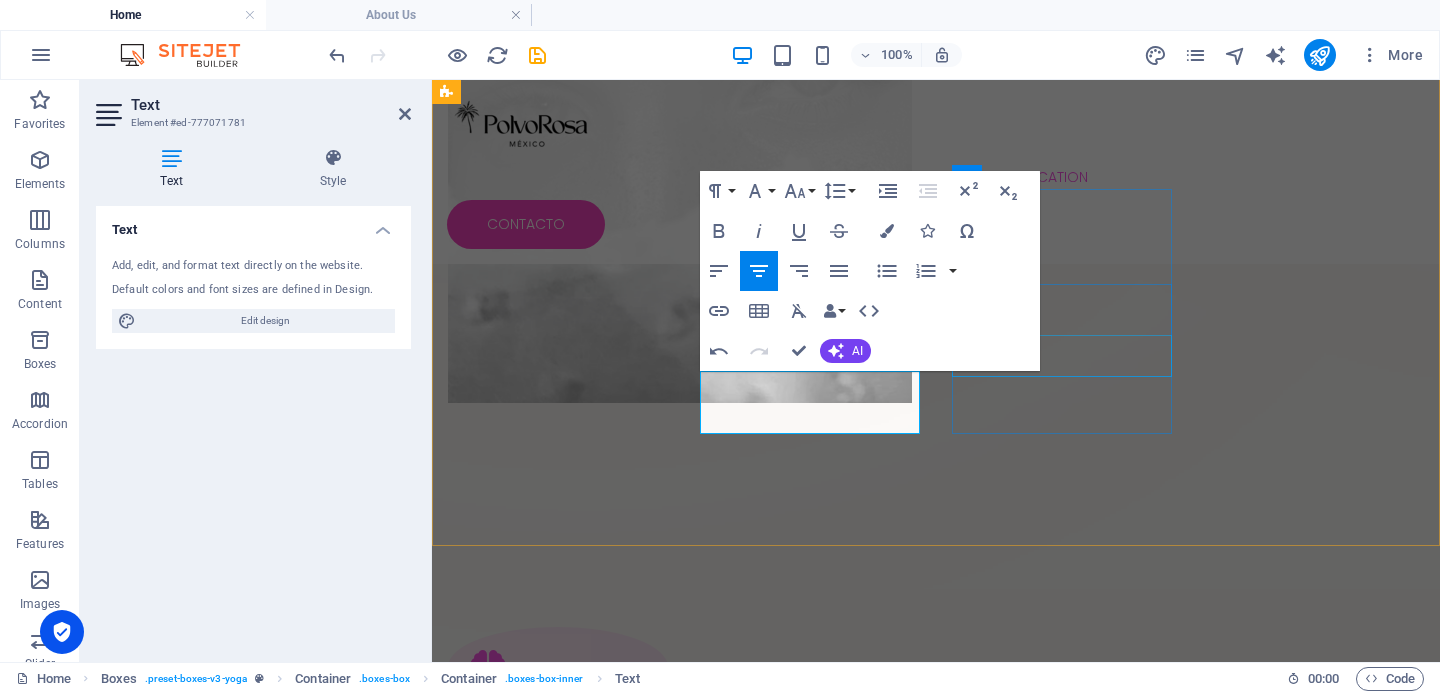 click on "Lorem ipsum dolor sit amet, consectetur adipiscing el." at bounding box center [558, 1316] 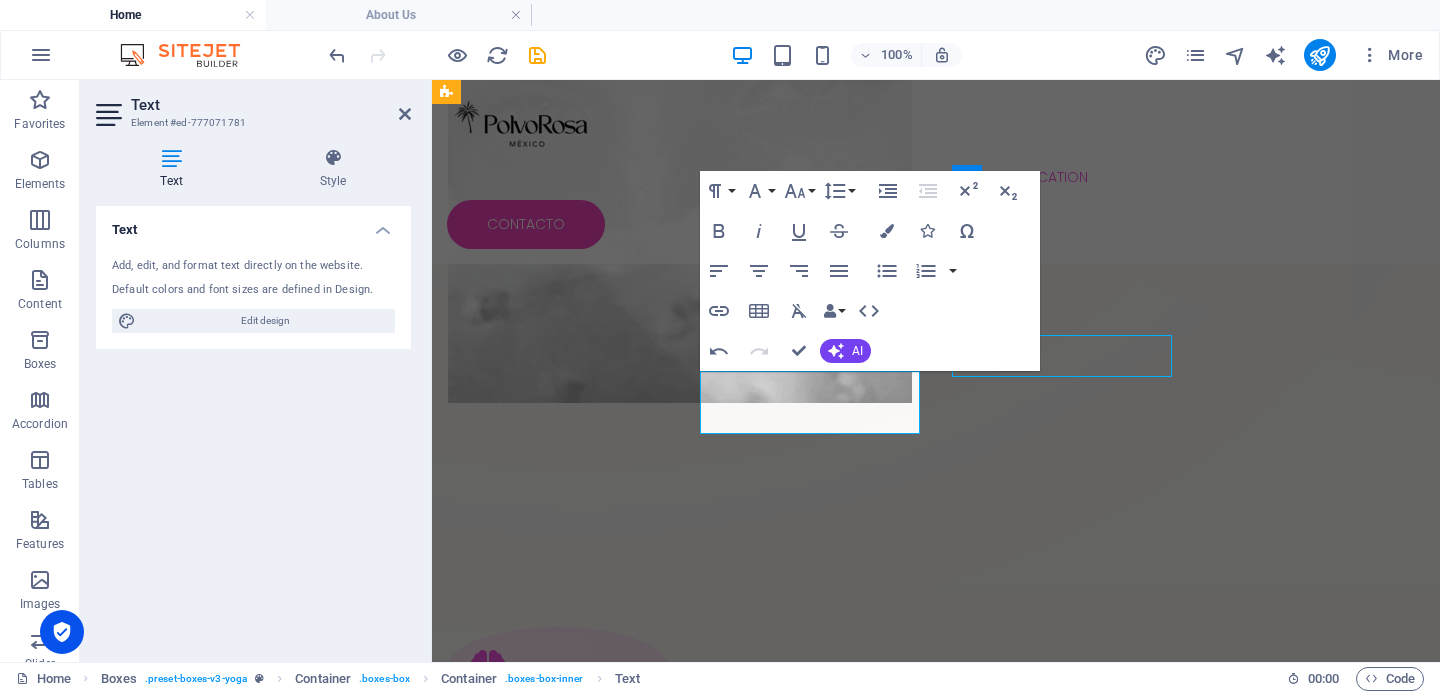 click on "Lorem ipsum dolor sit amet, consectetur adipiscing el." at bounding box center [558, 1316] 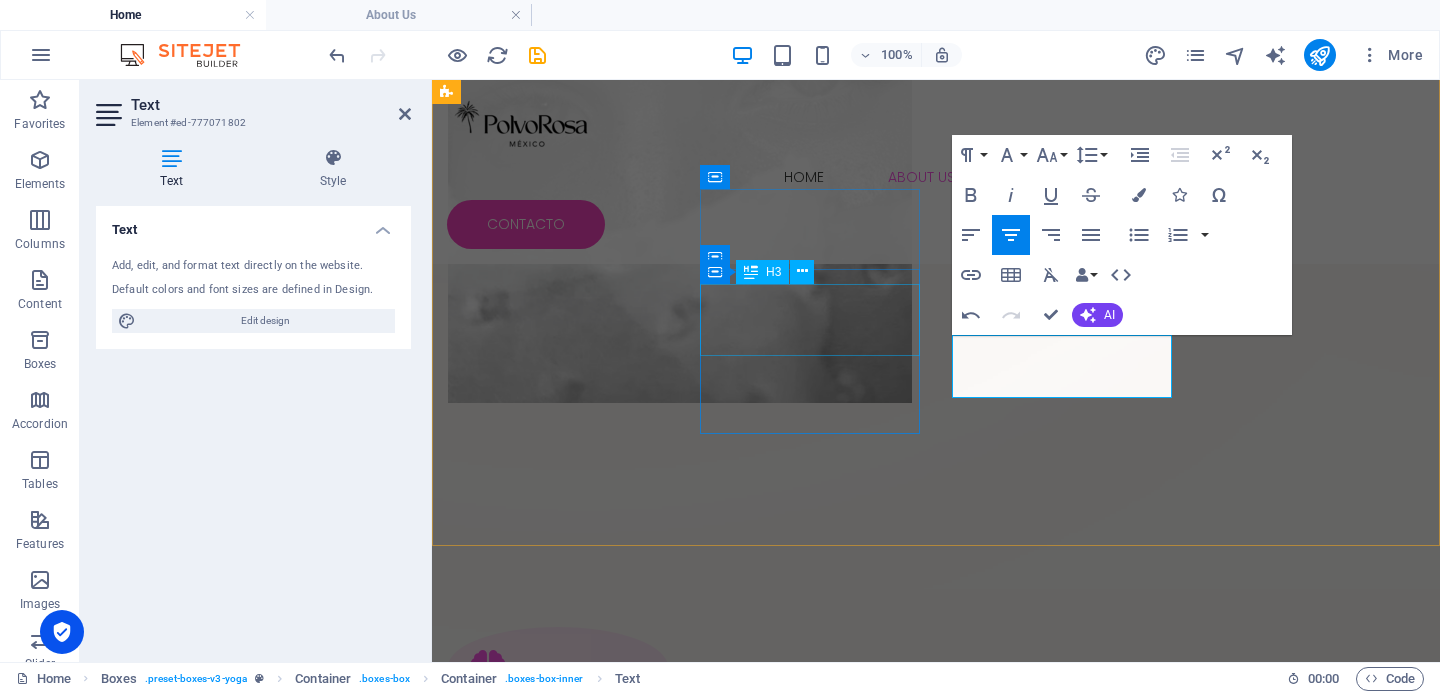 click on "LAMINADO [PERSON_NAME]" at bounding box center (558, 1019) 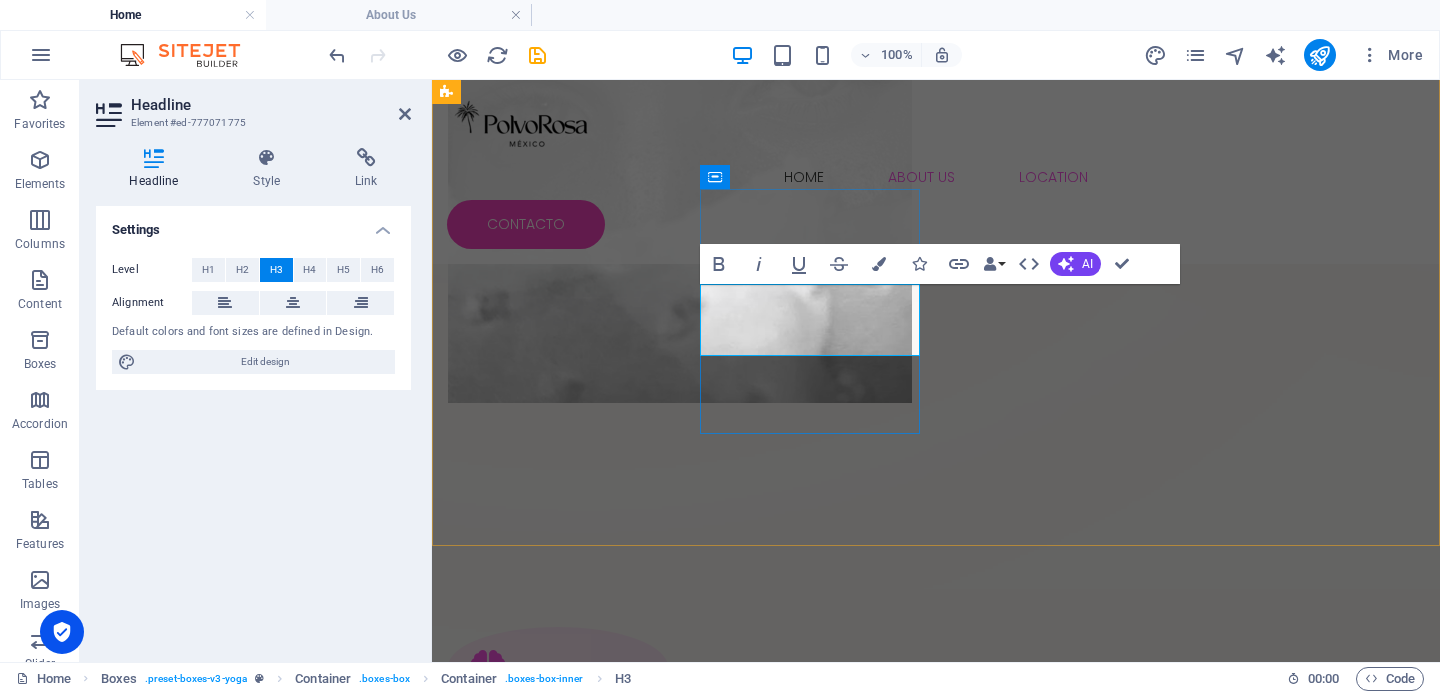 click on "LAMINADO [PERSON_NAME]" at bounding box center (558, 1019) 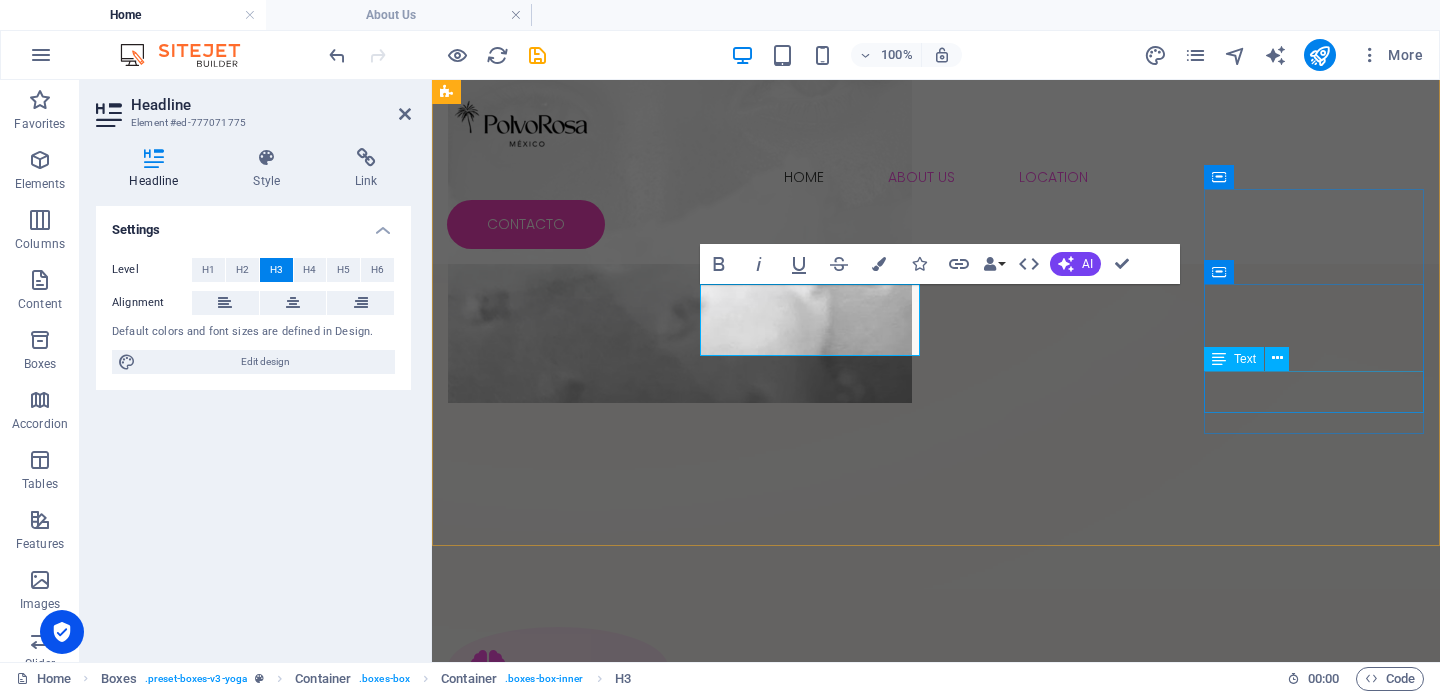 click on "Lorem ipsum dolor sit amet, consectetur adipiscing el." at bounding box center [558, 1577] 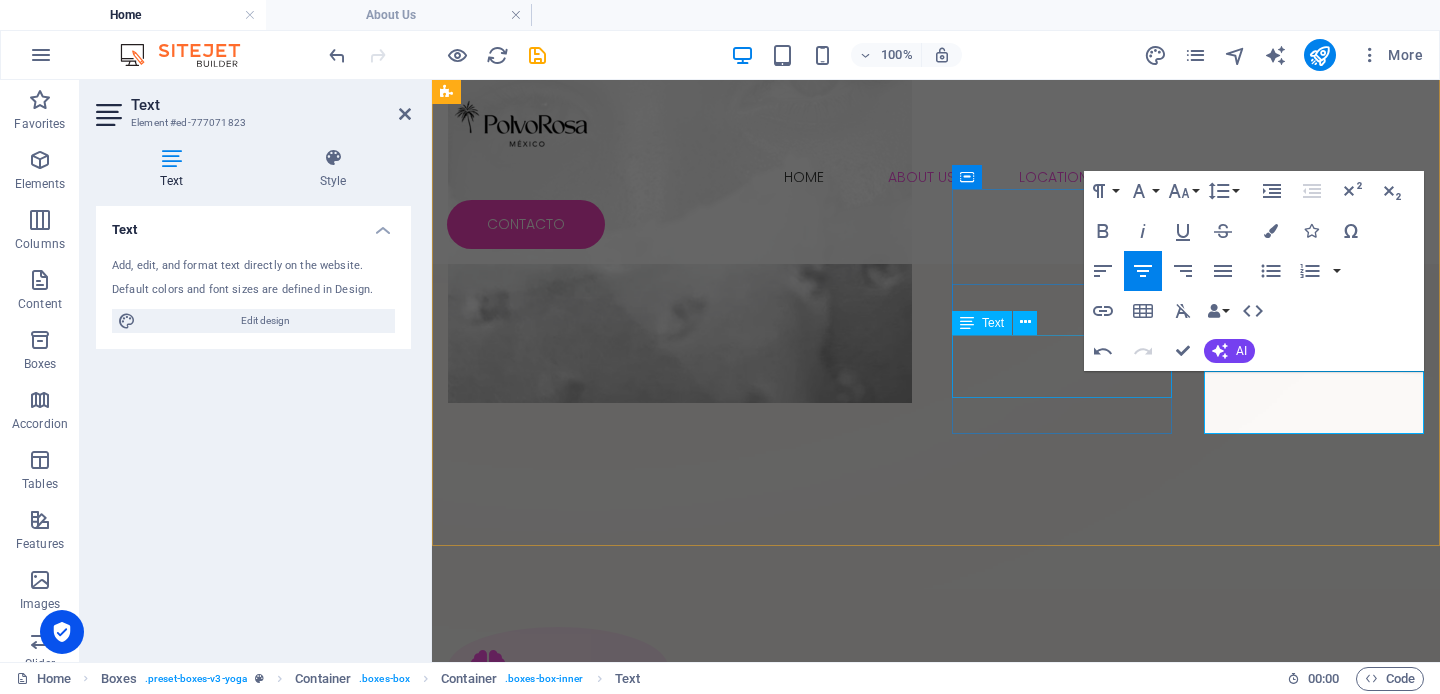 click on "Levanta y abre tu mirada con un efecto fresco y sin maquillaje." at bounding box center [558, 1326] 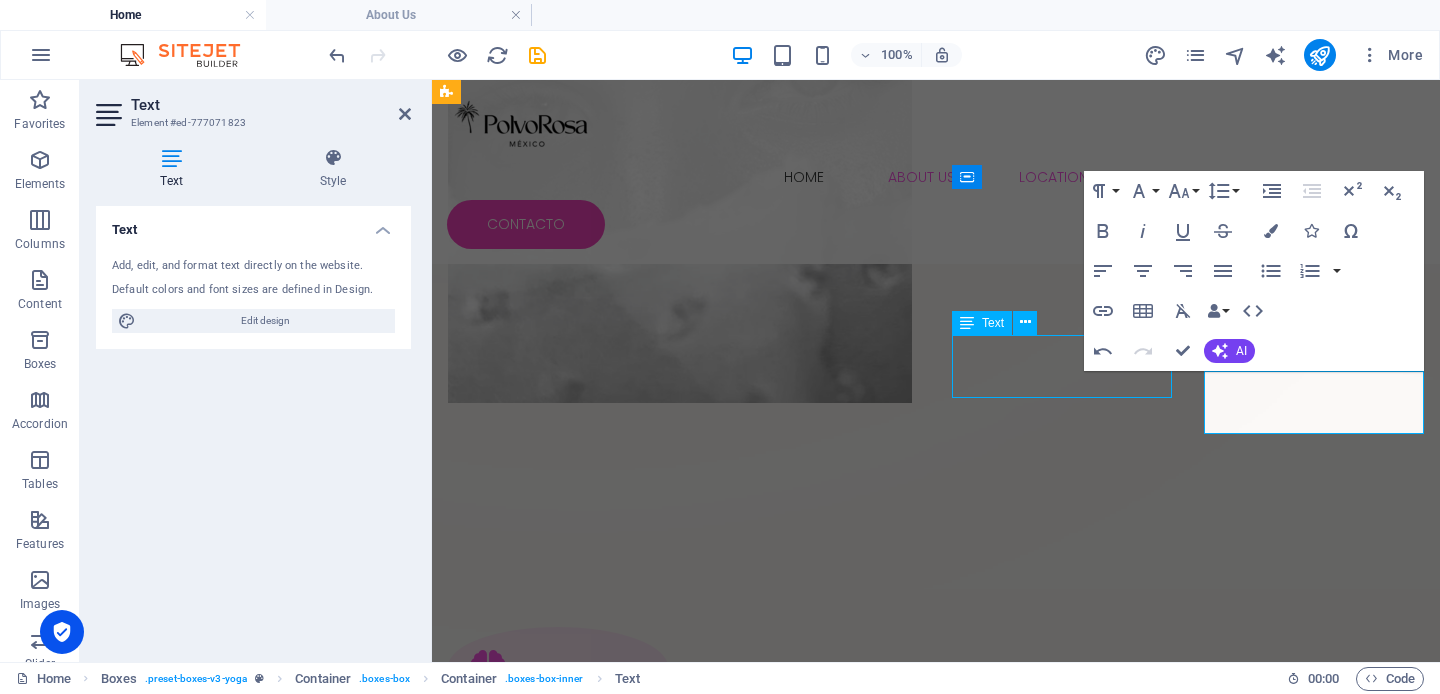 click on "Levanta y abre tu mirada con un efecto fresco y sin maquillaje." at bounding box center (558, 1326) 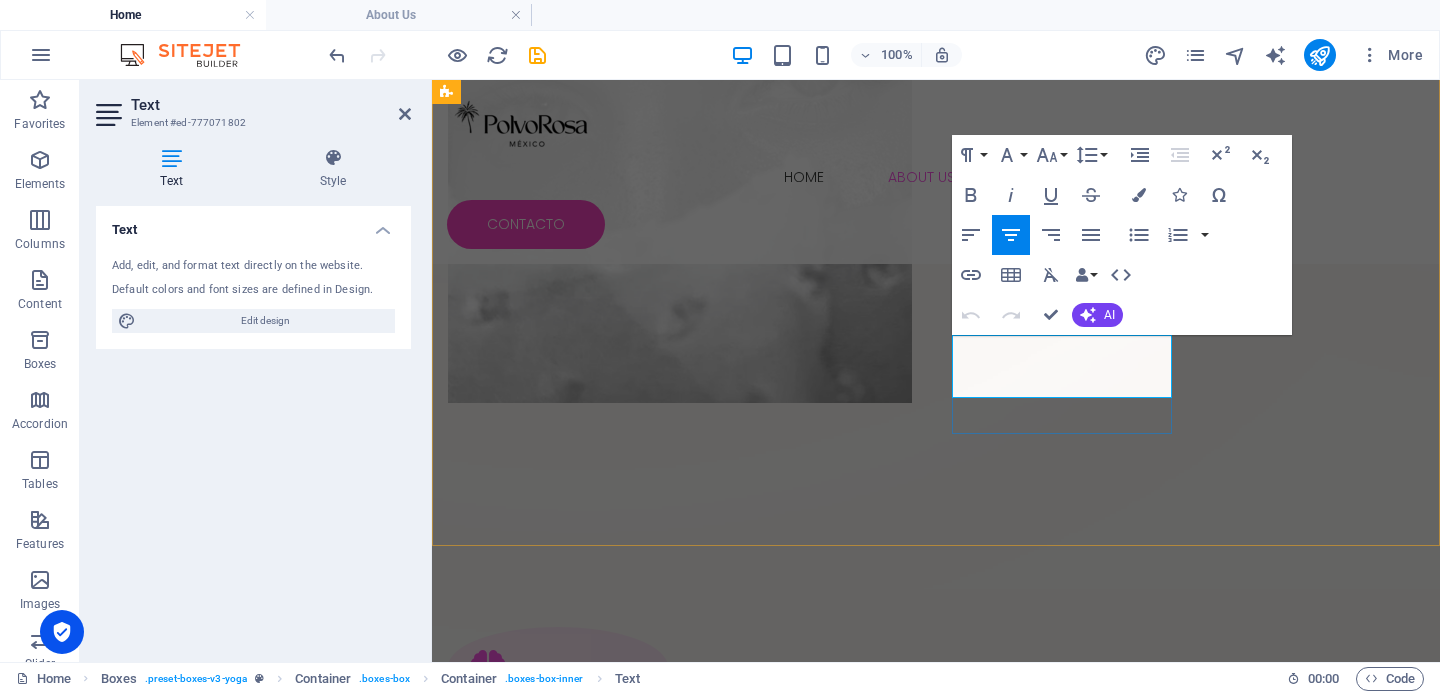 click on "Levanta y abre tu mirada con un efecto fresco y sin maquillaje." at bounding box center [558, 1326] 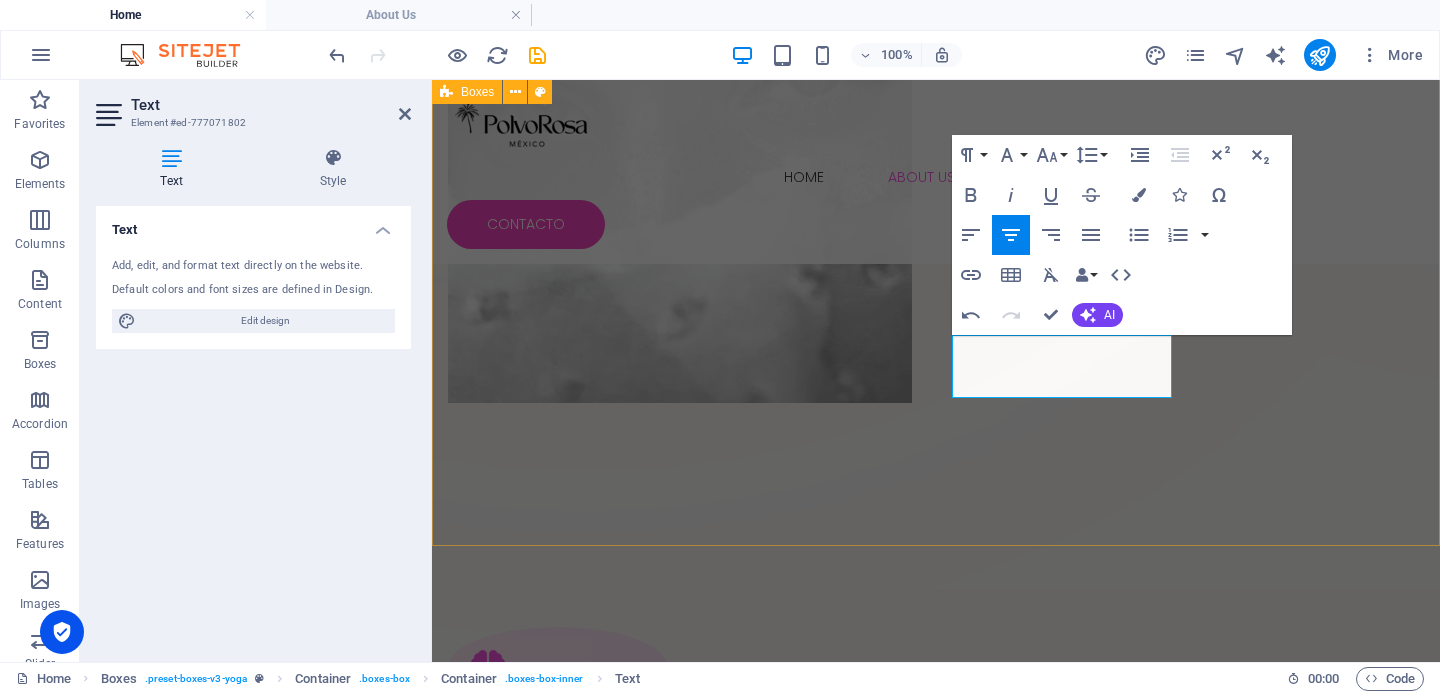 click on "EXTENSIÓN Y EFECTOS Volumen y longitud personalizados para una mirada impactante.
LAMINADO [PERSON_NAME] Curva y brillo que realzan tus pestañas naturales por semanas.
DISEÑO DE MIRADA Cejas perfiladas que armonizan y potencian tu expresión única.
LIFTING DE PESTAÑAS Levanta y abre tu mirada con un efecto fresco y sin maquillaje." at bounding box center (936, 1123) 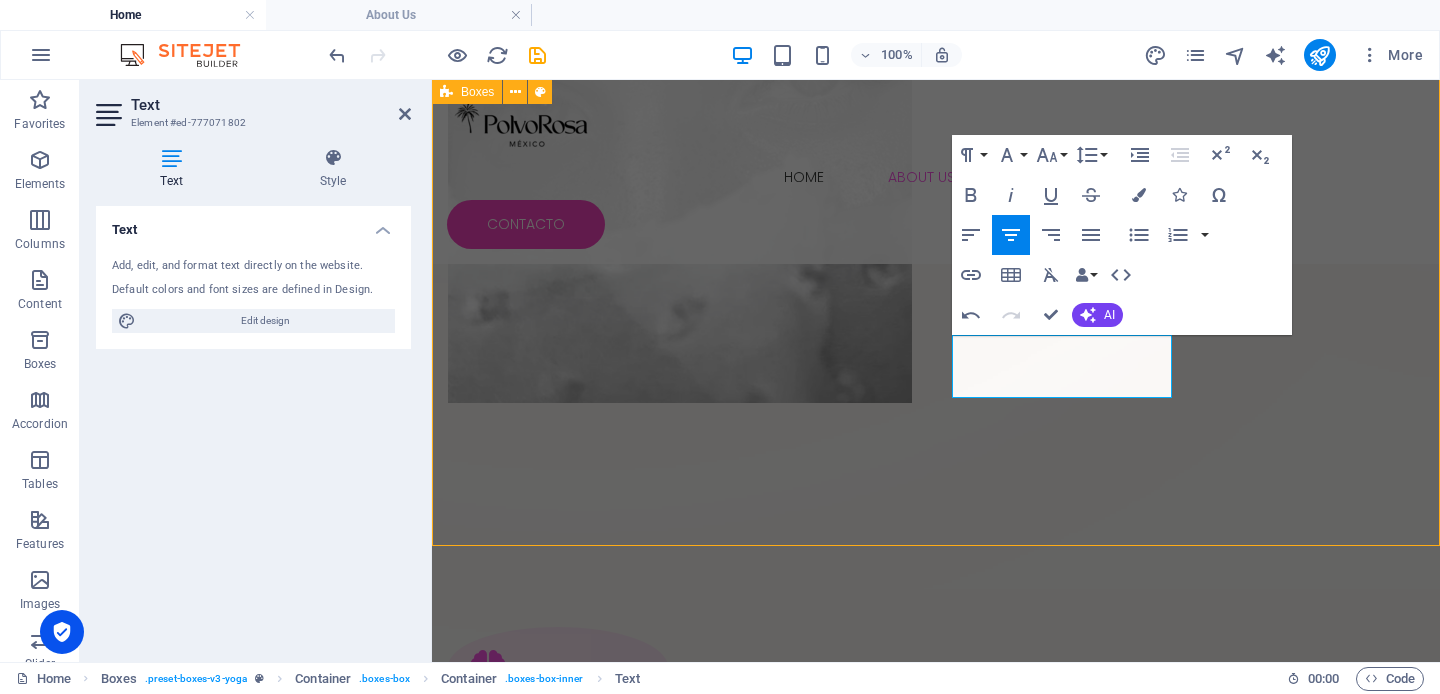 click on "EXTENSIÓN Y EFECTOS Volumen y longitud personalizados para una mirada impactante.
LAMINADO [PERSON_NAME] Curva y brillo que realzan tus pestañas naturales por semanas.
DISEÑO DE MIRADA Cejas perfiladas que armonizan y potencian tu expresión única.
LIFTING DE PESTAÑAS Levanta y abre tu mirada con un efecto fresco y sin maquillaje." at bounding box center [936, 1123] 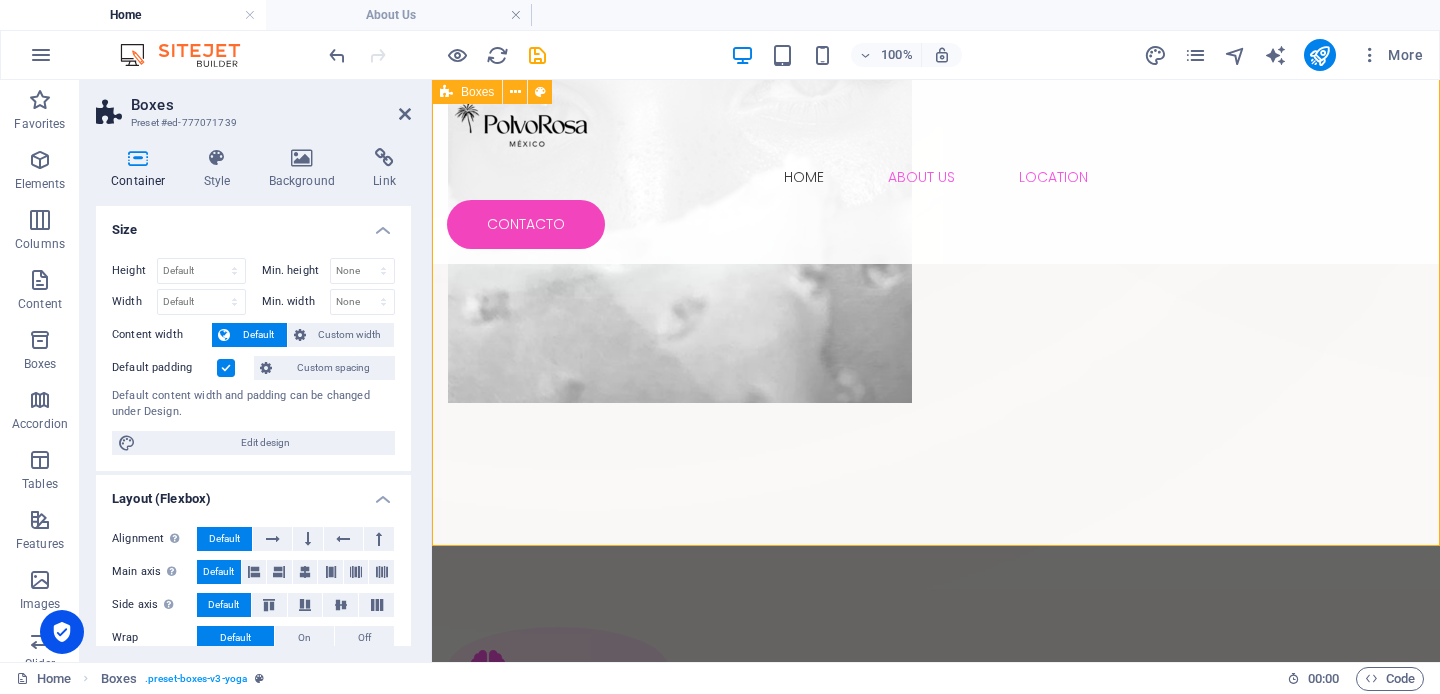 click on "EXTENSIÓN Y EFECTOS Volumen y longitud personalizados para una mirada impactante.
LAMINADO [PERSON_NAME] Curva y brillo que realzan tus pestañas naturales por semanas.
DISEÑO DE MIRADA Cejas perfiladas que armonizan y potencian tu expresión única.
LIFTING DE PESTAÑAS Levanta y abre tu mirada con un efecto fresco y sin maquillaje." at bounding box center (936, 1123) 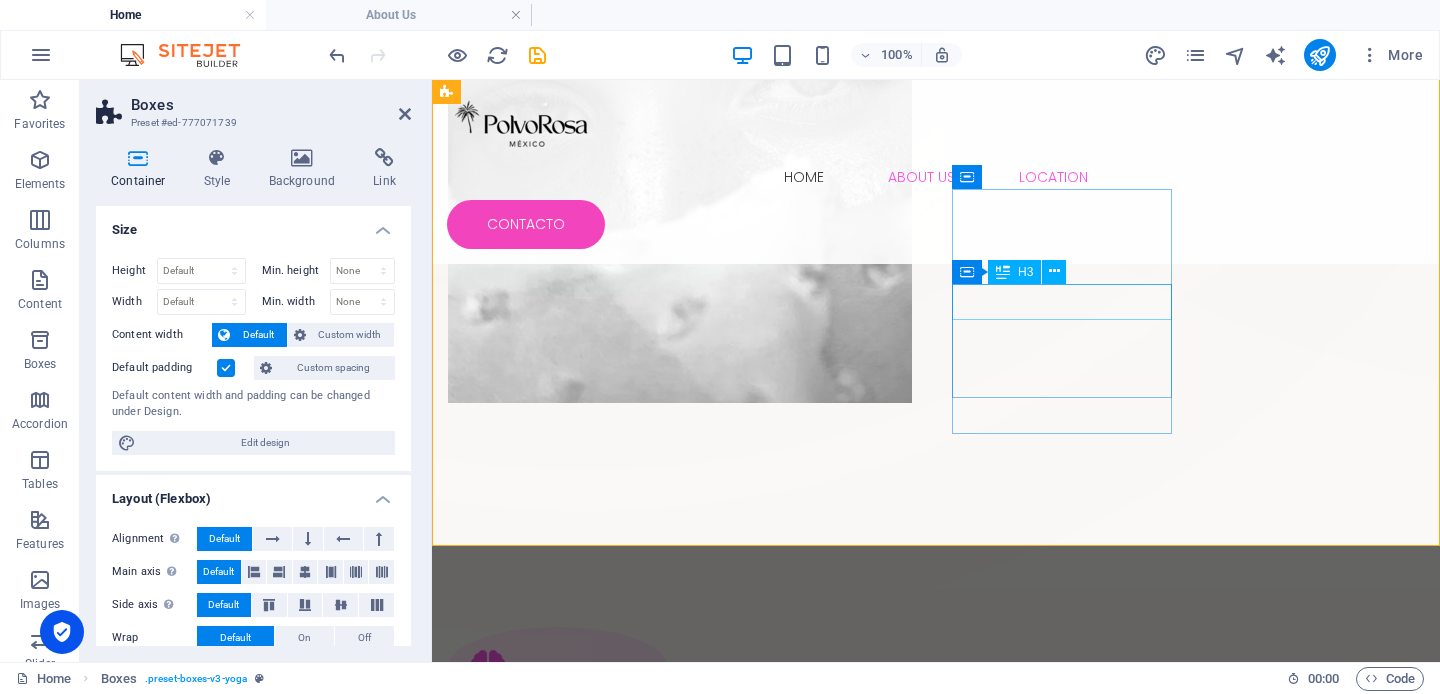 click on "DISEÑO DE MIRADA" at bounding box center (558, 1262) 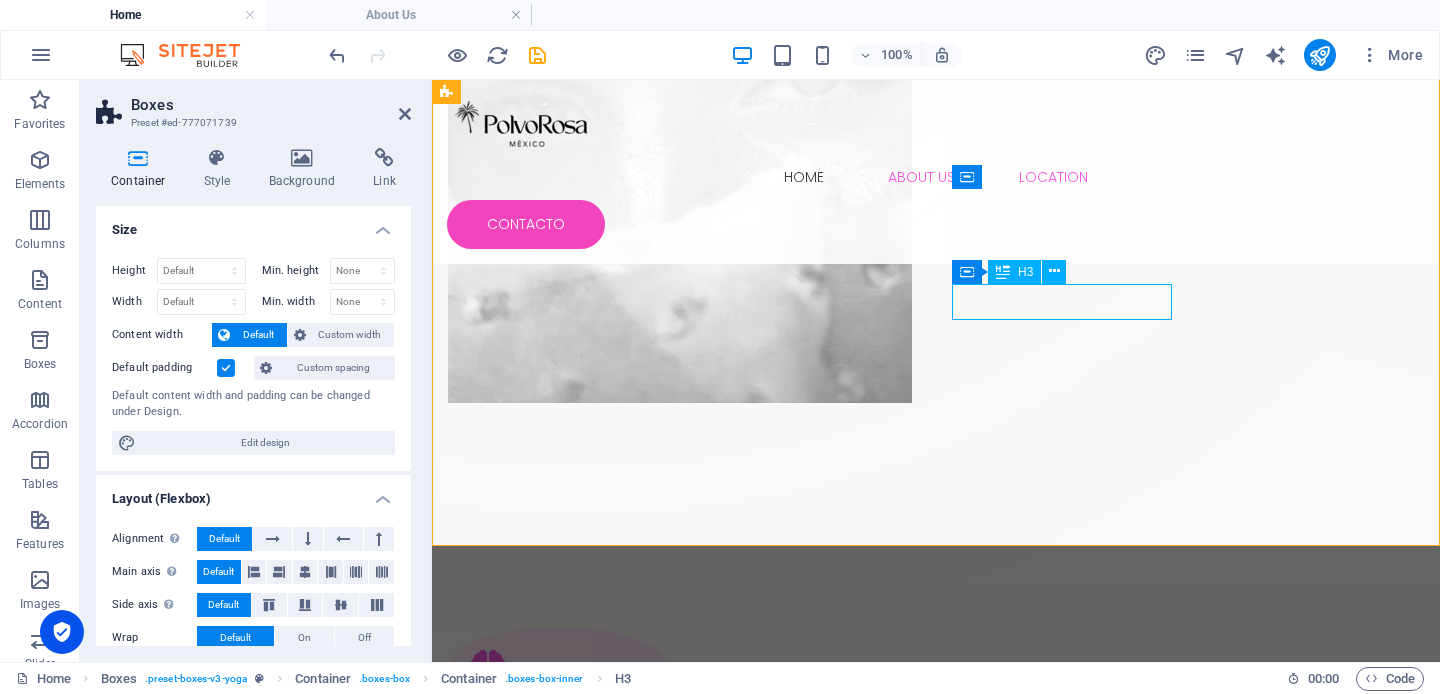 click on "DISEÑO DE MIRADA" at bounding box center (558, 1262) 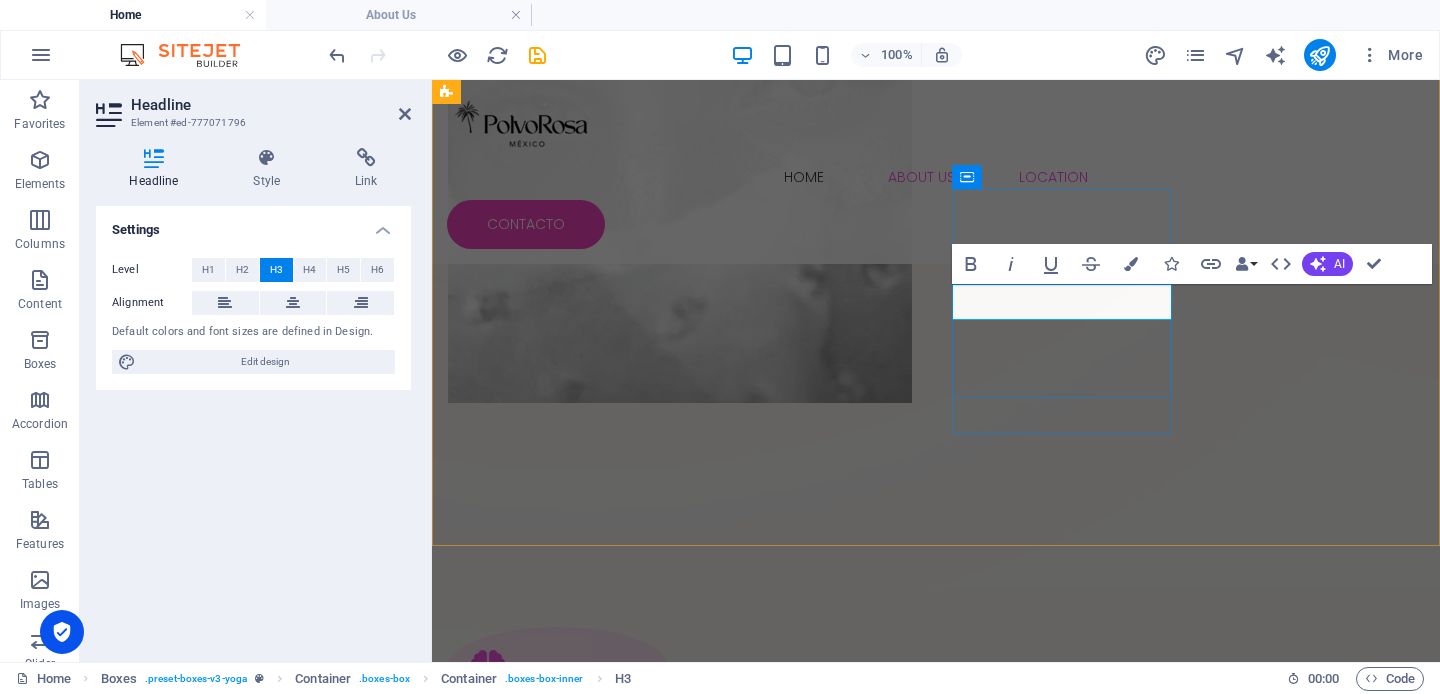 click on "DISEÑO DE MIRADA" at bounding box center [558, 1262] 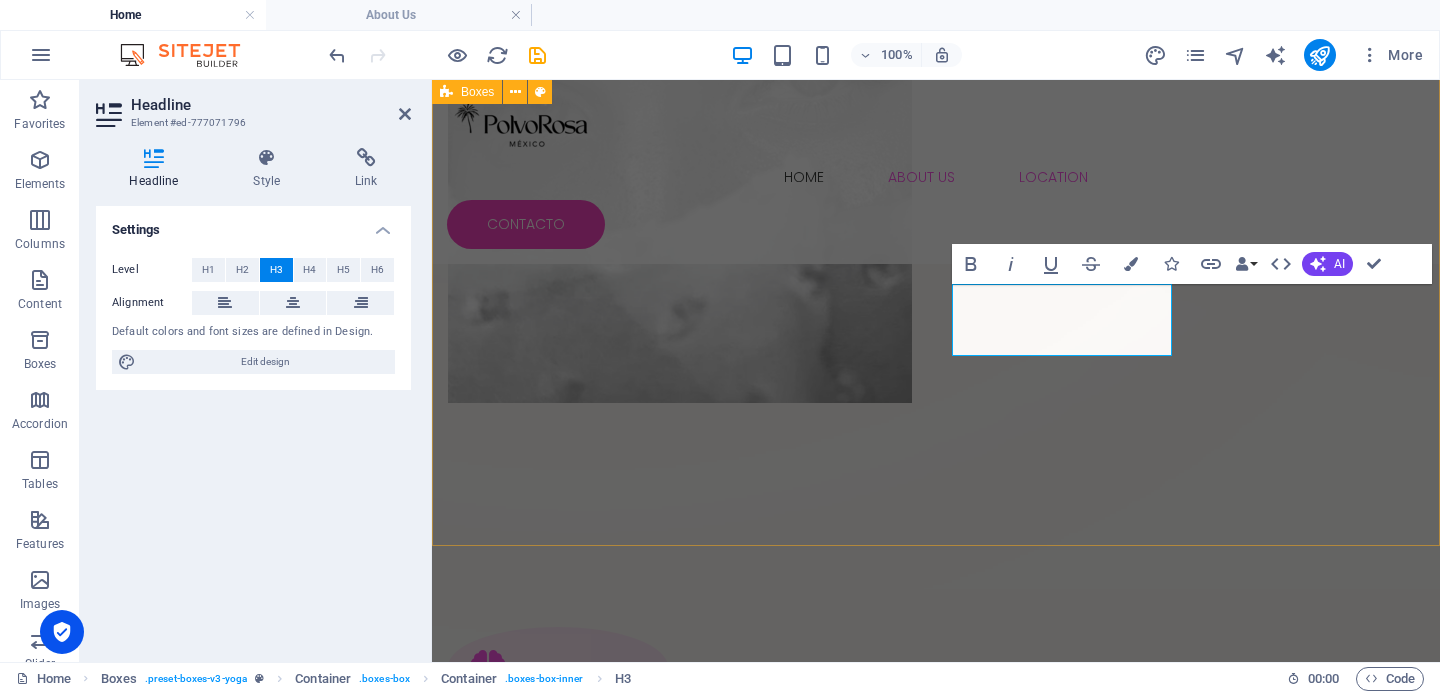 click on "EXTENSIÓN Y EFECTOS Volumen y longitud personalizados para una mirada impactante.
LAMINADO [PERSON_NAME] Curva y brillo que realzan tus pestañas naturales por semanas.
DISEÑO DE MIRADA Y CEJAS Cejas perfiladas que armonizan y potencian tu expresión única.
LIFTING DE PESTAÑAS Levanta y abre tu mirada con un efecto fresco y sin maquillaje." at bounding box center (936, 1141) 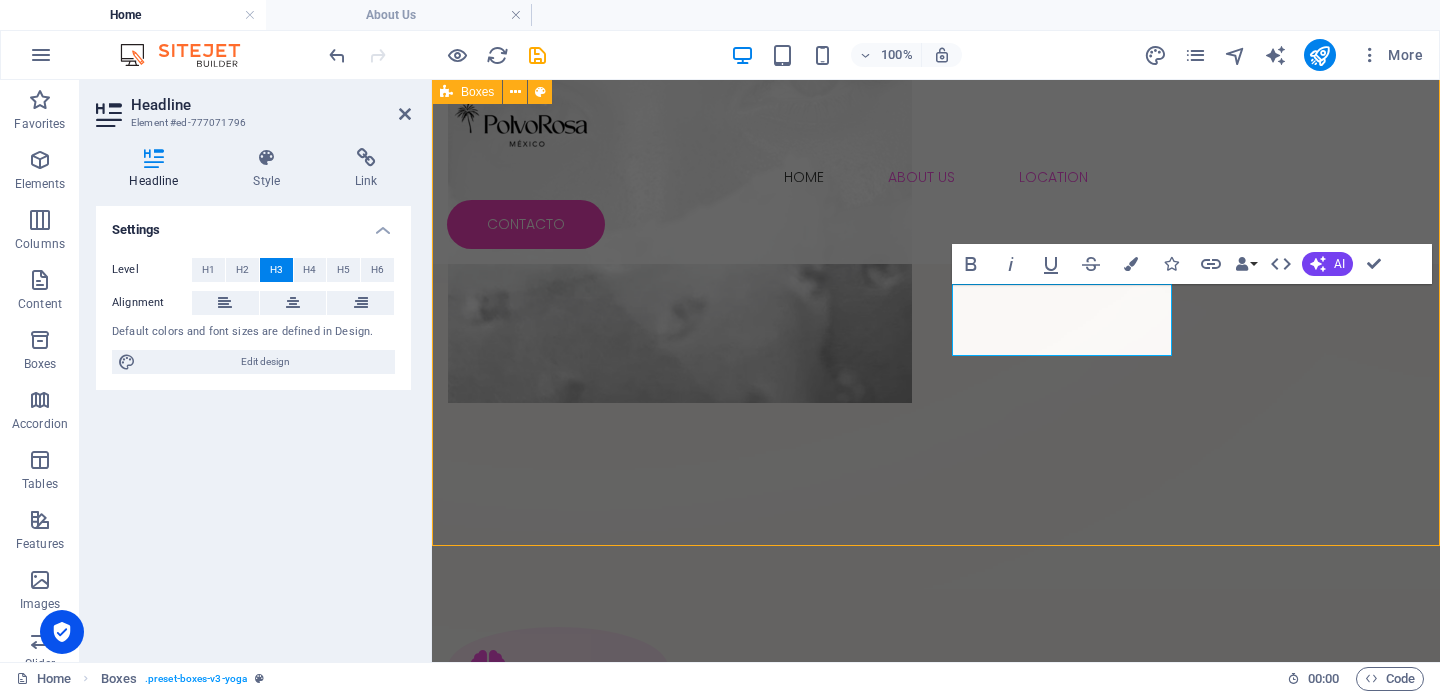 click on "EXTENSIÓN Y EFECTOS Volumen y longitud personalizados para una mirada impactante.
LAMINADO [PERSON_NAME] Curva y brillo que realzan tus pestañas naturales por semanas.
DISEÑO DE MIRADA Y CEJAS Cejas perfiladas que armonizan y potencian tu expresión única.
LIFTING DE PESTAÑAS Levanta y abre tu mirada con un efecto fresco y sin maquillaje." at bounding box center (936, 1141) 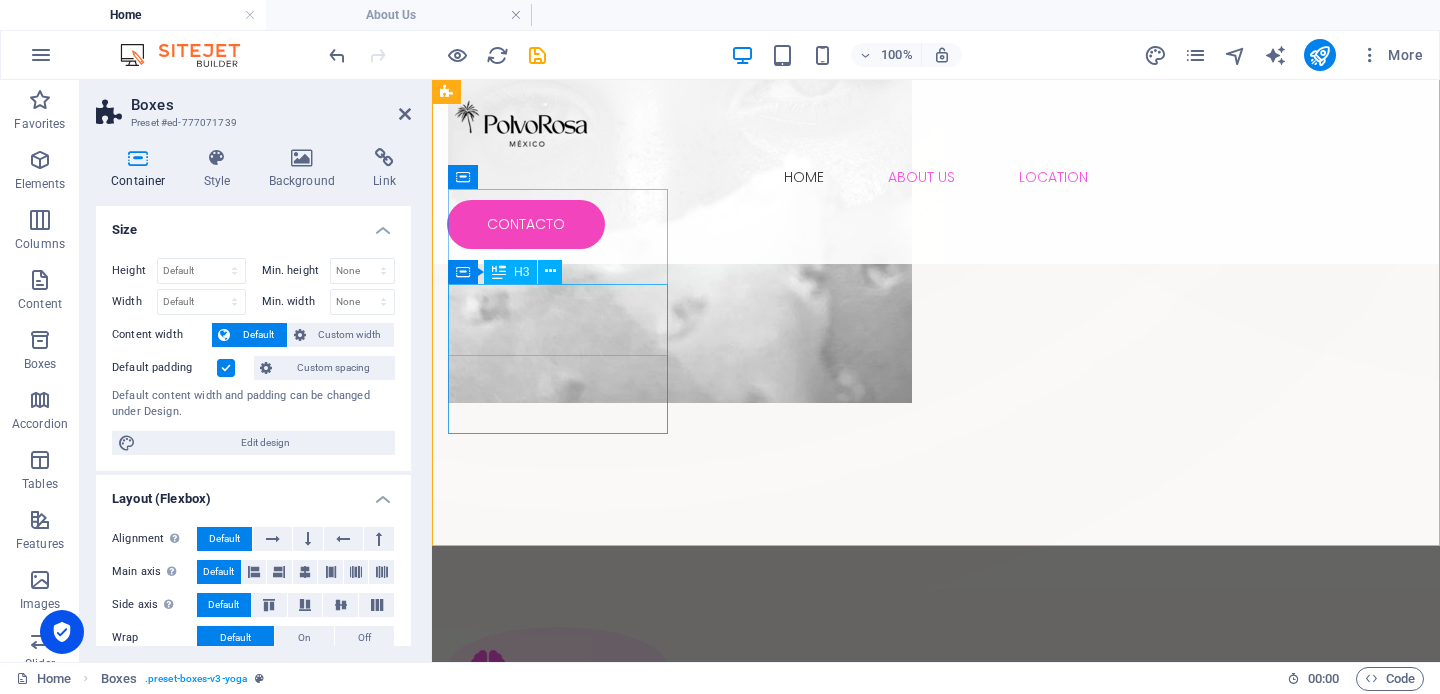 click on "EXTENSIÓN Y EFECTOS" at bounding box center [558, 758] 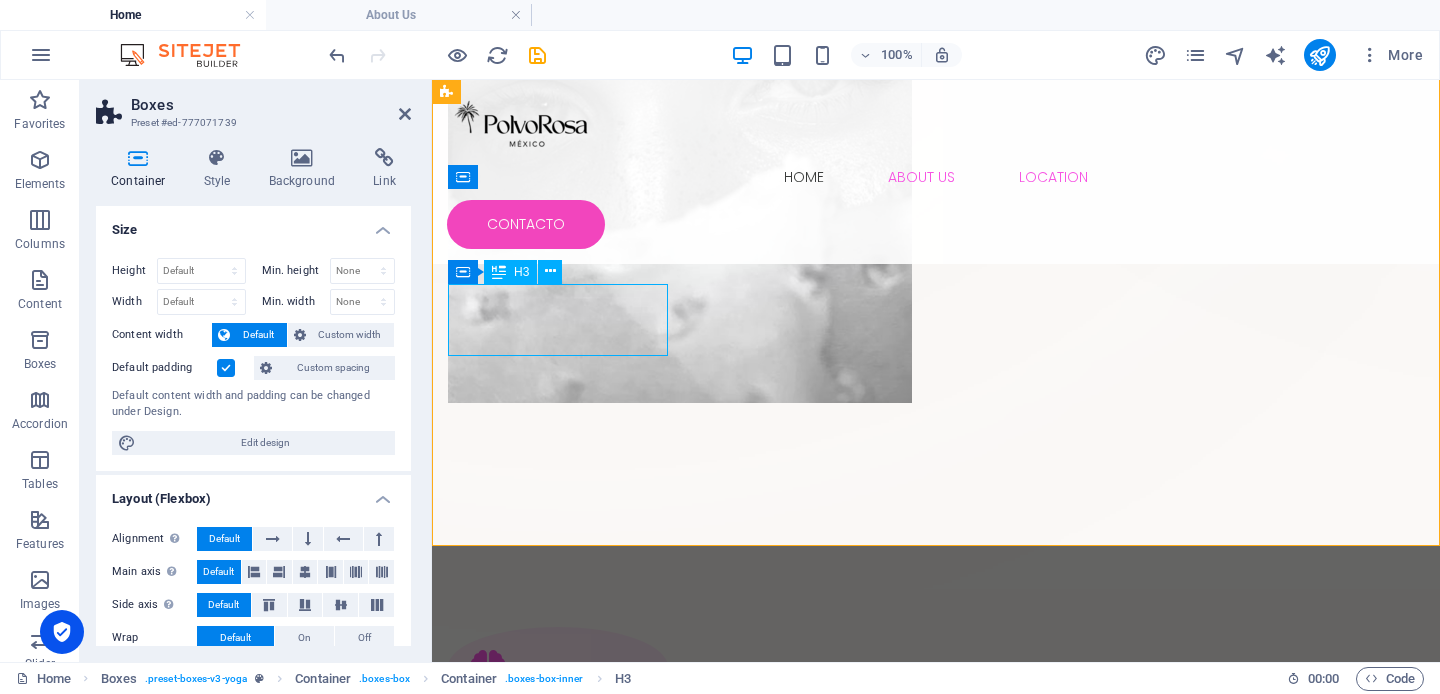 click on "EXTENSIÓN Y EFECTOS" at bounding box center (558, 758) 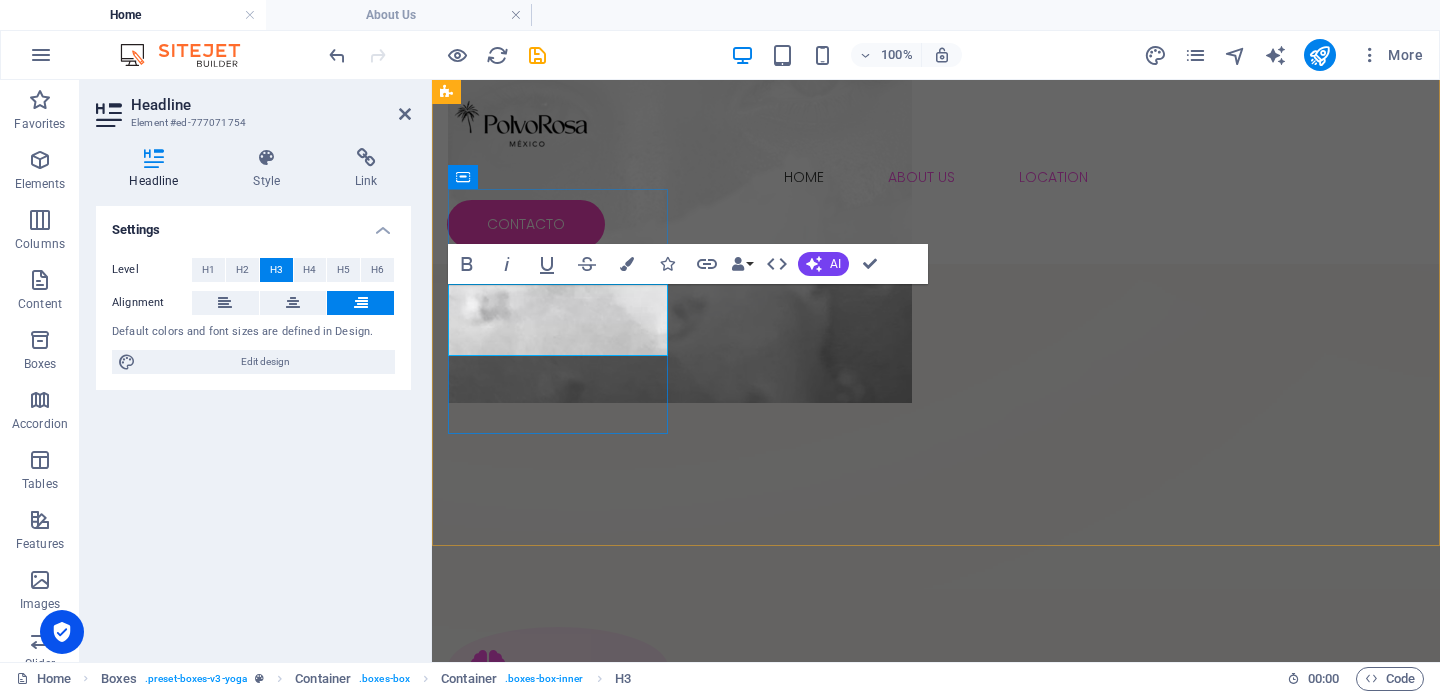 click on "EXTENSIÓN Y EFECTOS" at bounding box center (558, 758) 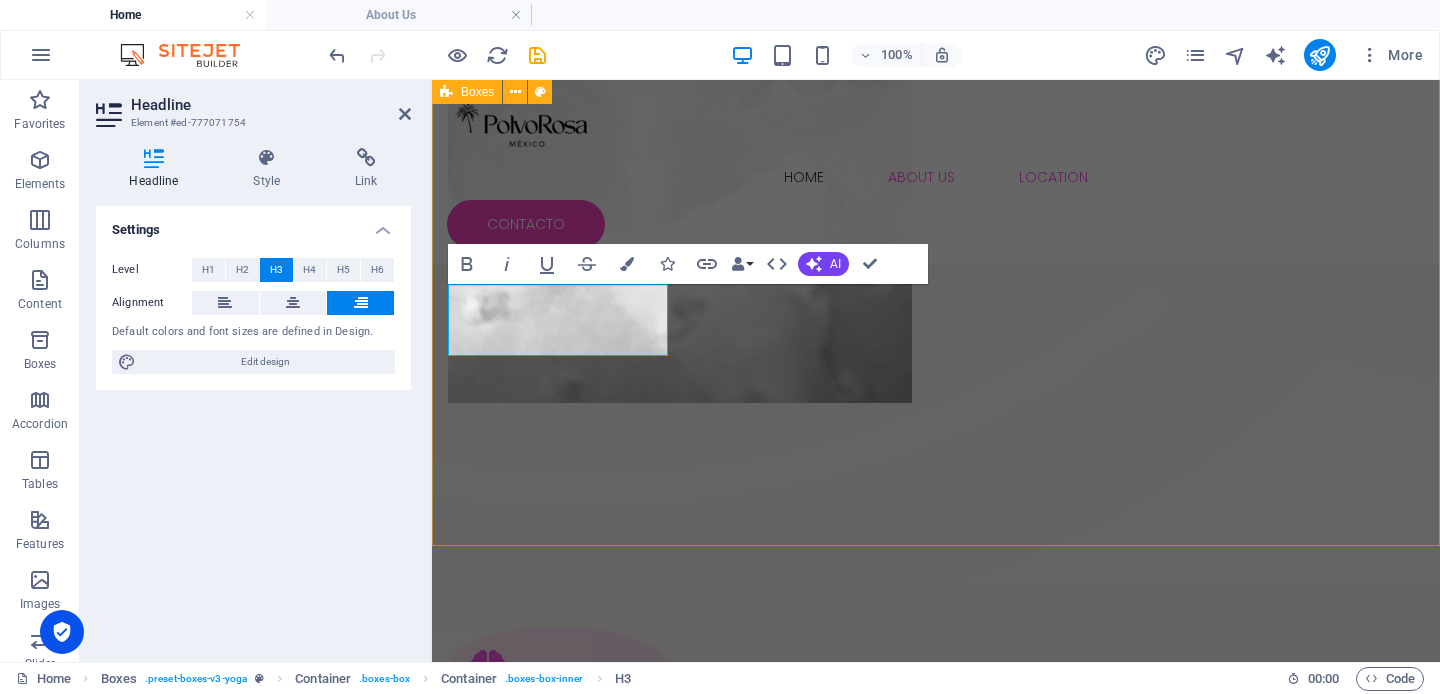 click on "EXTENSIÓN Y EFECTOS Volumen y longitud personalizados para una mirada impactante.
LAMINADO [PERSON_NAME] Curva y brillo que realzan tus pestañas naturales por semanas.
DISEÑO DE MIRADA Y CEJAS Cejas perfiladas que armonizan y potencian tu expresión única.
LIFTING DE PESTAÑAS Levanta y abre tu mirada con un efecto fresco y sin maquillaje." at bounding box center (936, 1141) 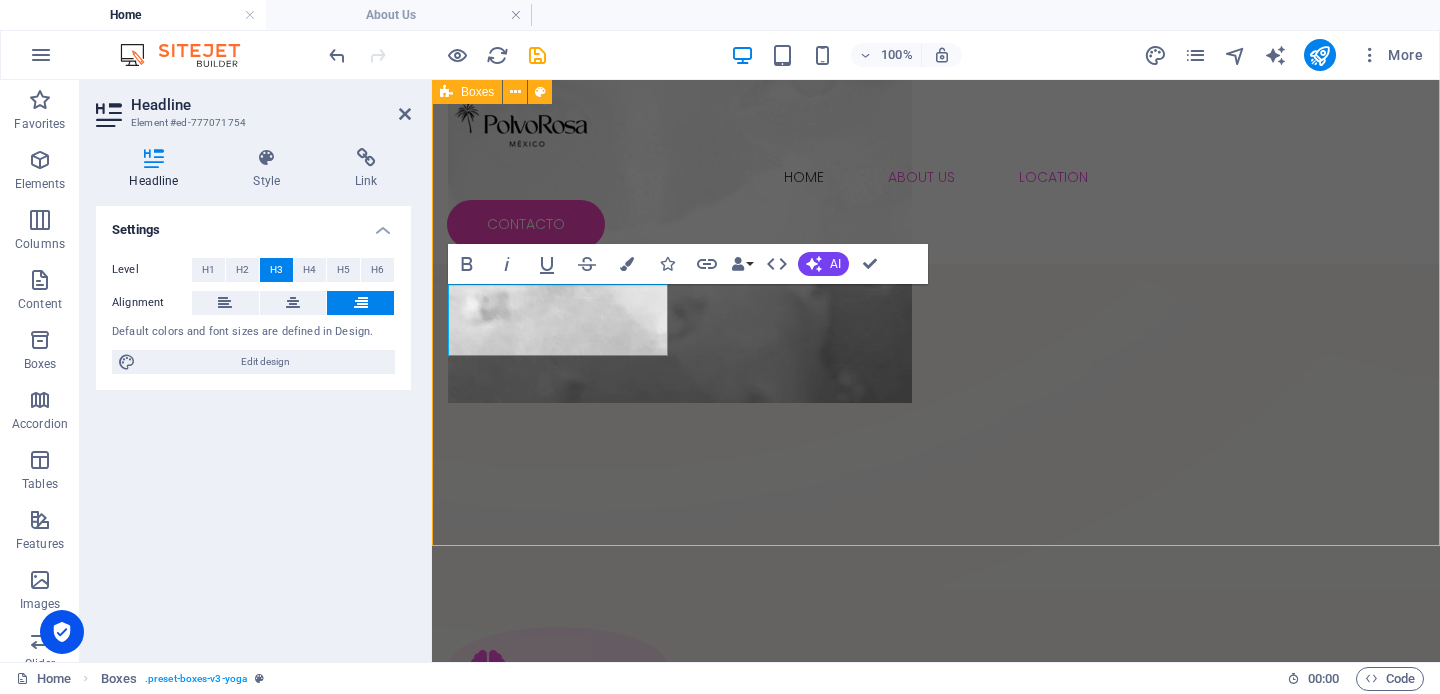 scroll, scrollTop: 1026, scrollLeft: 0, axis: vertical 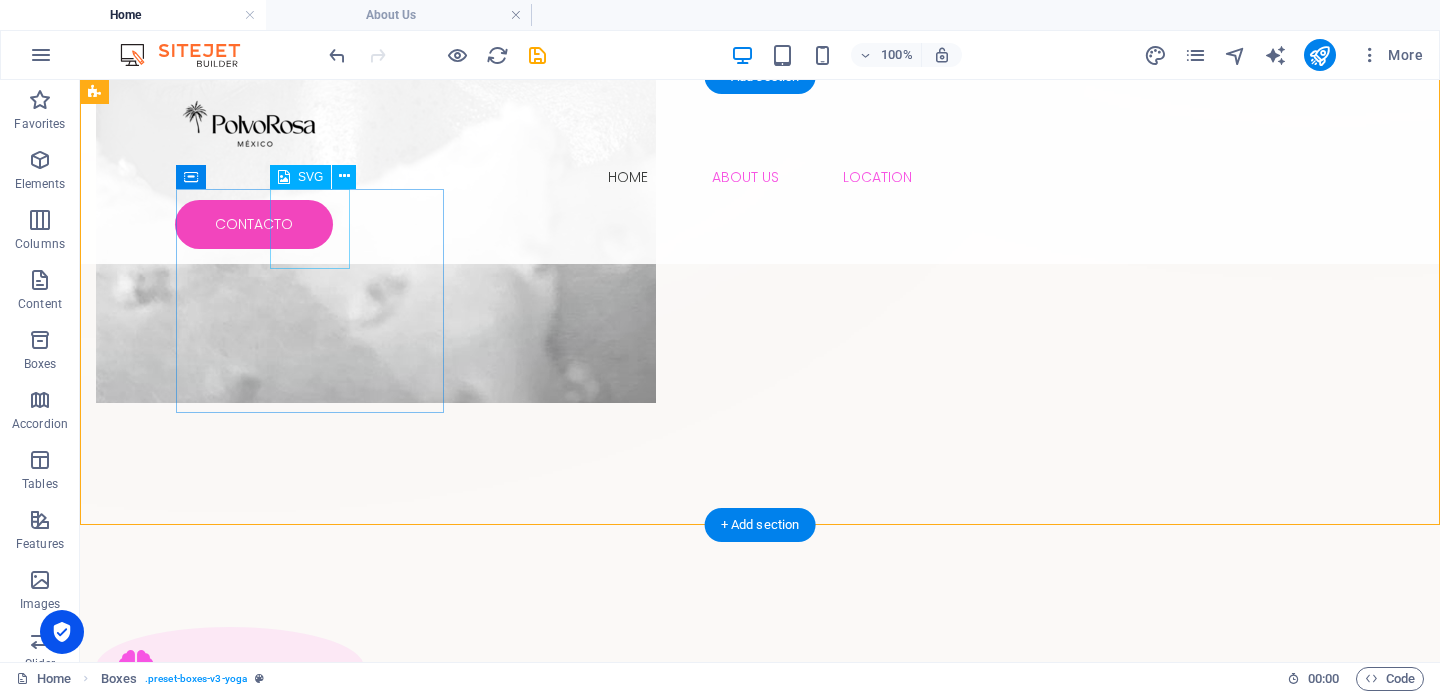 click at bounding box center (230, 667) 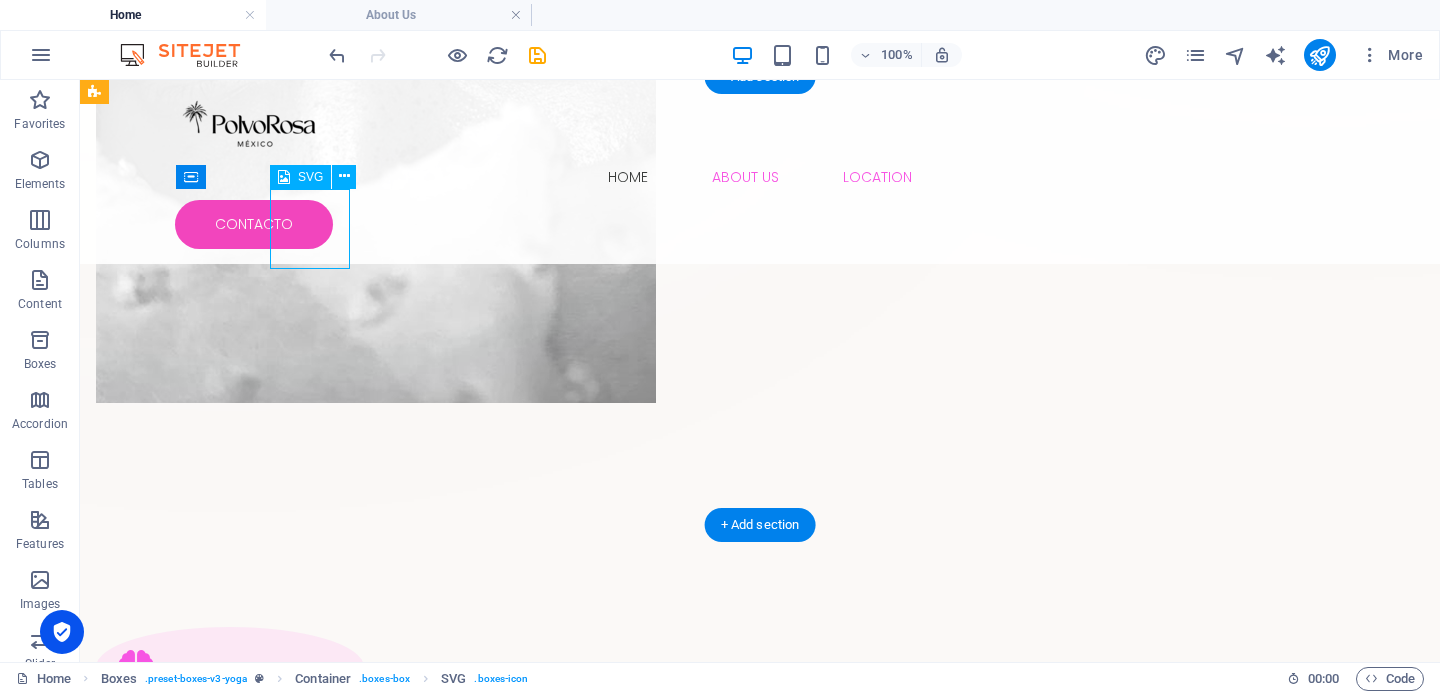 click at bounding box center [230, 667] 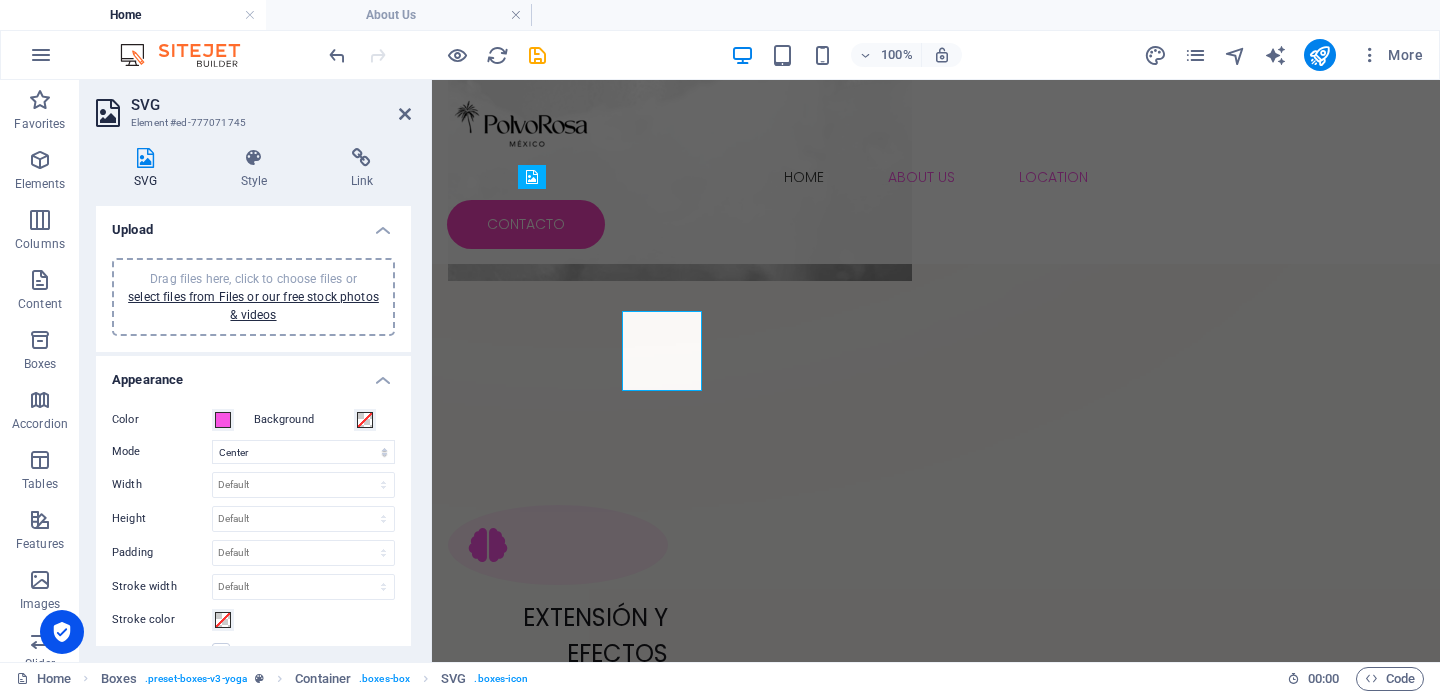 scroll, scrollTop: 904, scrollLeft: 0, axis: vertical 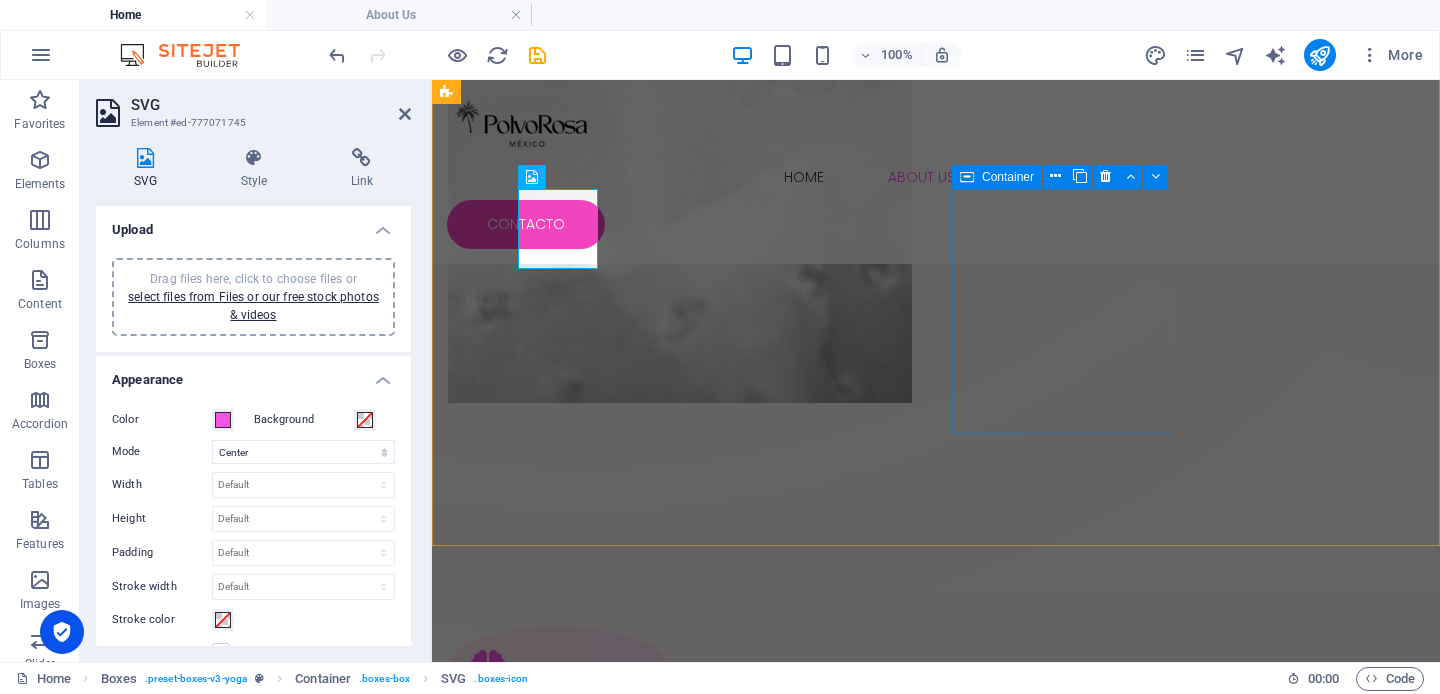 click on "DISEÑO DE MIRADA Y CEJAS Cejas perfiladas que armonizan y potencian tu expresión única." at bounding box center [558, 1271] 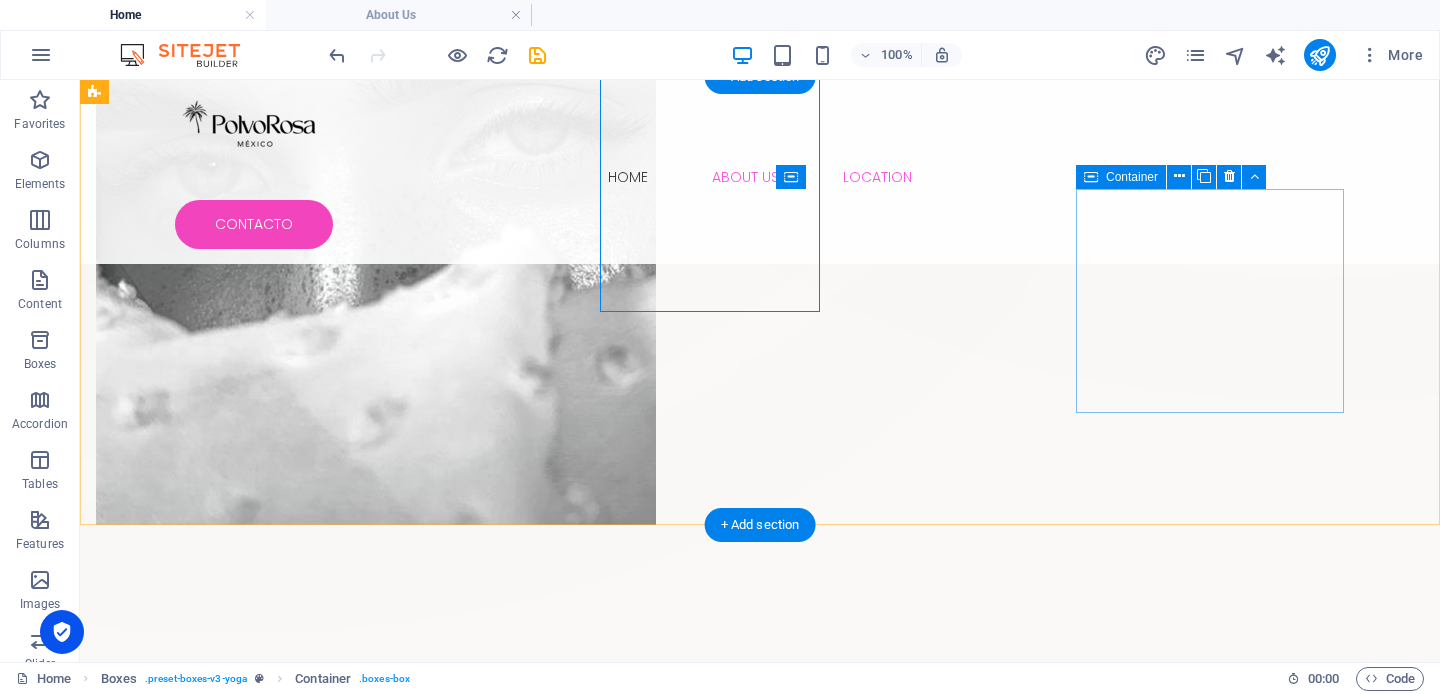scroll, scrollTop: 1026, scrollLeft: 0, axis: vertical 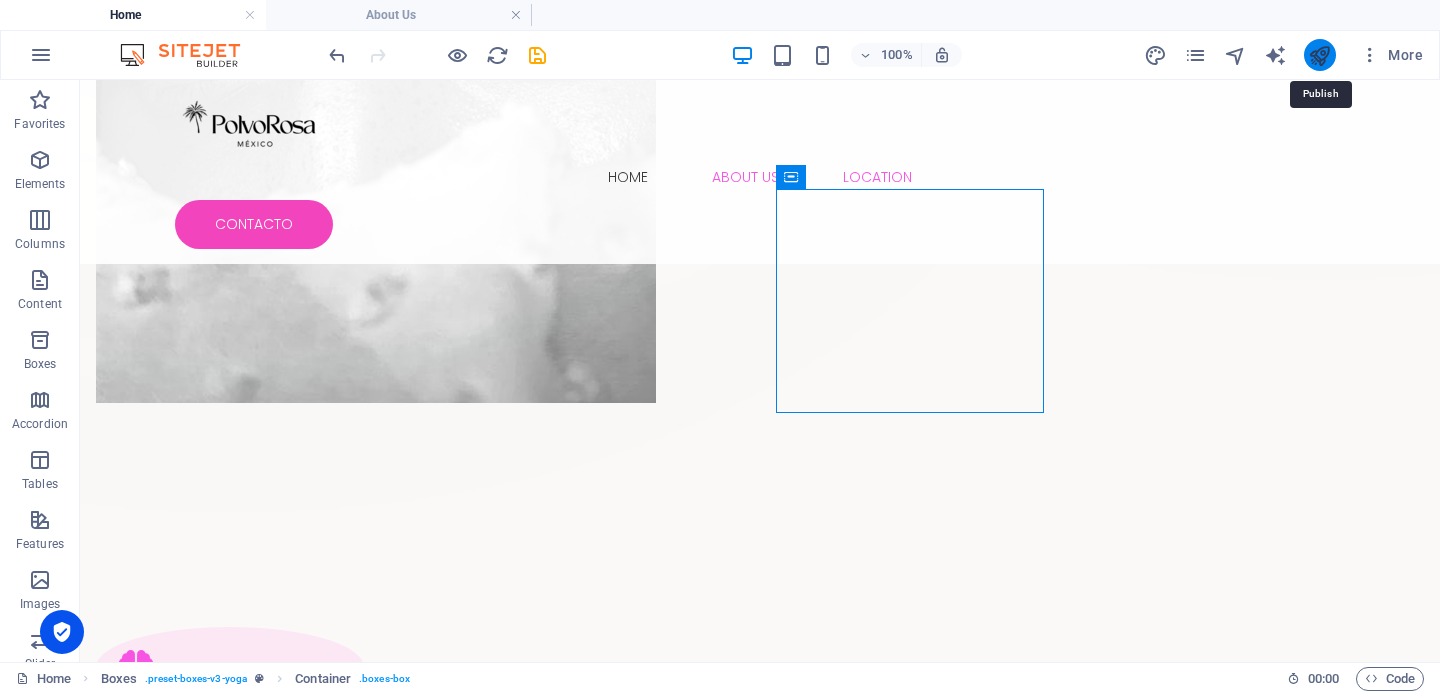 click at bounding box center (1319, 55) 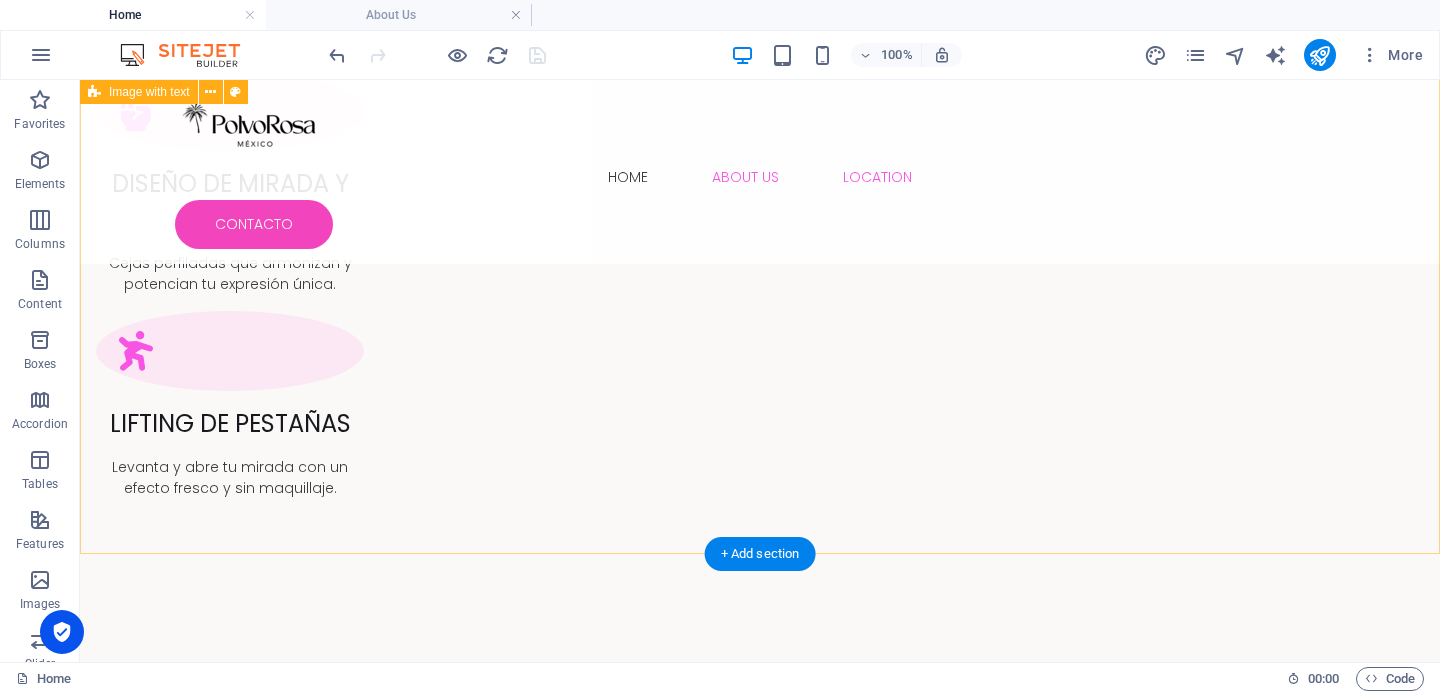 scroll, scrollTop: 2144, scrollLeft: 0, axis: vertical 